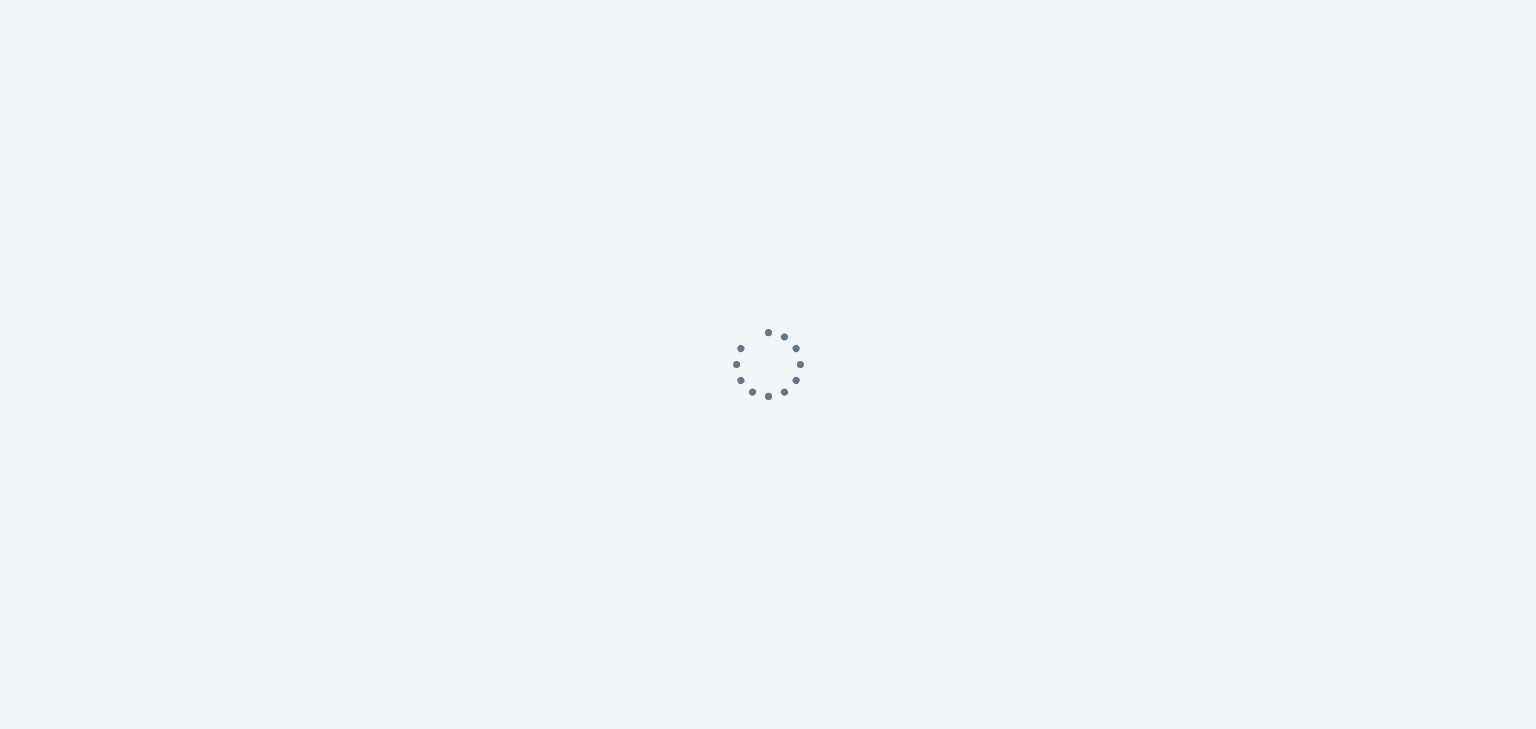 scroll, scrollTop: 0, scrollLeft: 0, axis: both 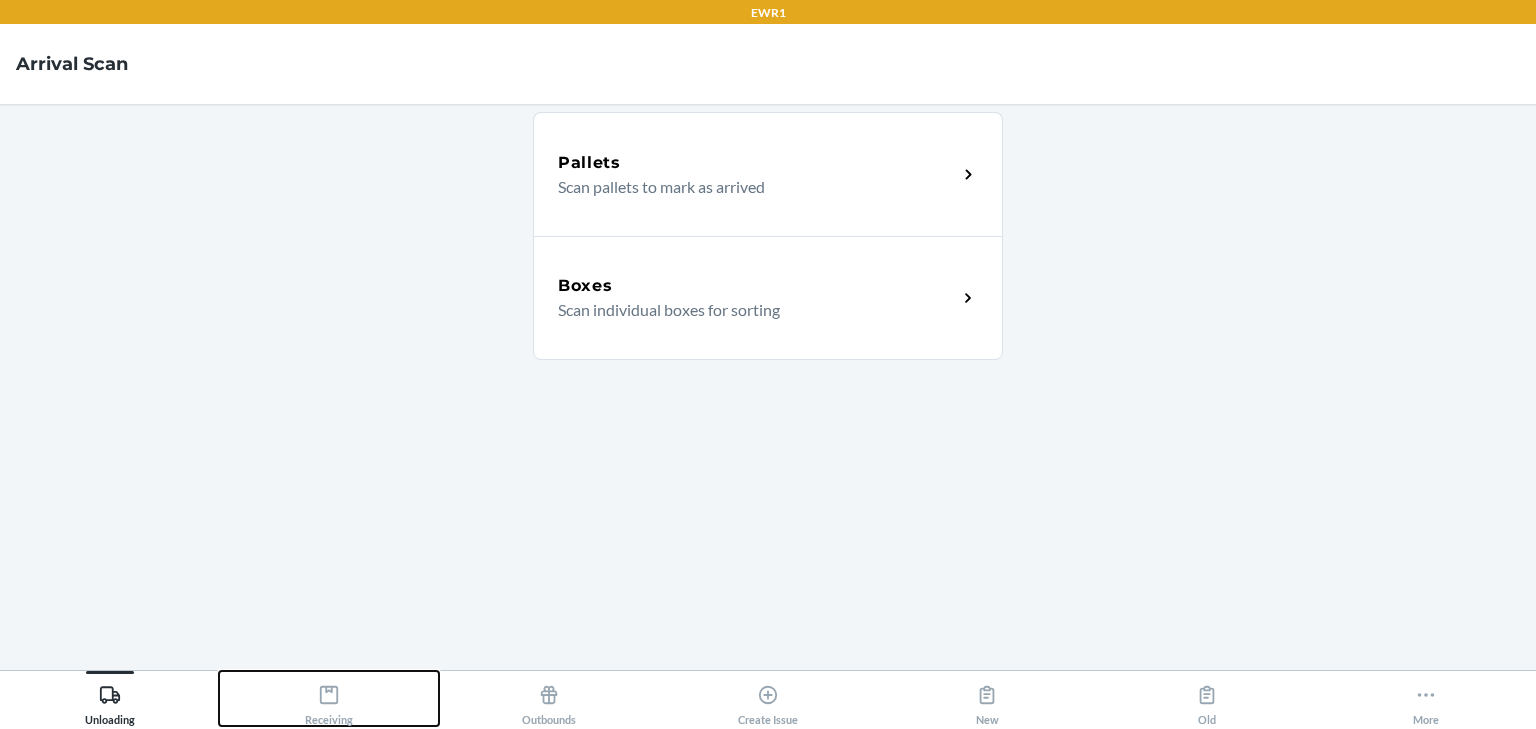 click on "Receiving" at bounding box center (329, 701) 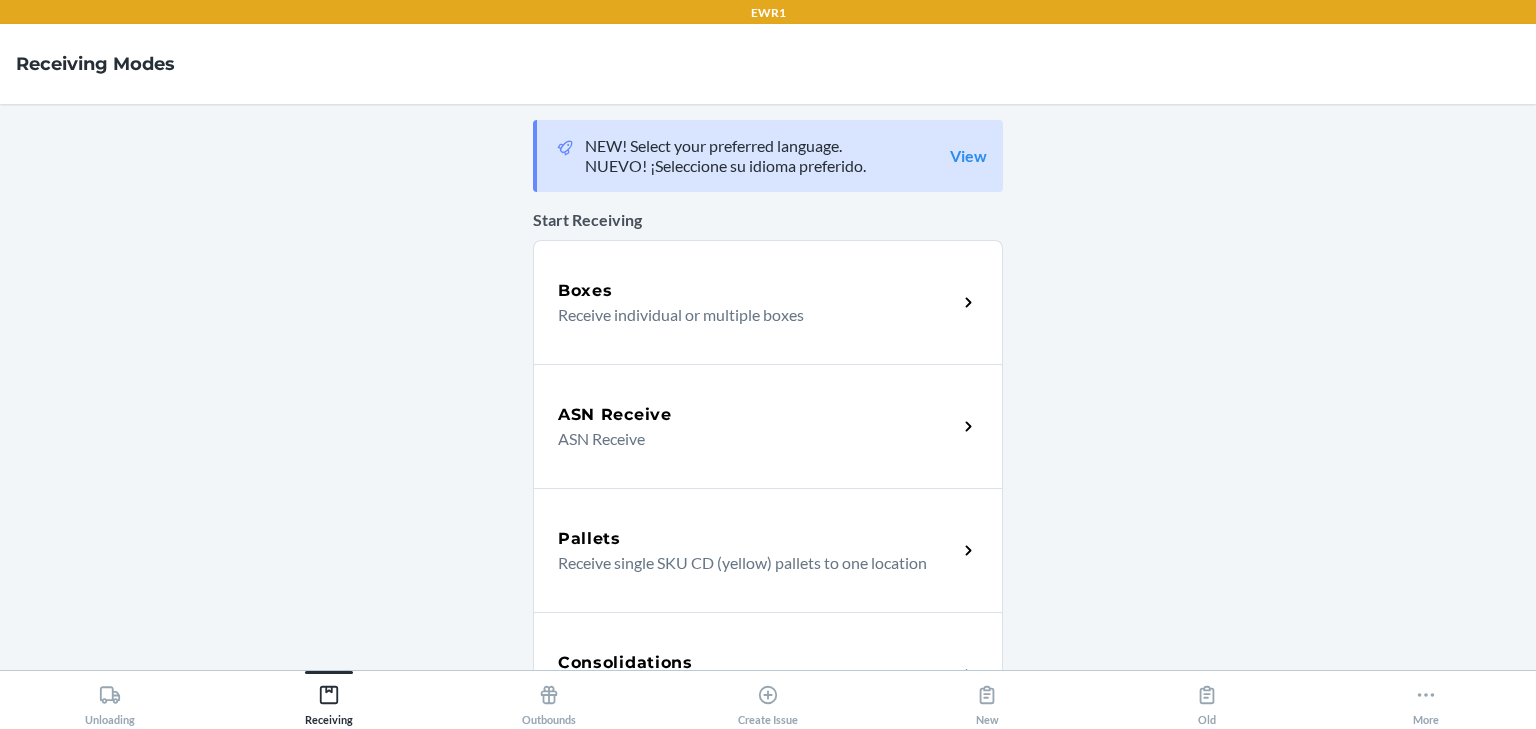 click on "Receive individual or multiple boxes" at bounding box center [749, 315] 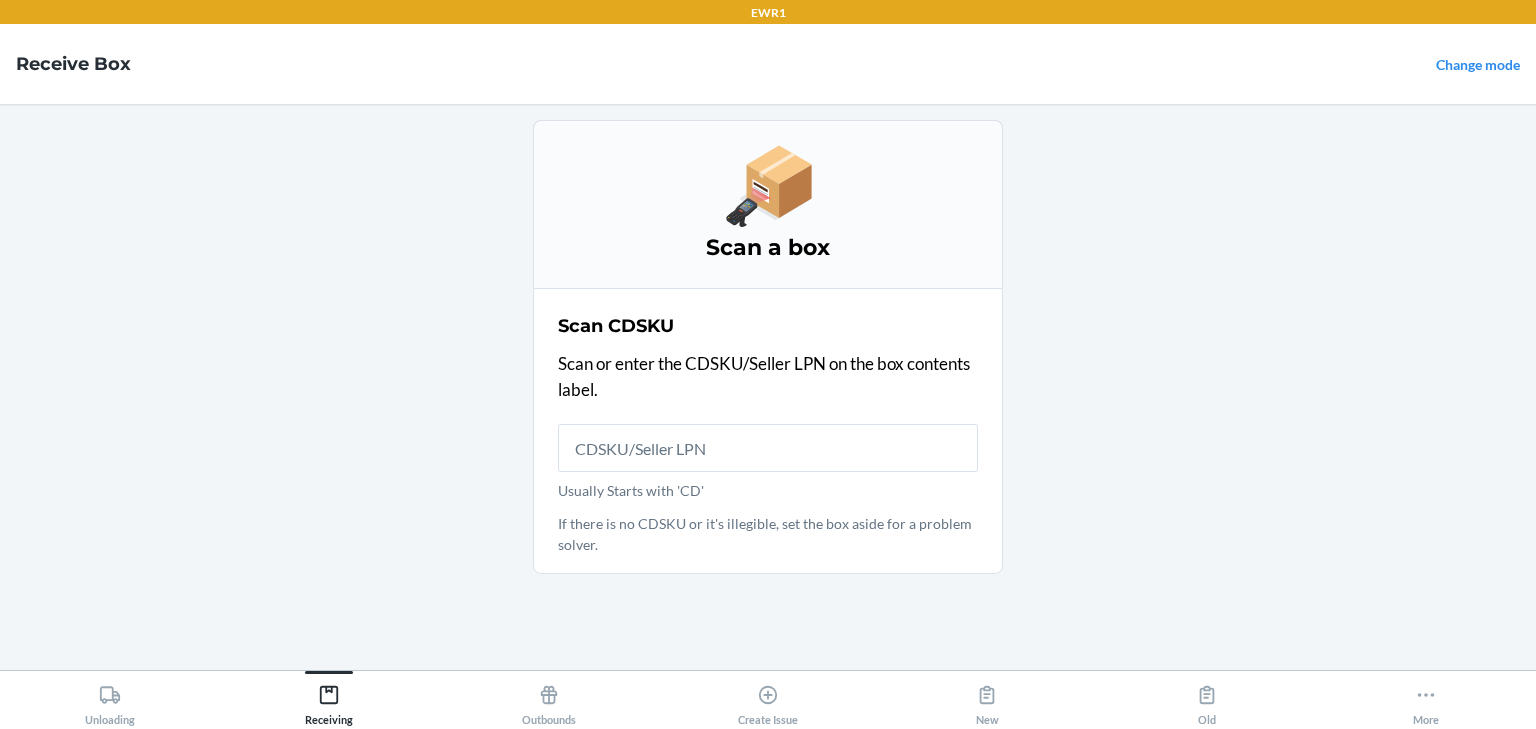 click on "Scan a box Scan CDSKU Scan or enter the CDSKU/Seller LPN on the box contents label. Usually Starts with 'CD' If there is no CDSKU or it's illegible, set the box aside for a problem solver." at bounding box center [768, 387] 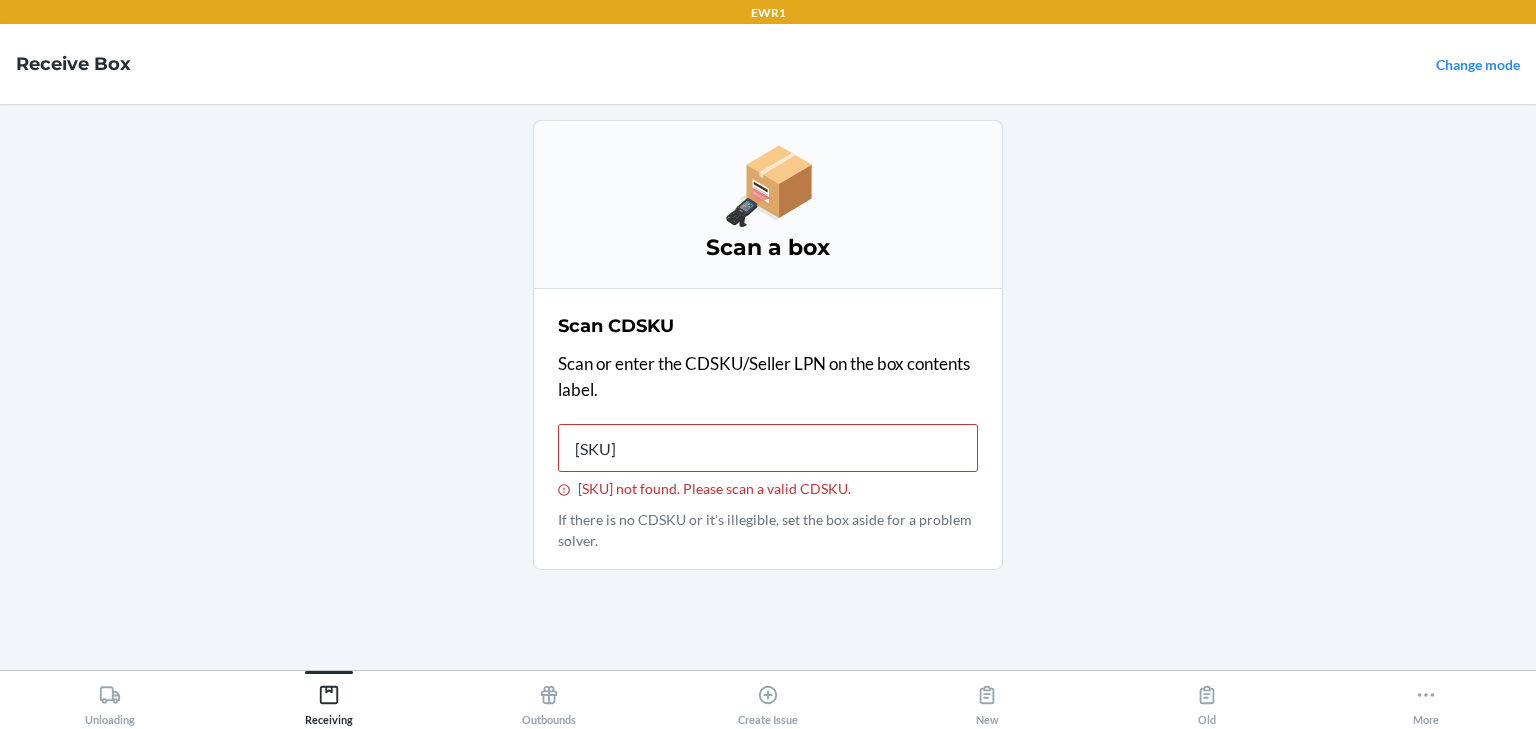 type on "[SKU]" 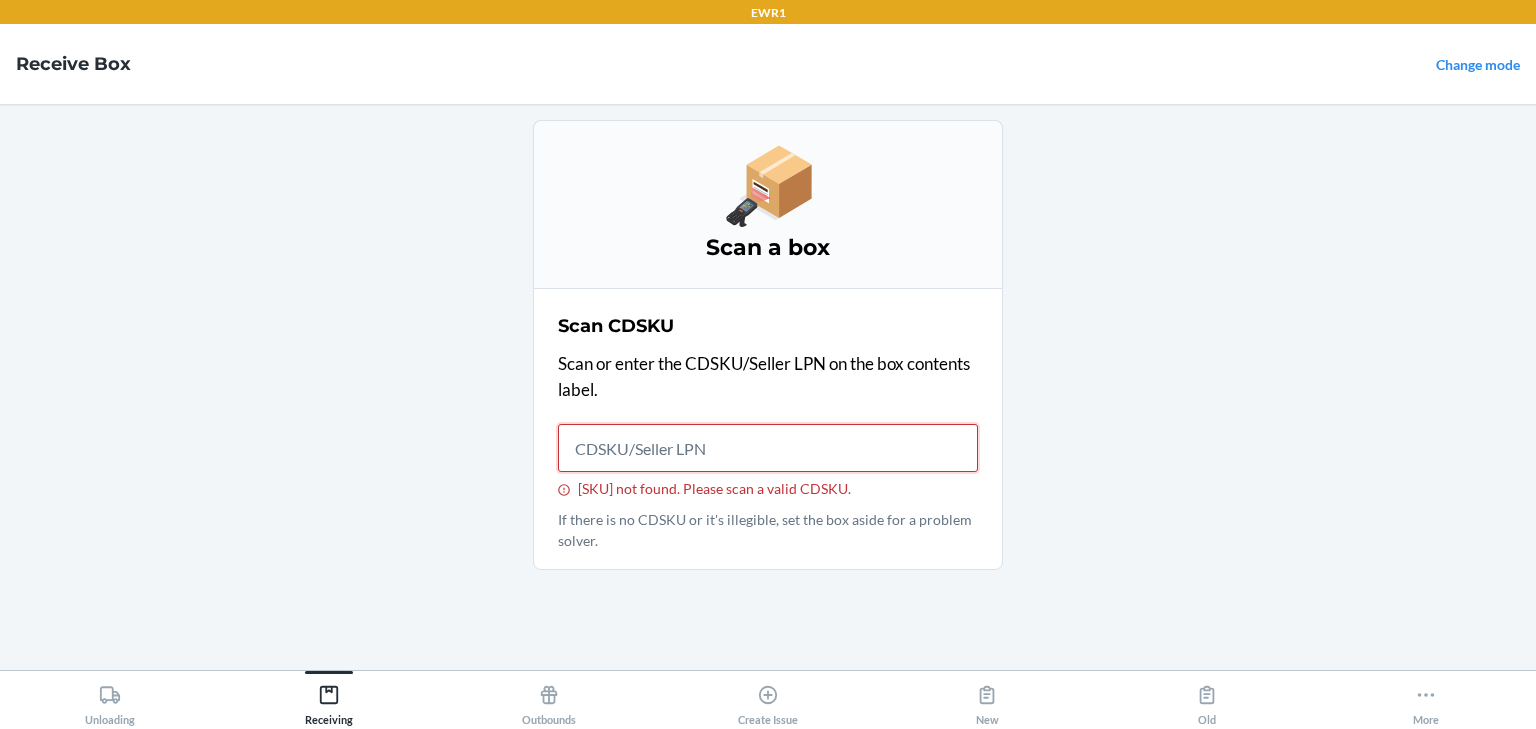 click on "[SKU] not found. Please scan a valid CDSKU." at bounding box center [768, 448] 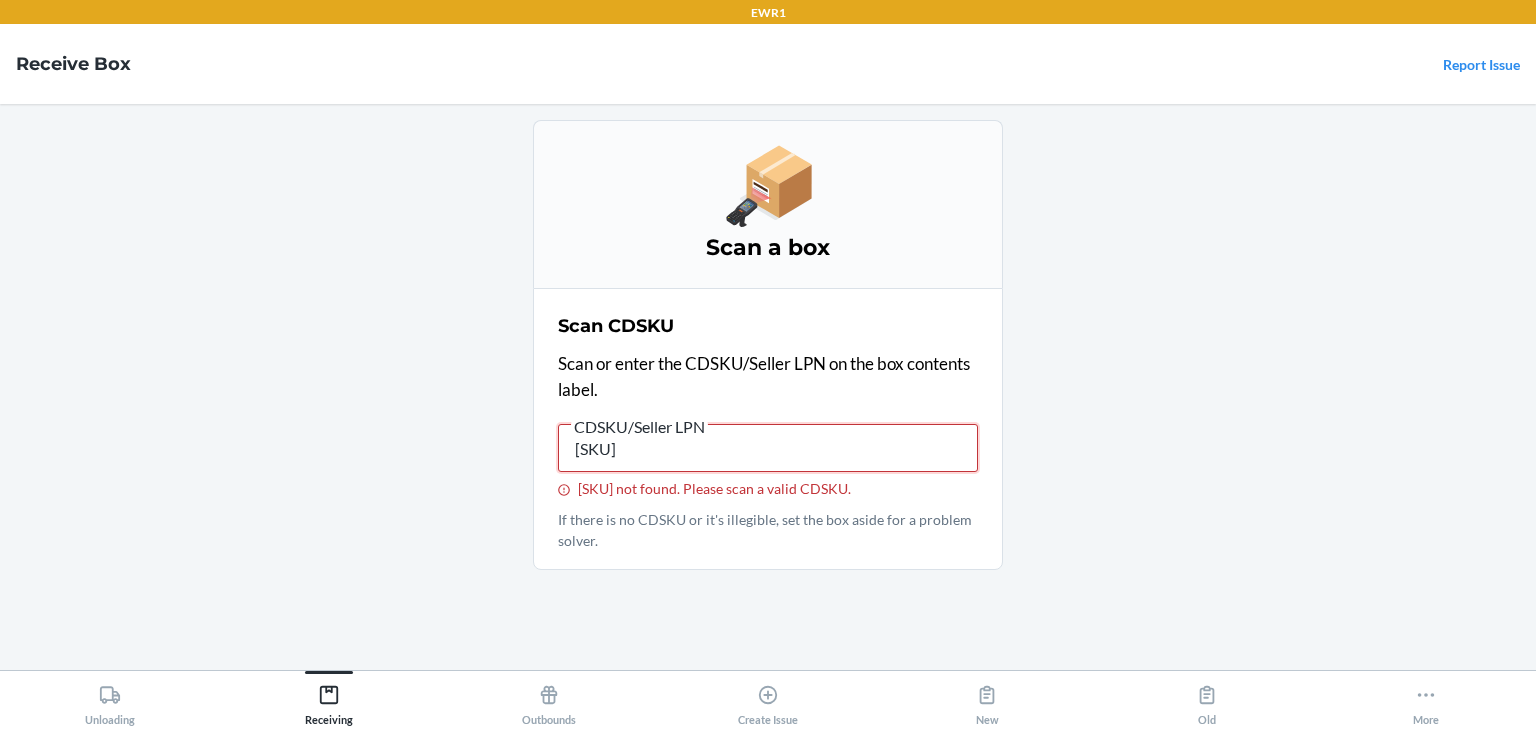 type on "[SKU]" 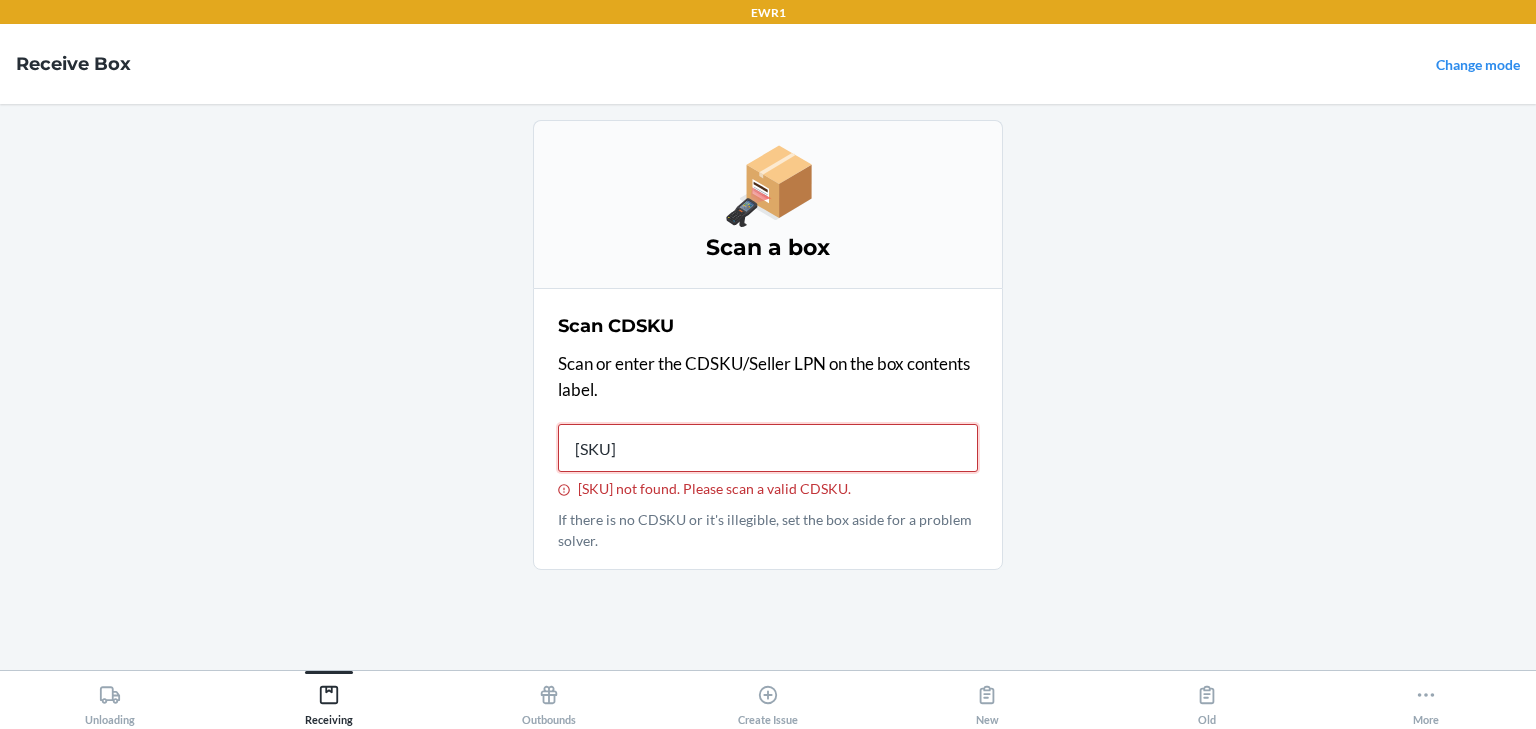 type on "[SKU]" 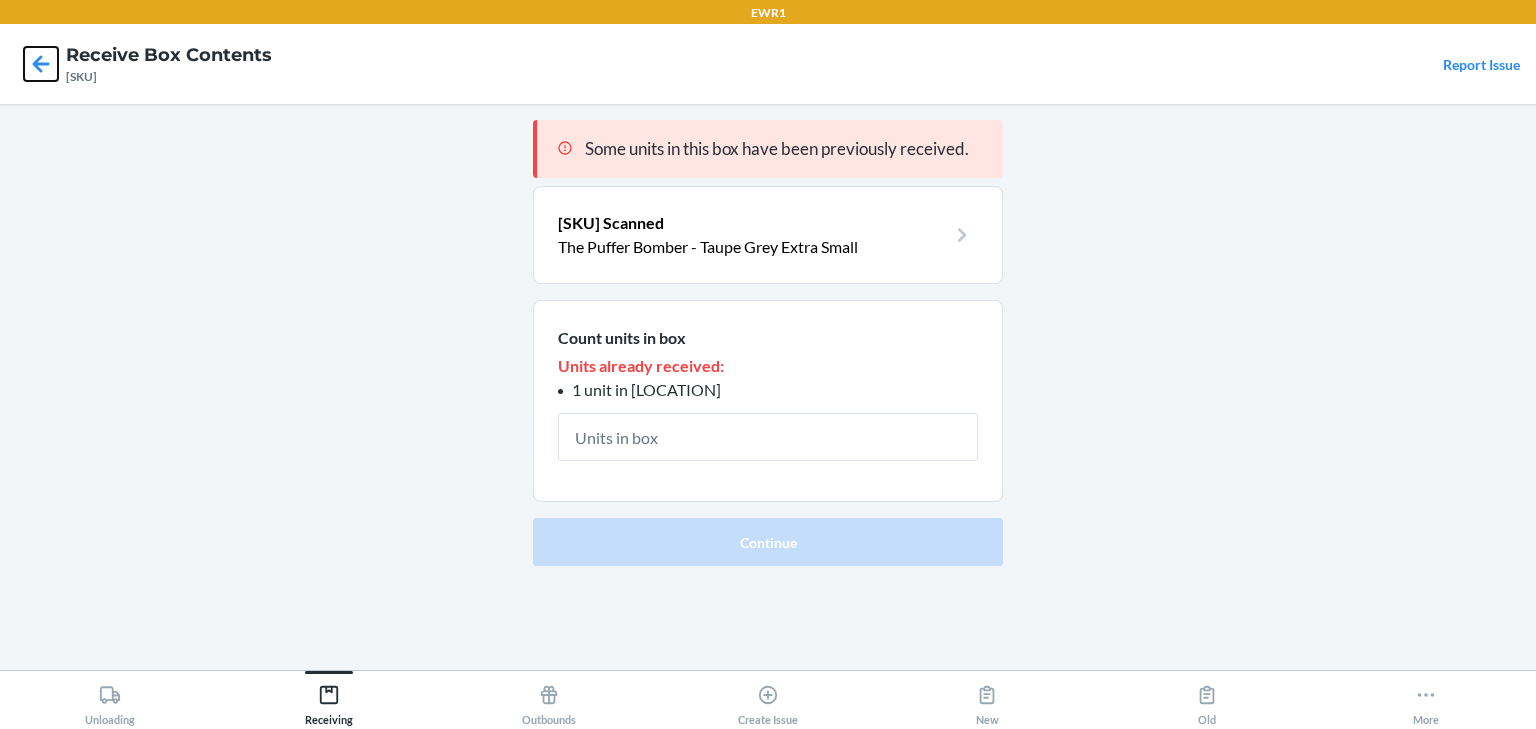 click 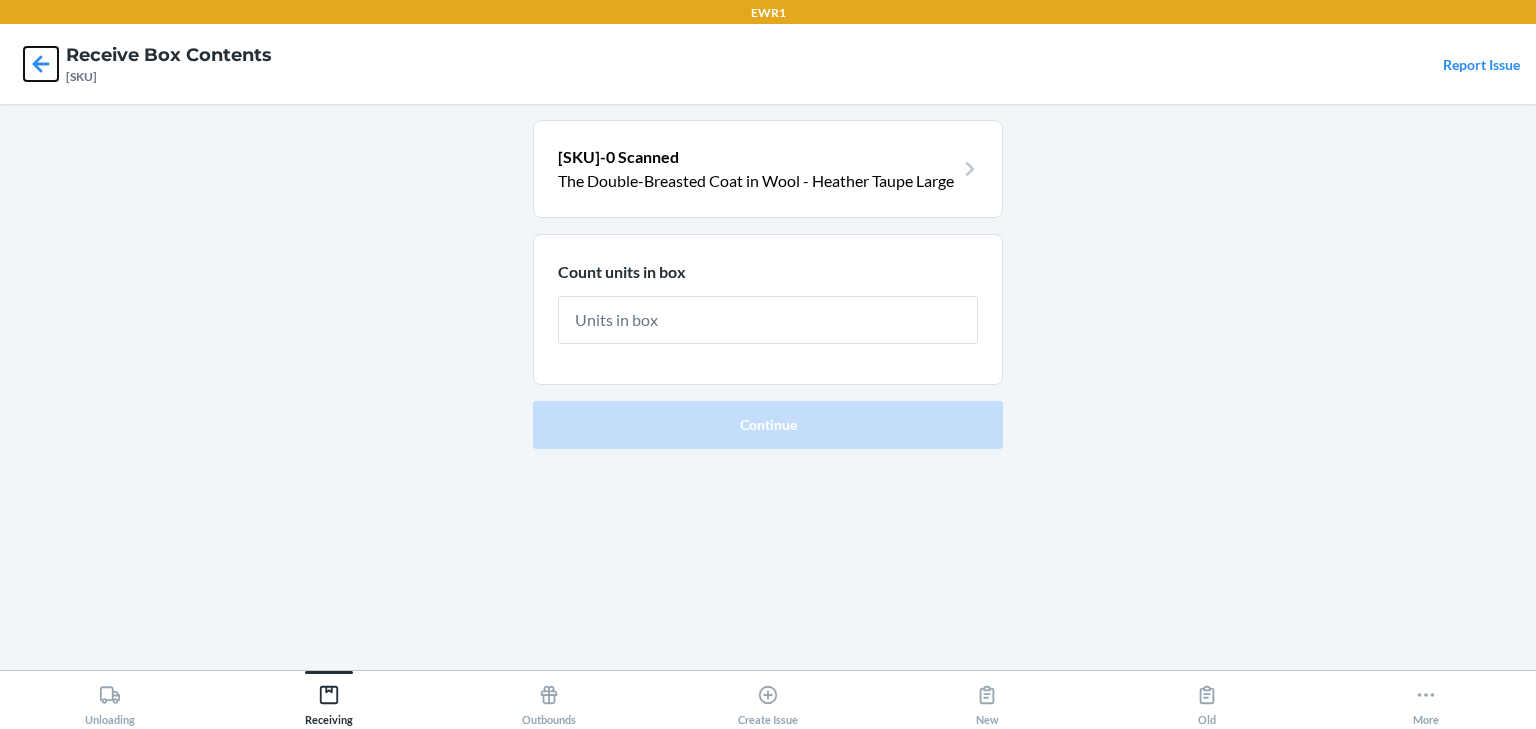 click 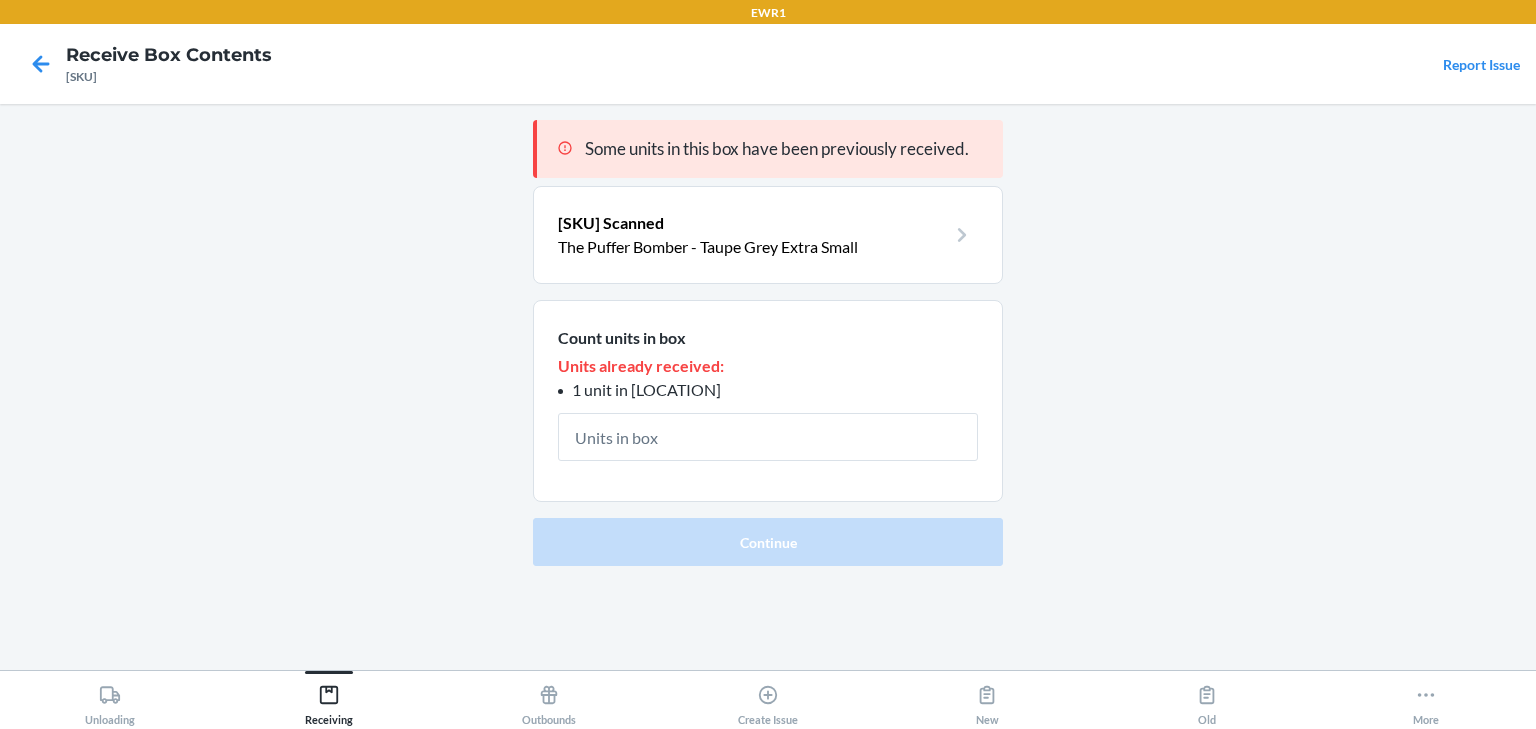 type on "1" 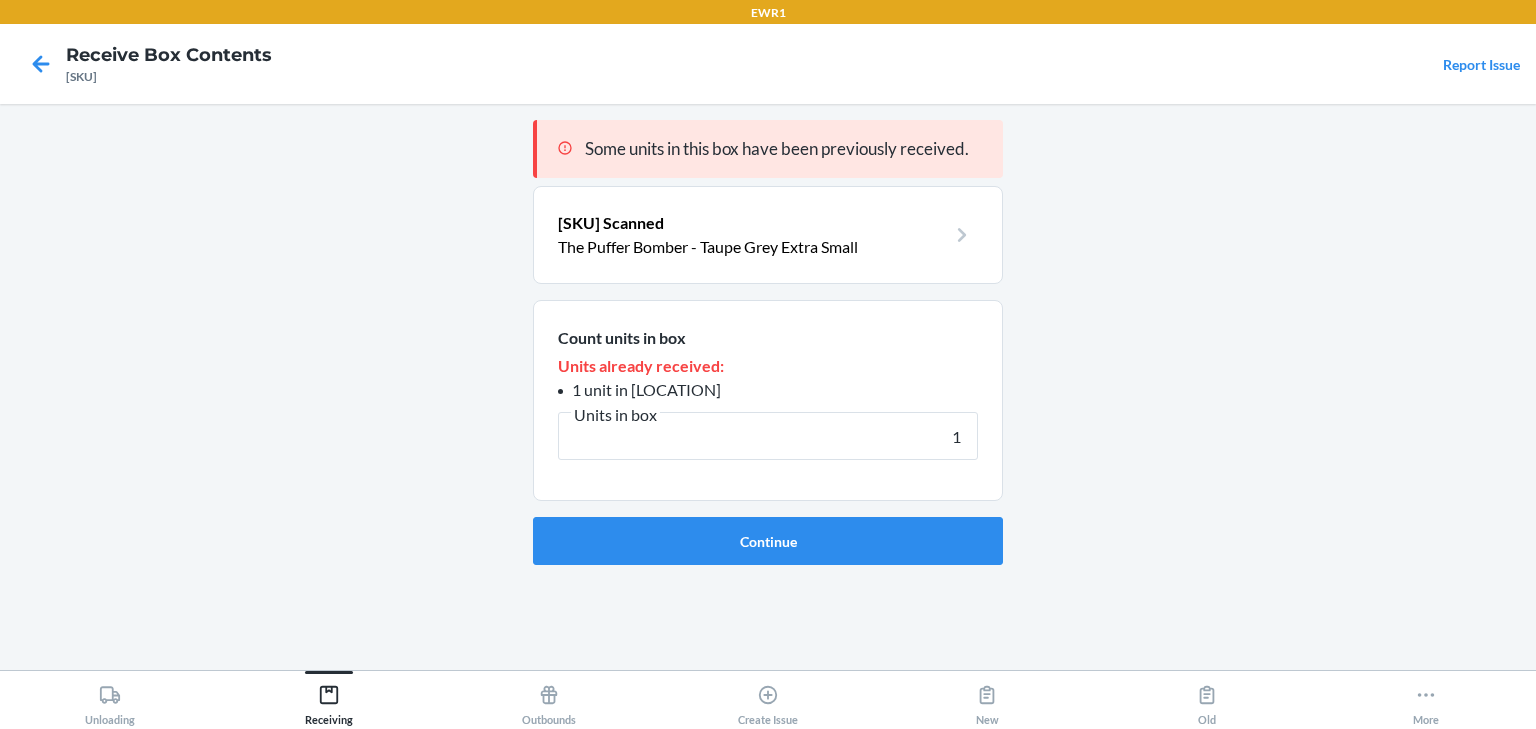 click on "Continue" at bounding box center [768, 541] 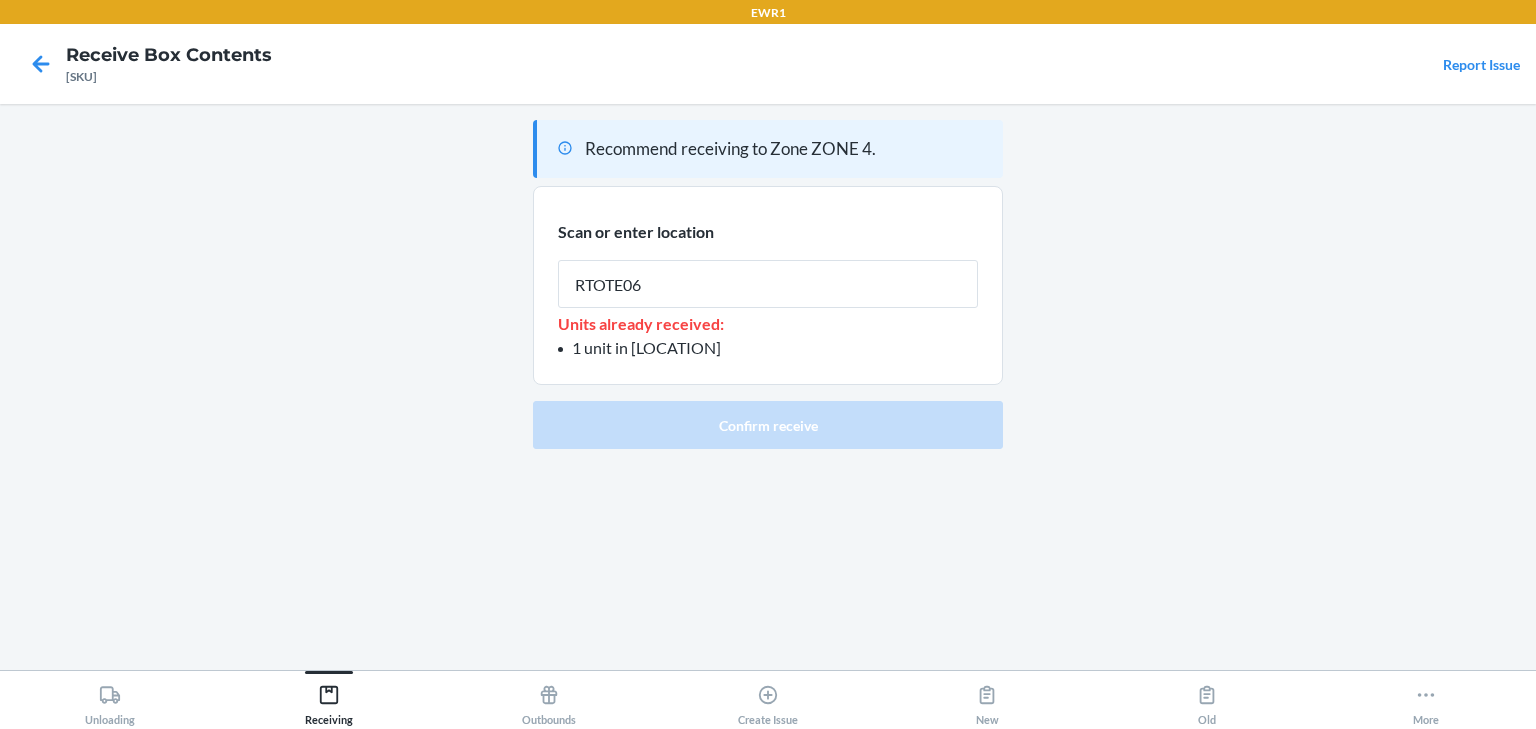 type on "RTOTE065" 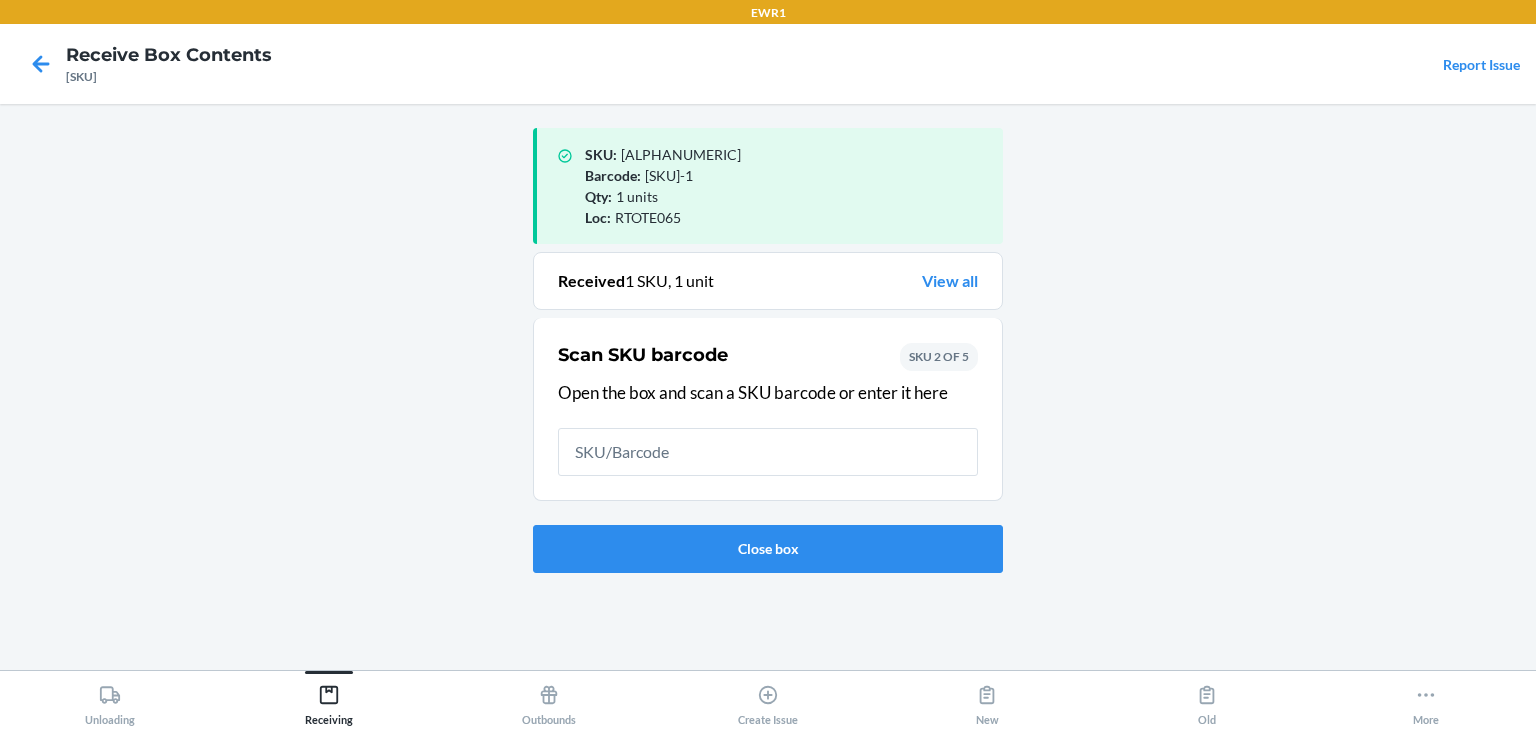 type 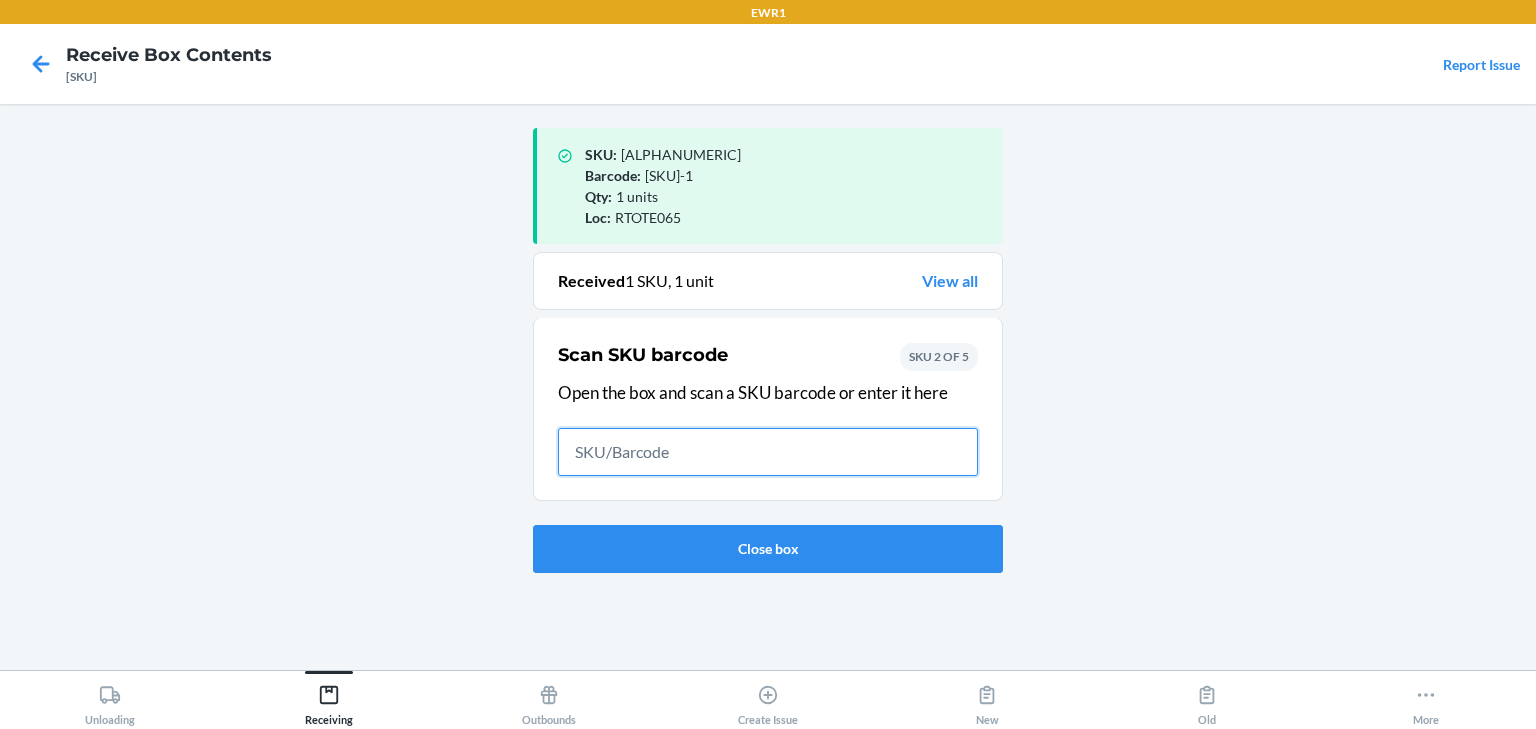 drag, startPoint x: 347, startPoint y: 317, endPoint x: 648, endPoint y: 439, distance: 324.78455 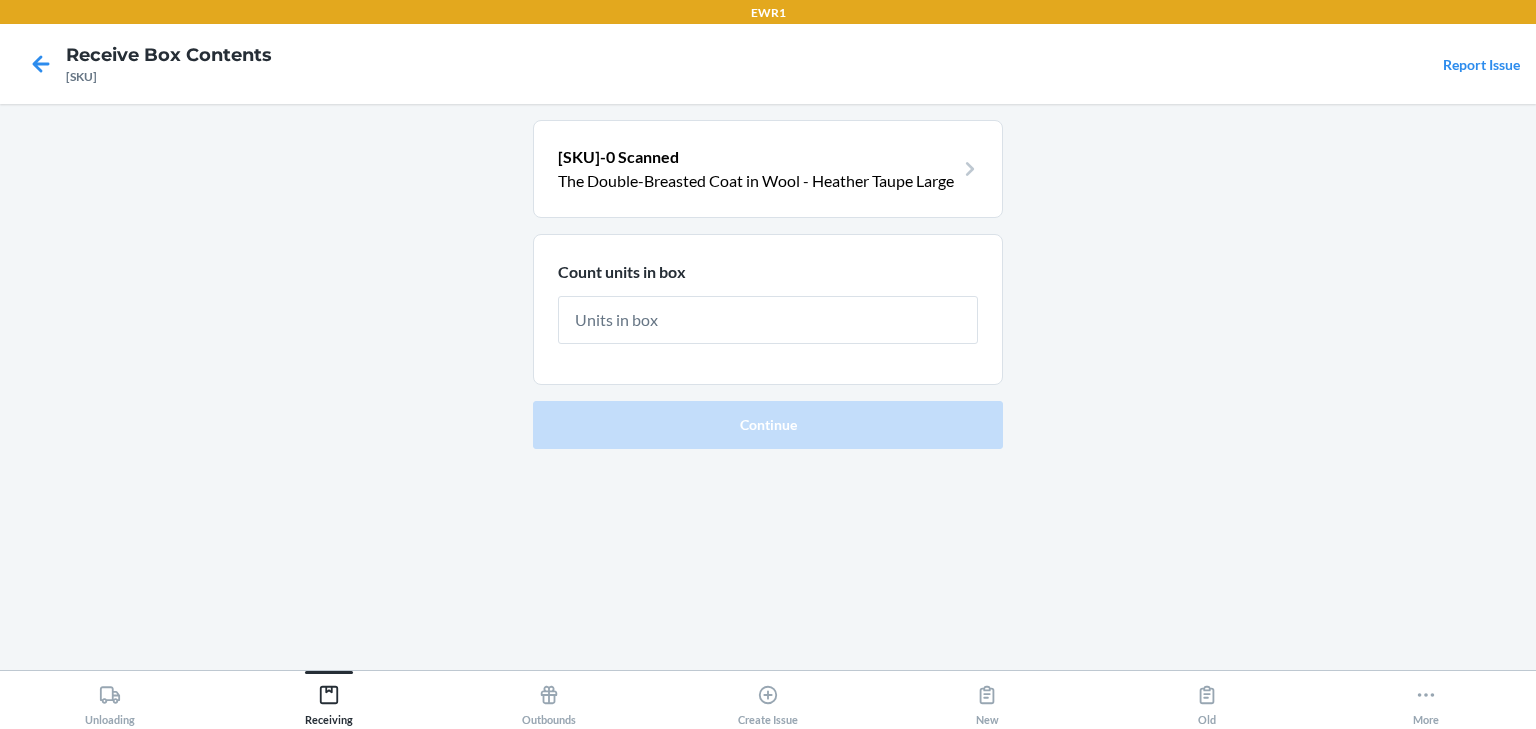 type on "1" 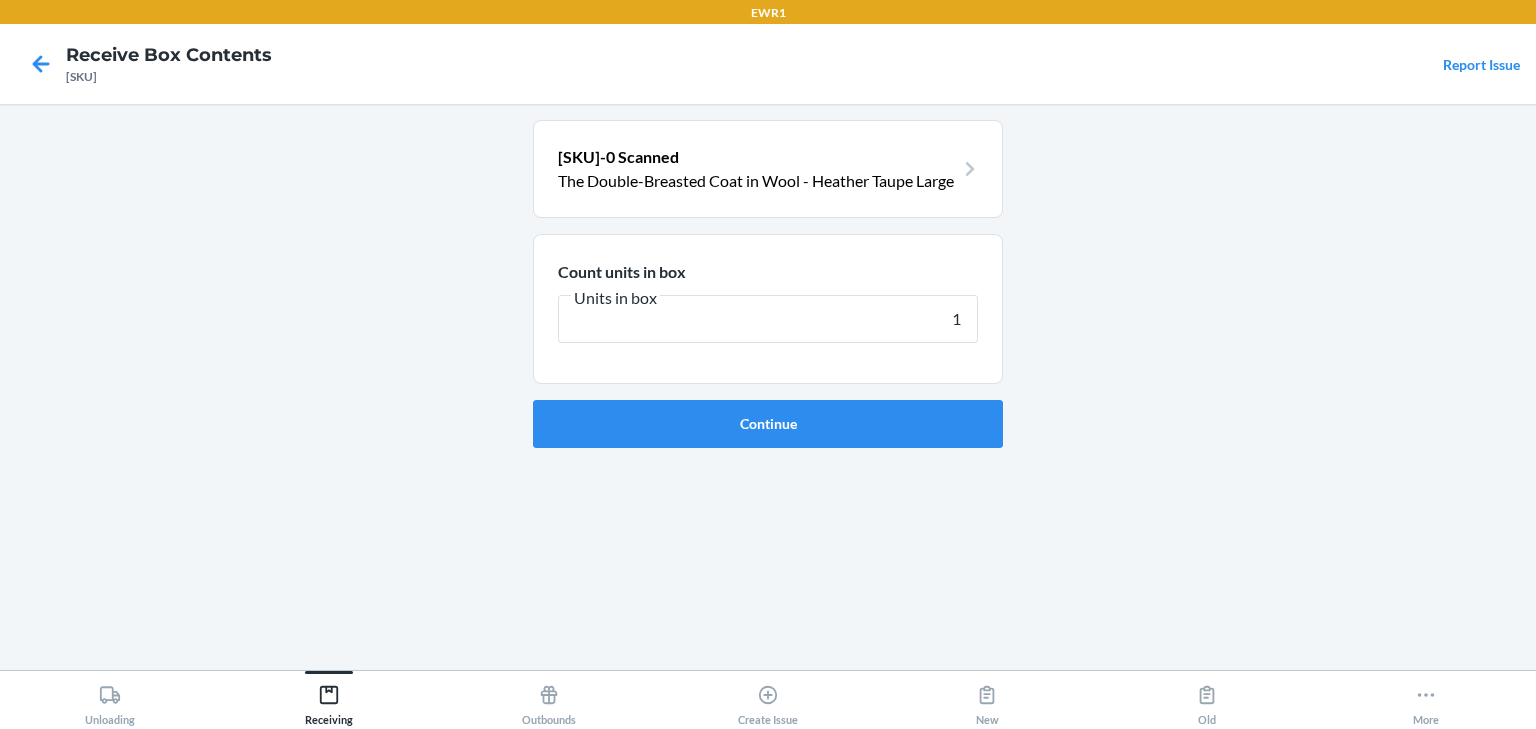 click on "Continue" at bounding box center (768, 424) 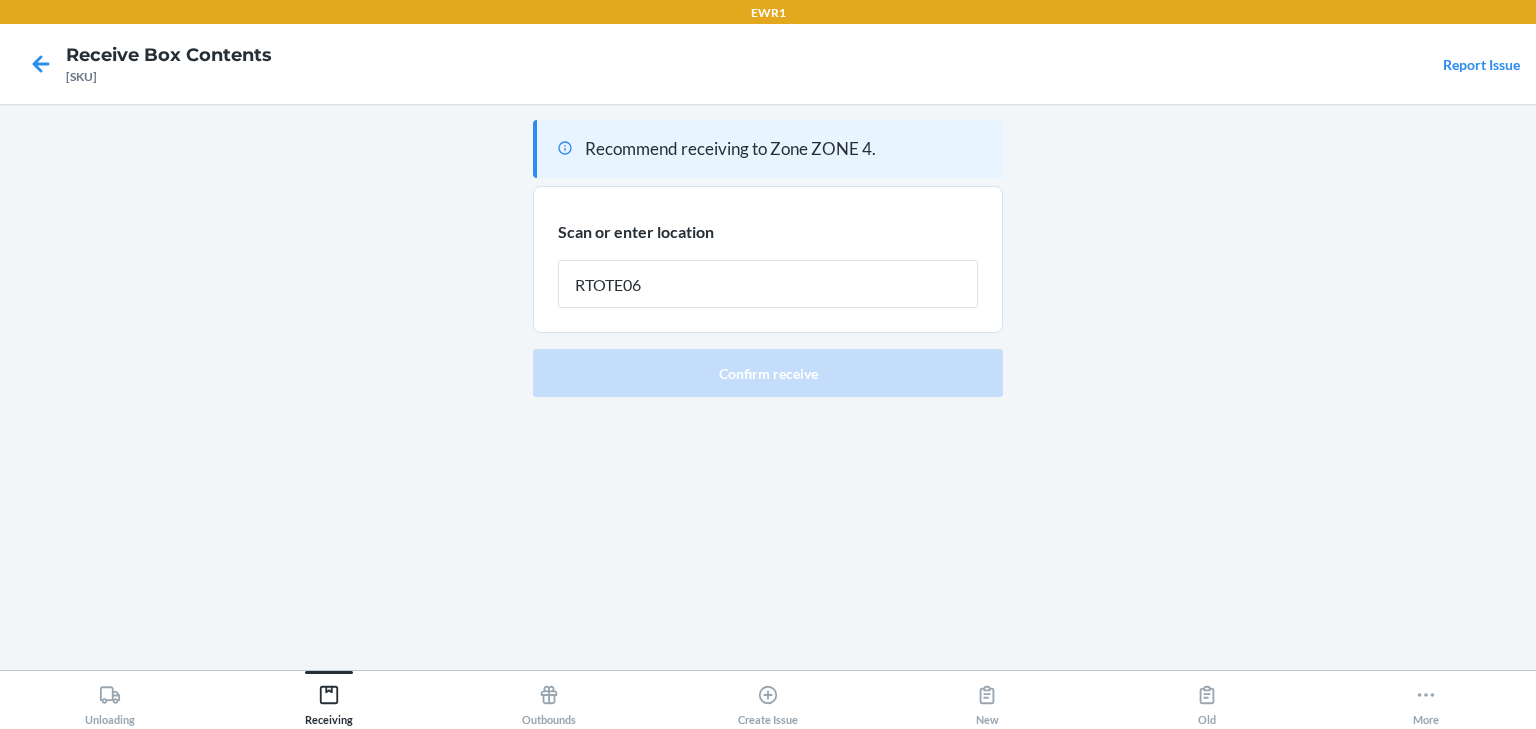 type on "RTOTE065" 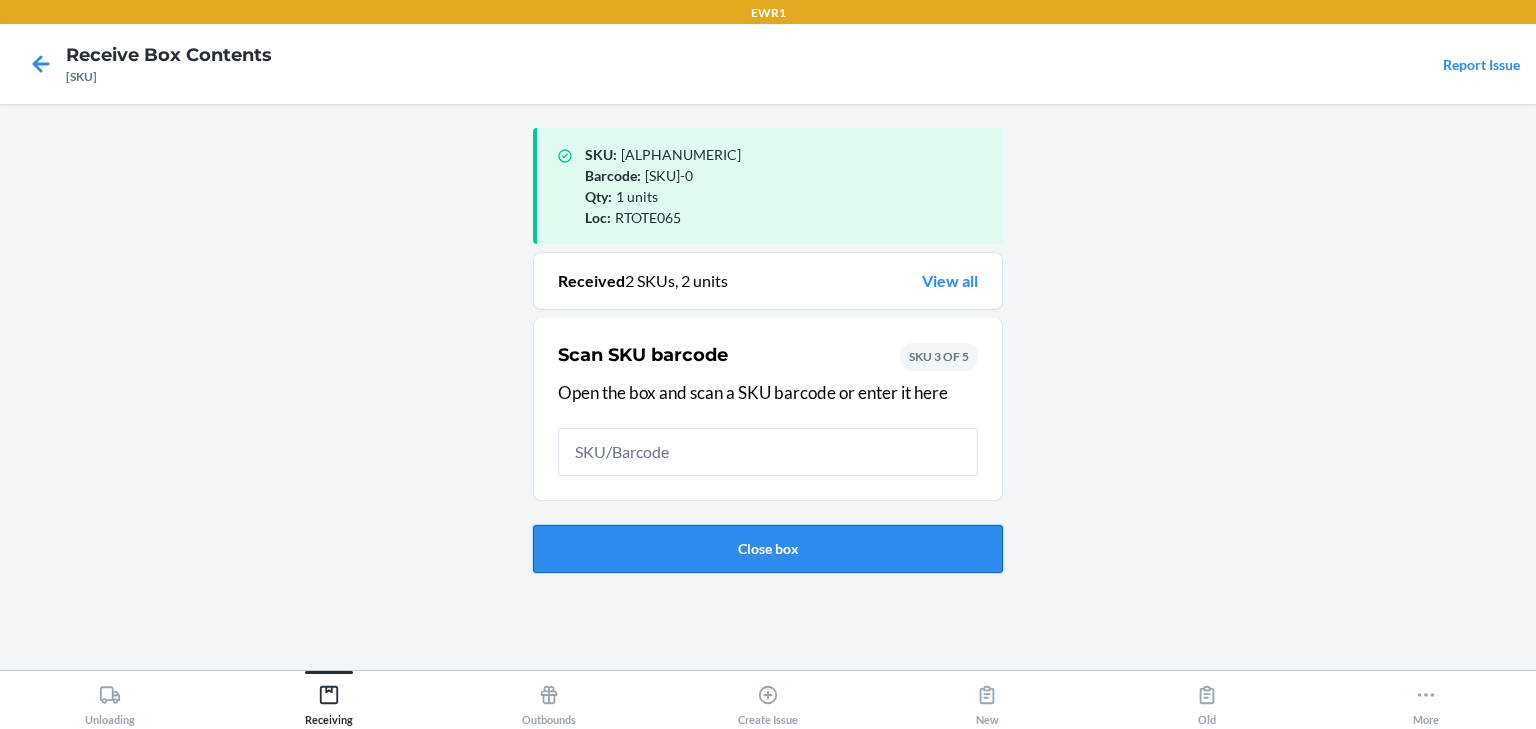 click on "Close box" at bounding box center [768, 549] 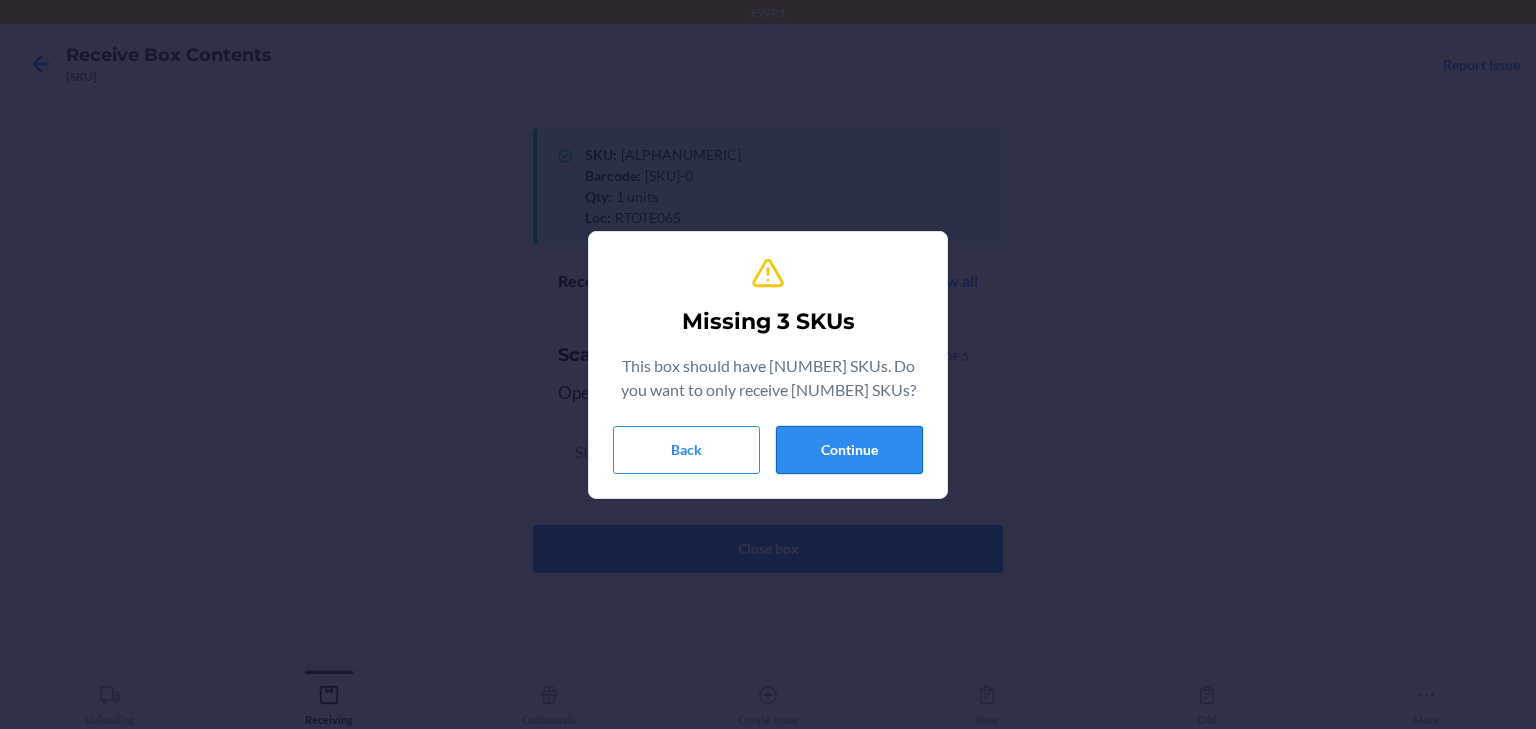 click on "Continue" at bounding box center (849, 450) 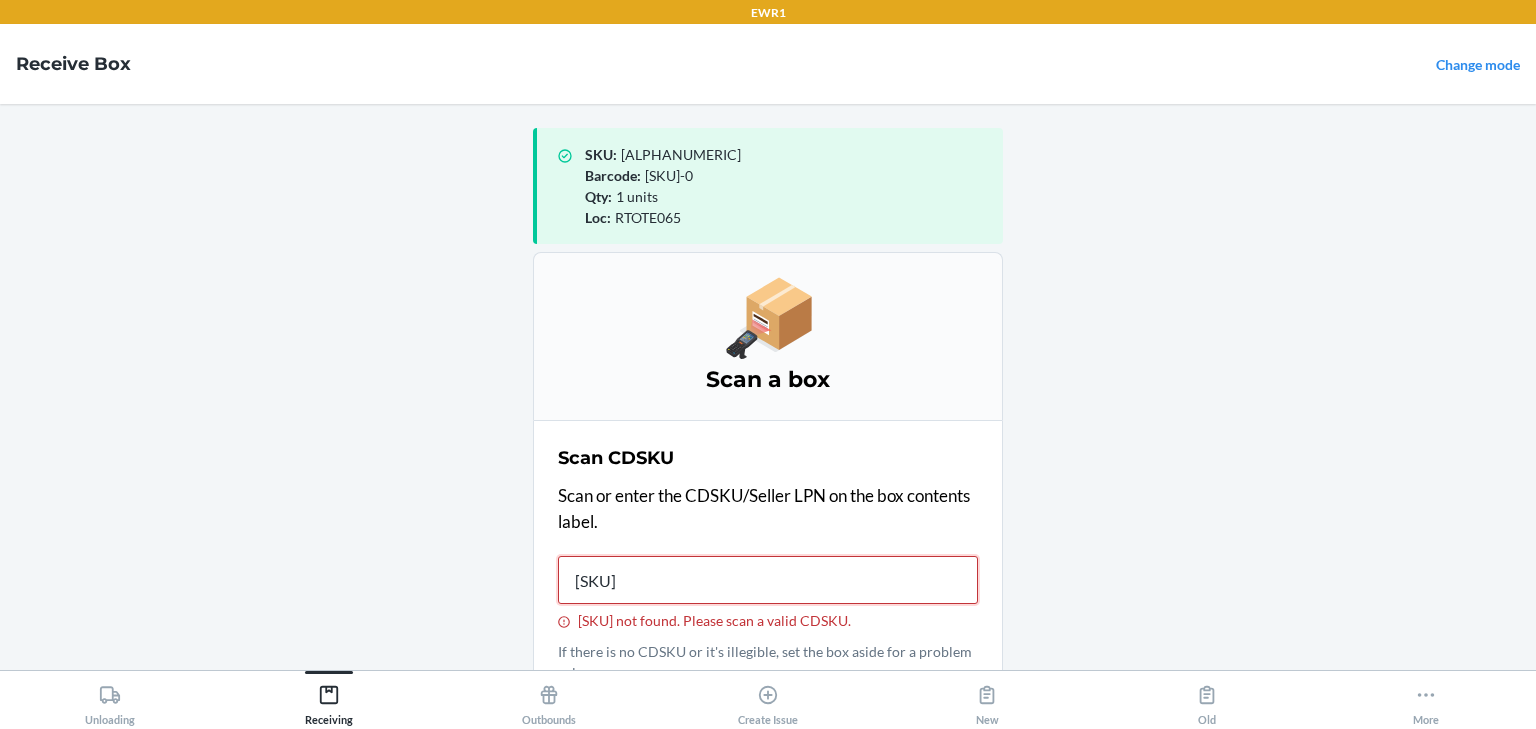 type on "00000000" 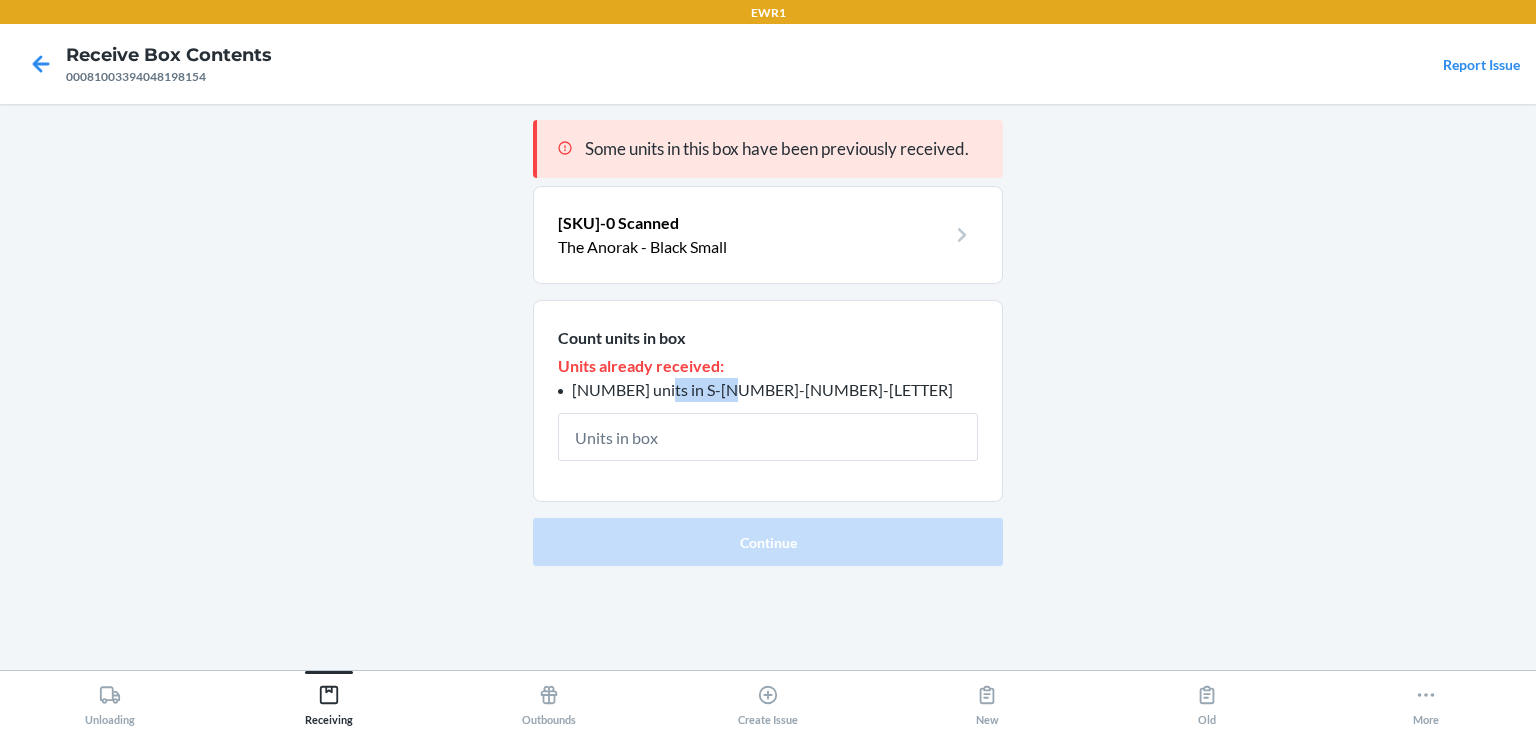 drag, startPoint x: 760, startPoint y: 395, endPoint x: 651, endPoint y: 396, distance: 109.004585 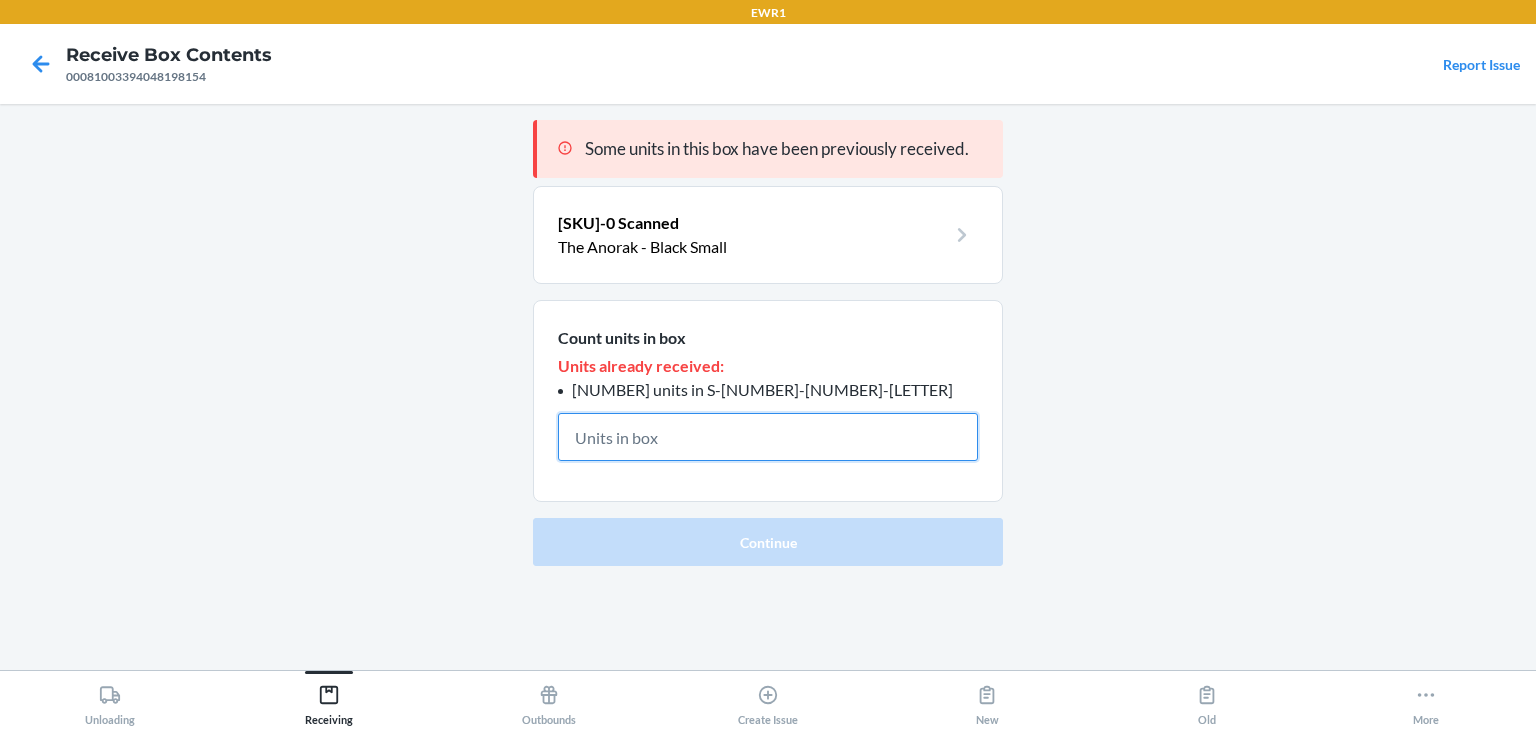 click at bounding box center (768, 437) 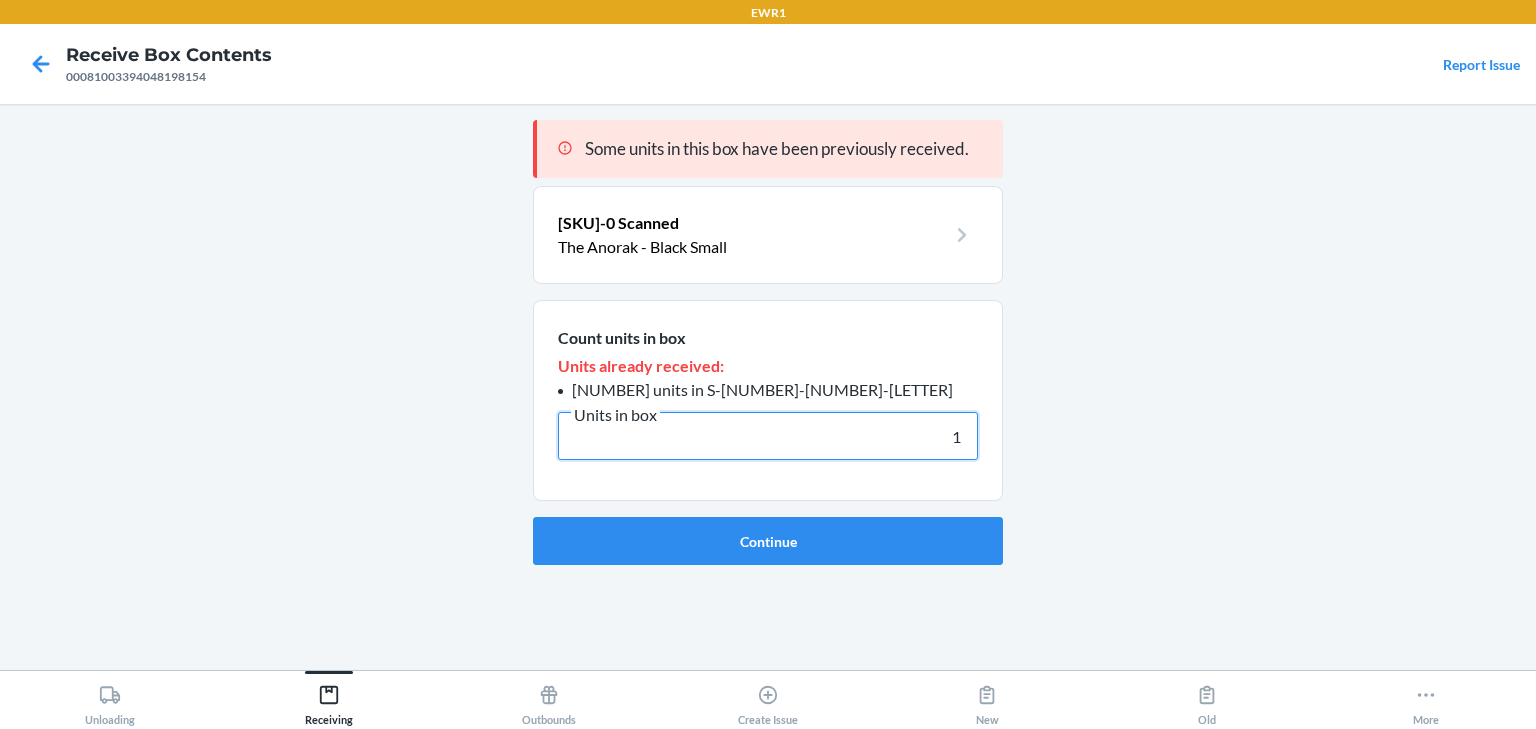 type on "1" 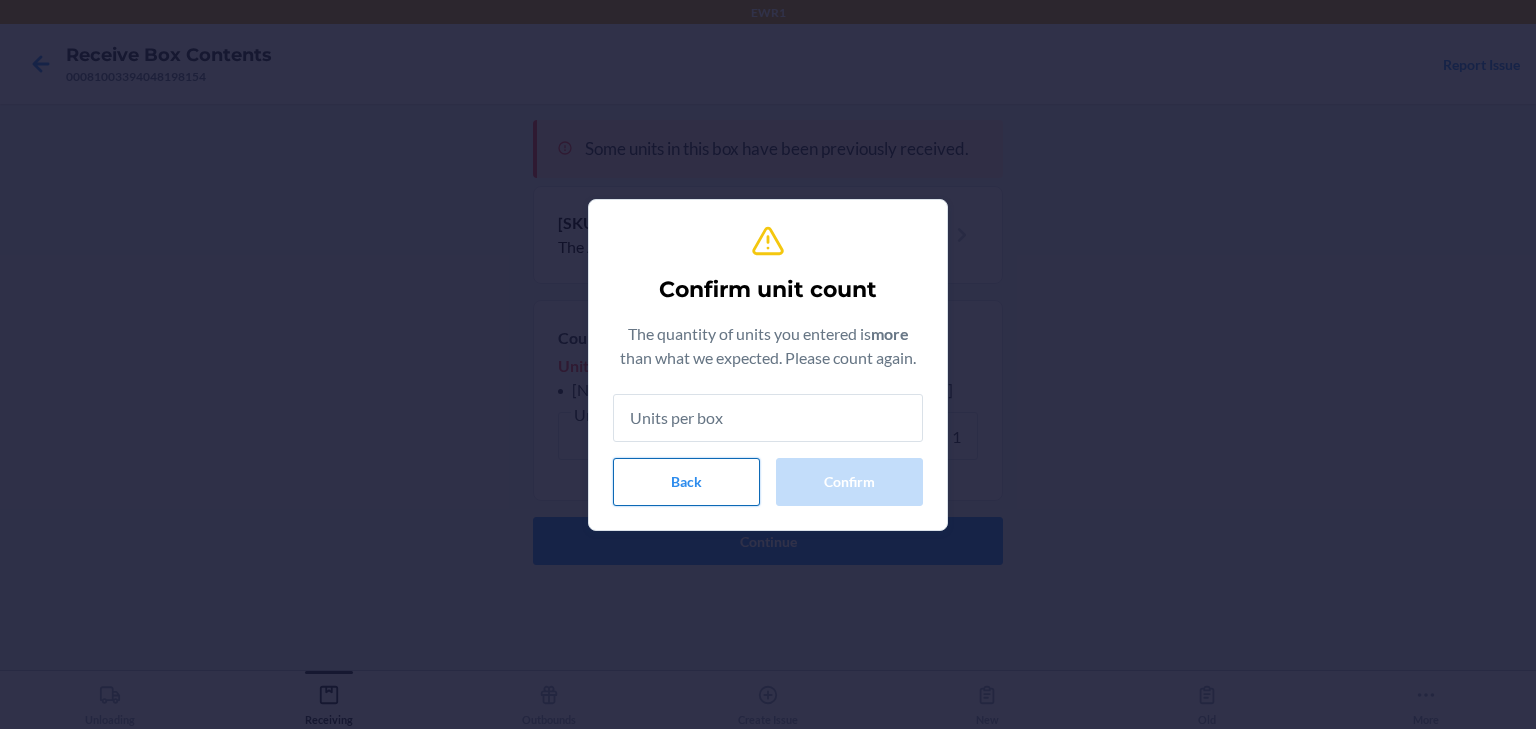 click on "Back" at bounding box center [686, 482] 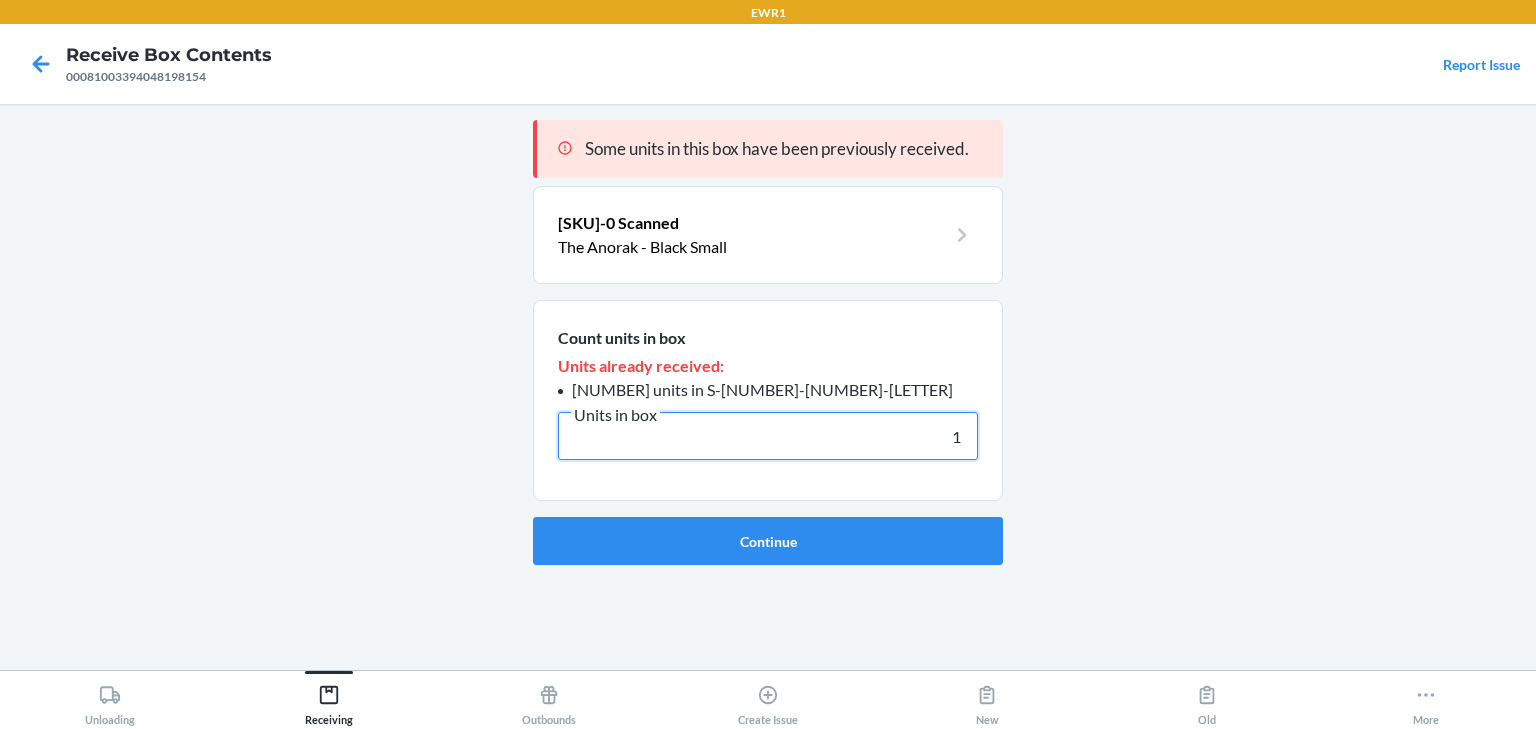 drag, startPoint x: 753, startPoint y: 435, endPoint x: 1078, endPoint y: 408, distance: 326.1196 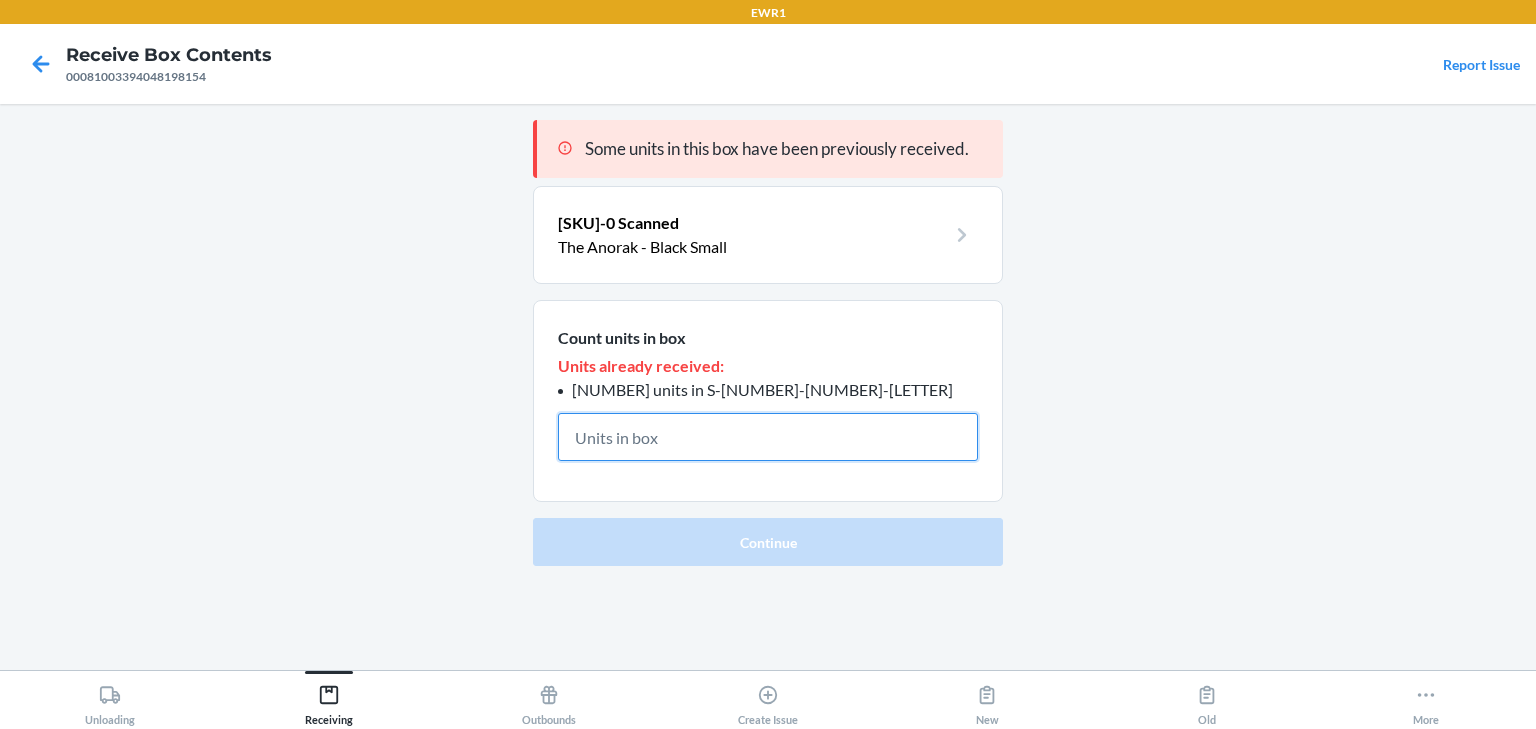 type on "1" 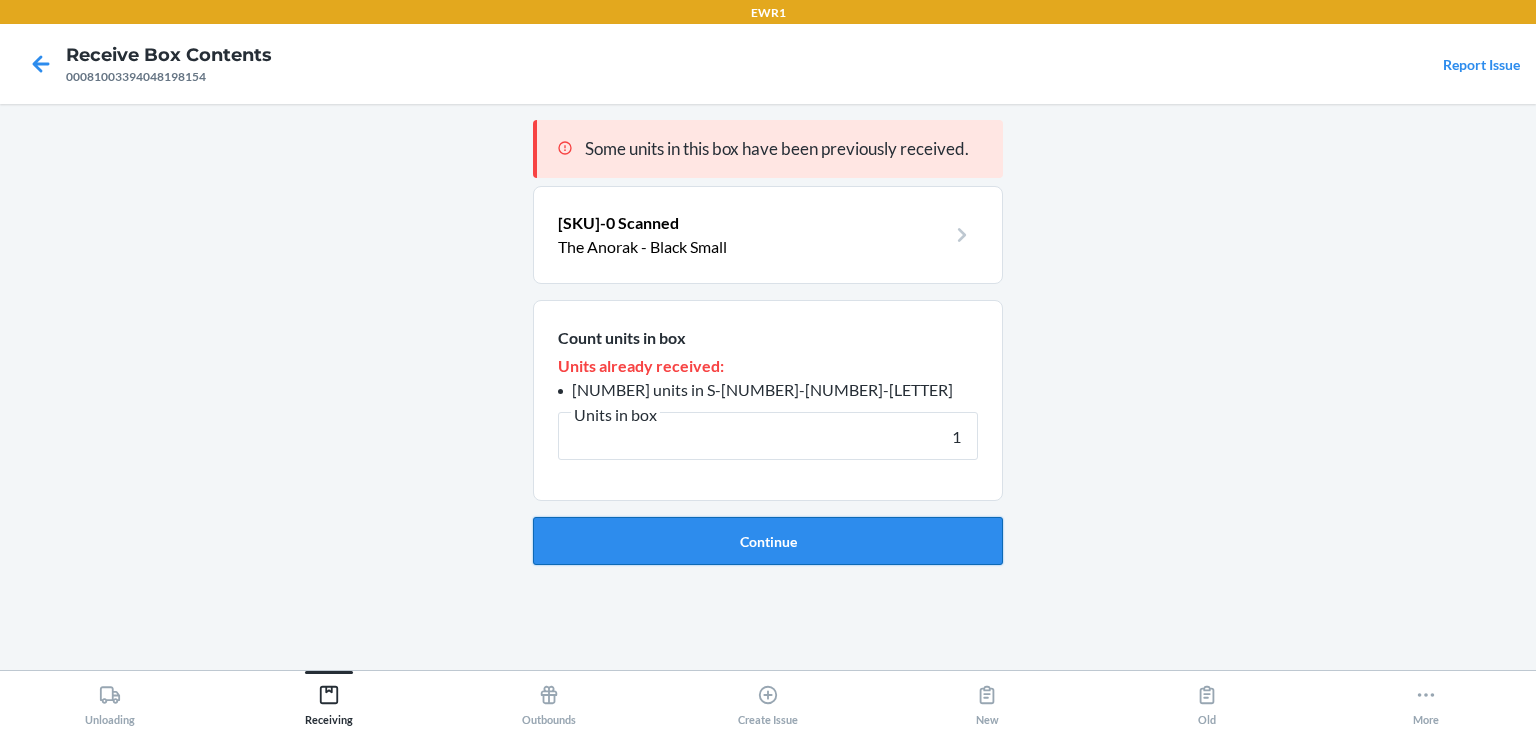 click on "Continue" at bounding box center (768, 541) 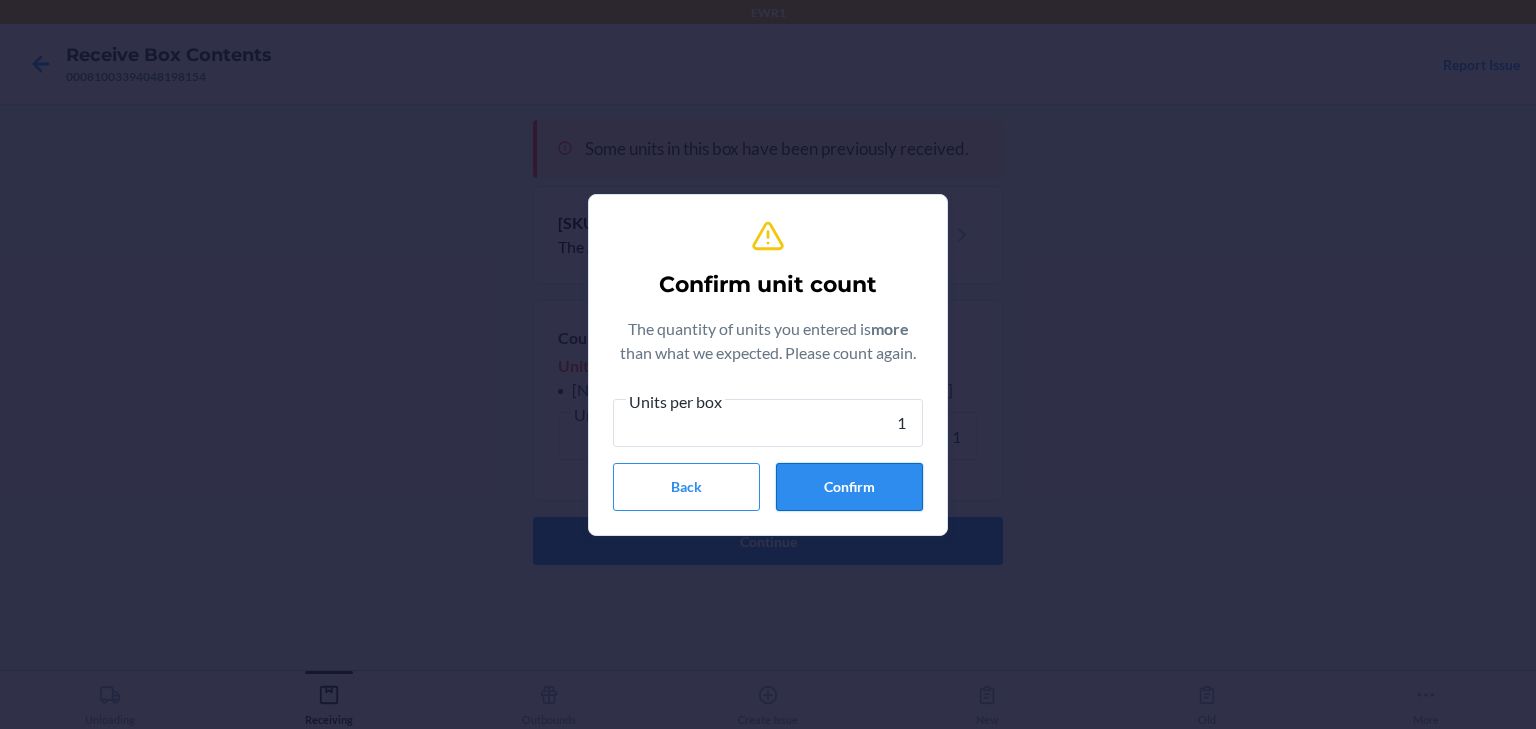 type on "1" 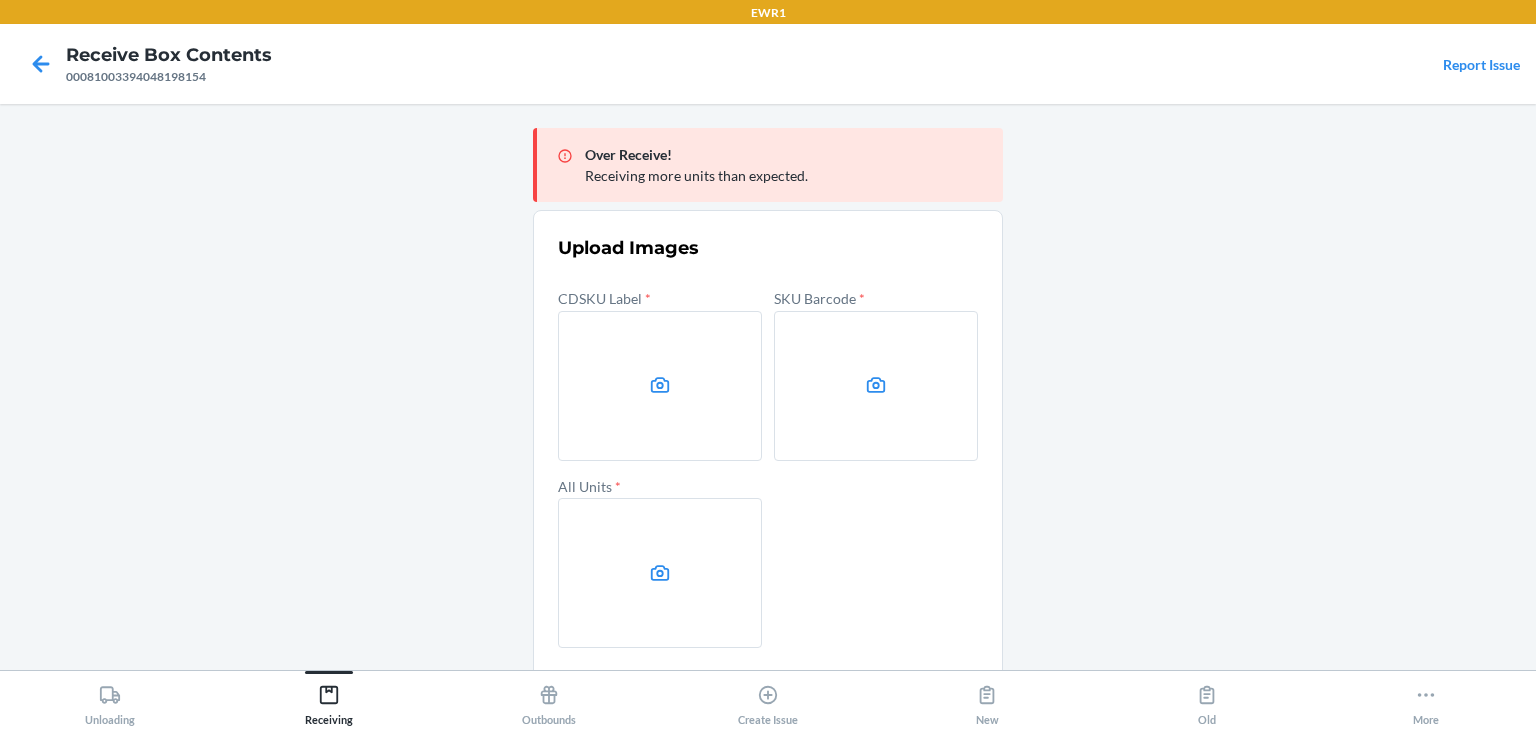 click at bounding box center (660, 386) 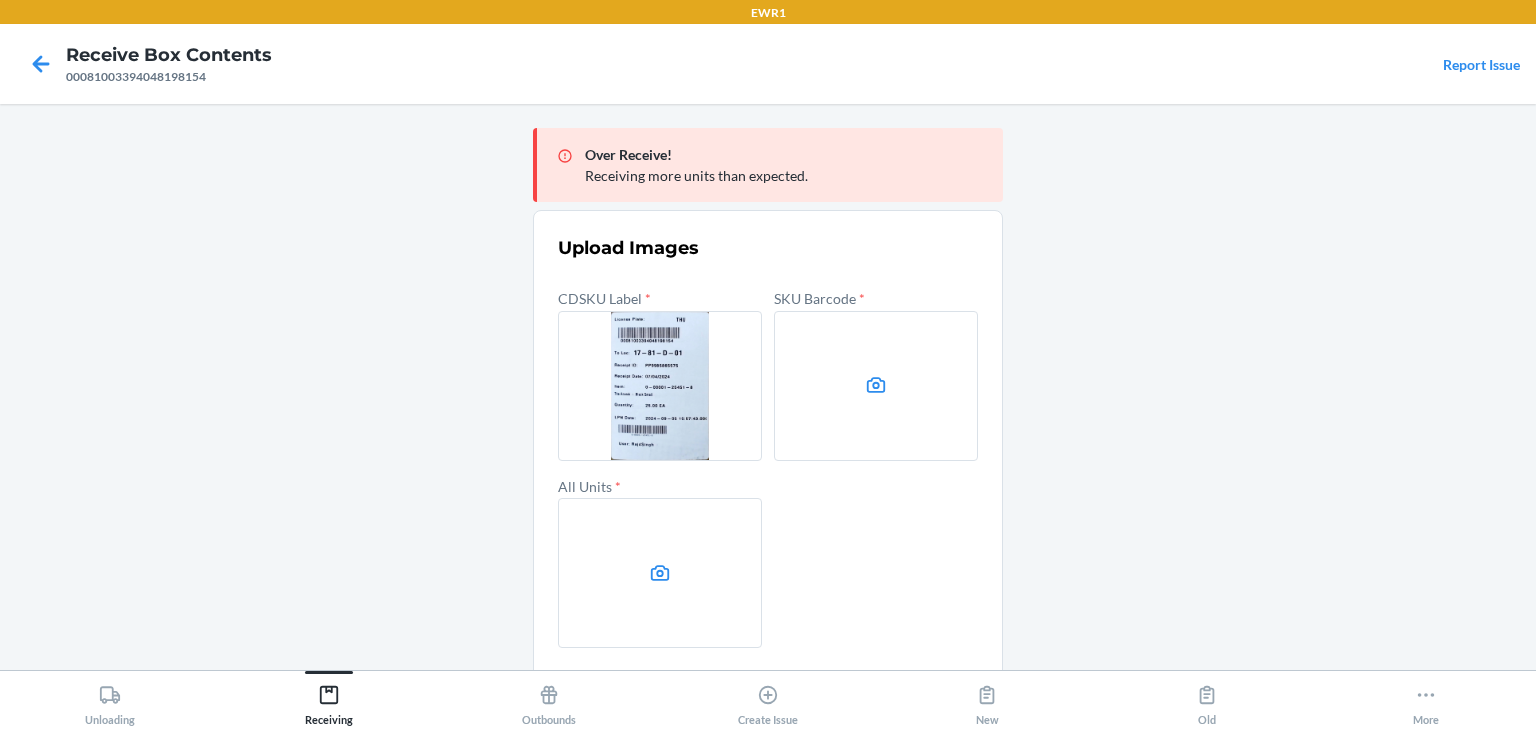 click at bounding box center (876, 386) 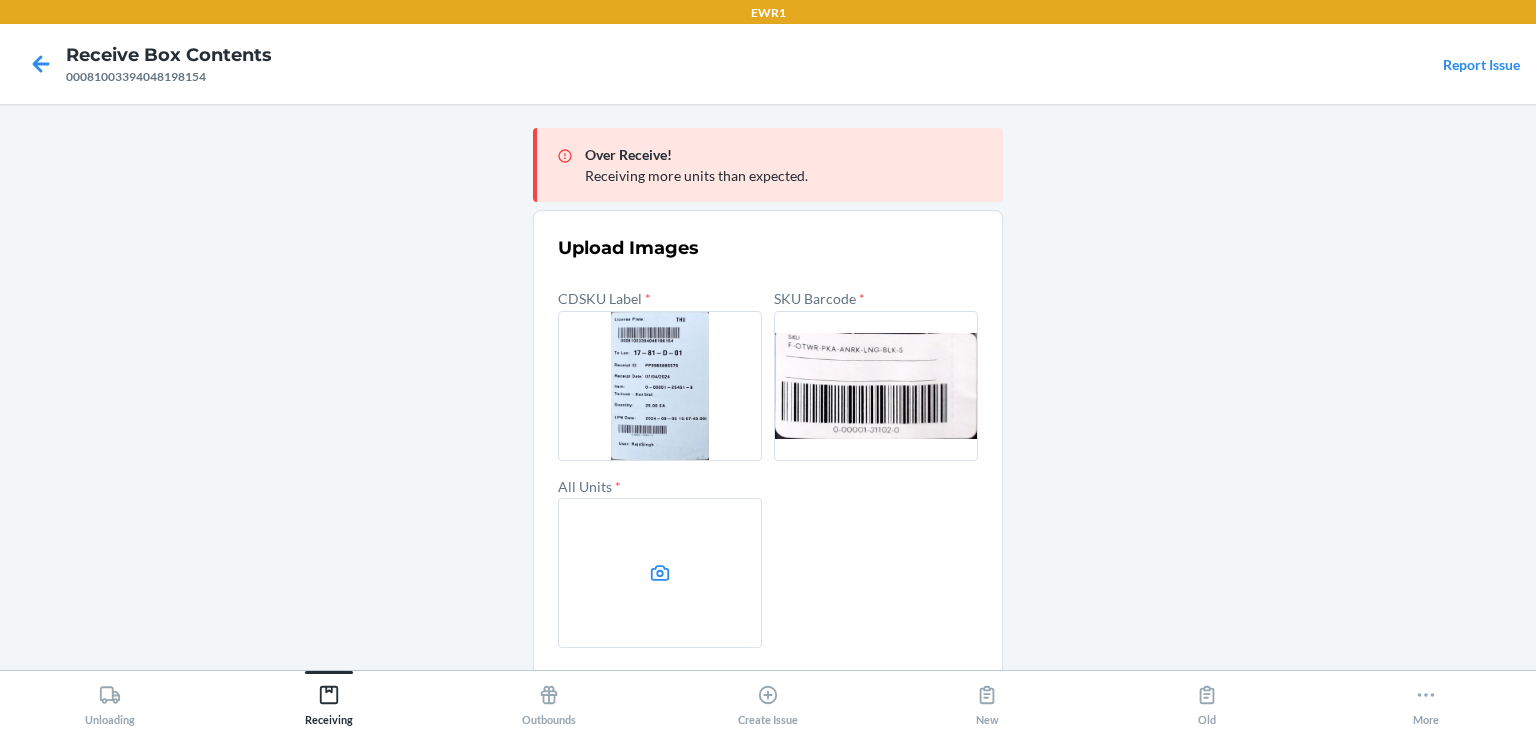 click at bounding box center [660, 573] 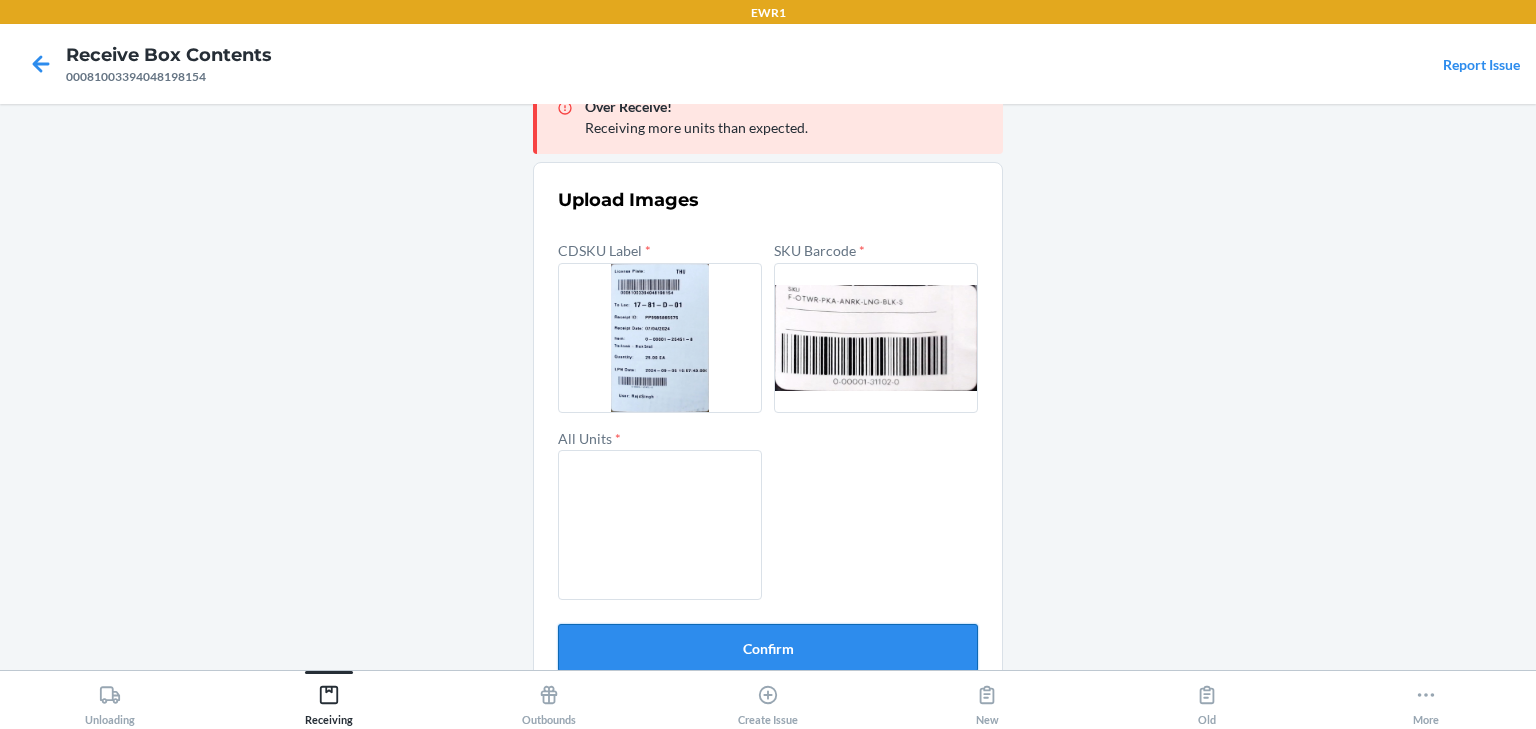 scroll, scrollTop: 75, scrollLeft: 0, axis: vertical 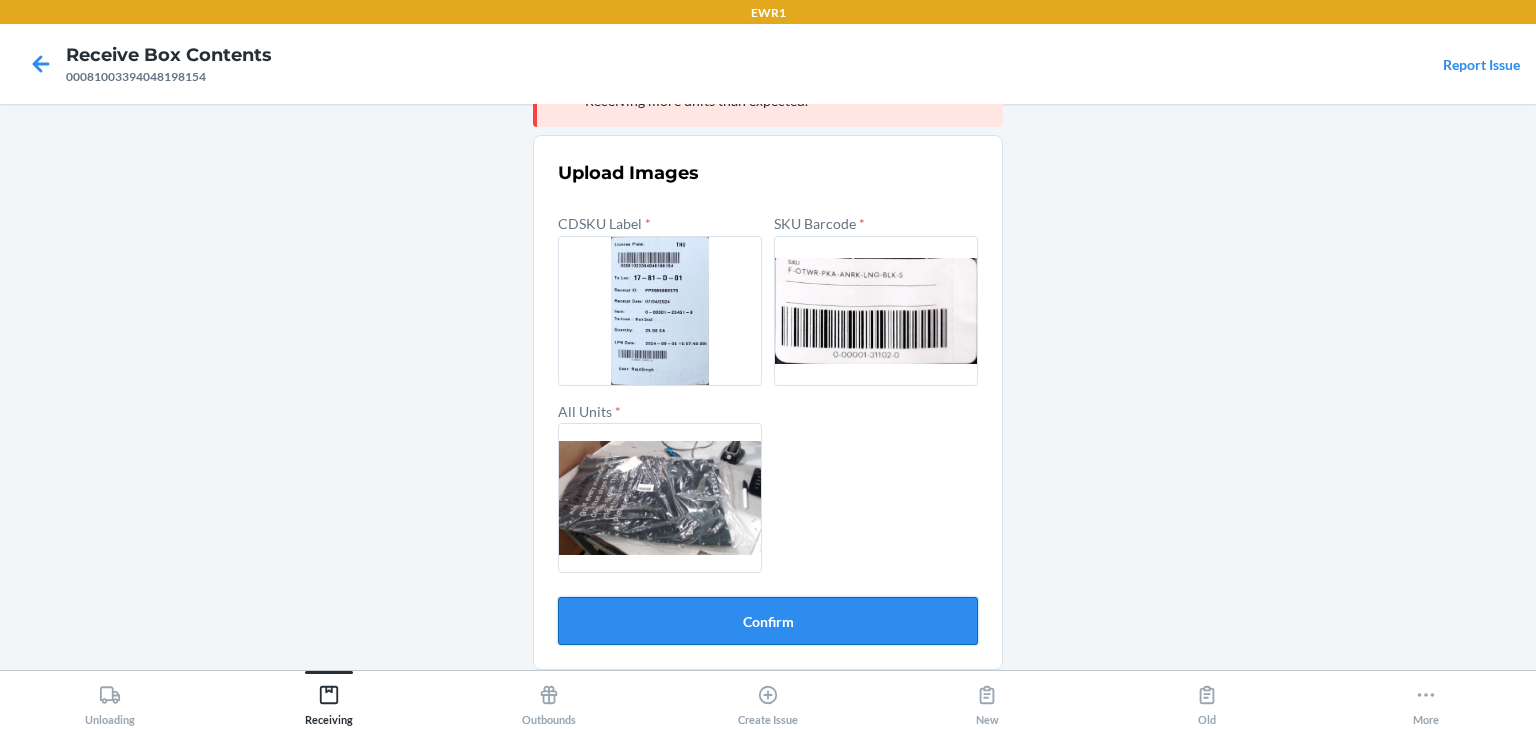 click on "Confirm" at bounding box center (768, 621) 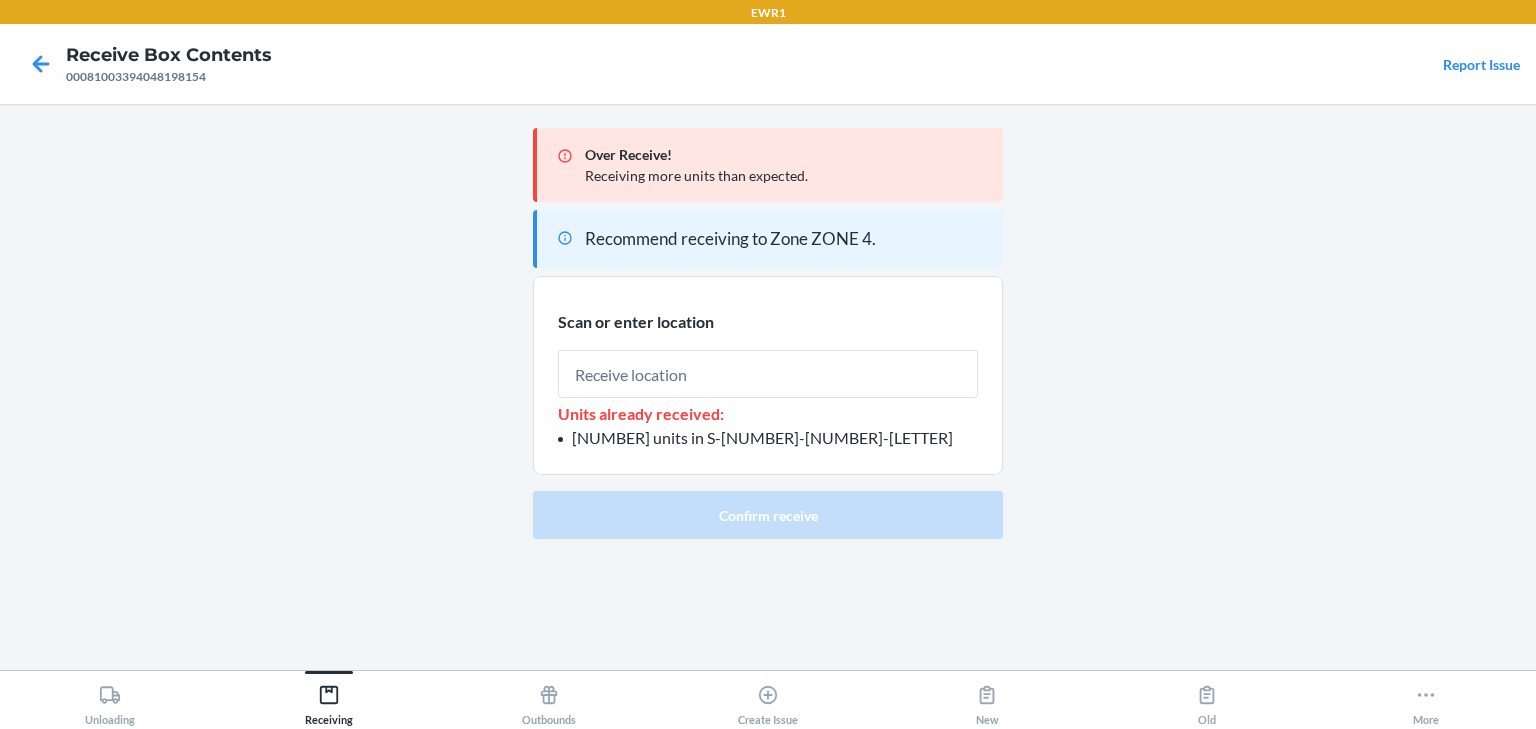 scroll, scrollTop: 0, scrollLeft: 0, axis: both 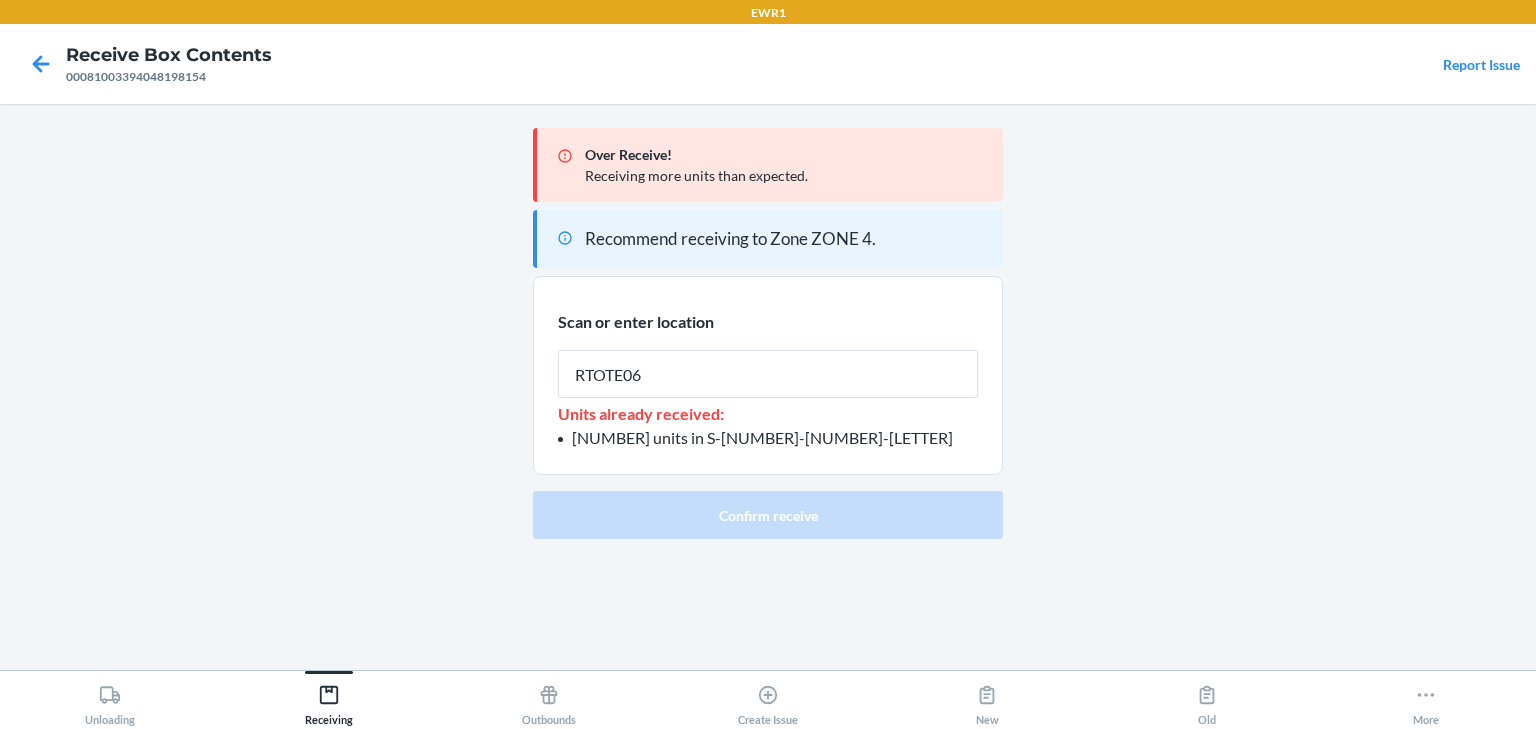 type on "RTOTE065" 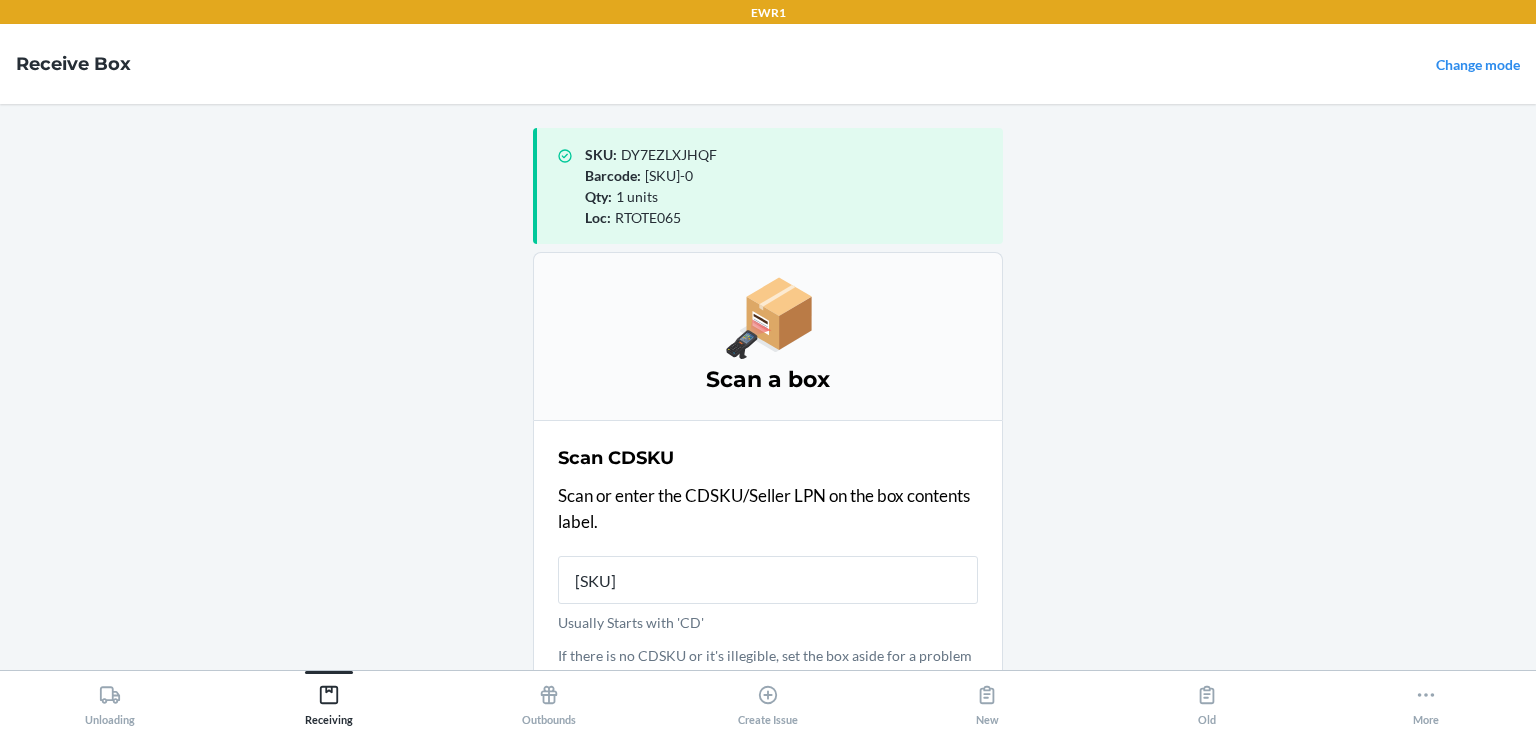 type on "00000000010122951" 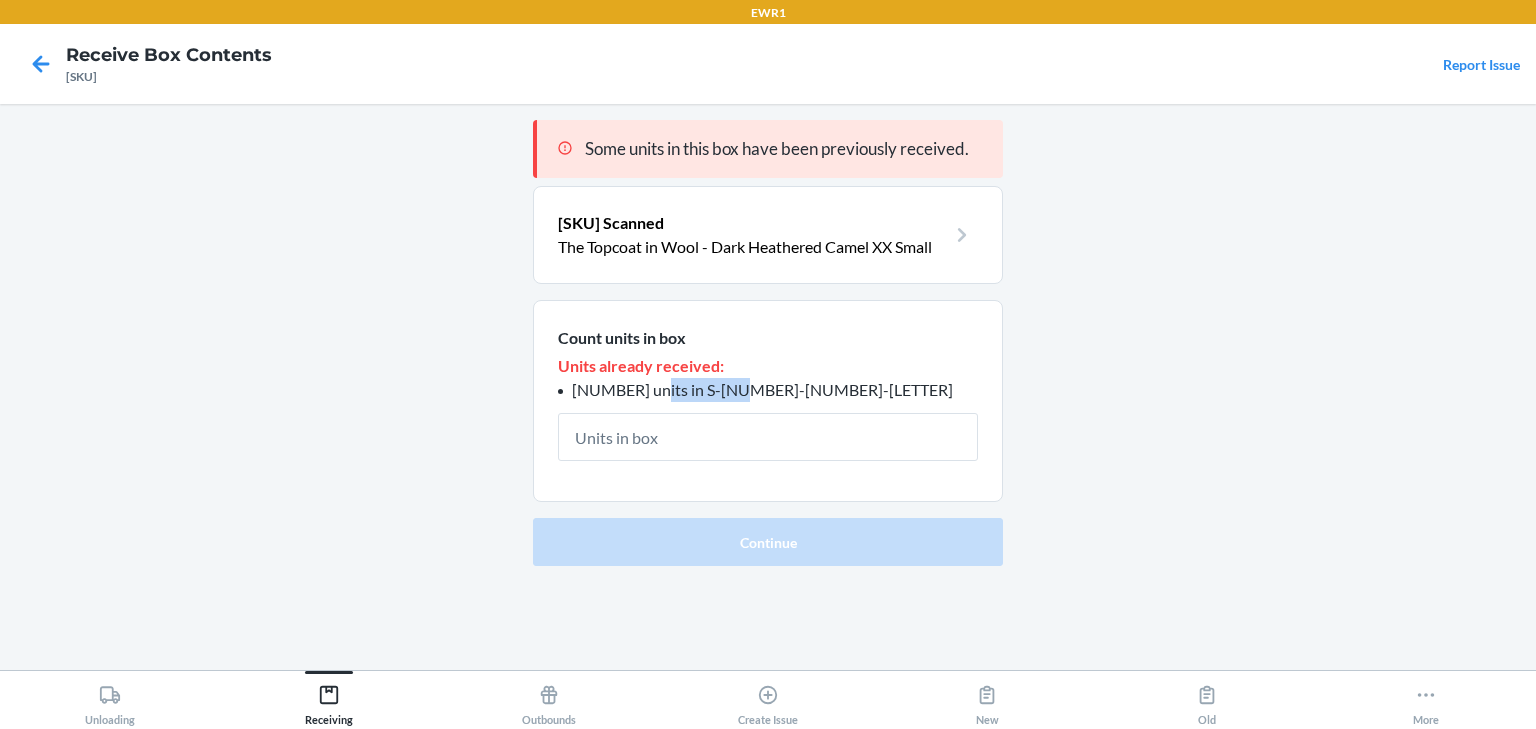 drag, startPoint x: 744, startPoint y: 384, endPoint x: 642, endPoint y: 388, distance: 102.0784 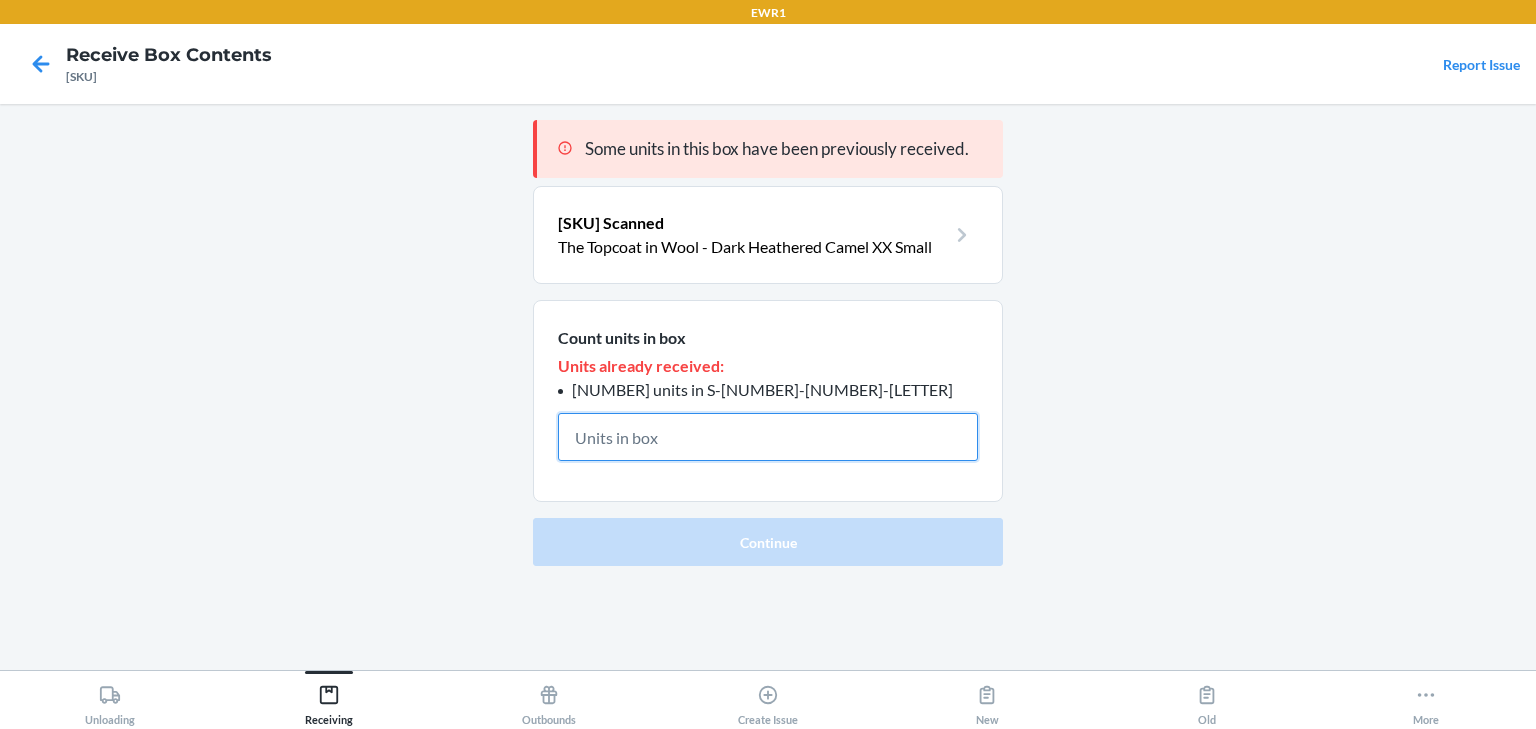 click at bounding box center (768, 437) 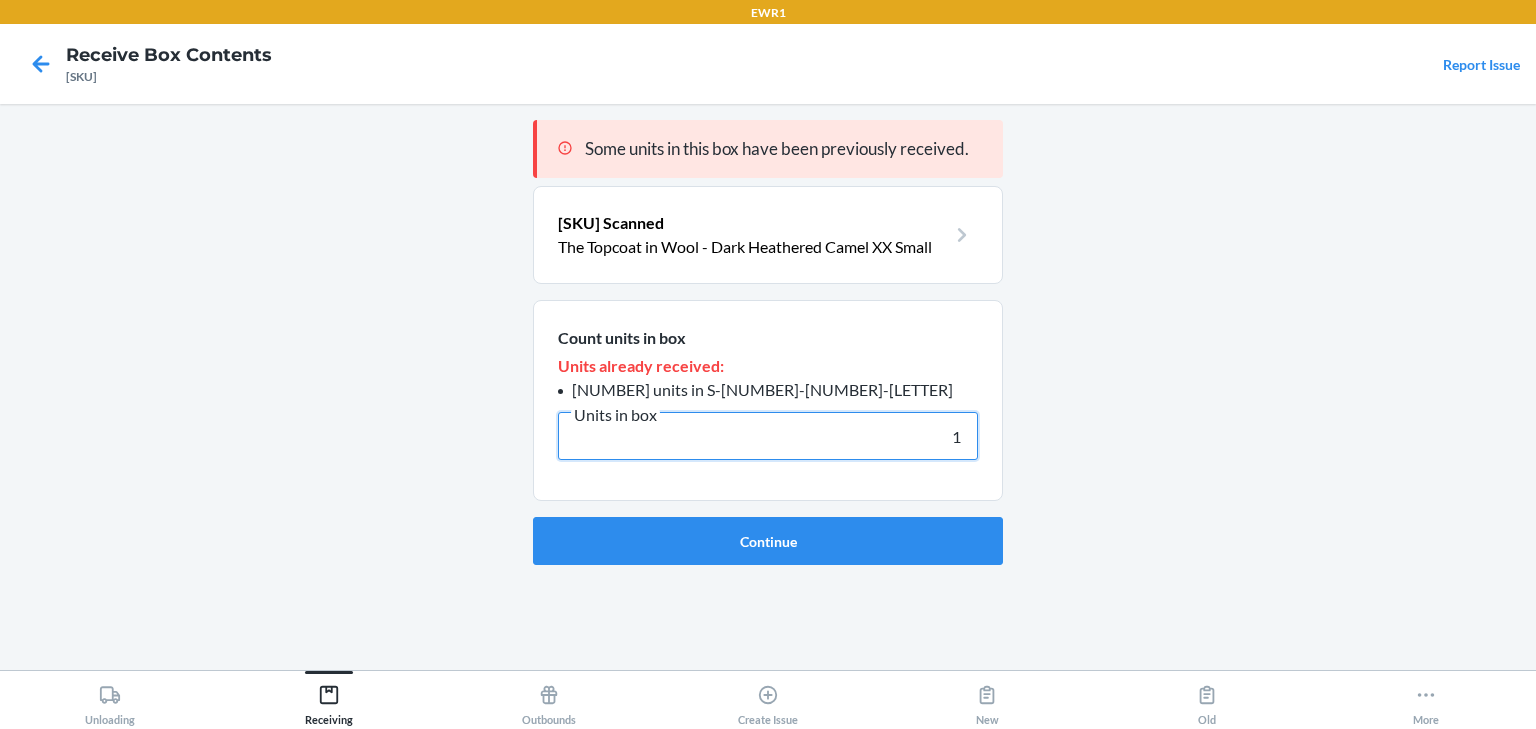 click on "Continue" at bounding box center (768, 541) 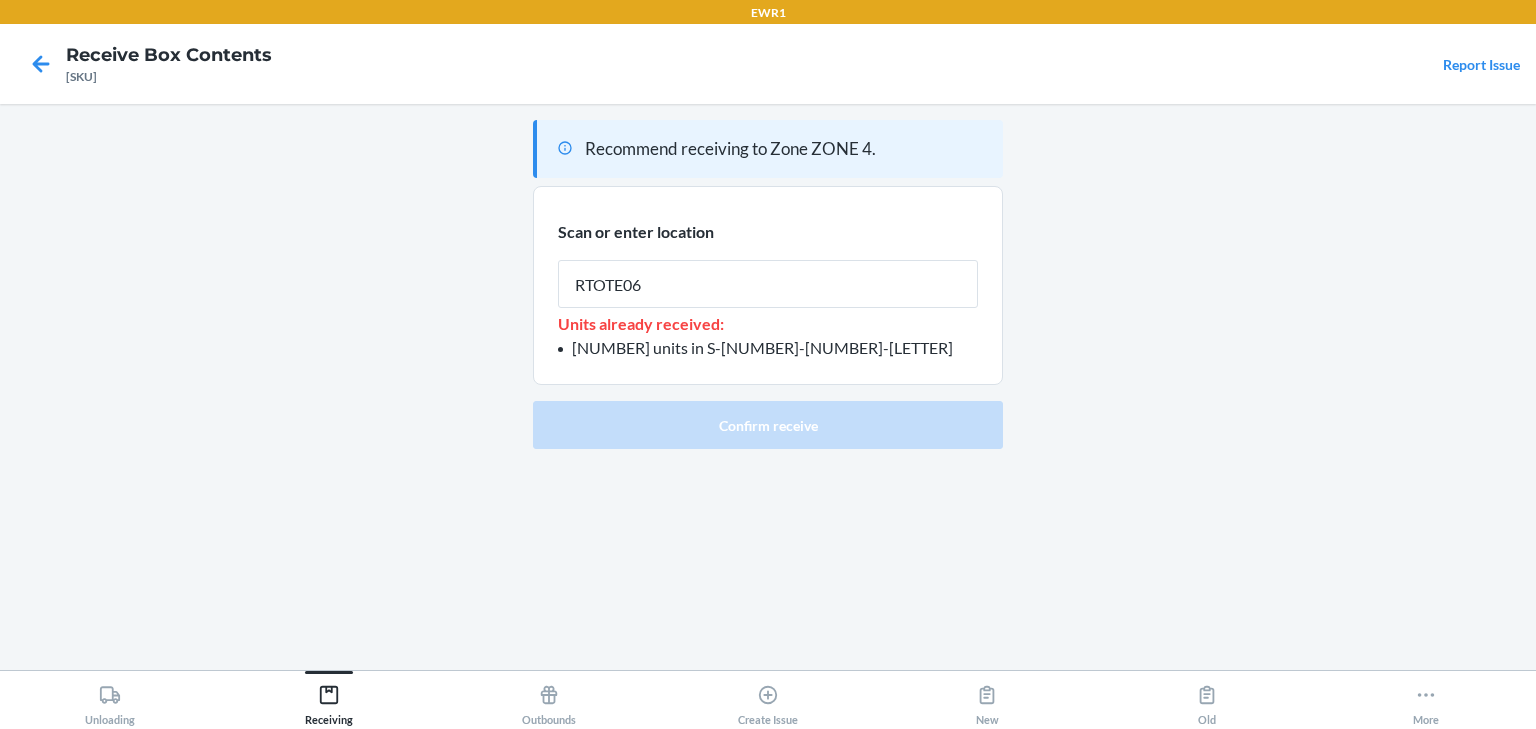 type on "RTOTE065" 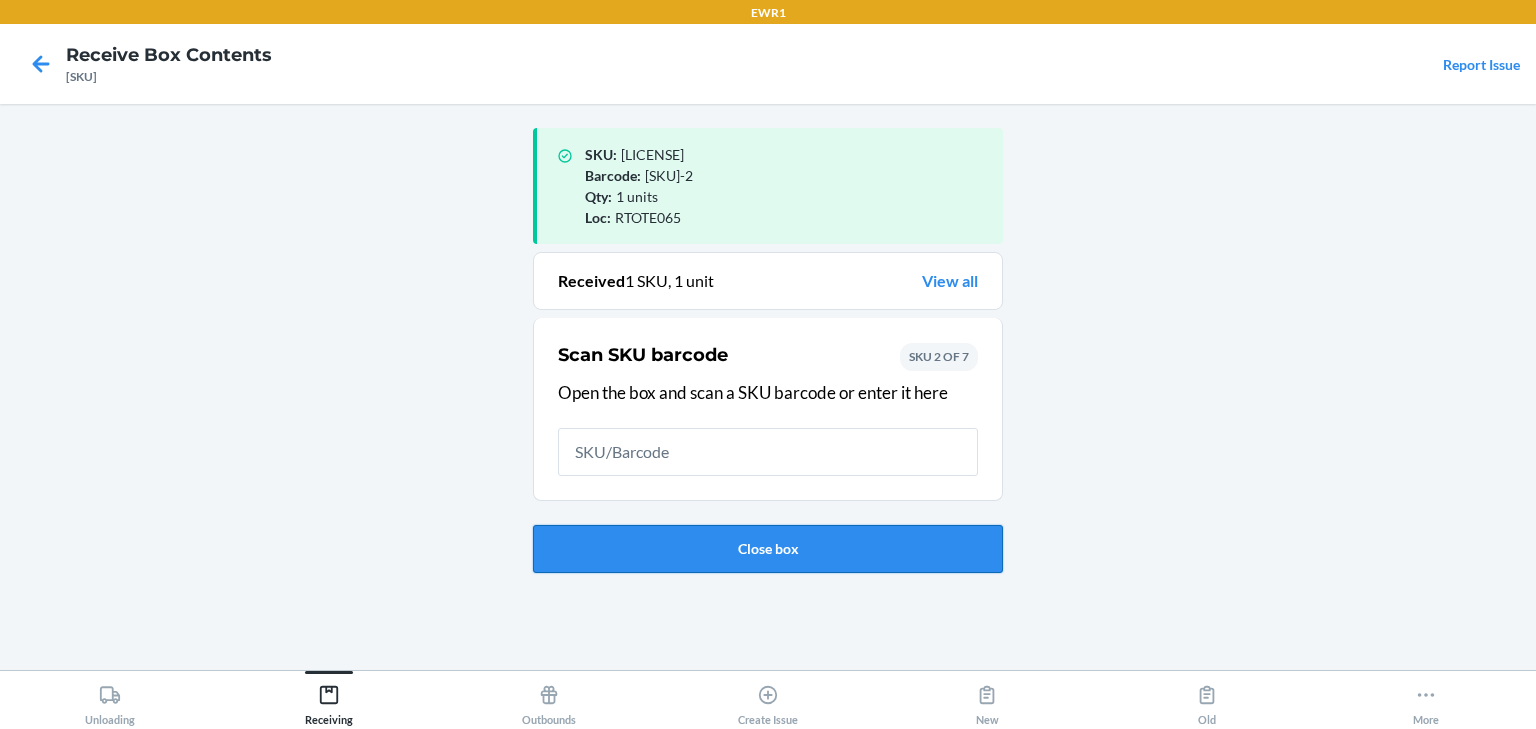 click on "Close box" at bounding box center [768, 549] 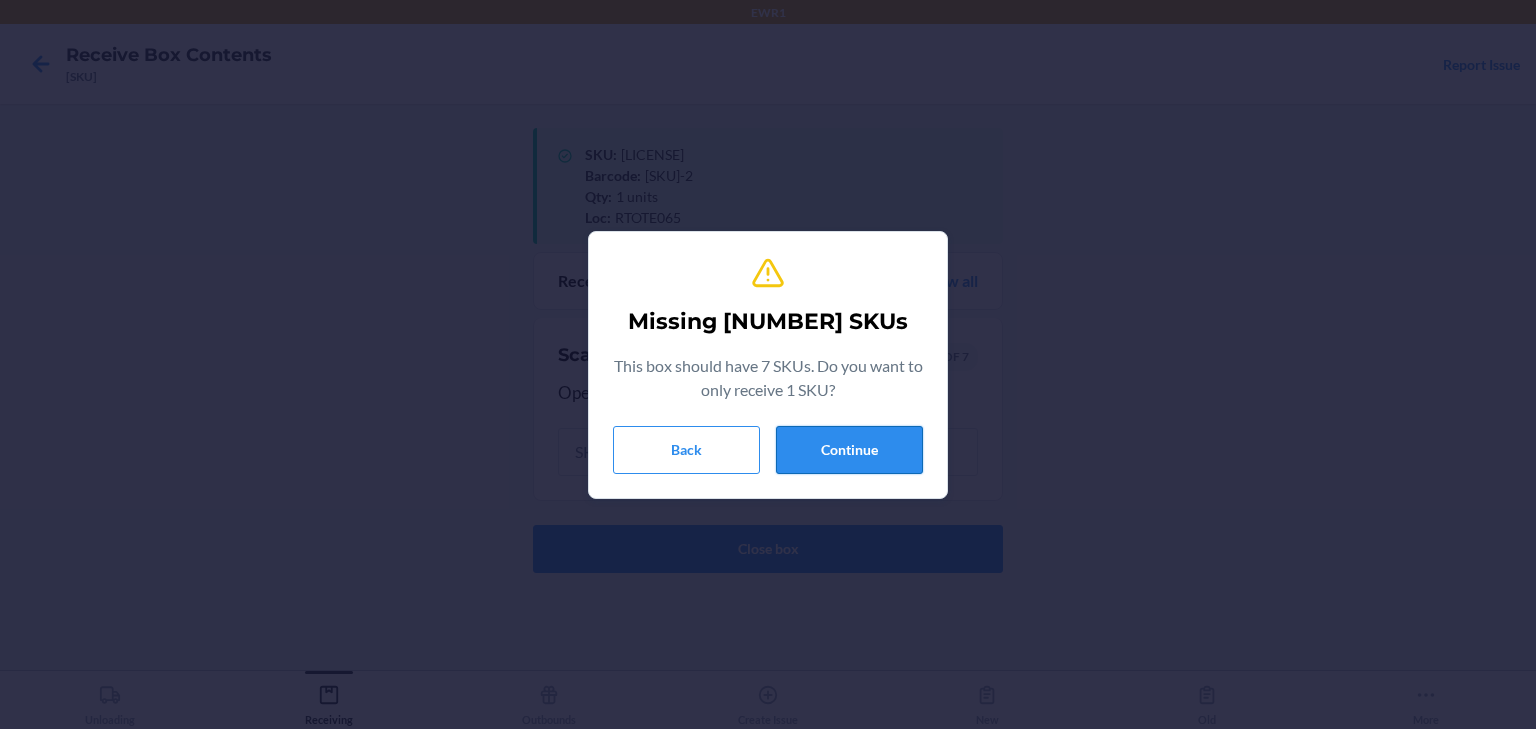 click on "Continue" at bounding box center [849, 450] 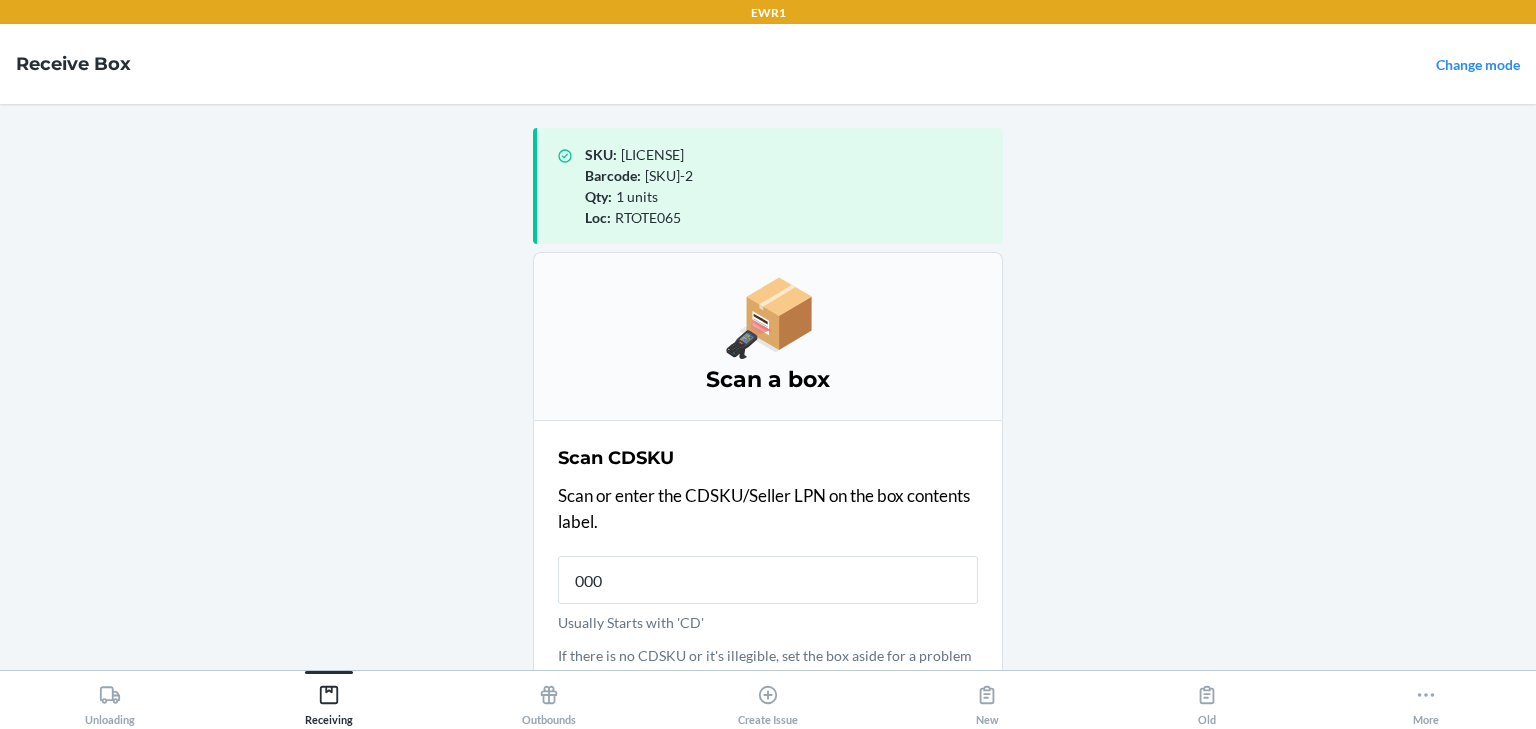 type on "0000" 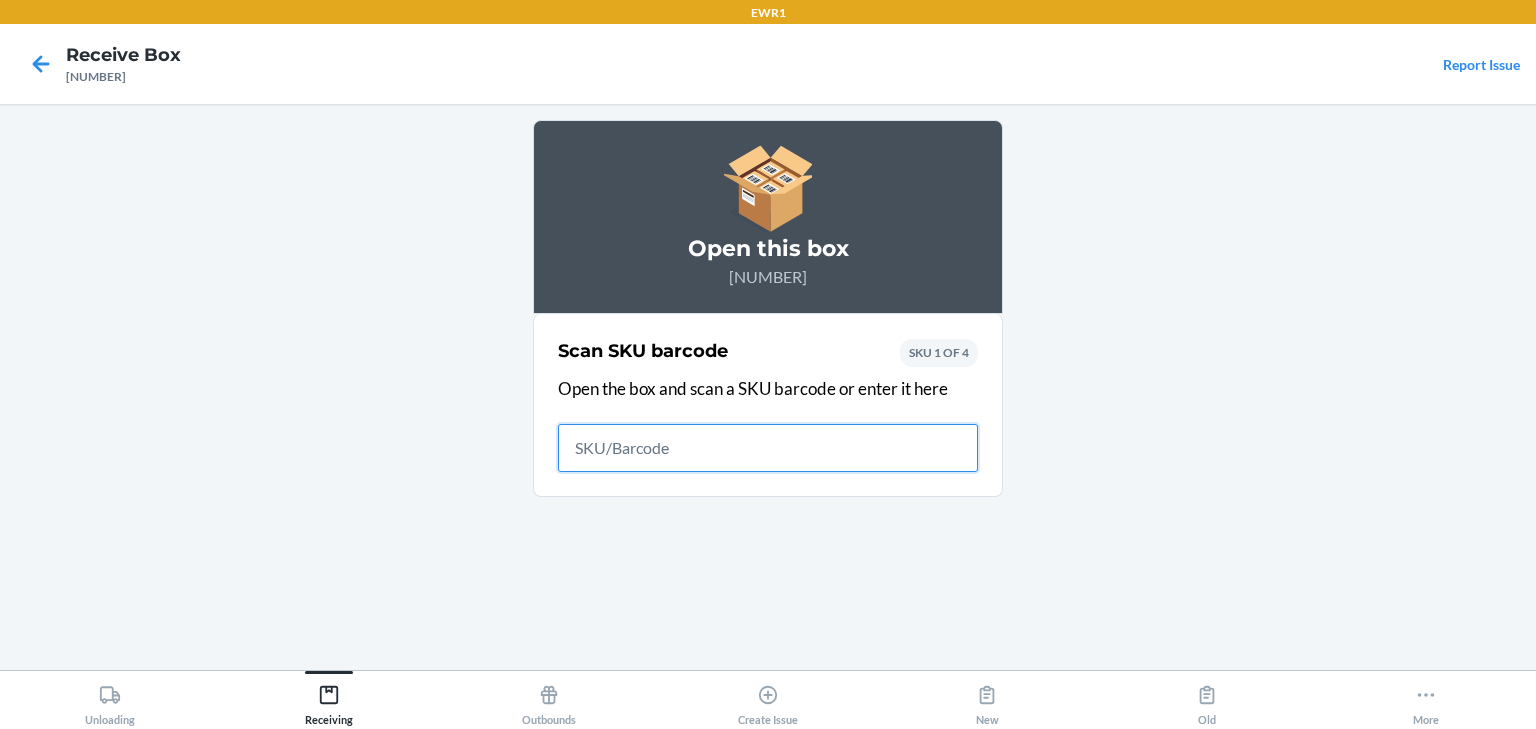 type 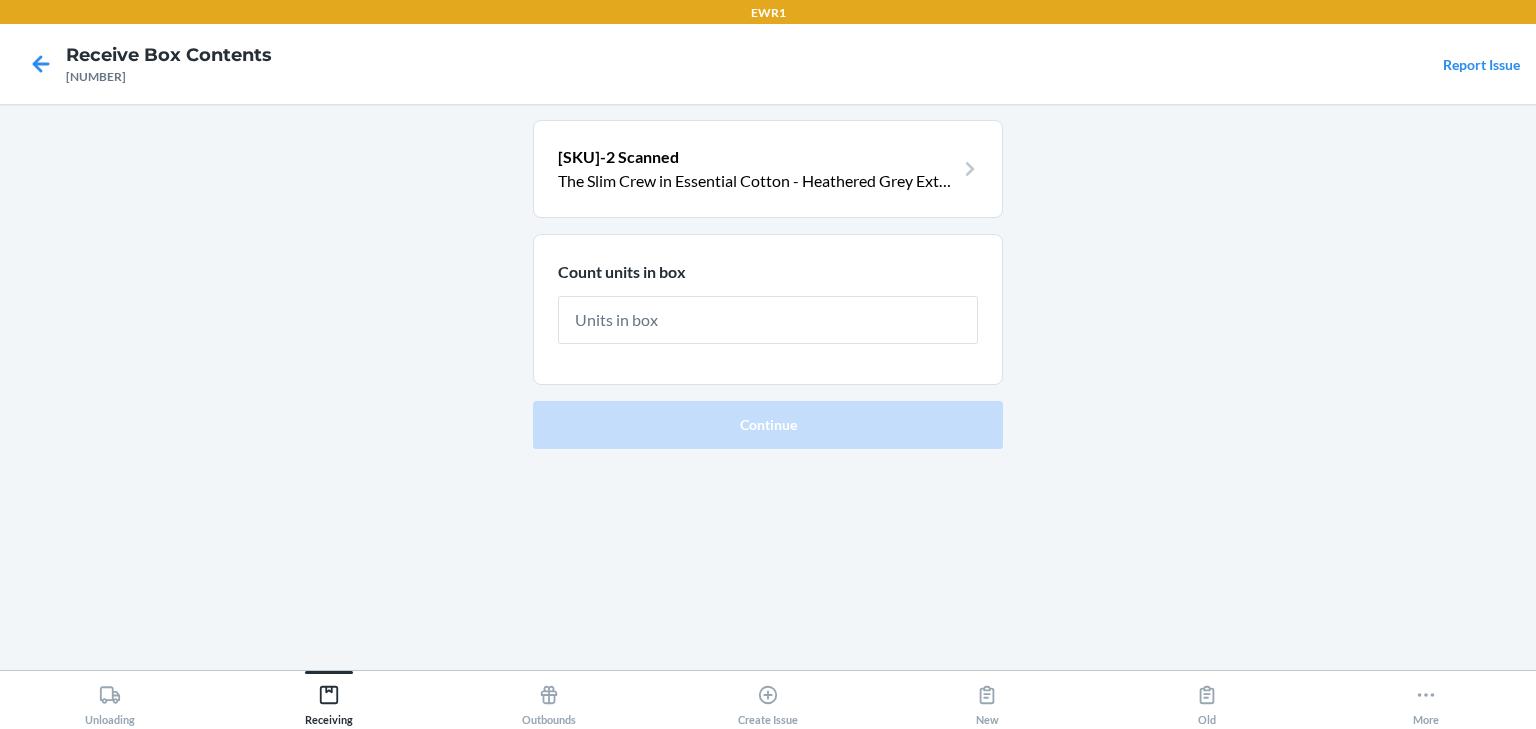 type on "7" 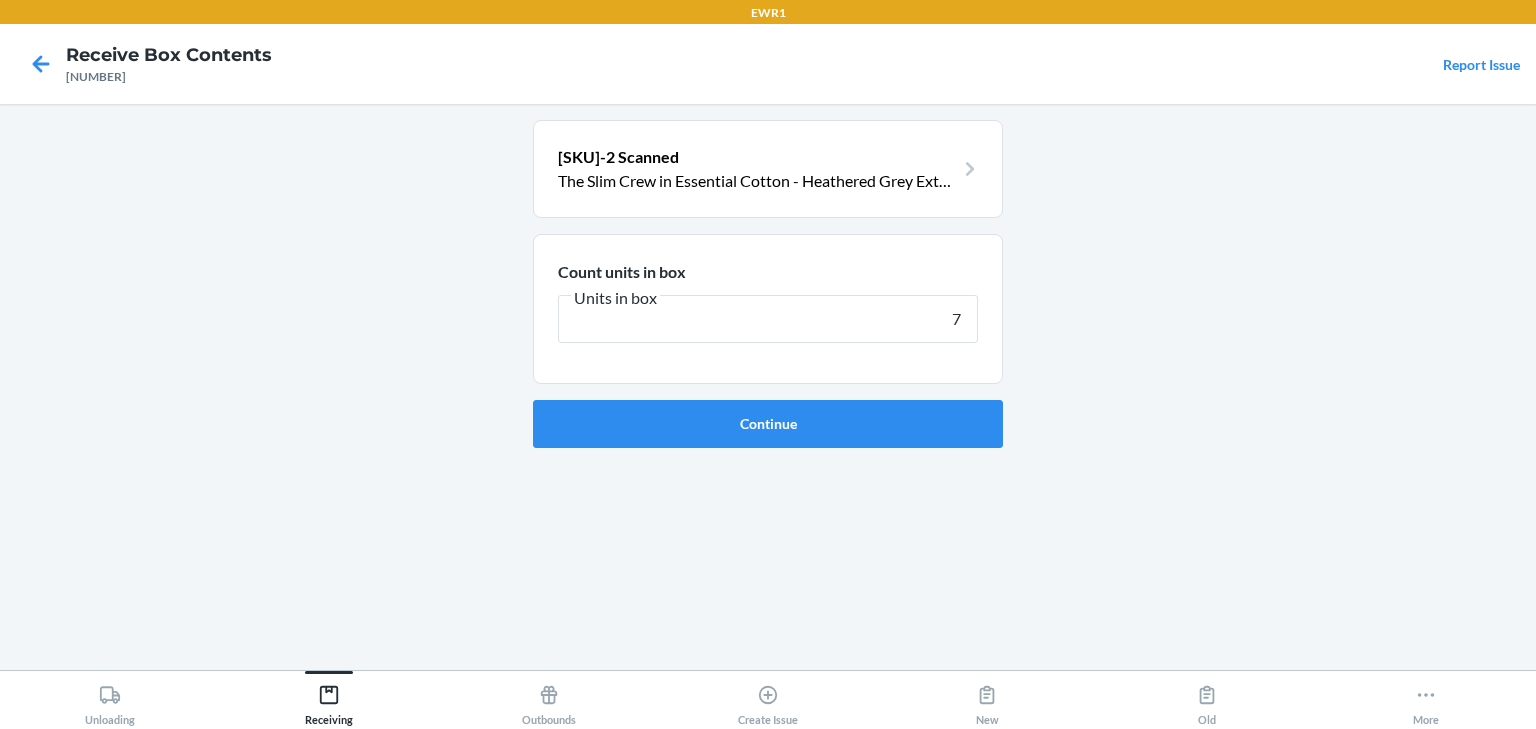 click on "Continue" at bounding box center (768, 424) 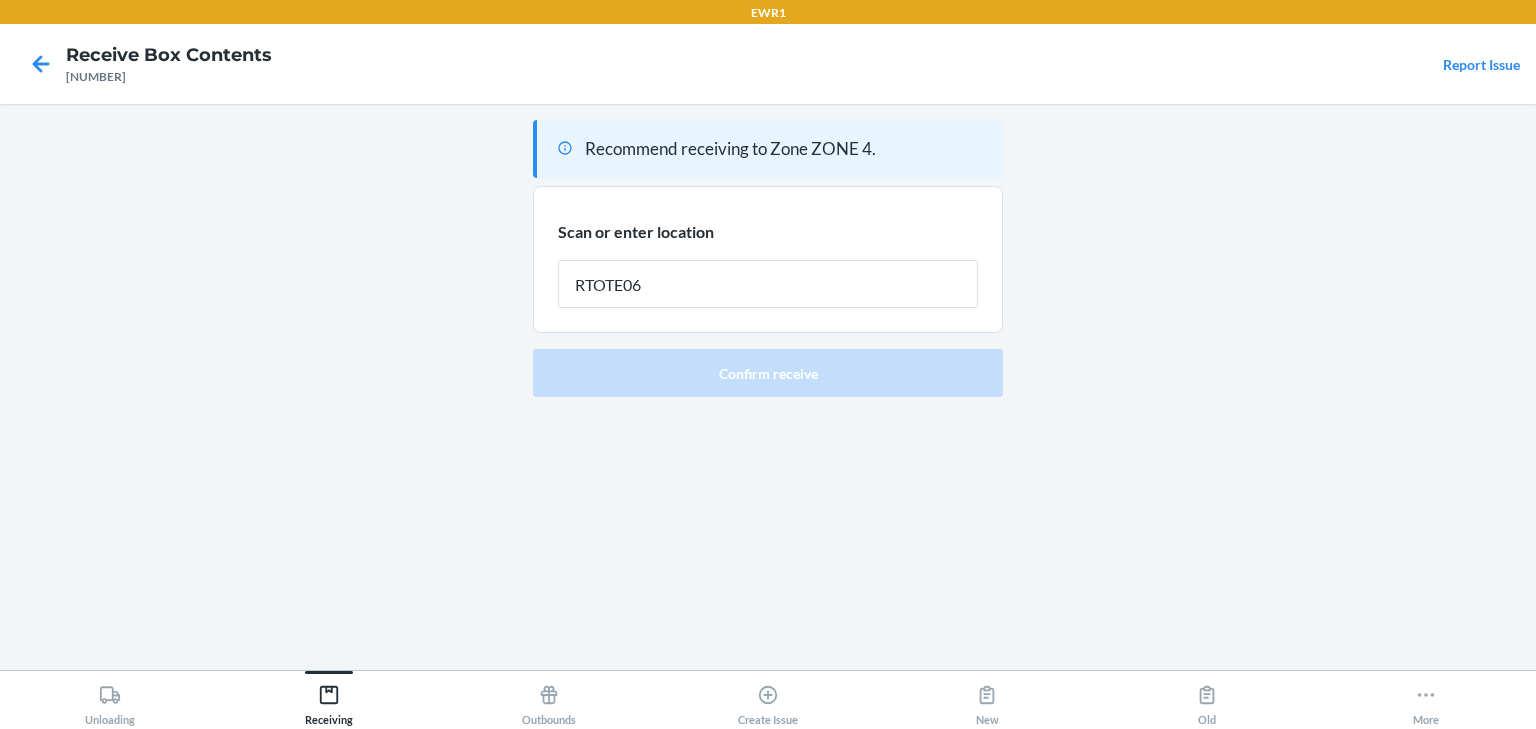 type on "RTOTE065" 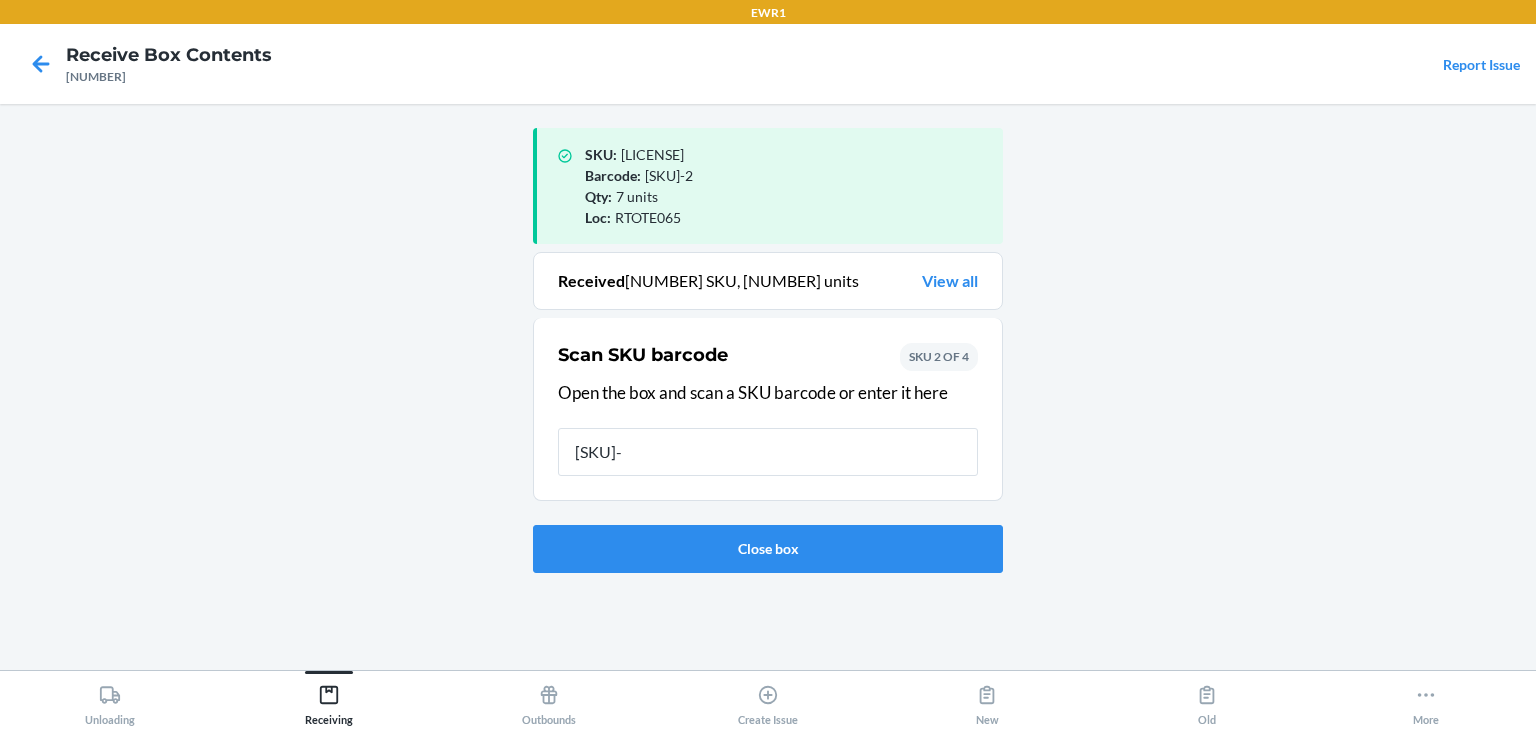 type on "0-00001-0043" 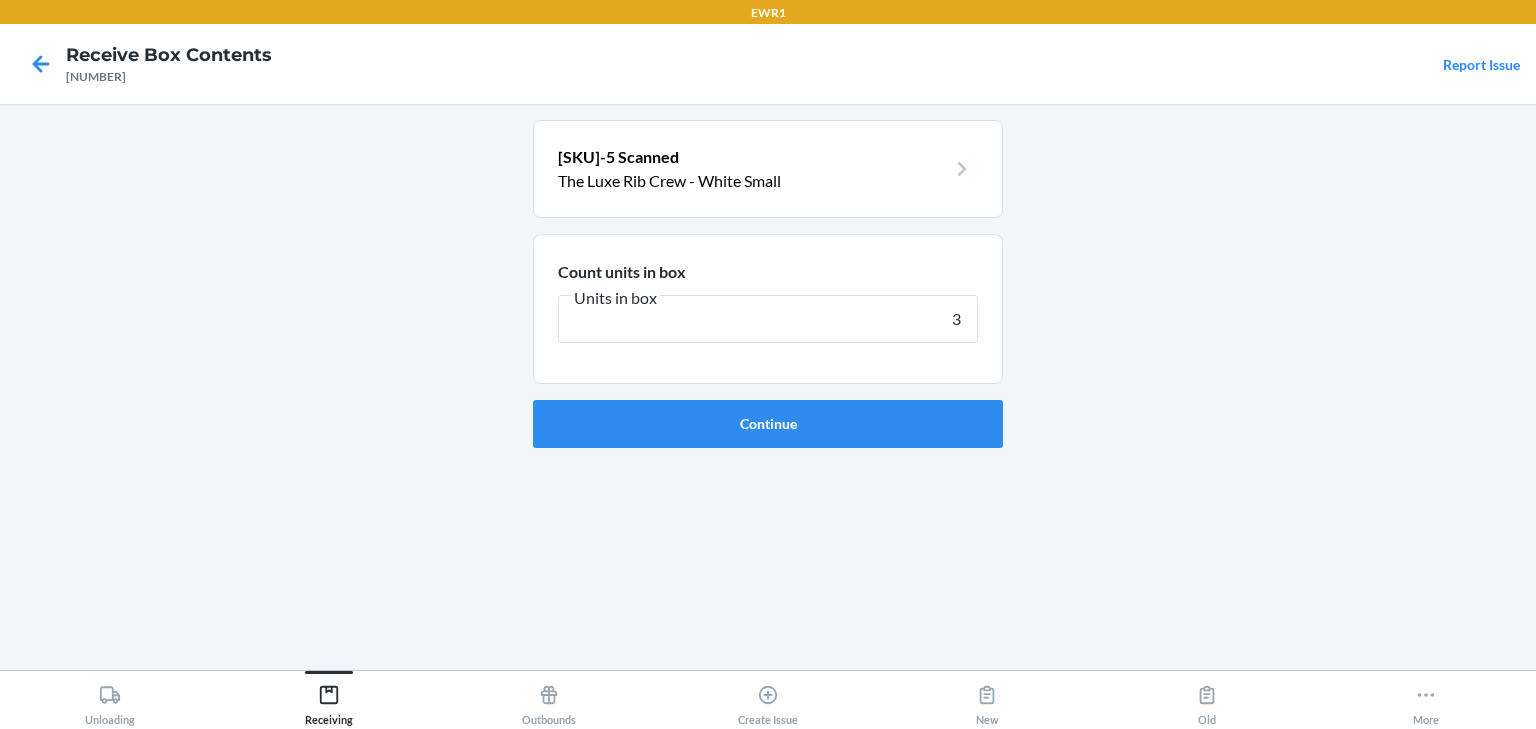 type on "37" 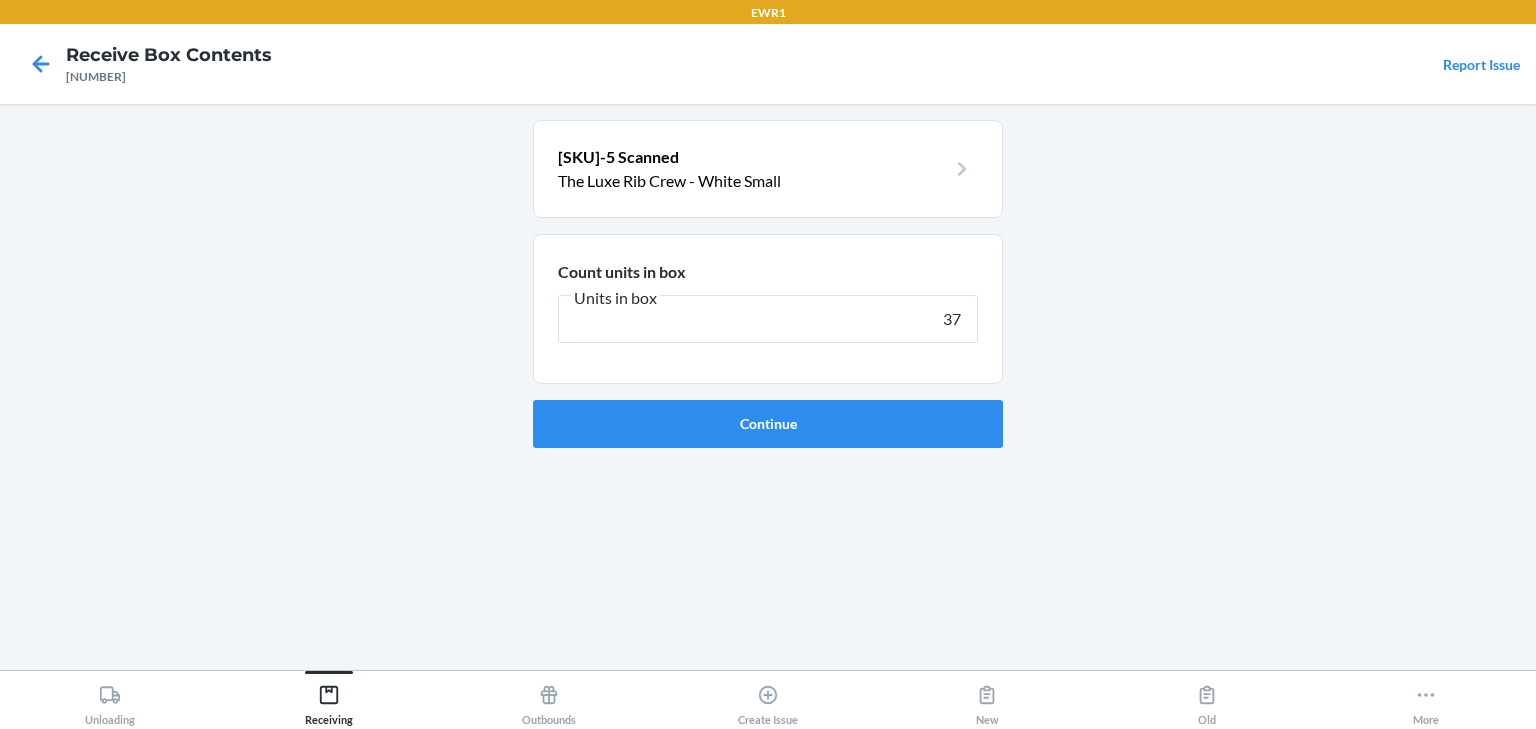 click on "Continue" at bounding box center [768, 424] 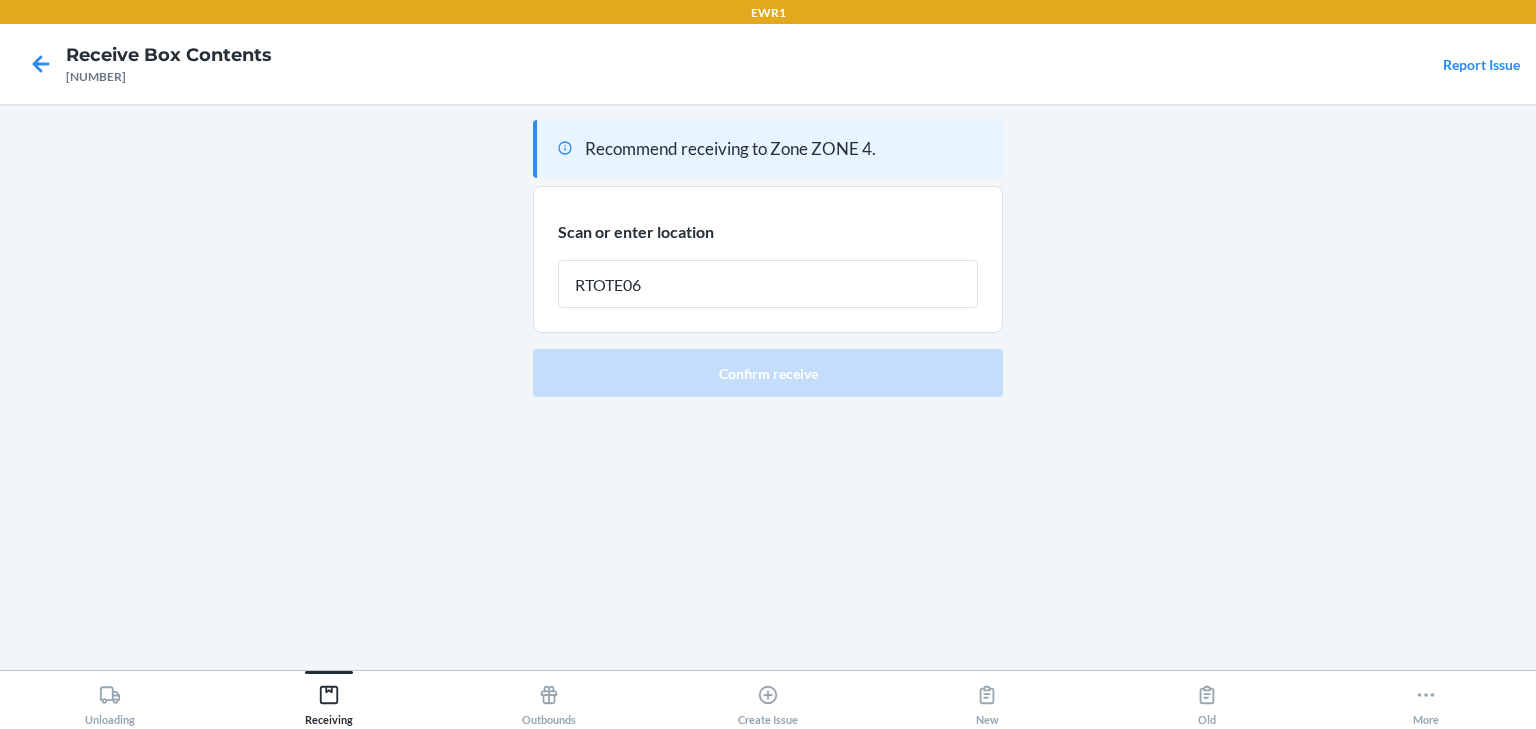 type on "RTOTE065" 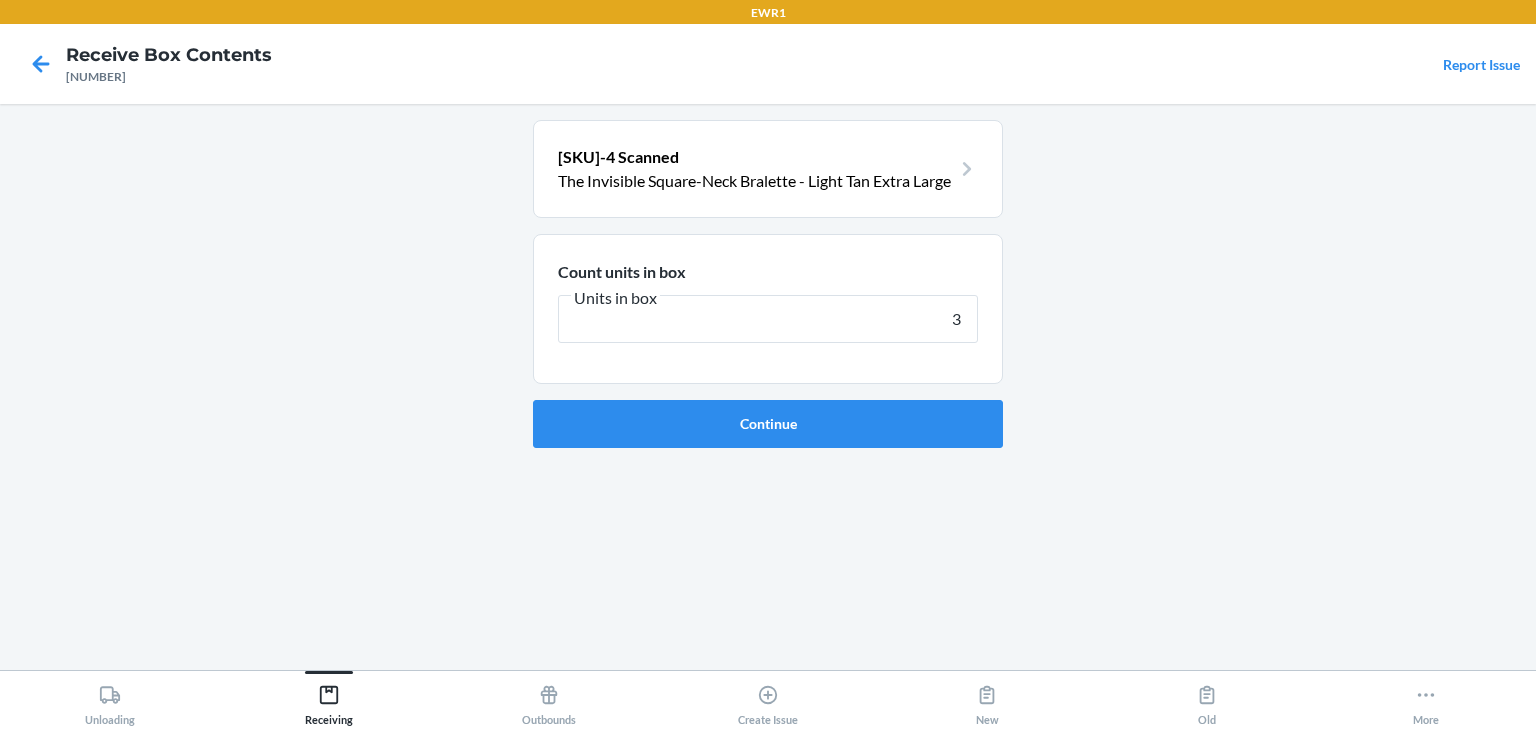 type on "36" 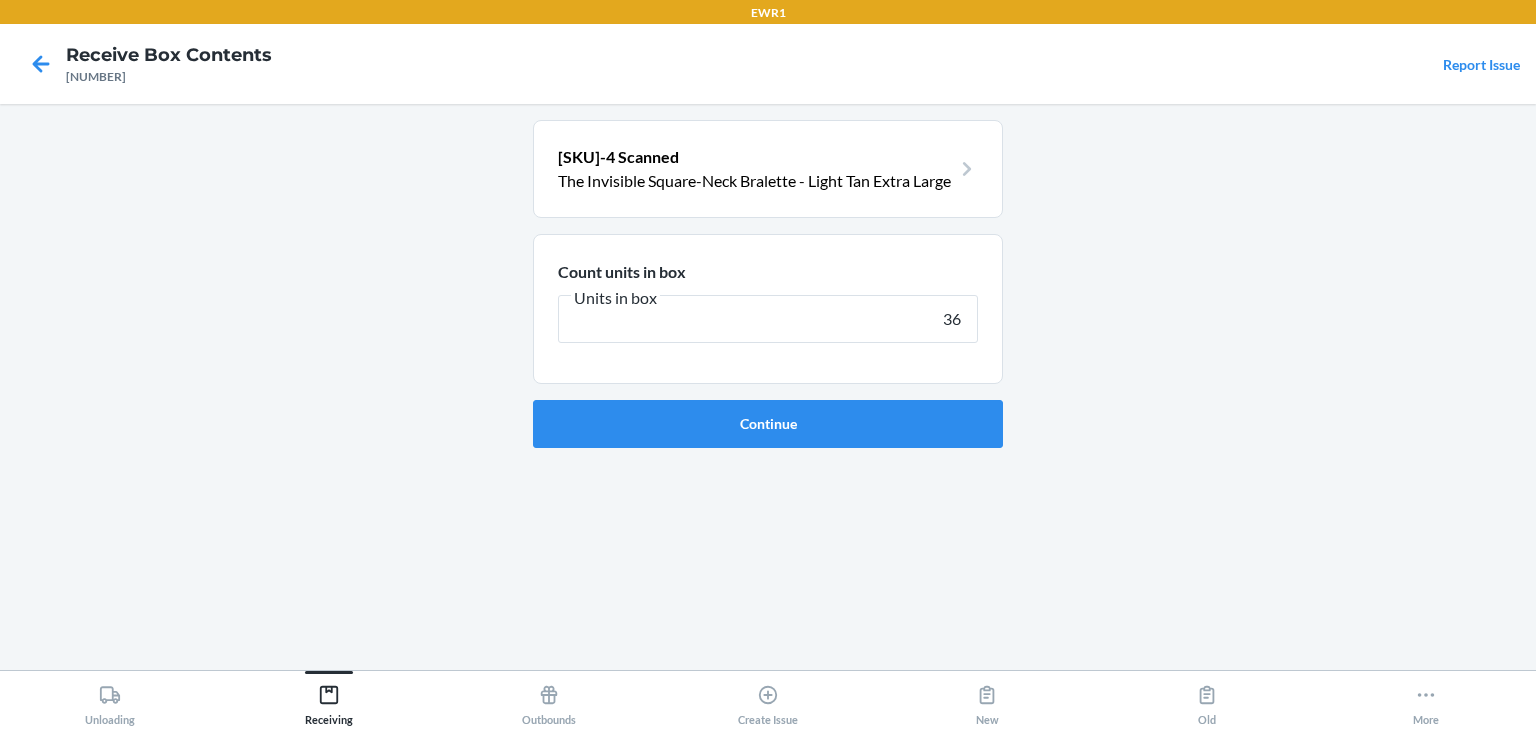 click on "Continue" at bounding box center [768, 424] 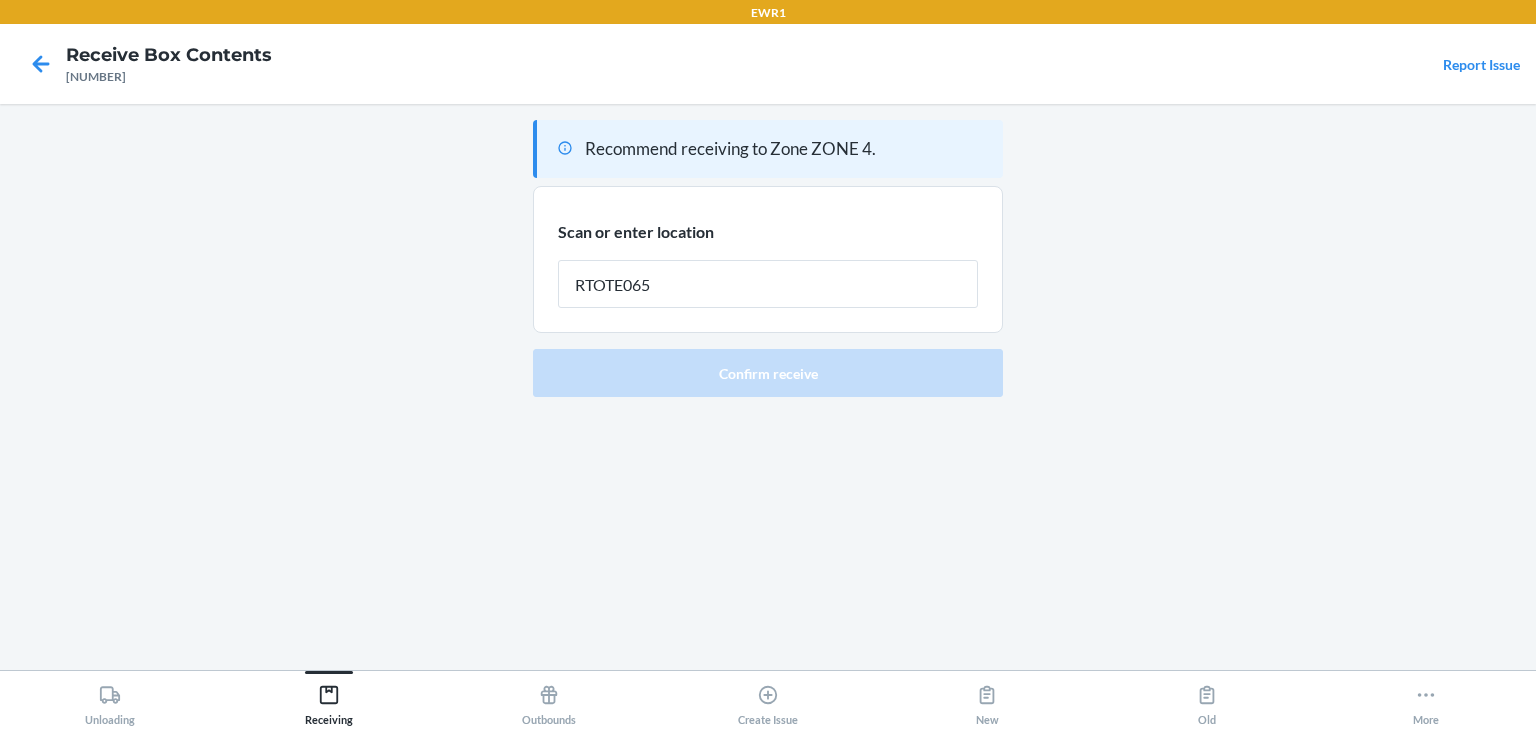 type on "RTOTE065" 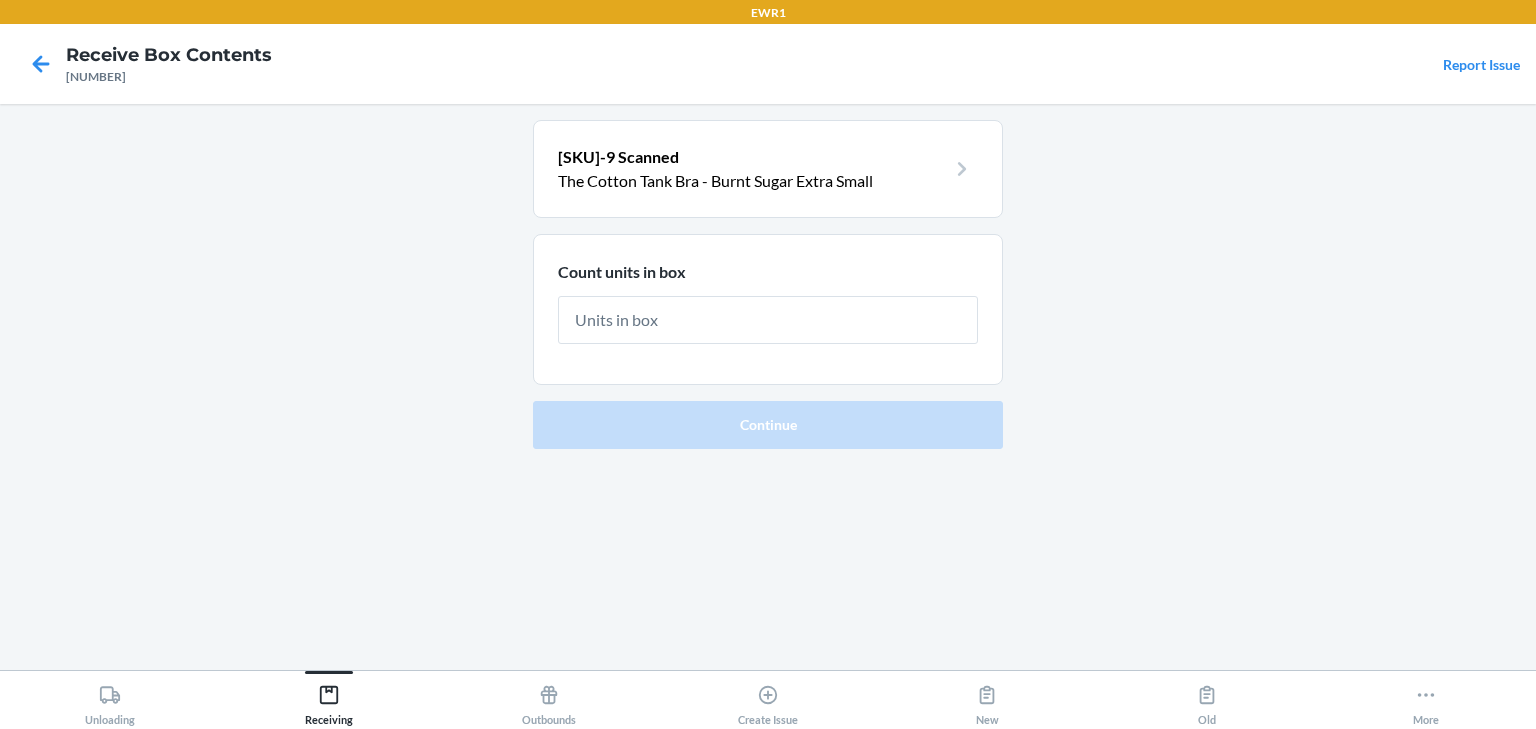 click on "0-00000-73898-9 Scanned The Cotton Tank Bra - Burnt Sugar Extra Small Count units in box Continue" at bounding box center (768, 387) 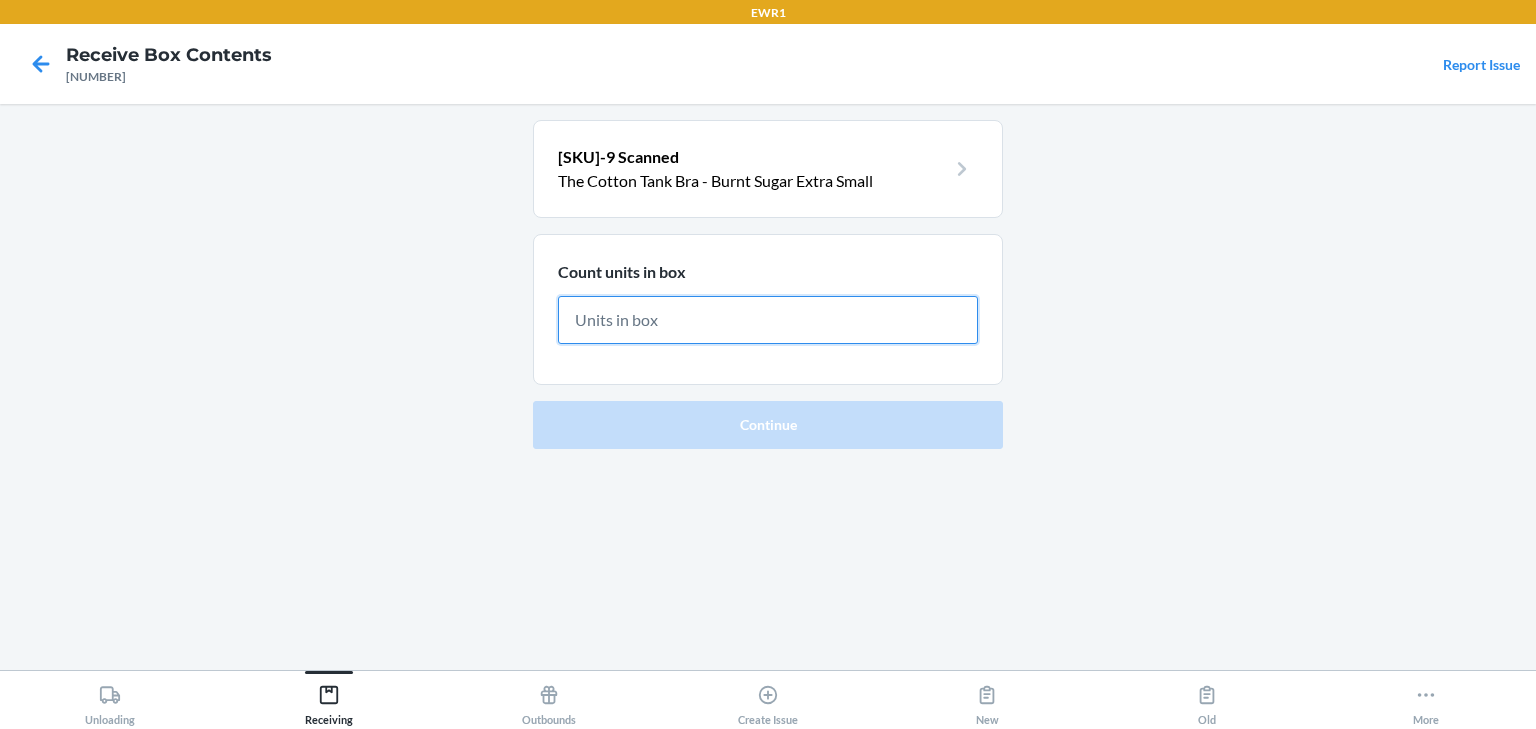 click at bounding box center [768, 320] 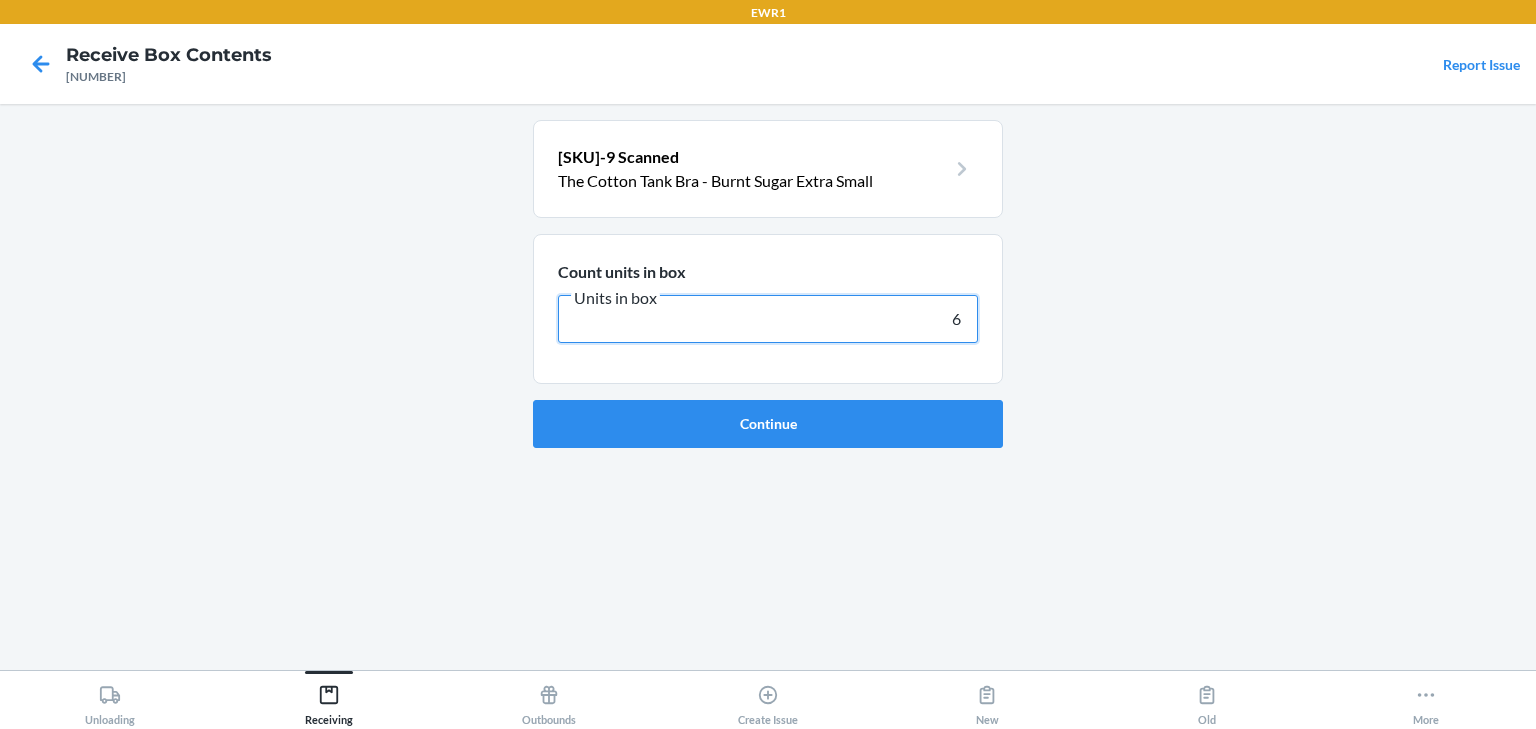type on "60" 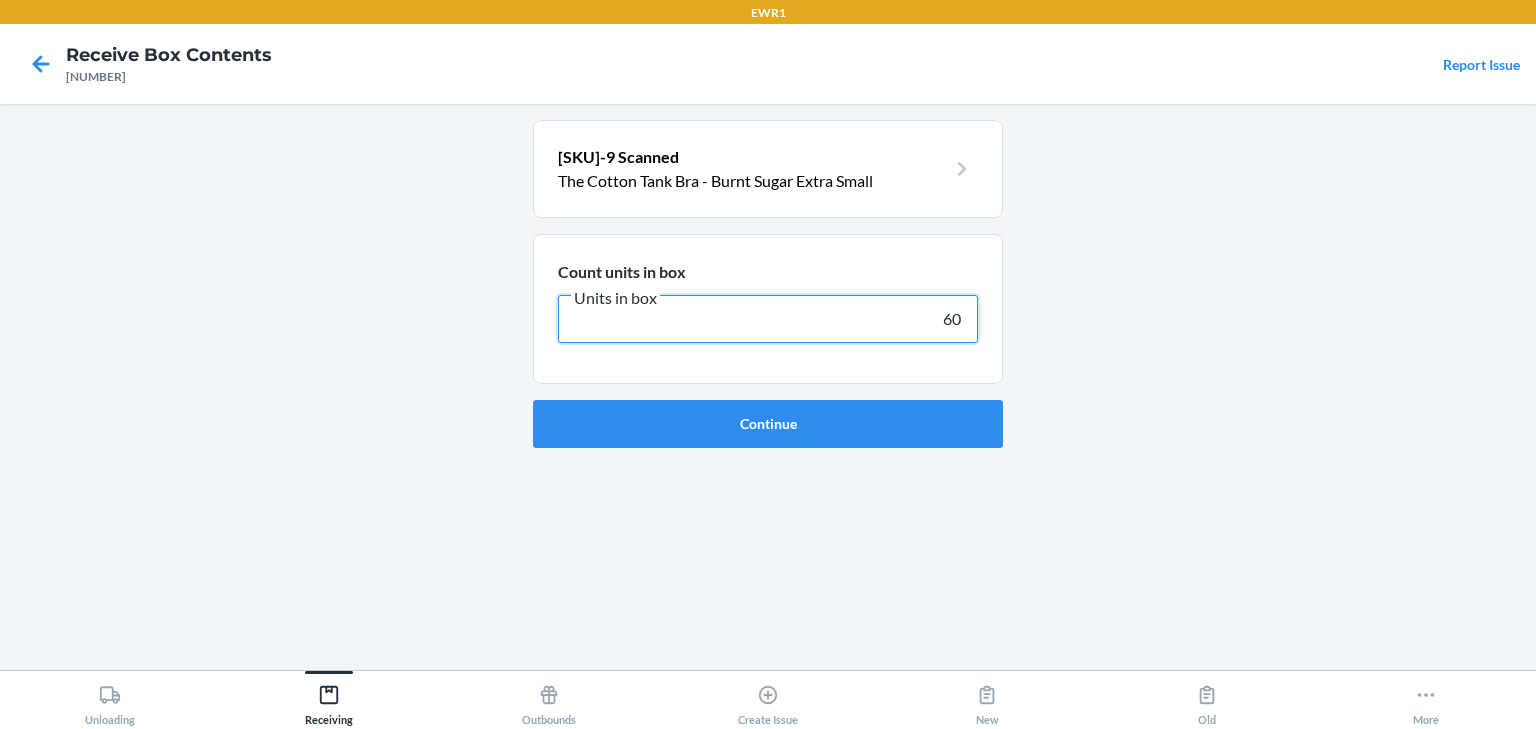 click on "Continue" at bounding box center [768, 424] 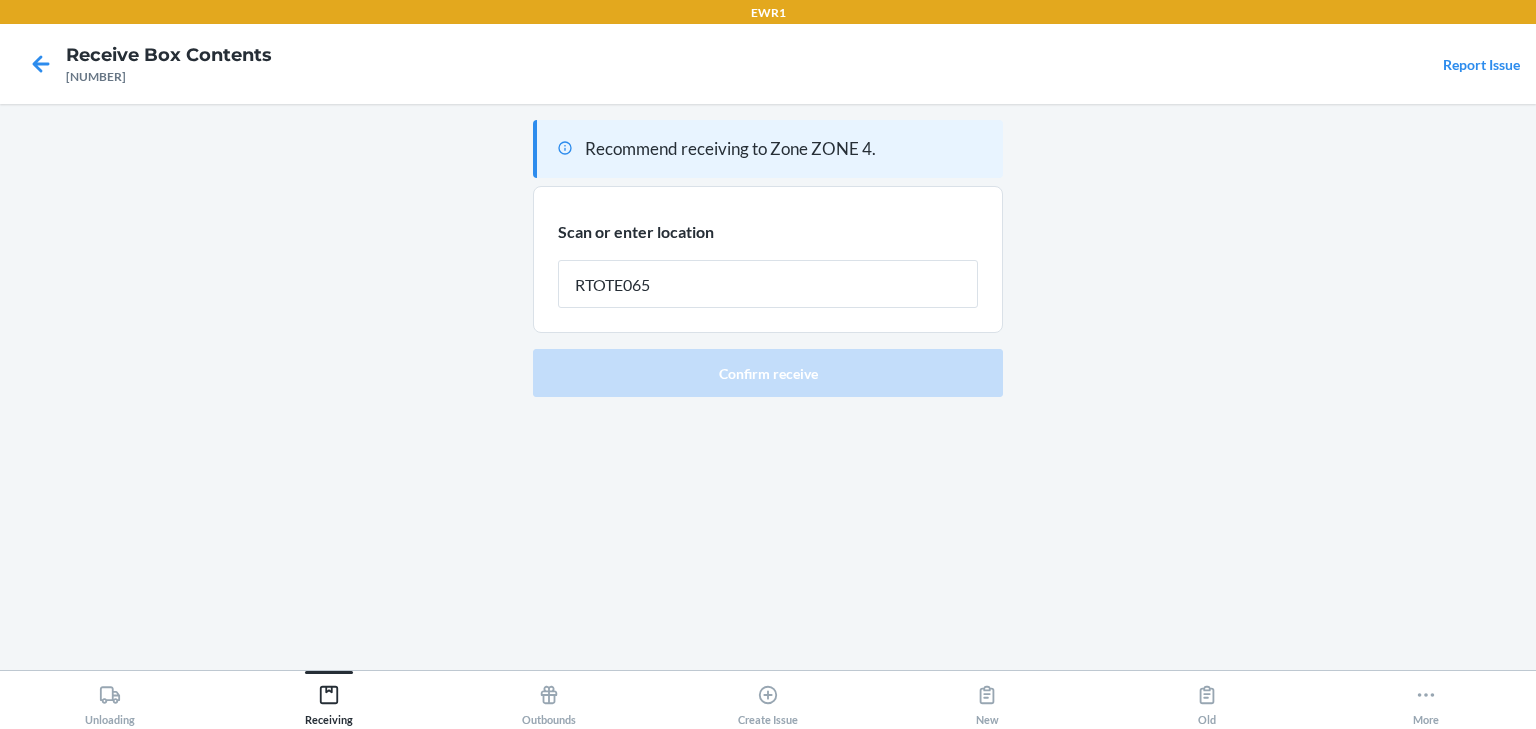 type on "RTOTE065" 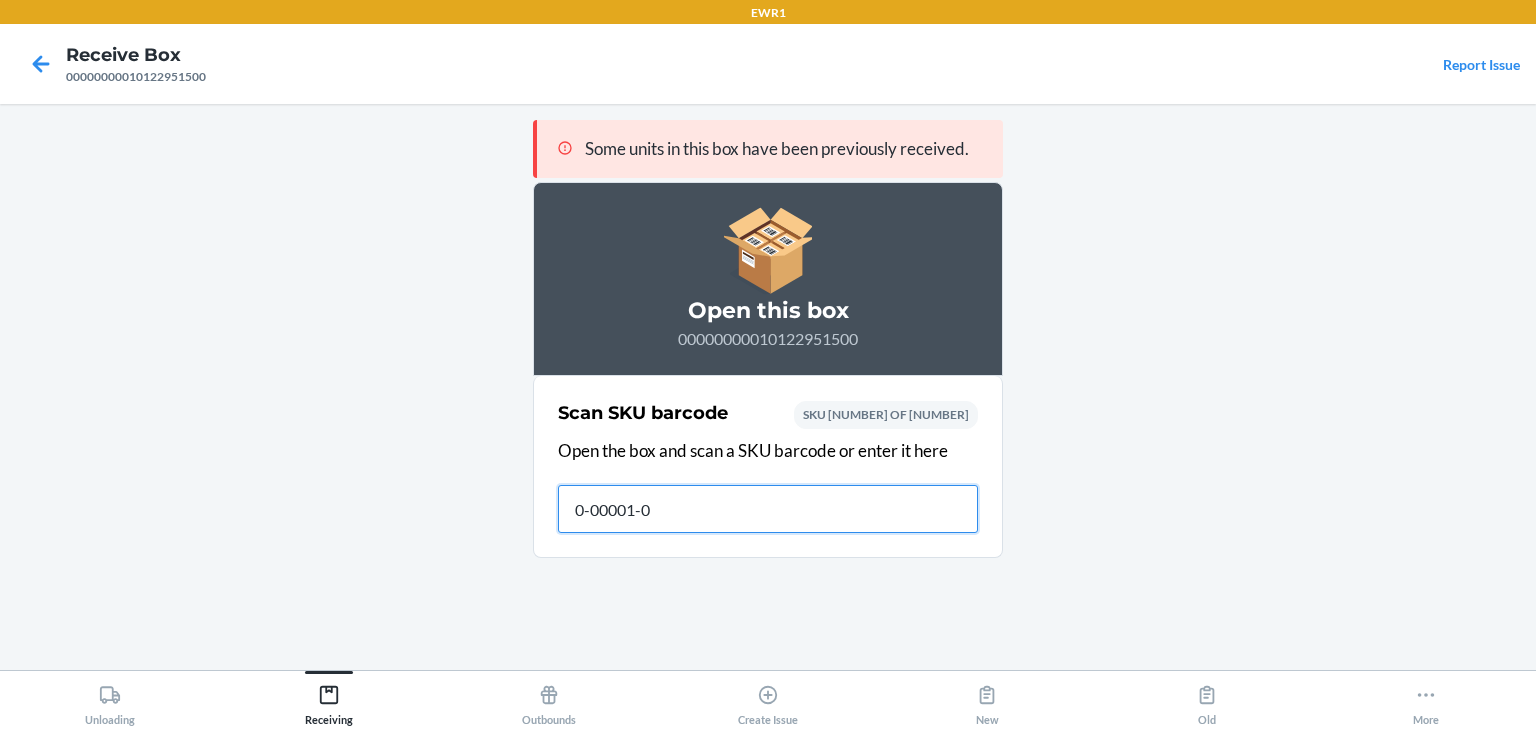 type on "0-00001-06" 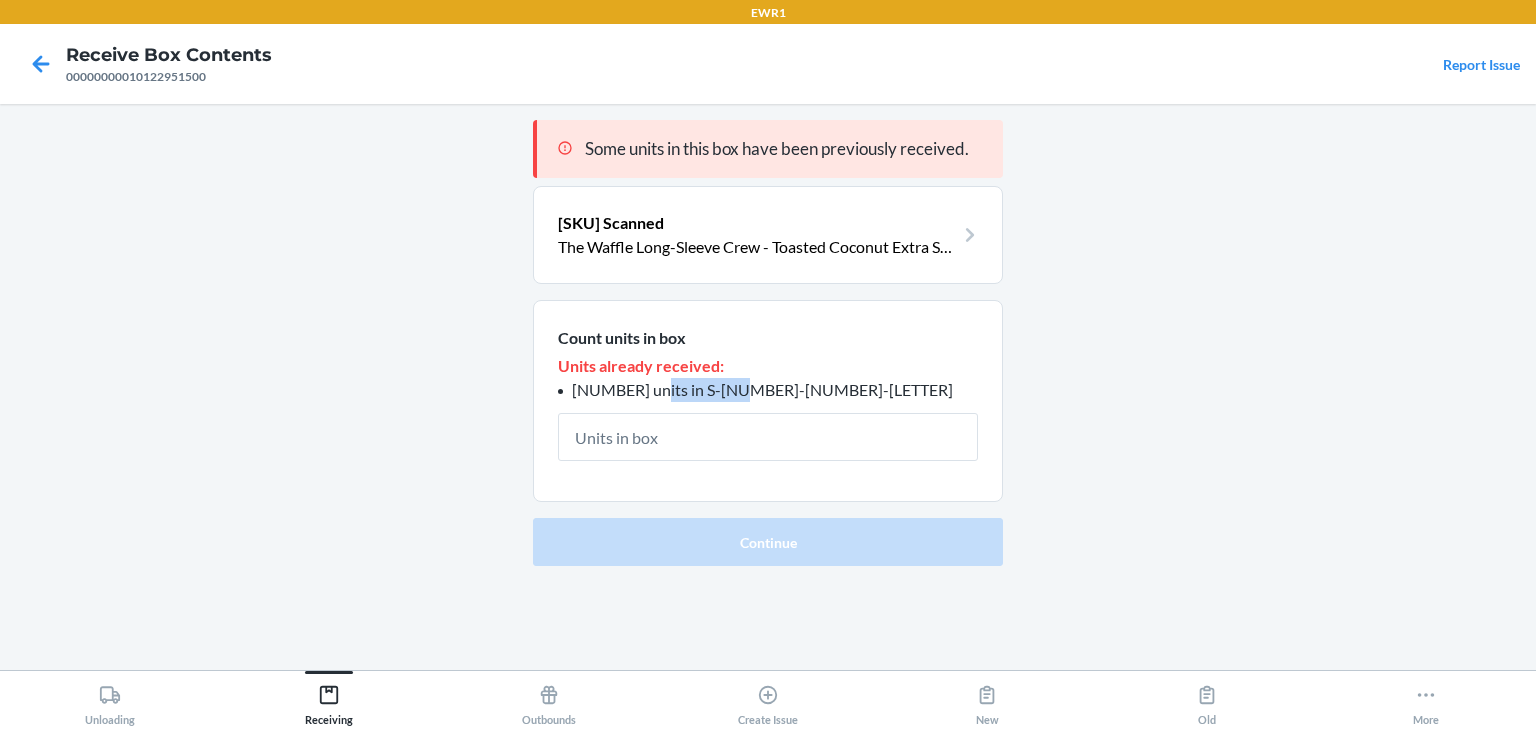 drag, startPoint x: 751, startPoint y: 396, endPoint x: 642, endPoint y: 397, distance: 109.004585 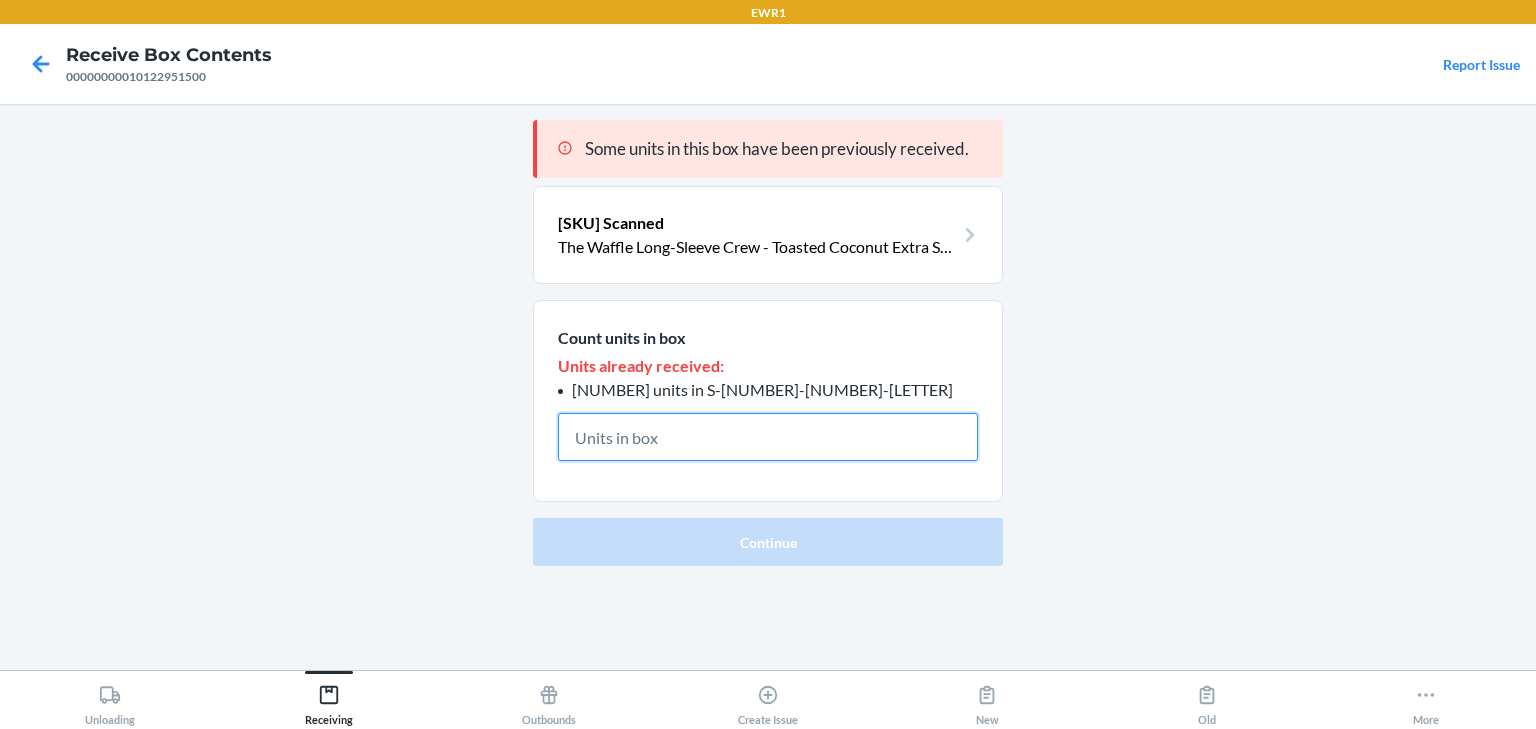 click at bounding box center (768, 437) 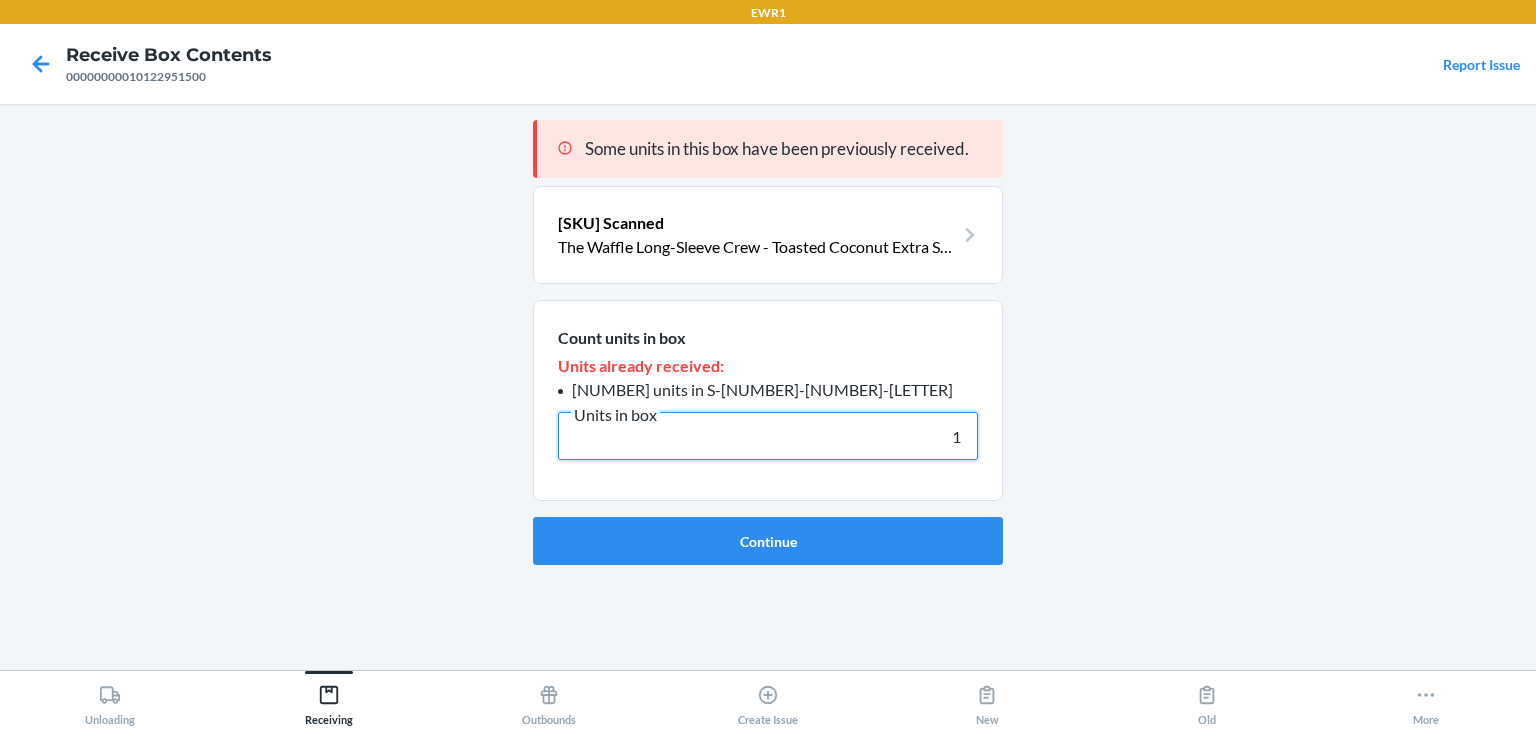type on "1" 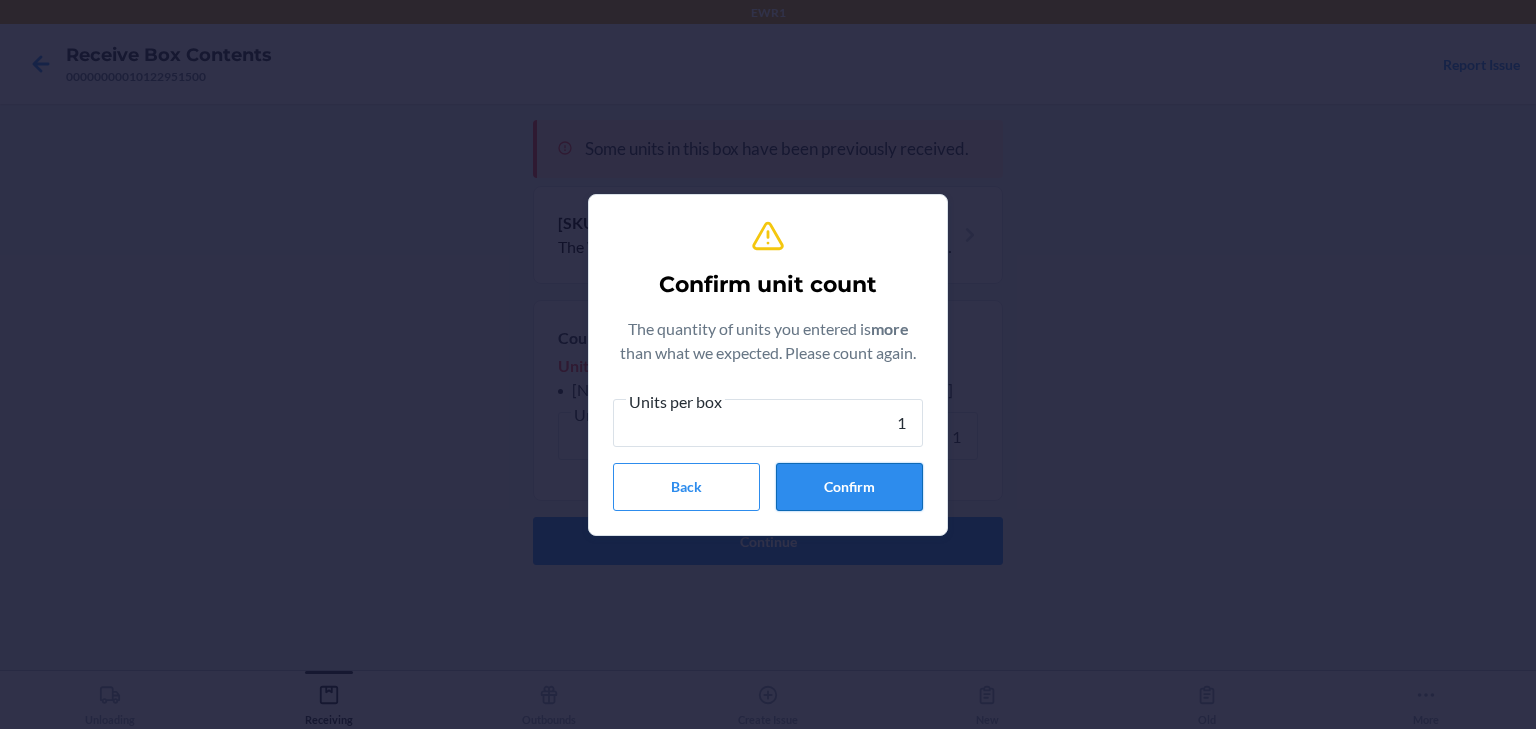 type on "1" 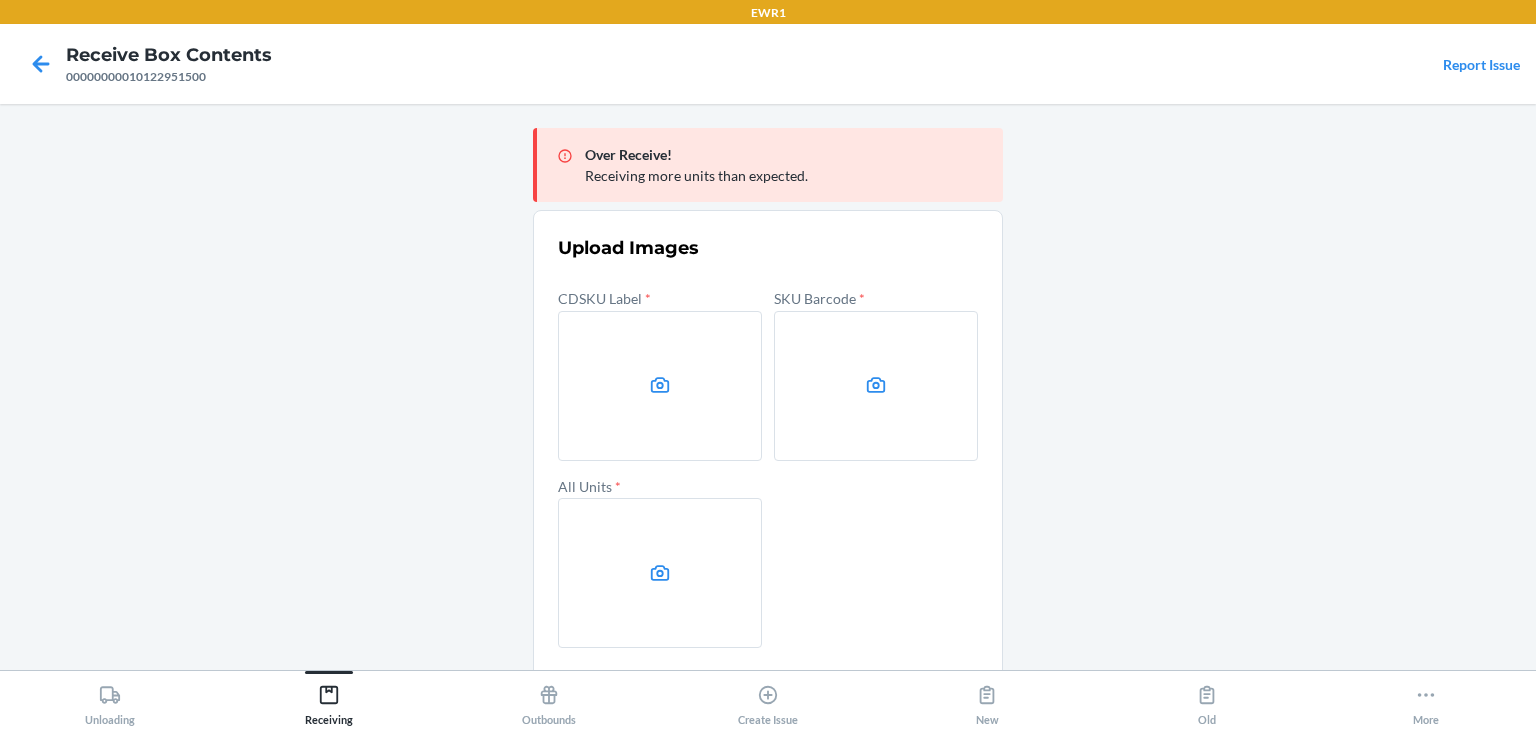click at bounding box center [660, 386] 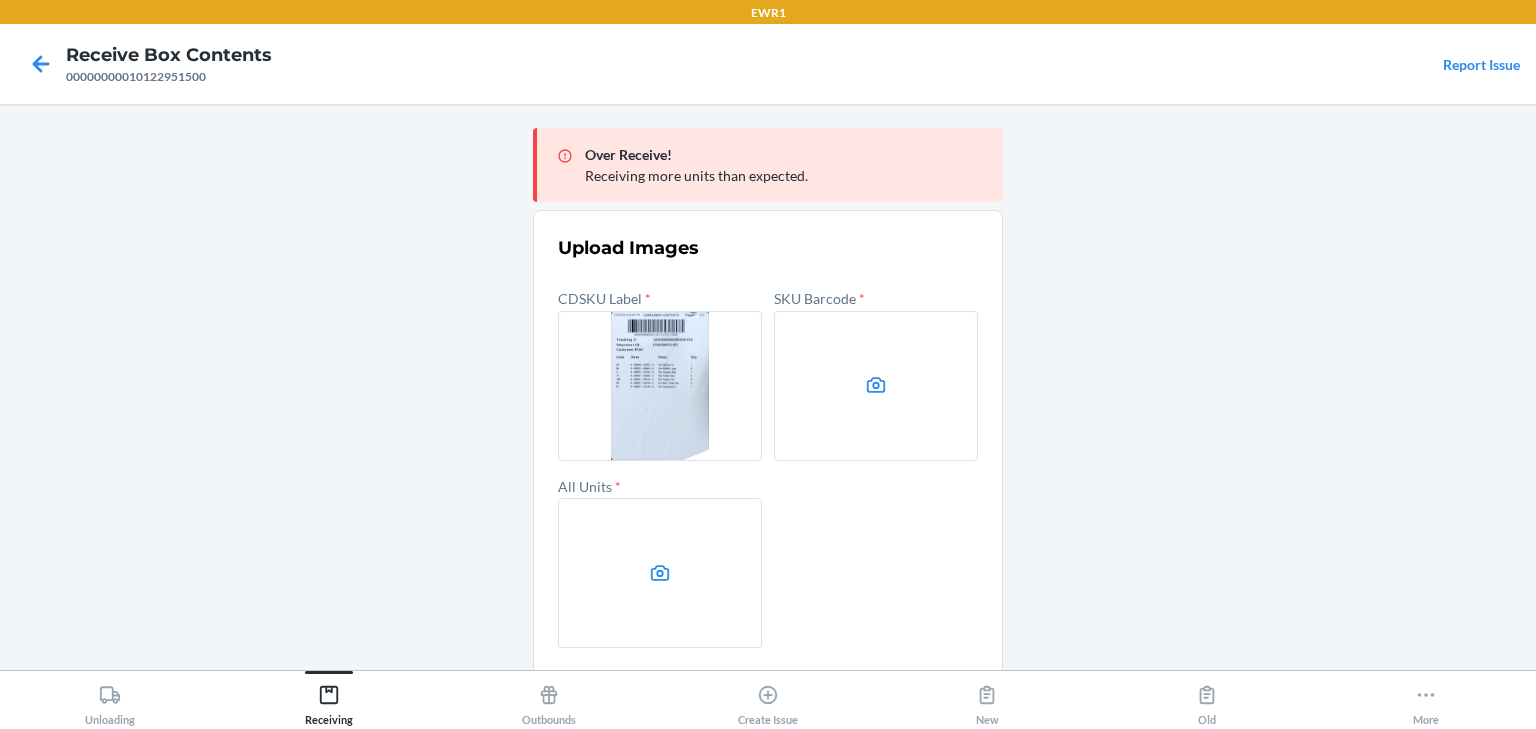 click at bounding box center (876, 386) 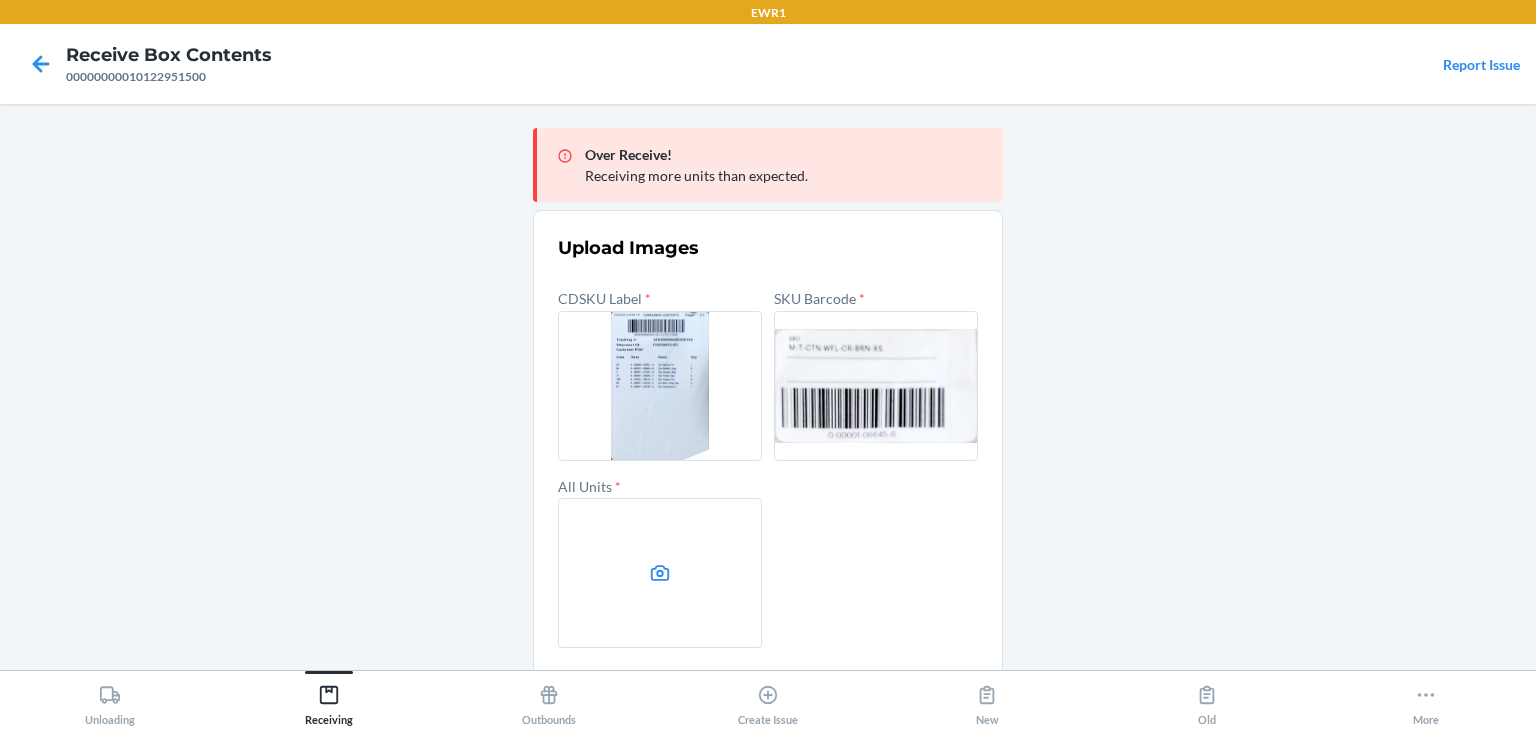click at bounding box center (660, 573) 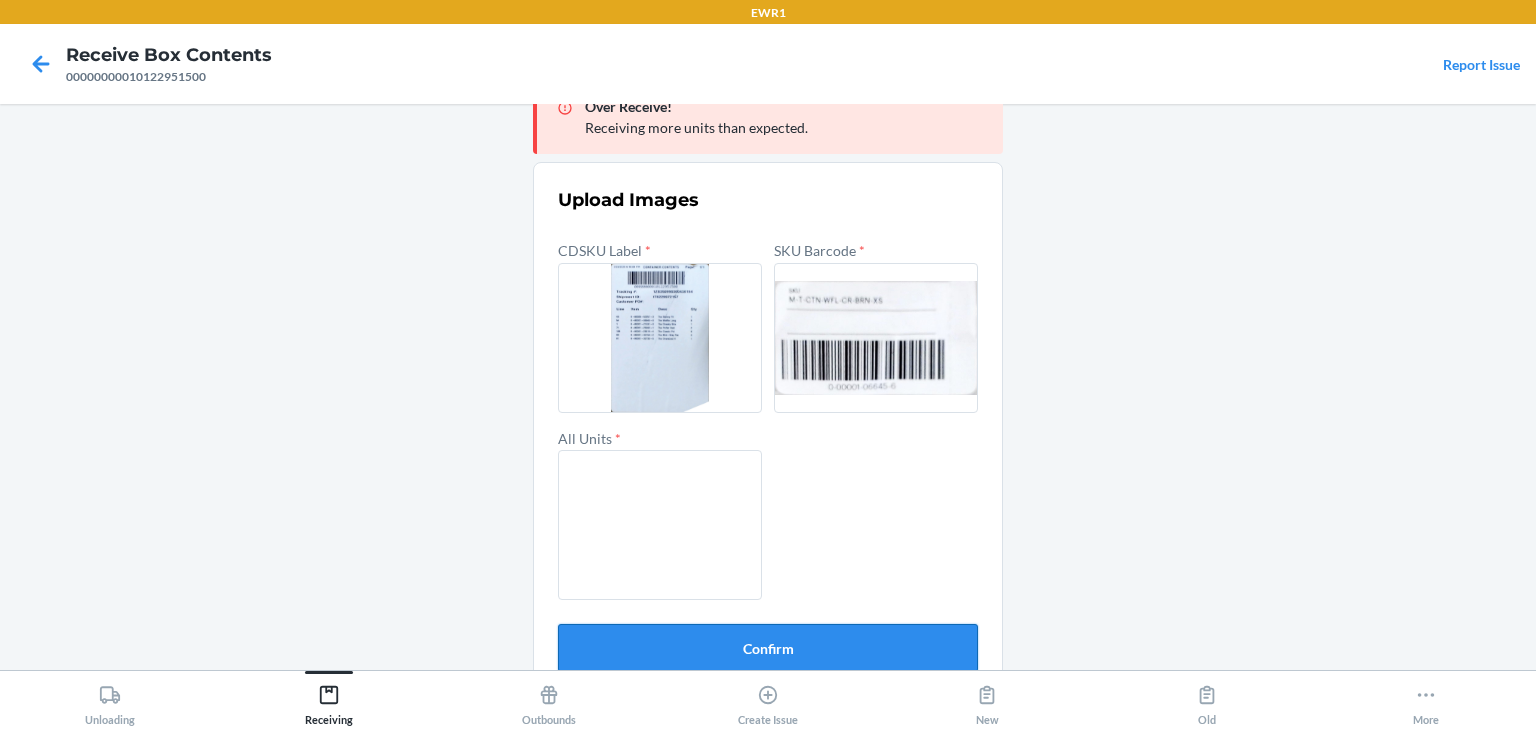 scroll, scrollTop: 75, scrollLeft: 0, axis: vertical 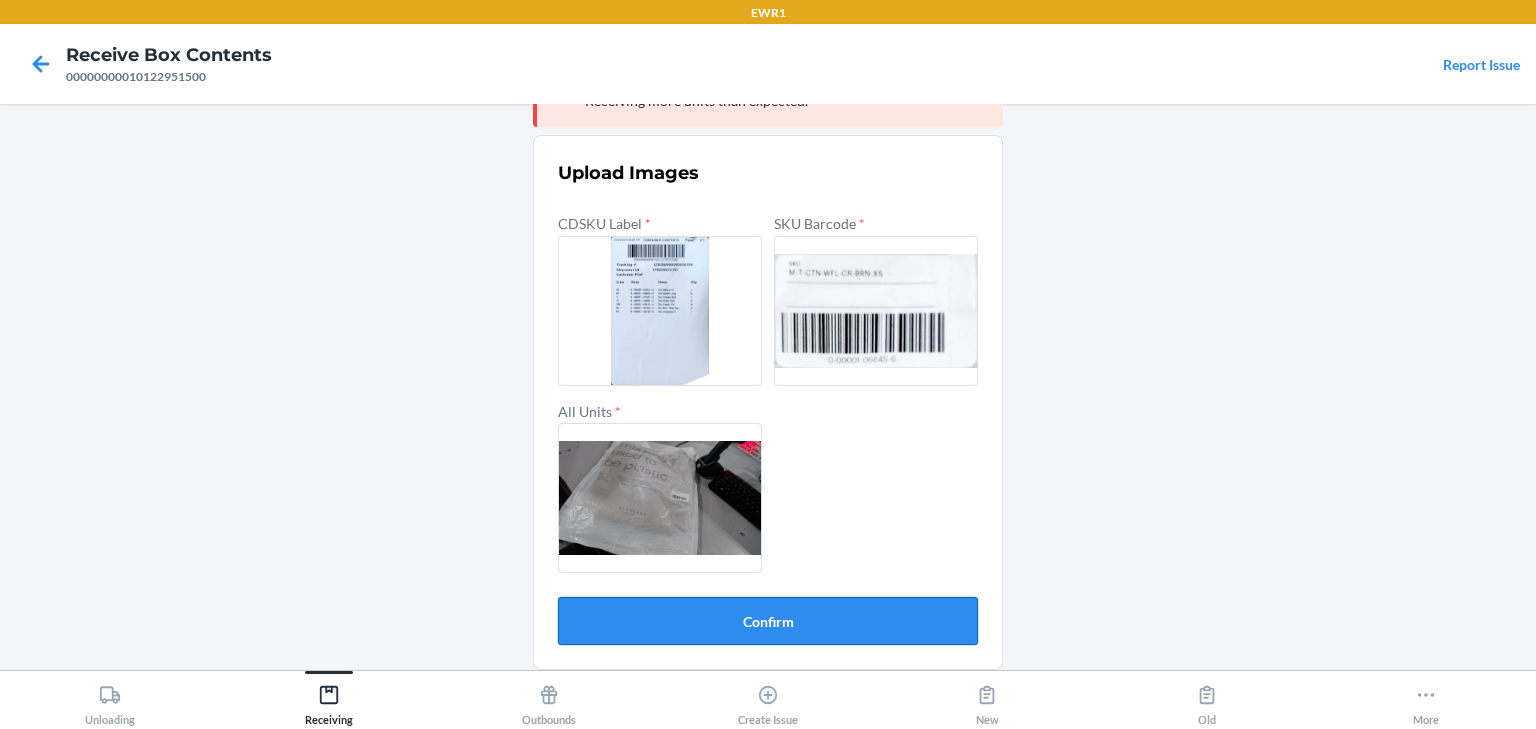 click on "Confirm" at bounding box center (768, 621) 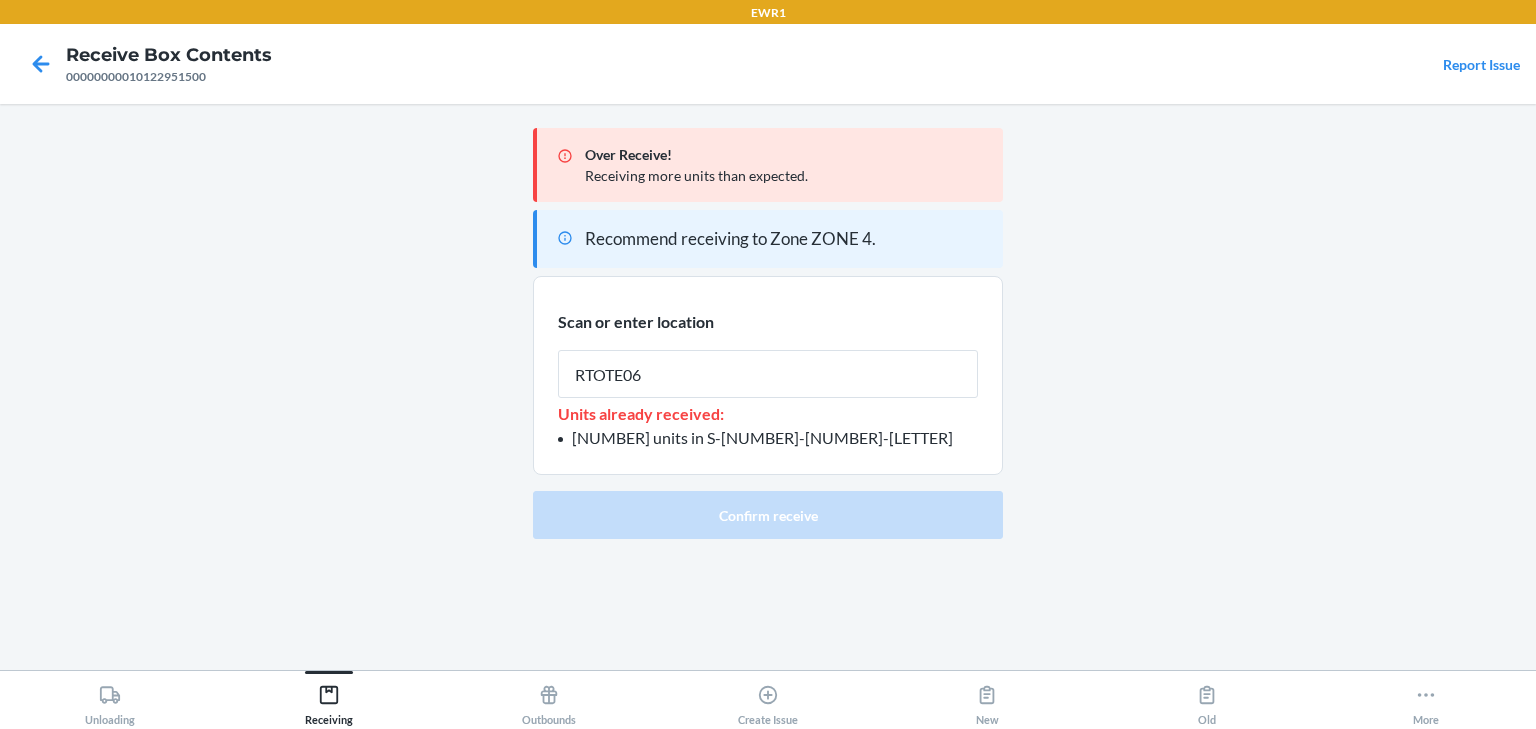 type on "RTOTE065" 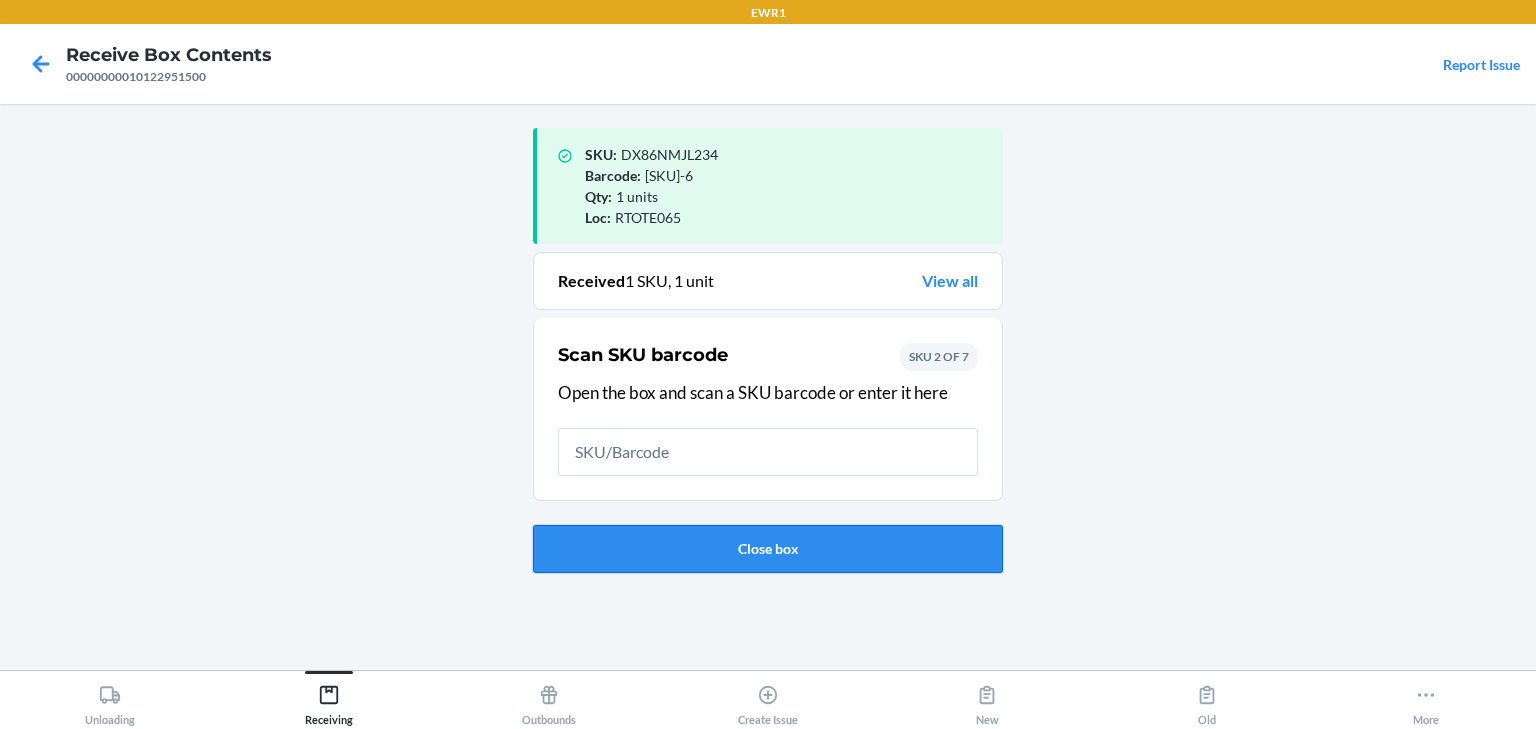 click on "Close box" at bounding box center [768, 549] 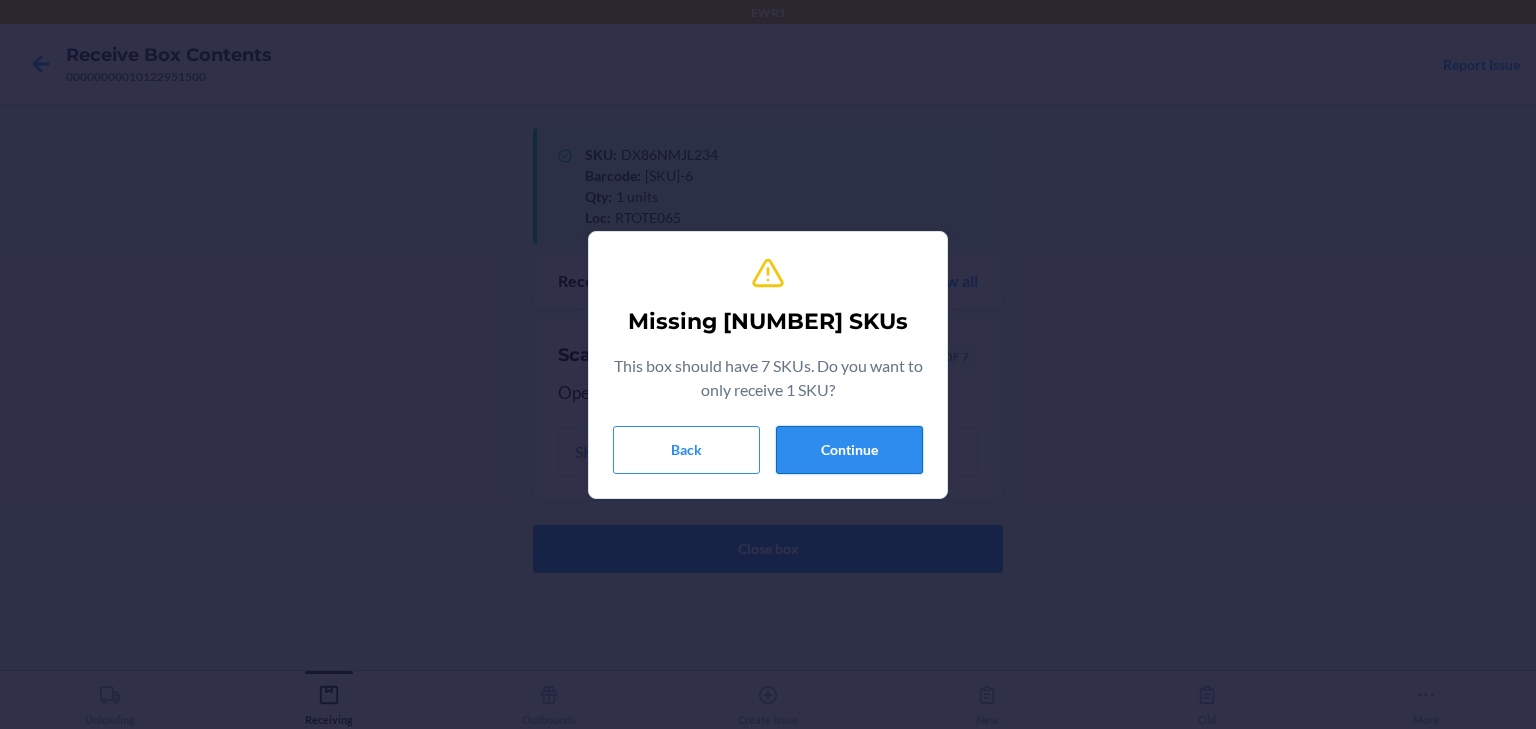 click on "Continue" at bounding box center (849, 450) 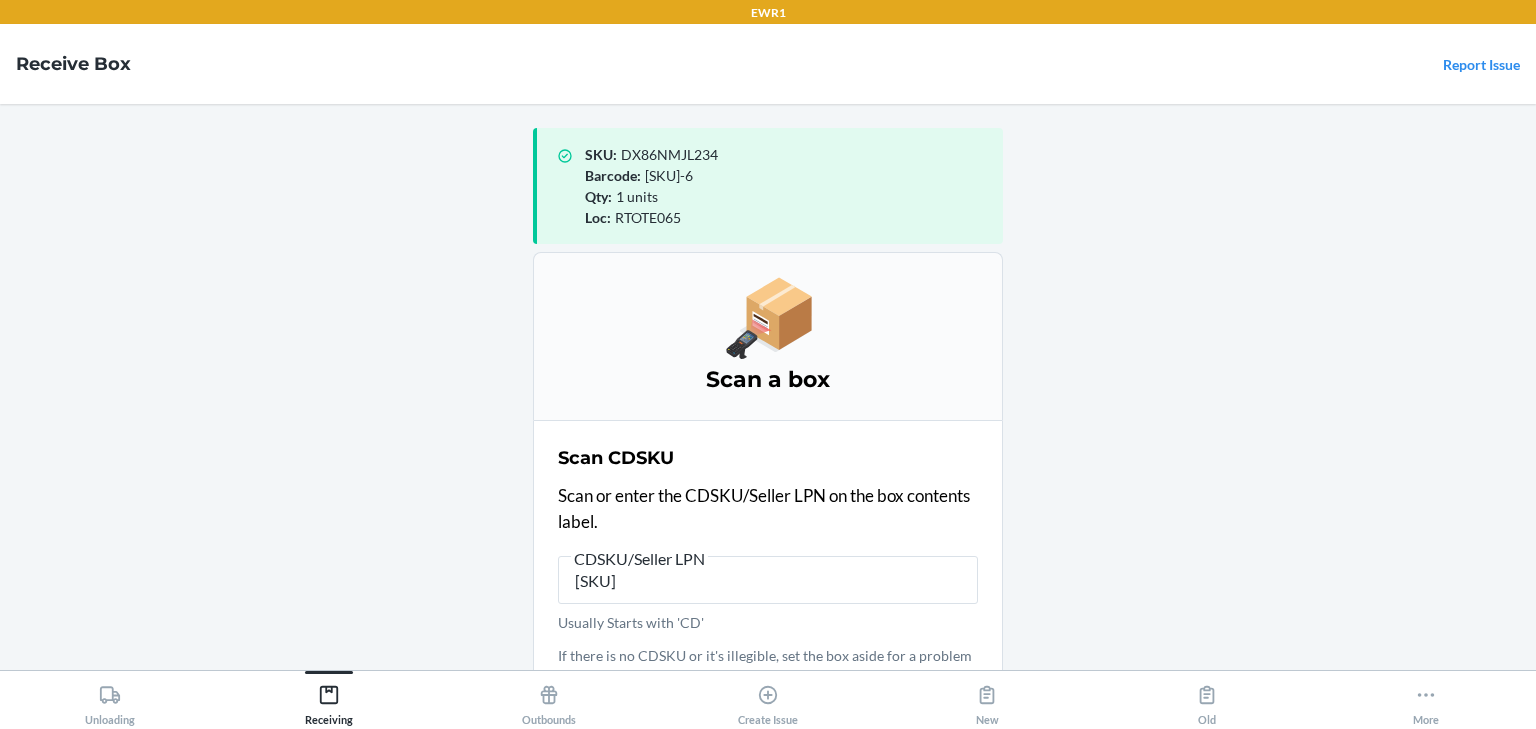 type on "000000000101229487" 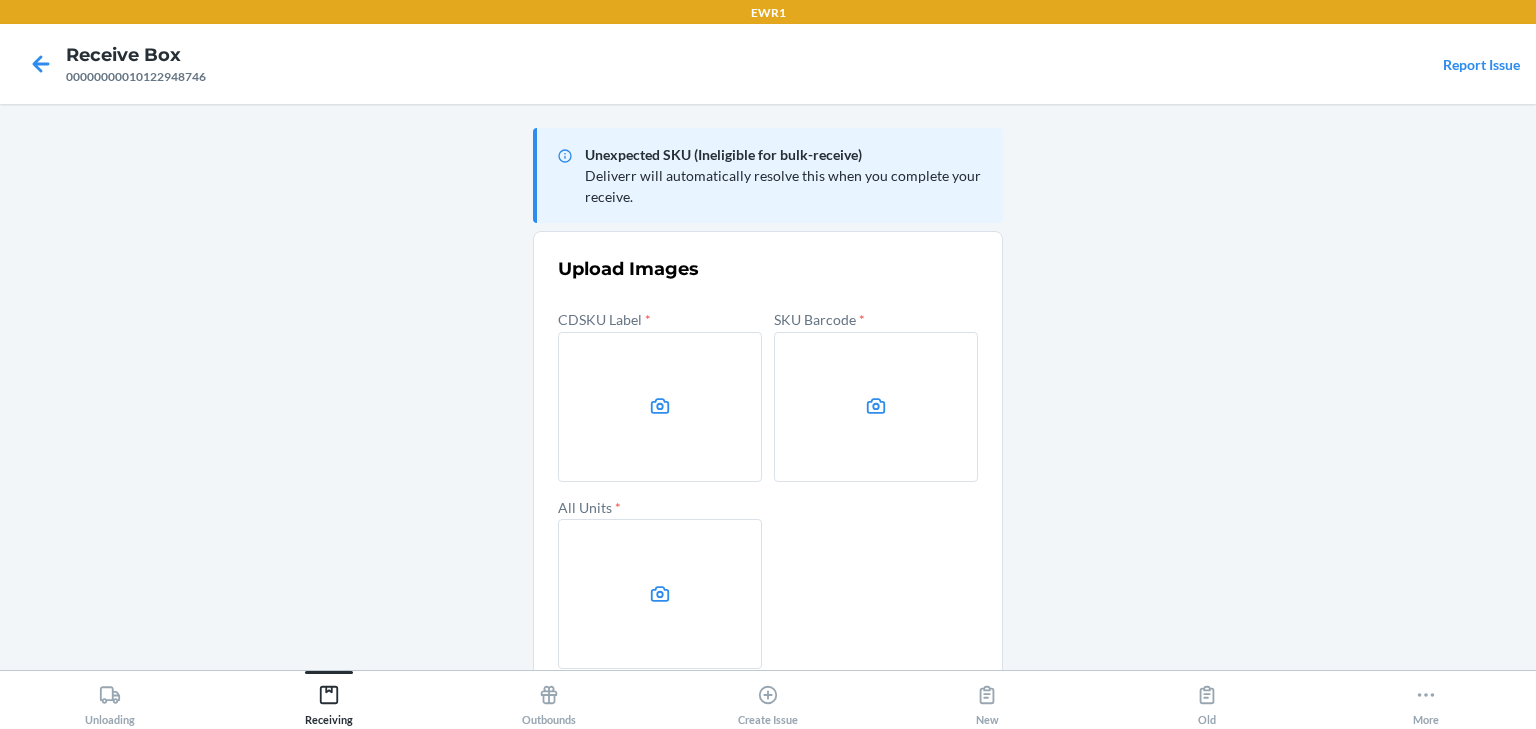 click on "Unexpected SKU (Ineligible for bulk-receive) Deliverr will automatically resolve this when you complete your receive.   Upload Images CDSKU Label   * SKU Barcode   * All Units   * Confirm" at bounding box center [768, 387] 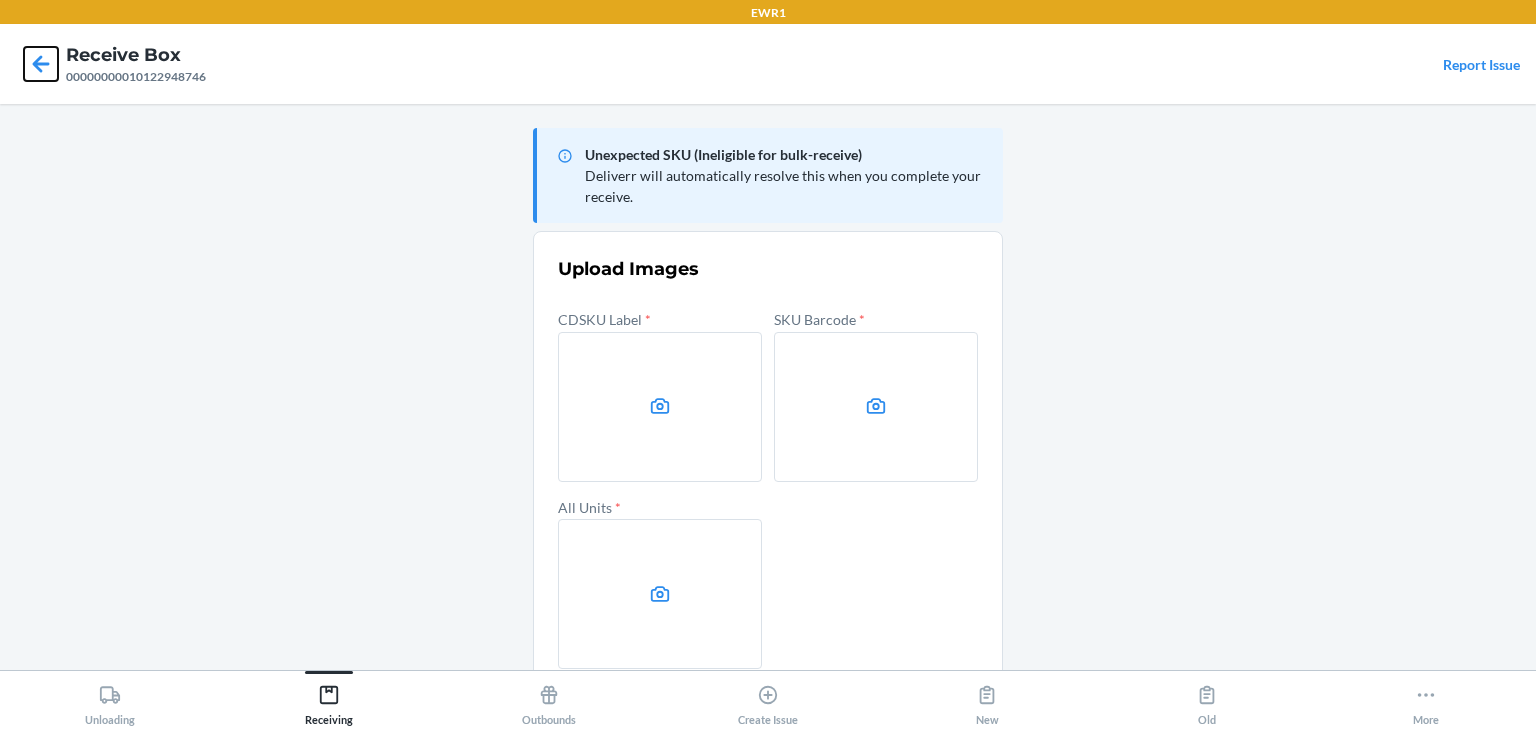 click 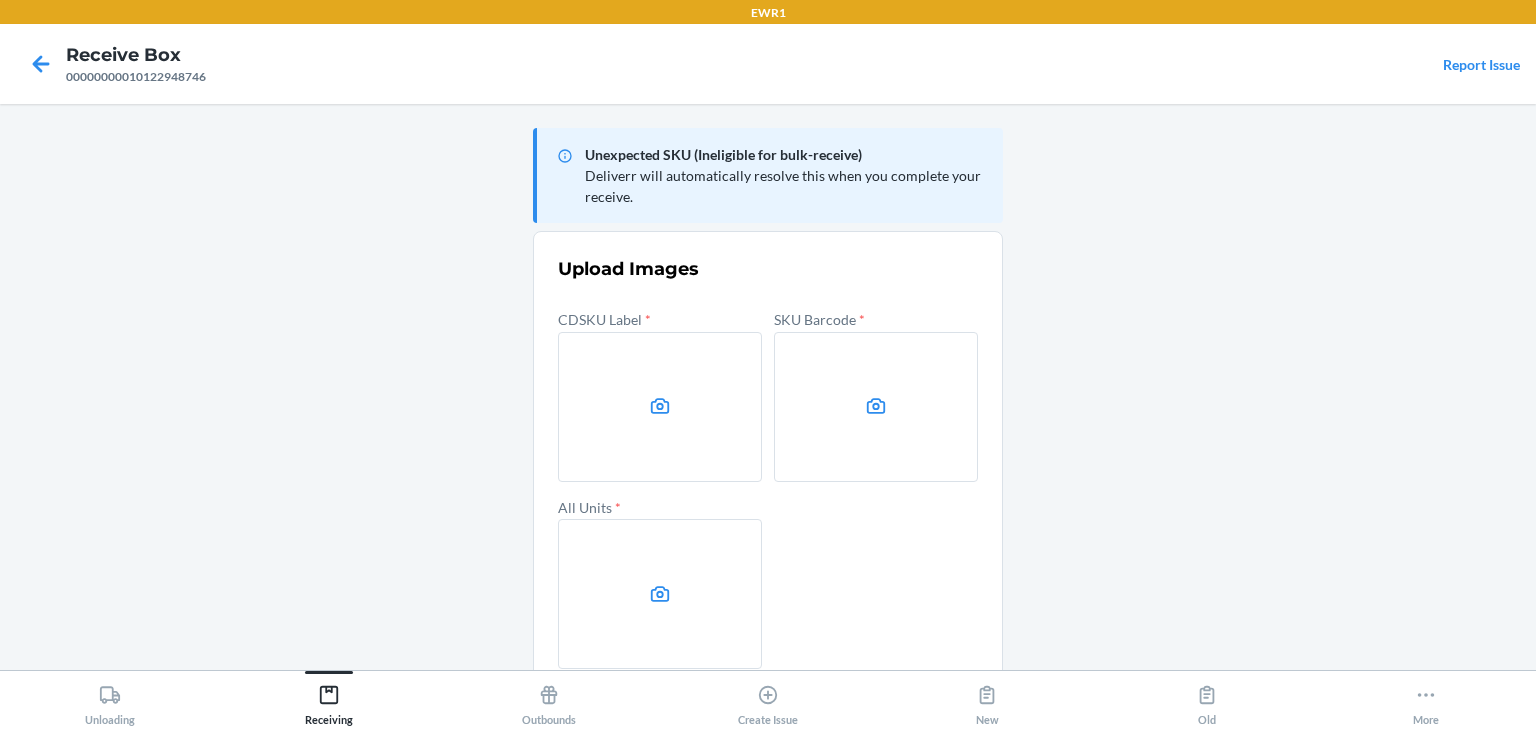 click at bounding box center (660, 407) 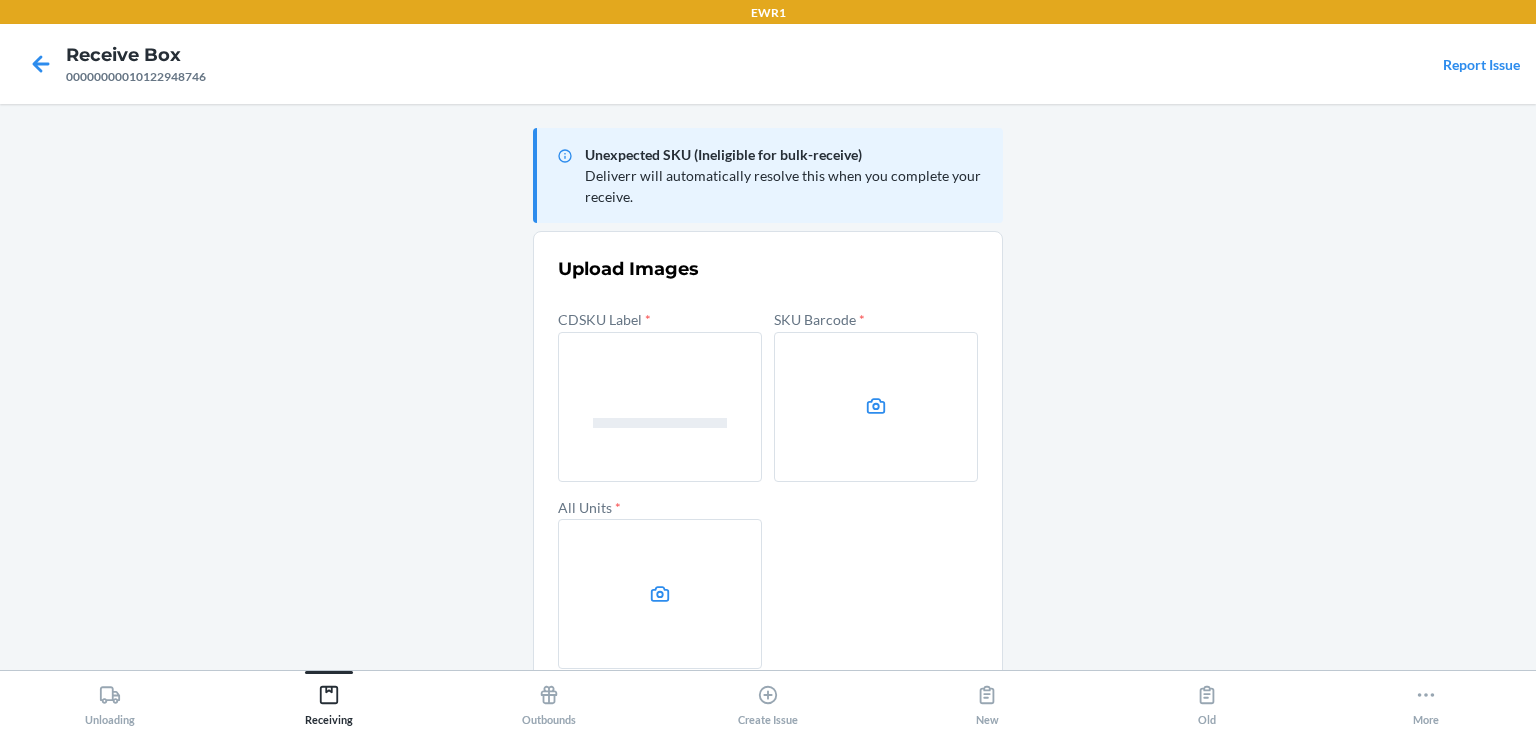 click at bounding box center (876, 407) 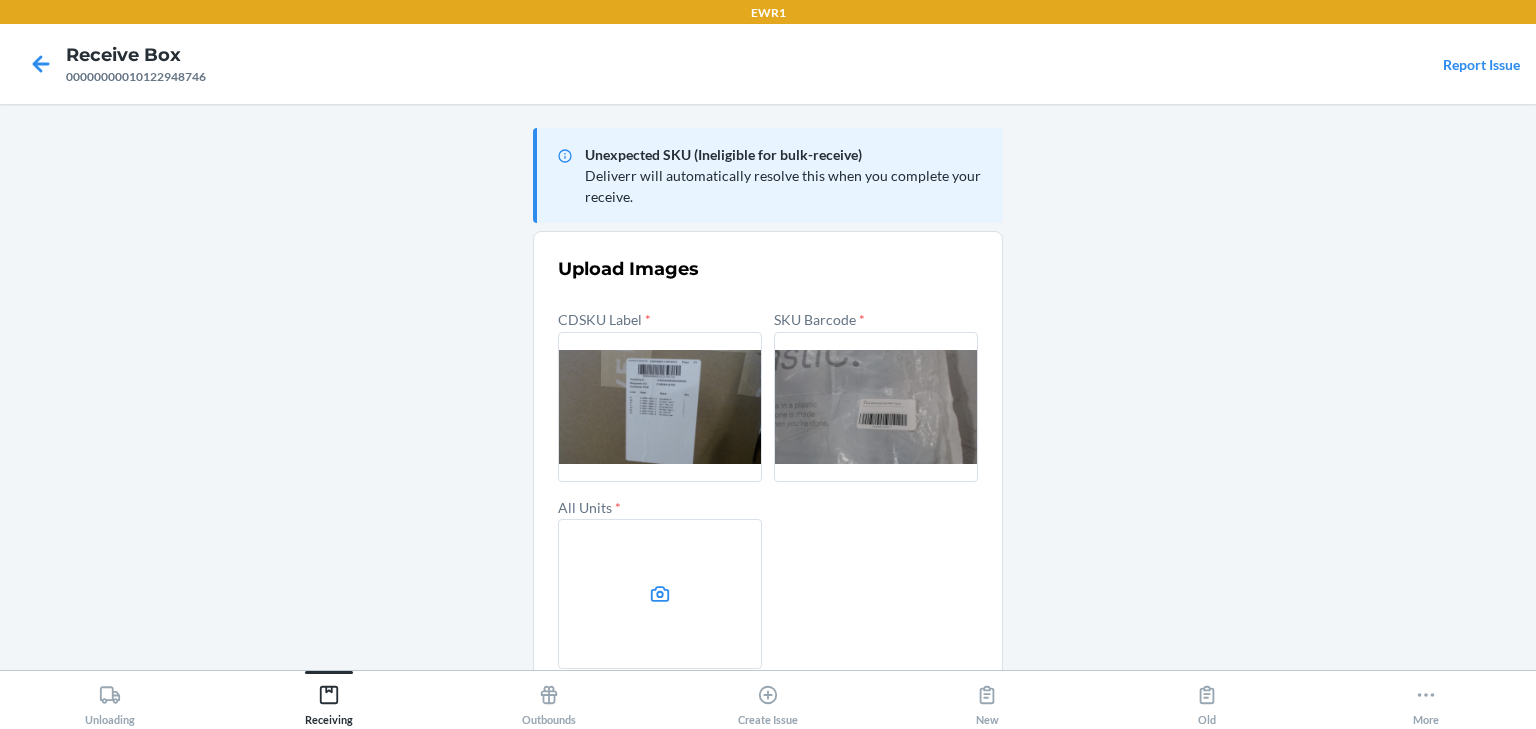 click at bounding box center [660, 594] 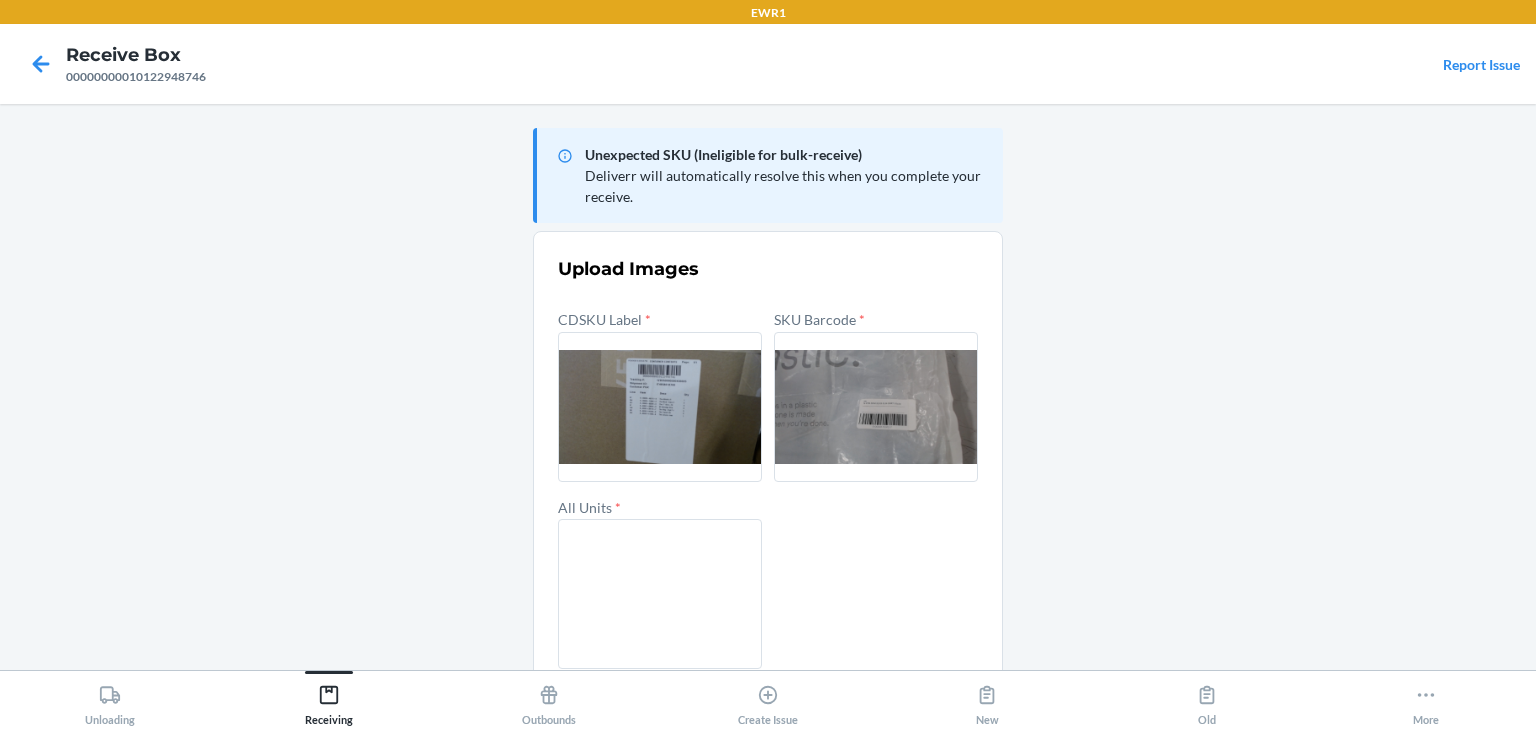 scroll, scrollTop: 96, scrollLeft: 0, axis: vertical 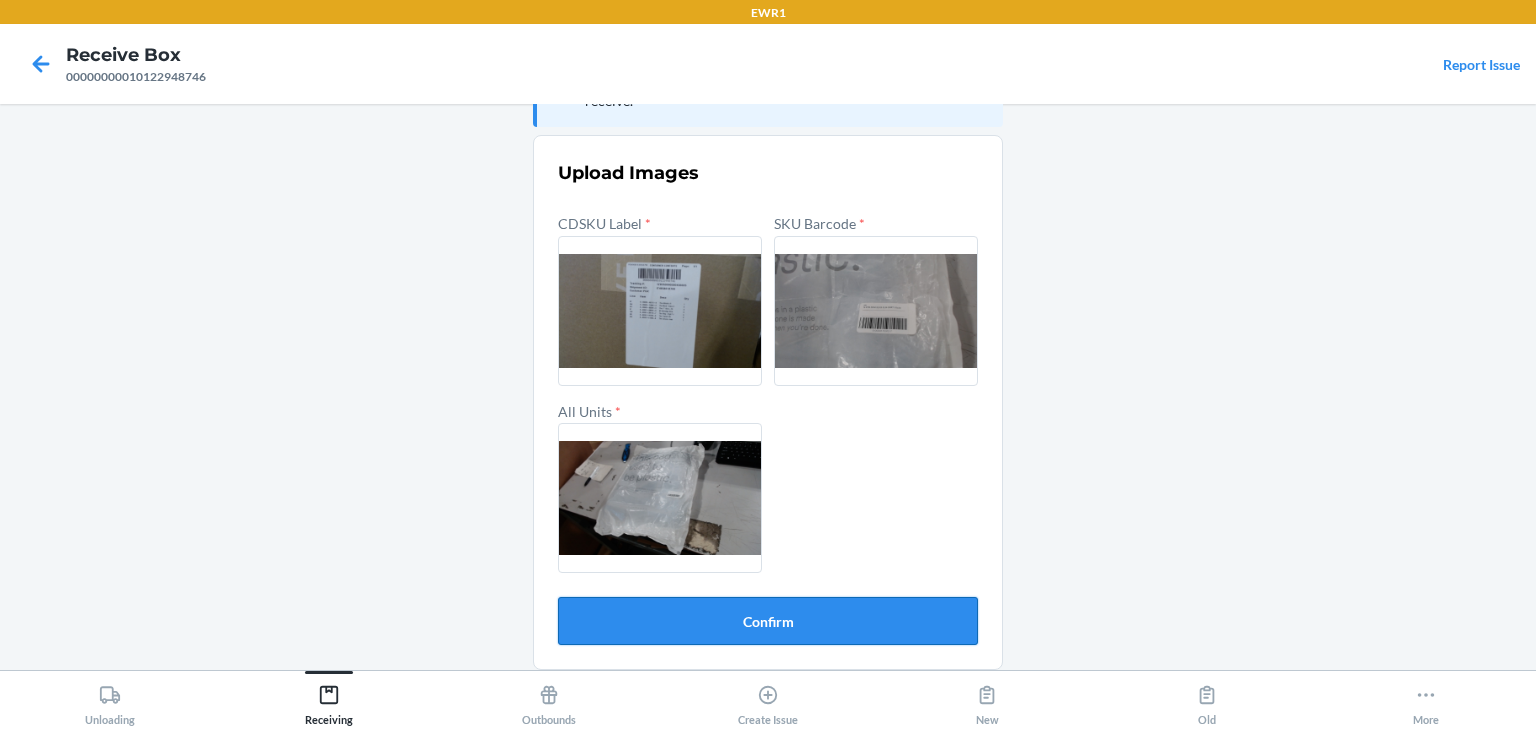 click on "Confirm" at bounding box center (768, 621) 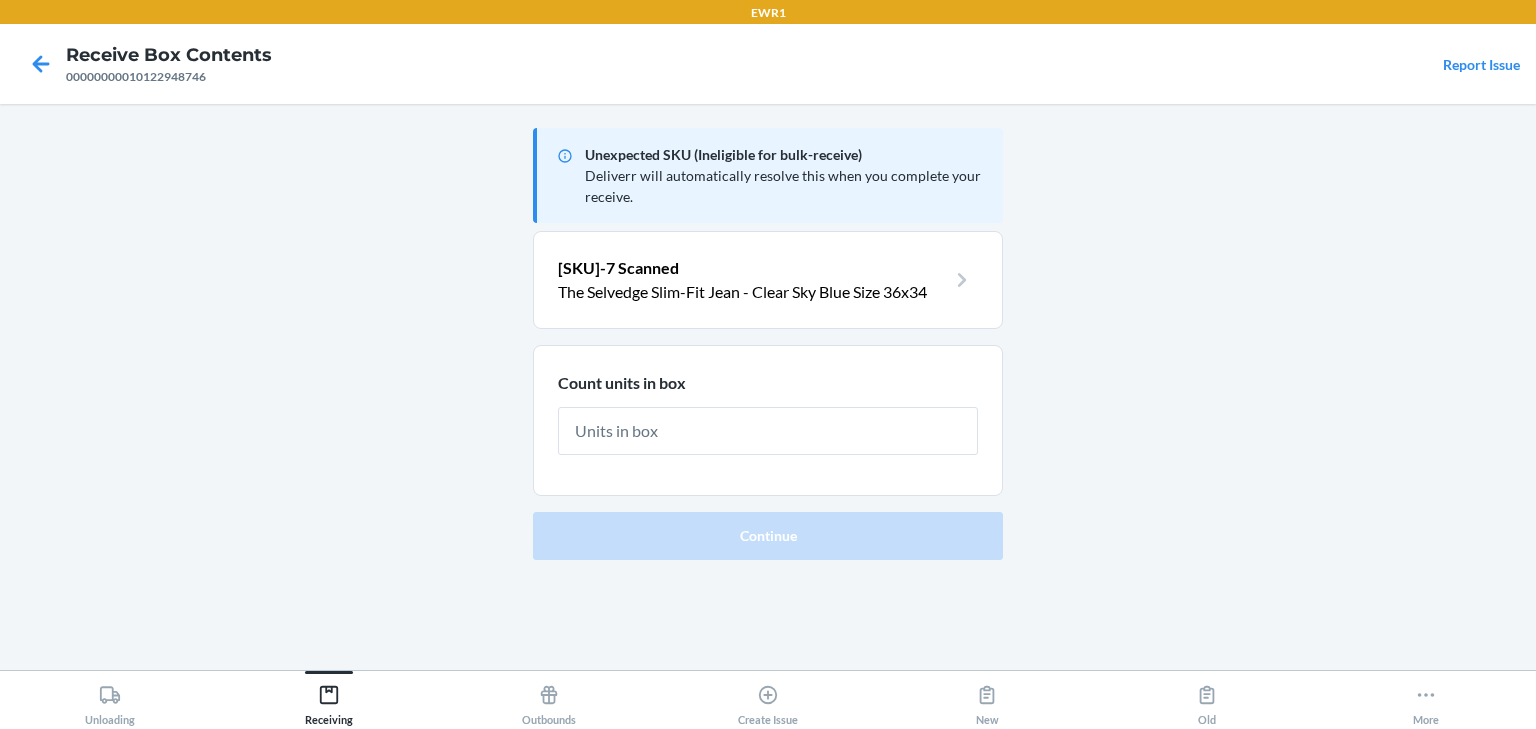 scroll, scrollTop: 0, scrollLeft: 0, axis: both 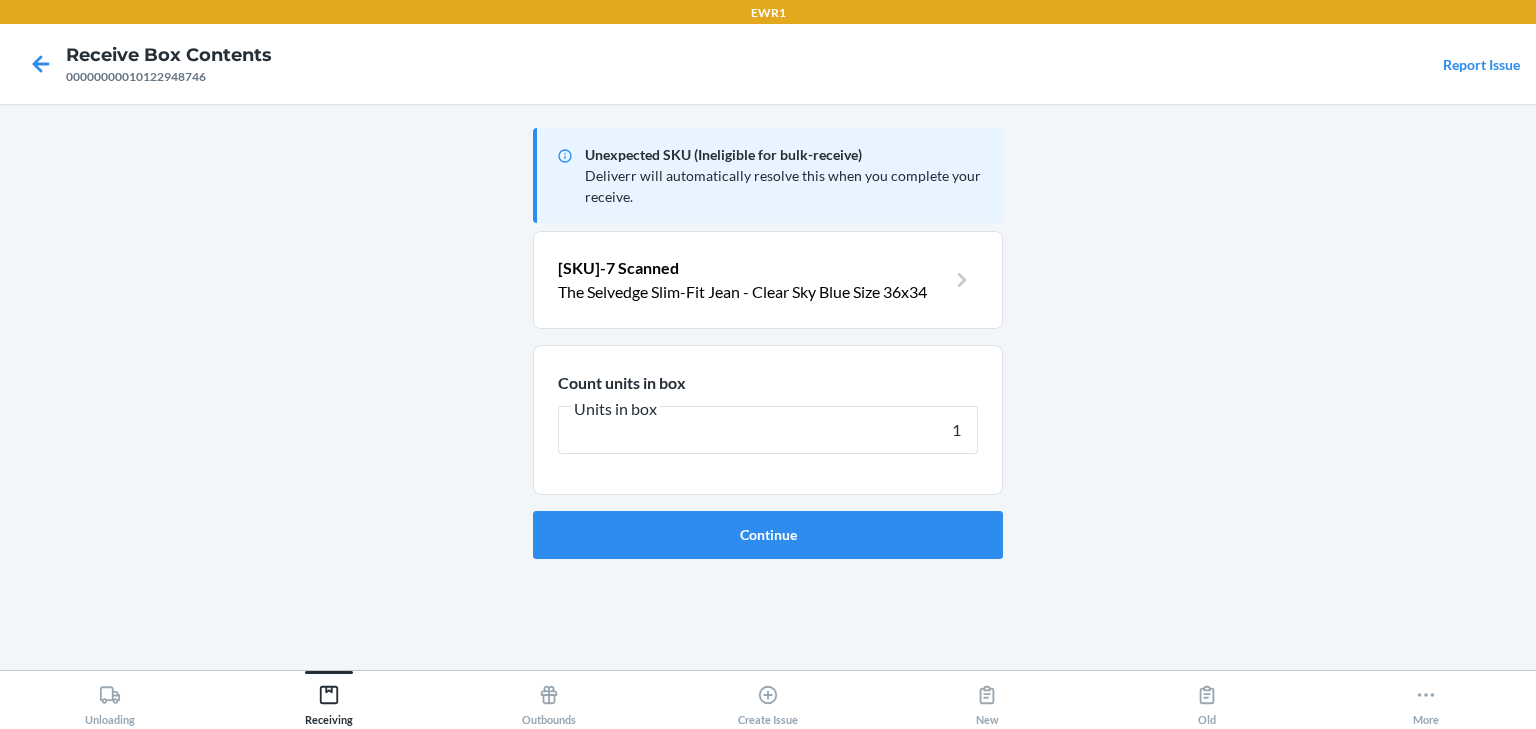 type on "1" 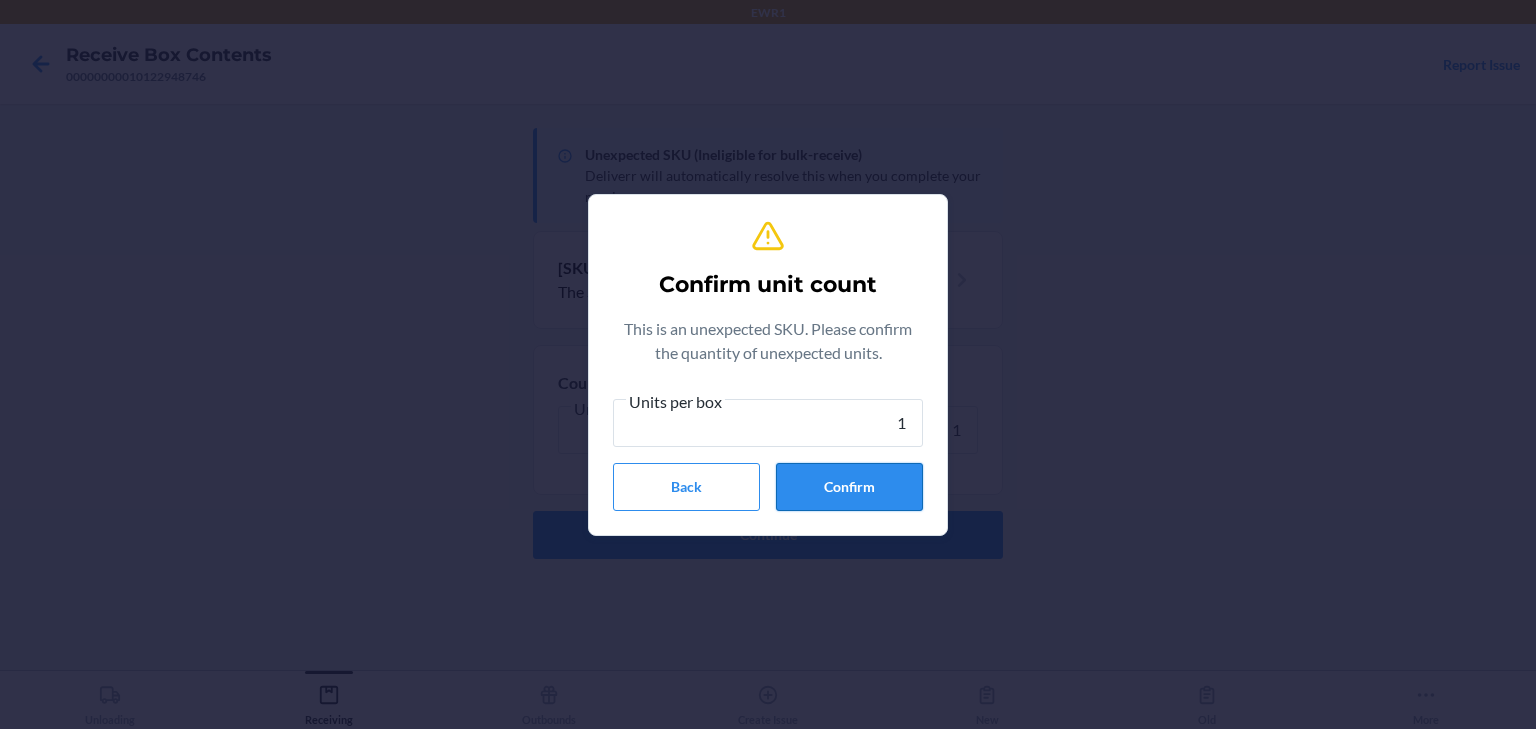 type on "1" 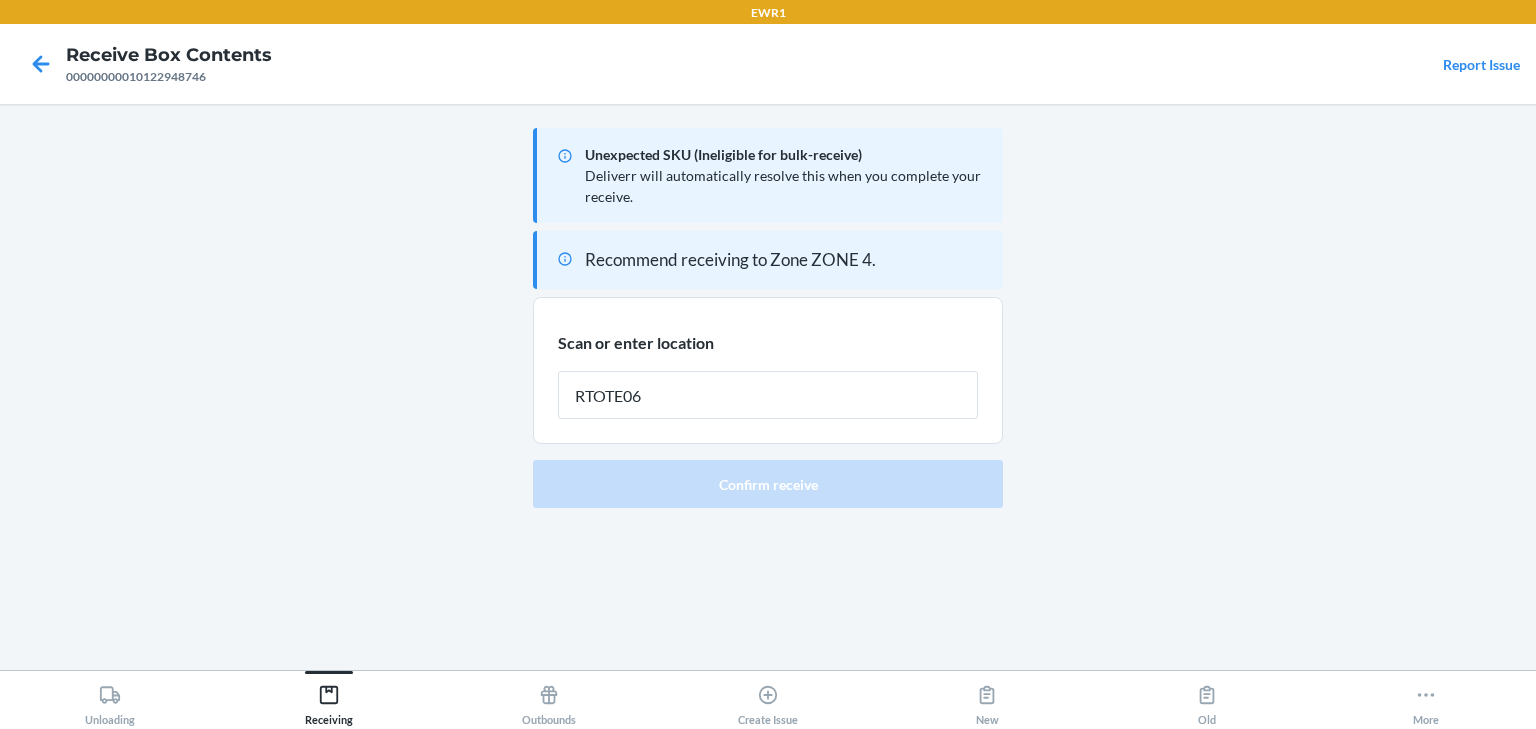 type on "RTOTE065" 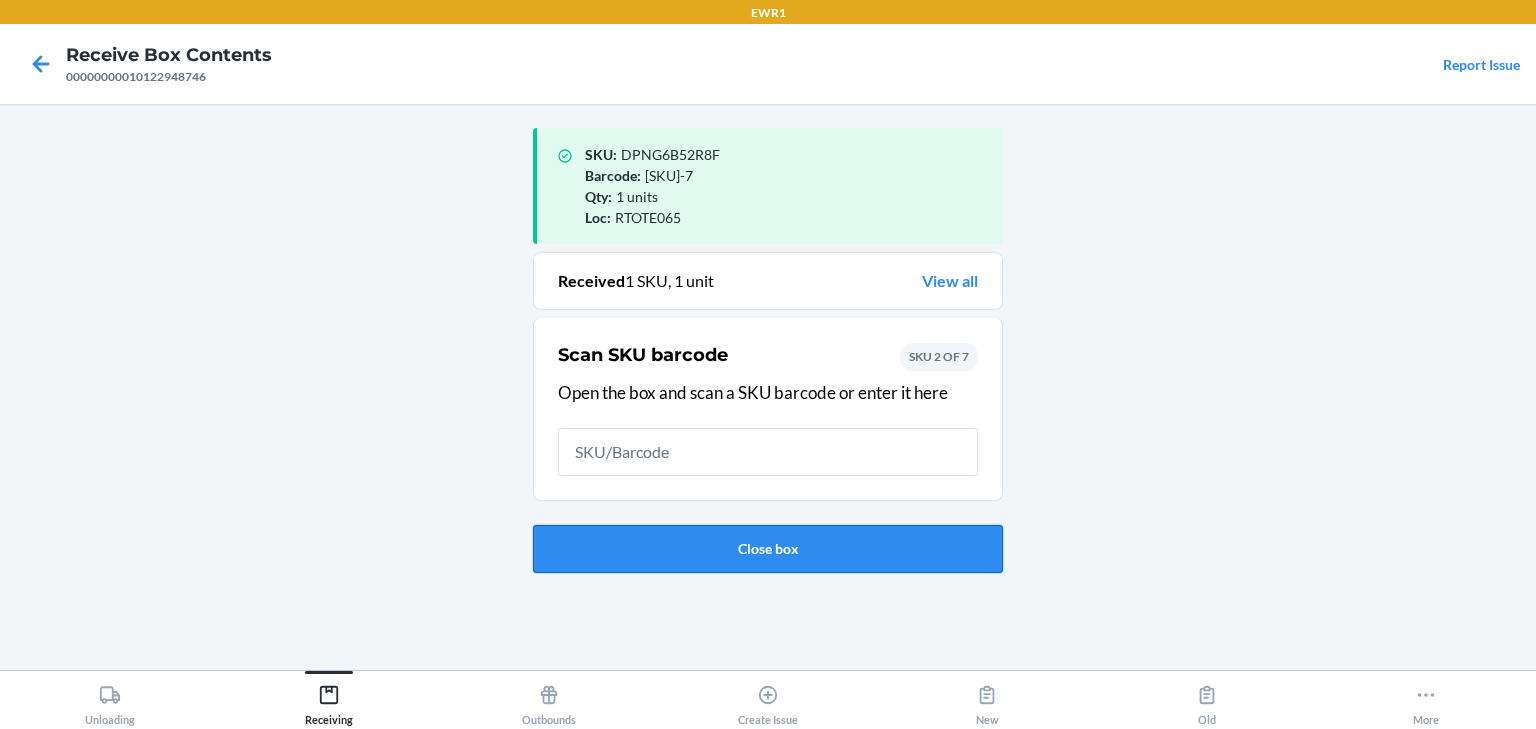 click on "Close box" at bounding box center (768, 549) 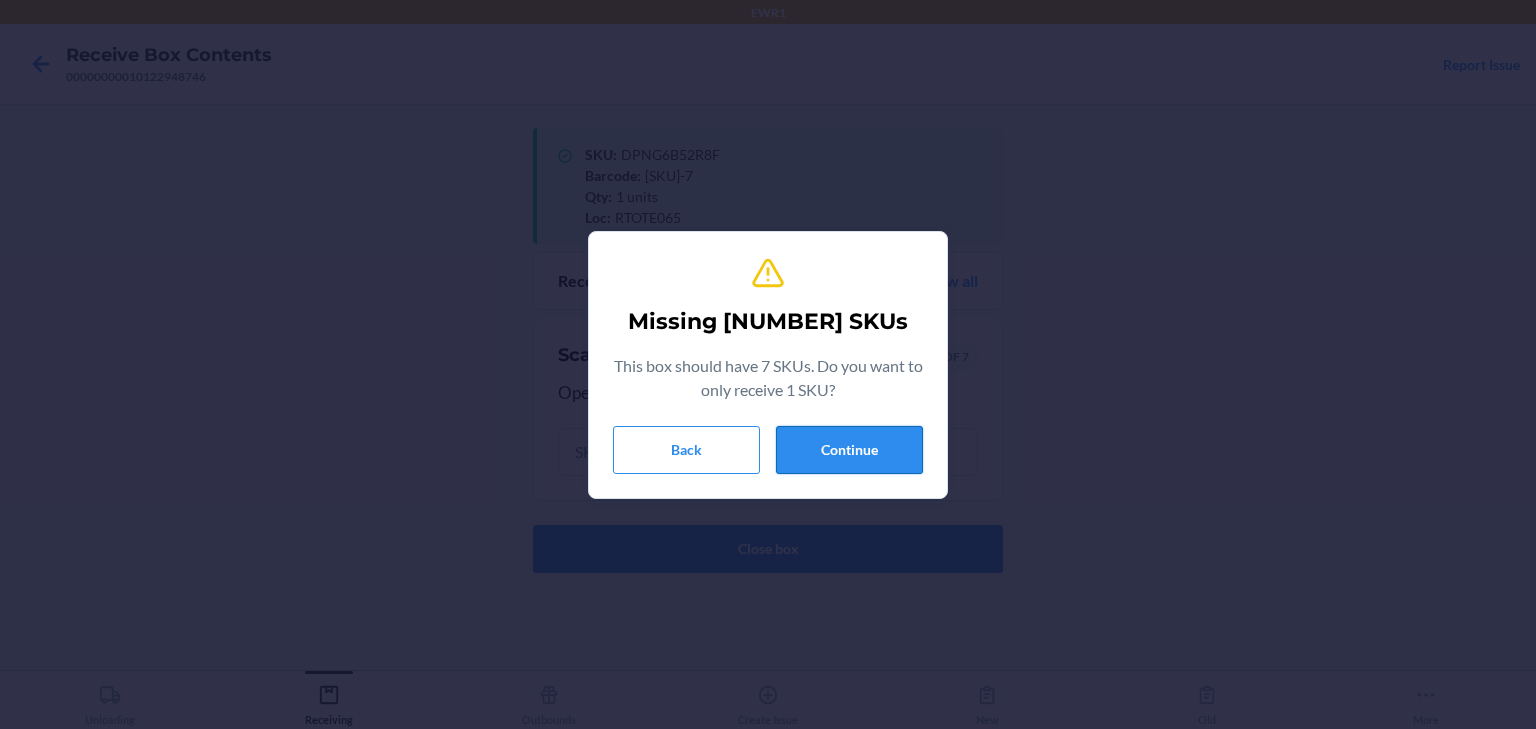 click on "Continue" at bounding box center (849, 450) 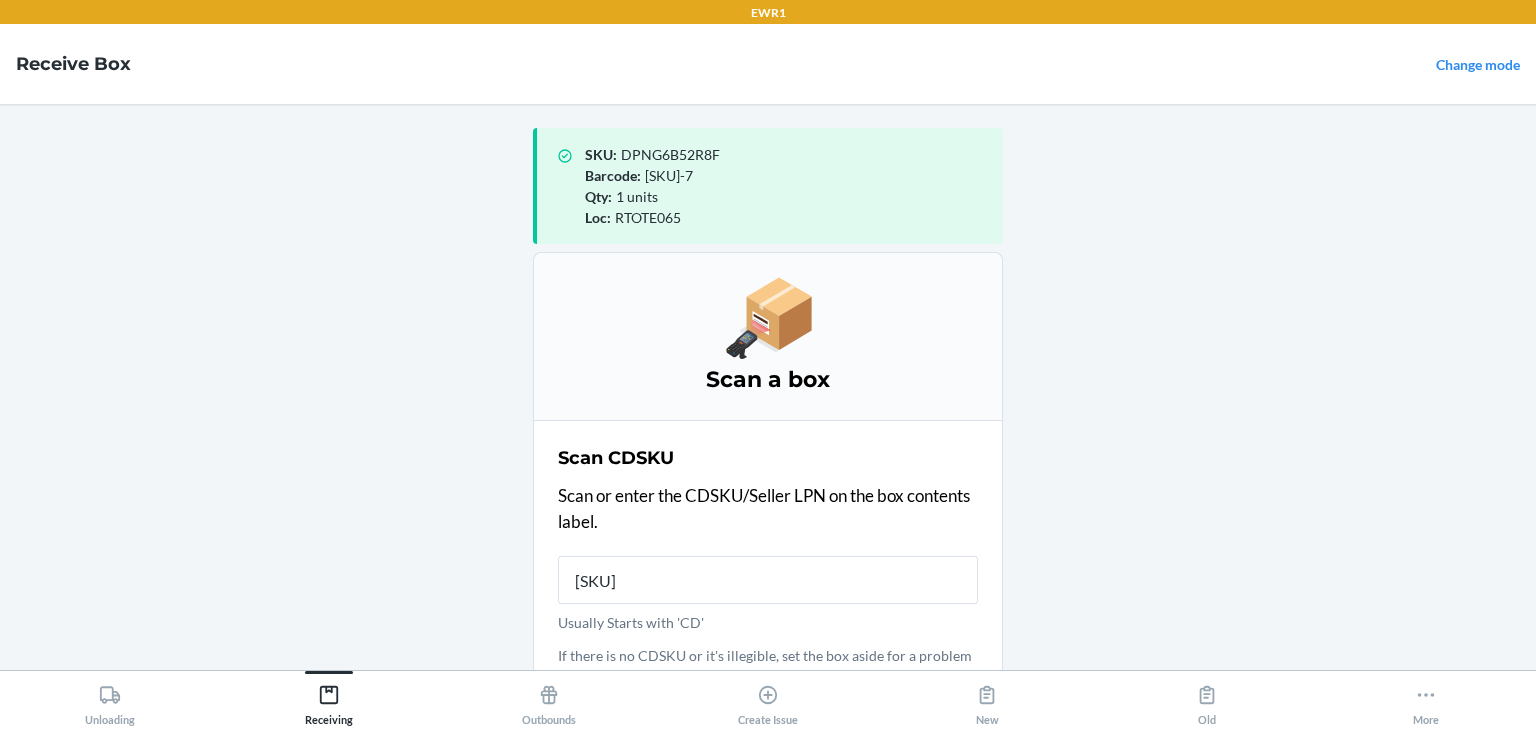 type on "000000000101229507" 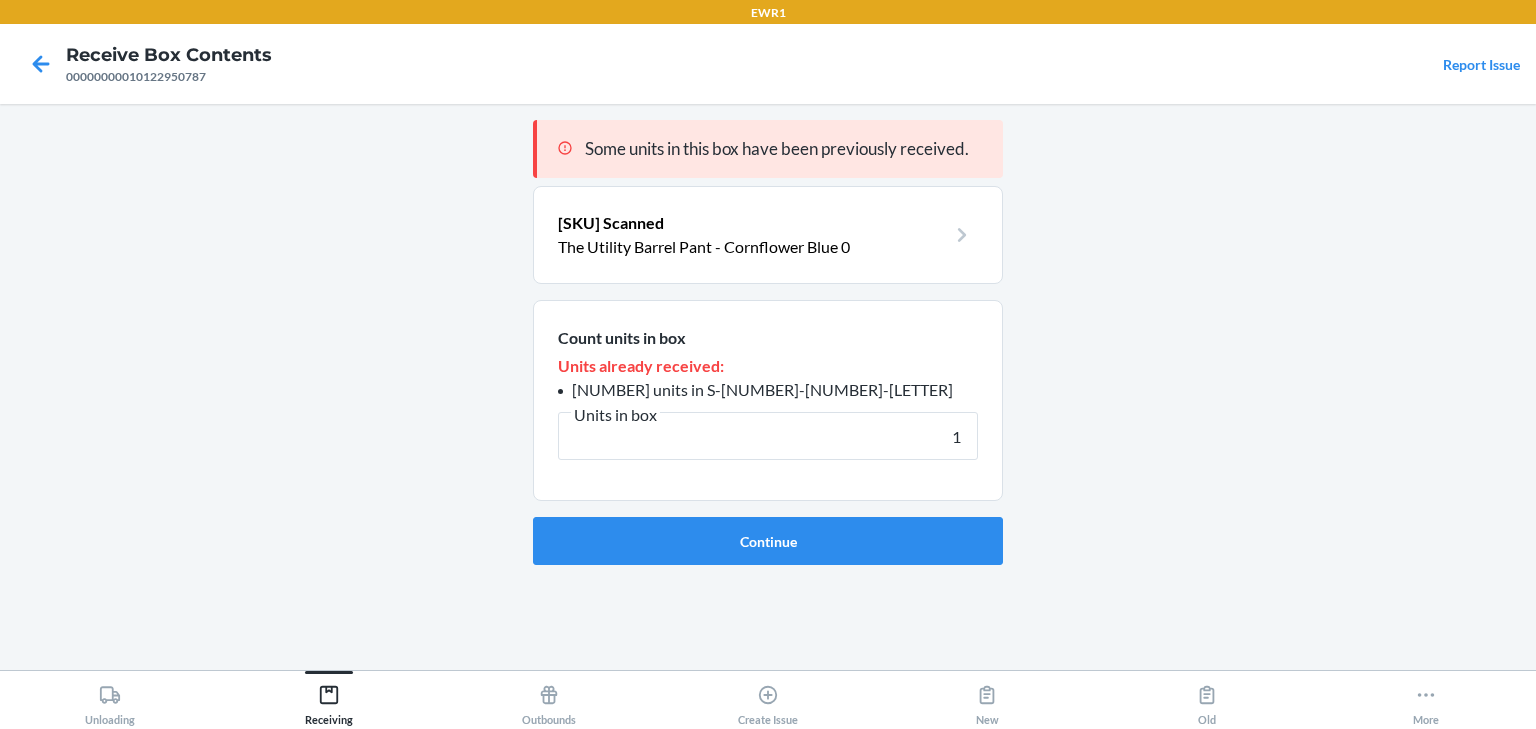 type on "1" 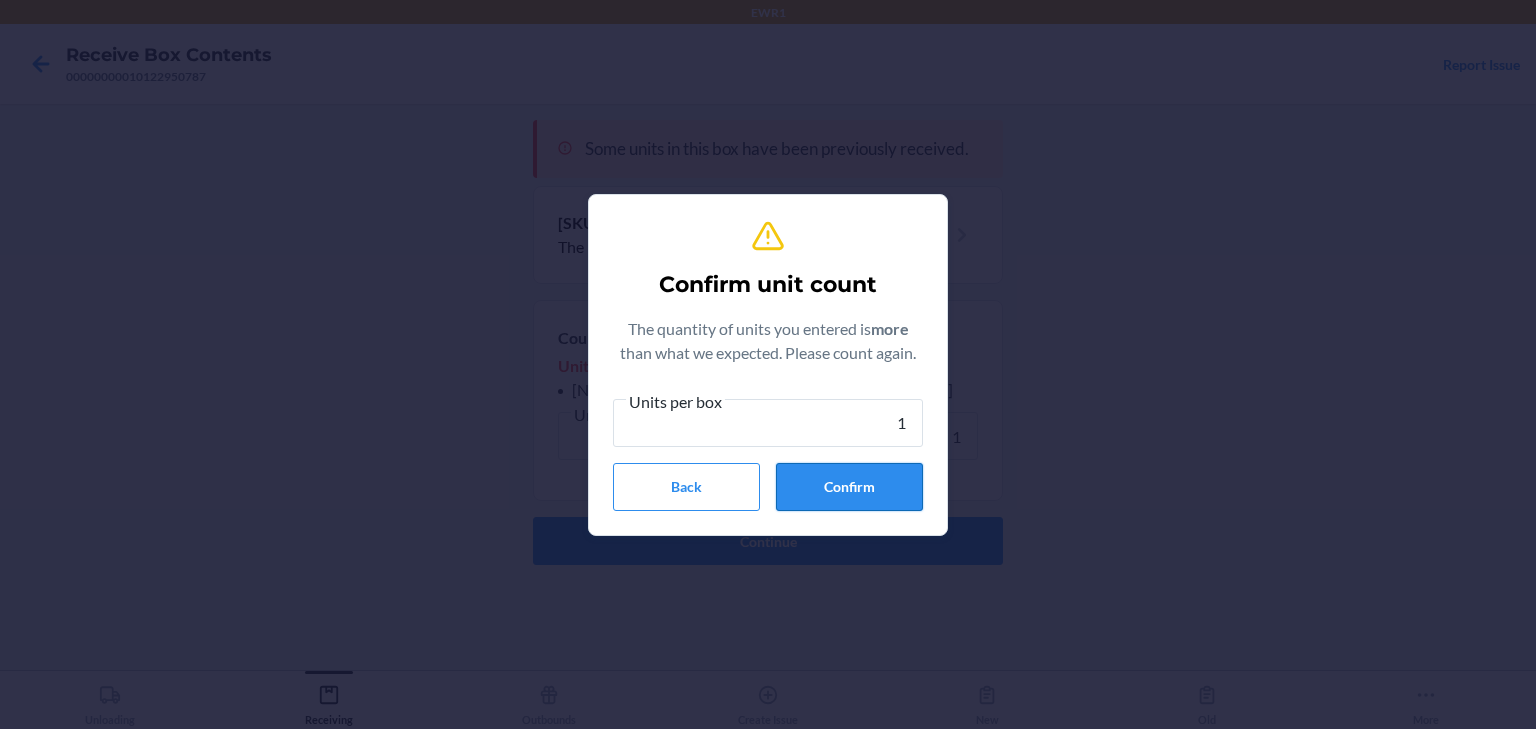 type on "1" 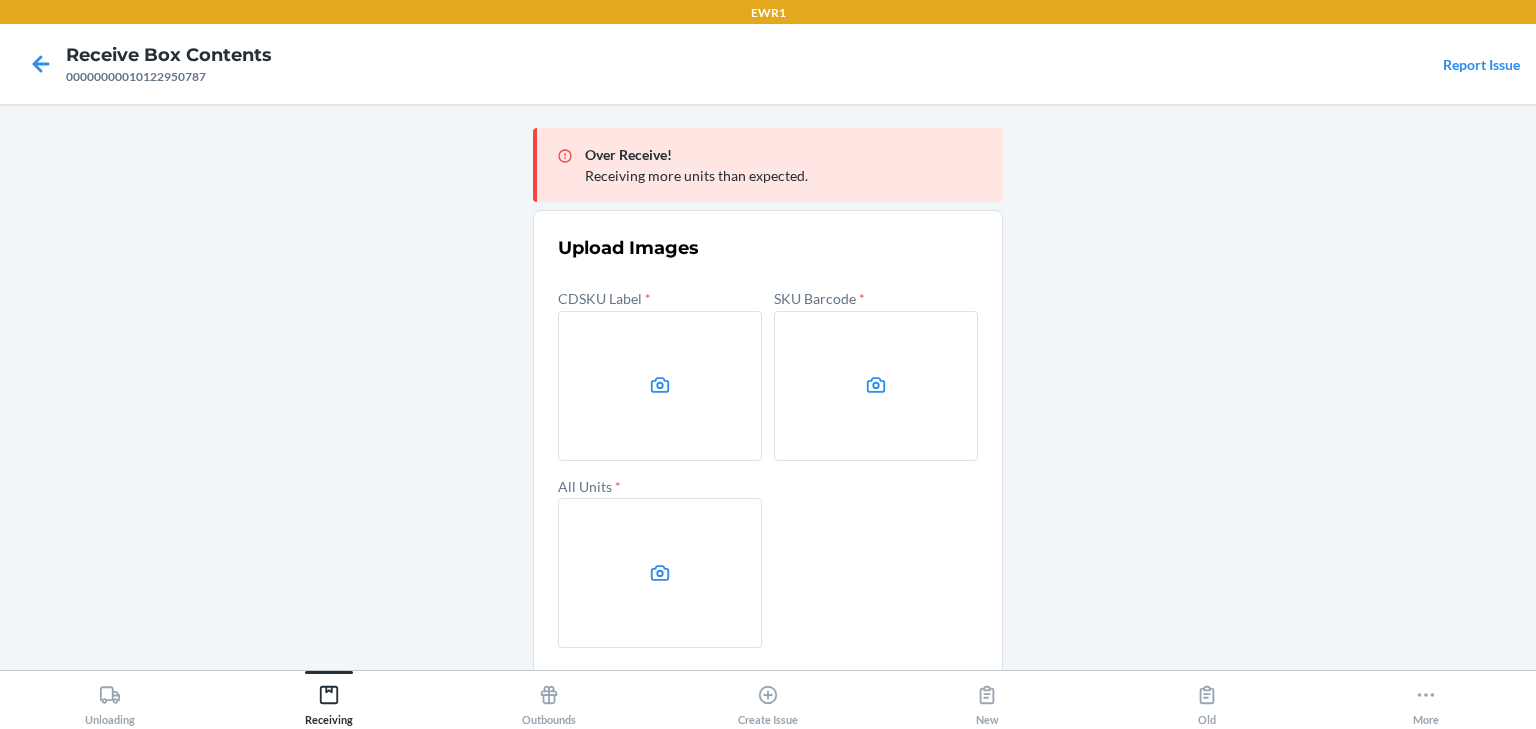 click at bounding box center (660, 386) 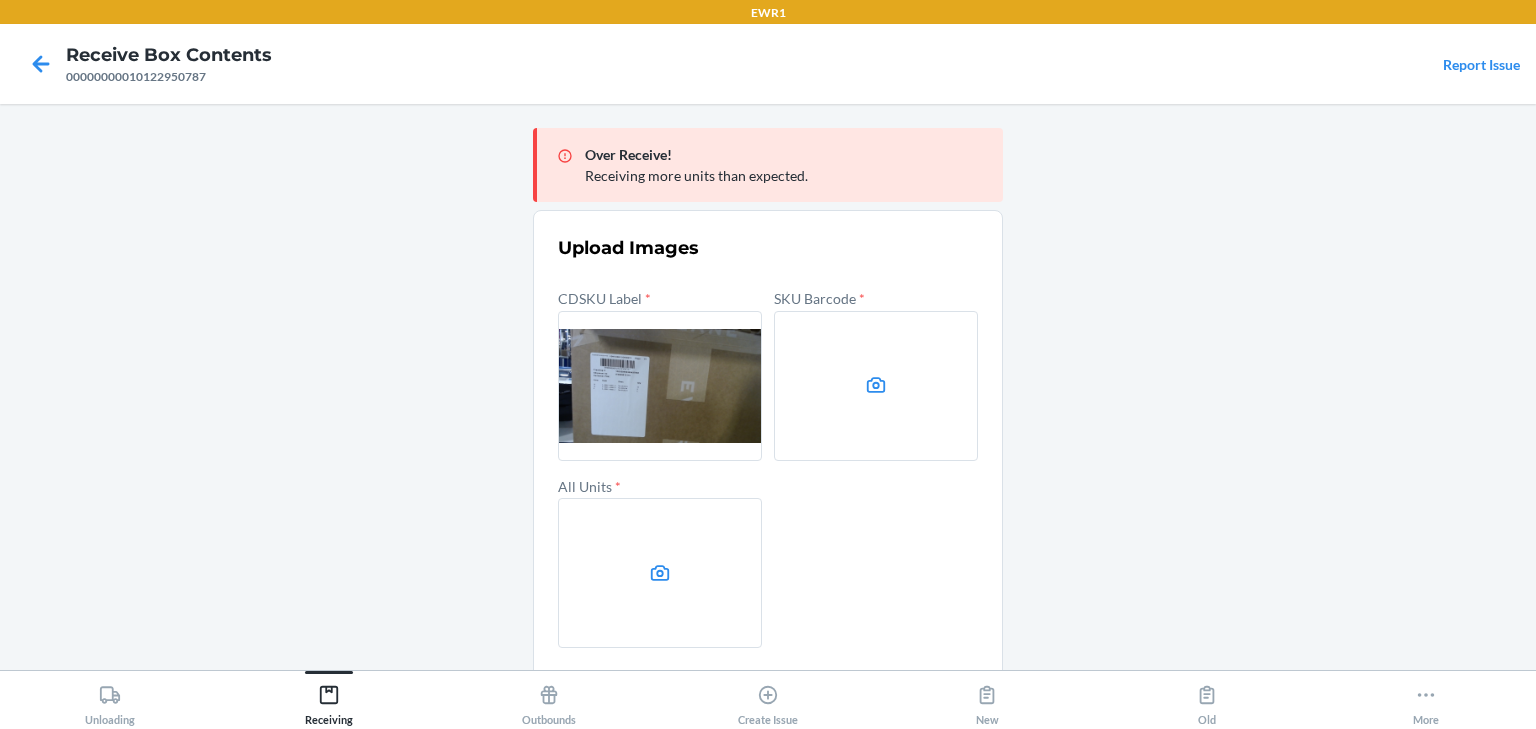 click at bounding box center [876, 386] 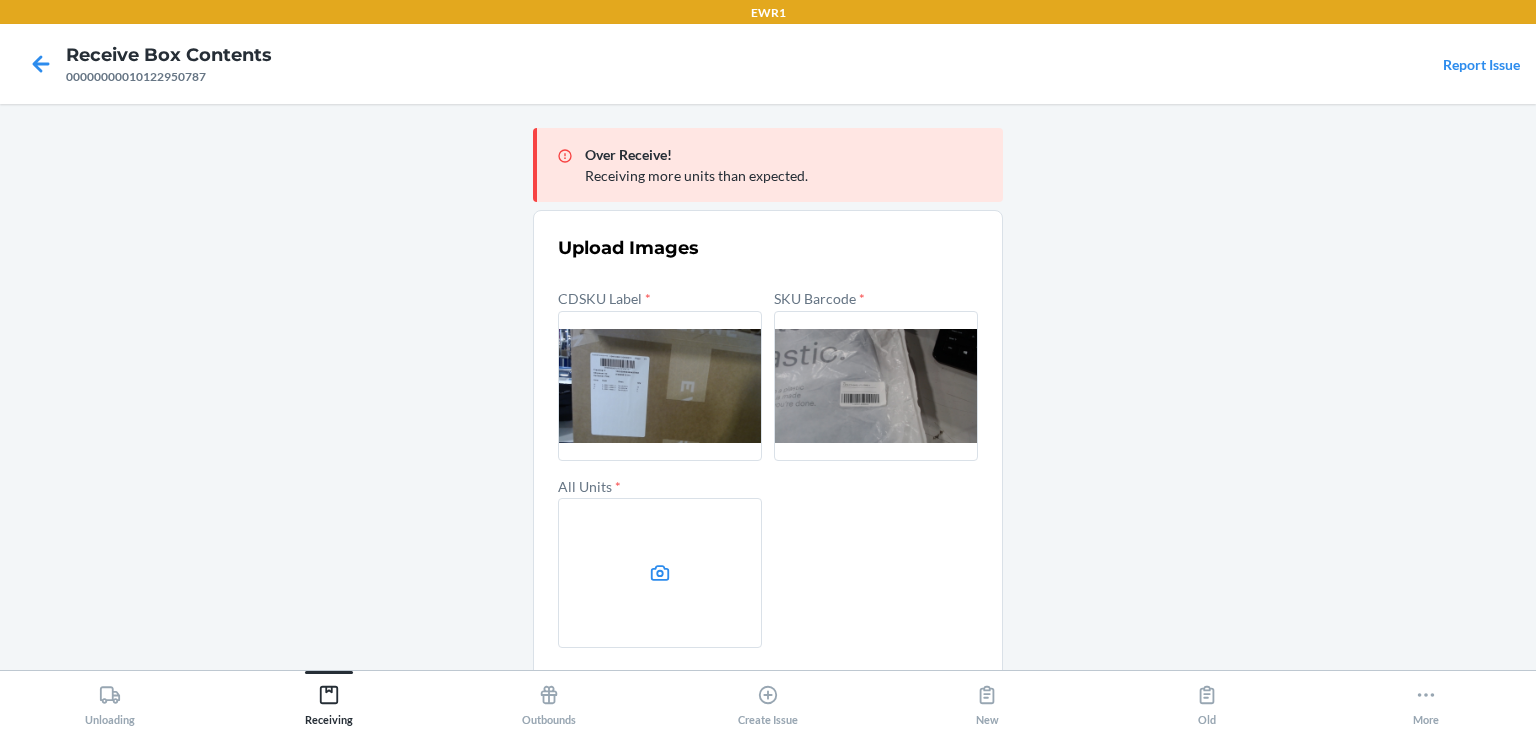 click 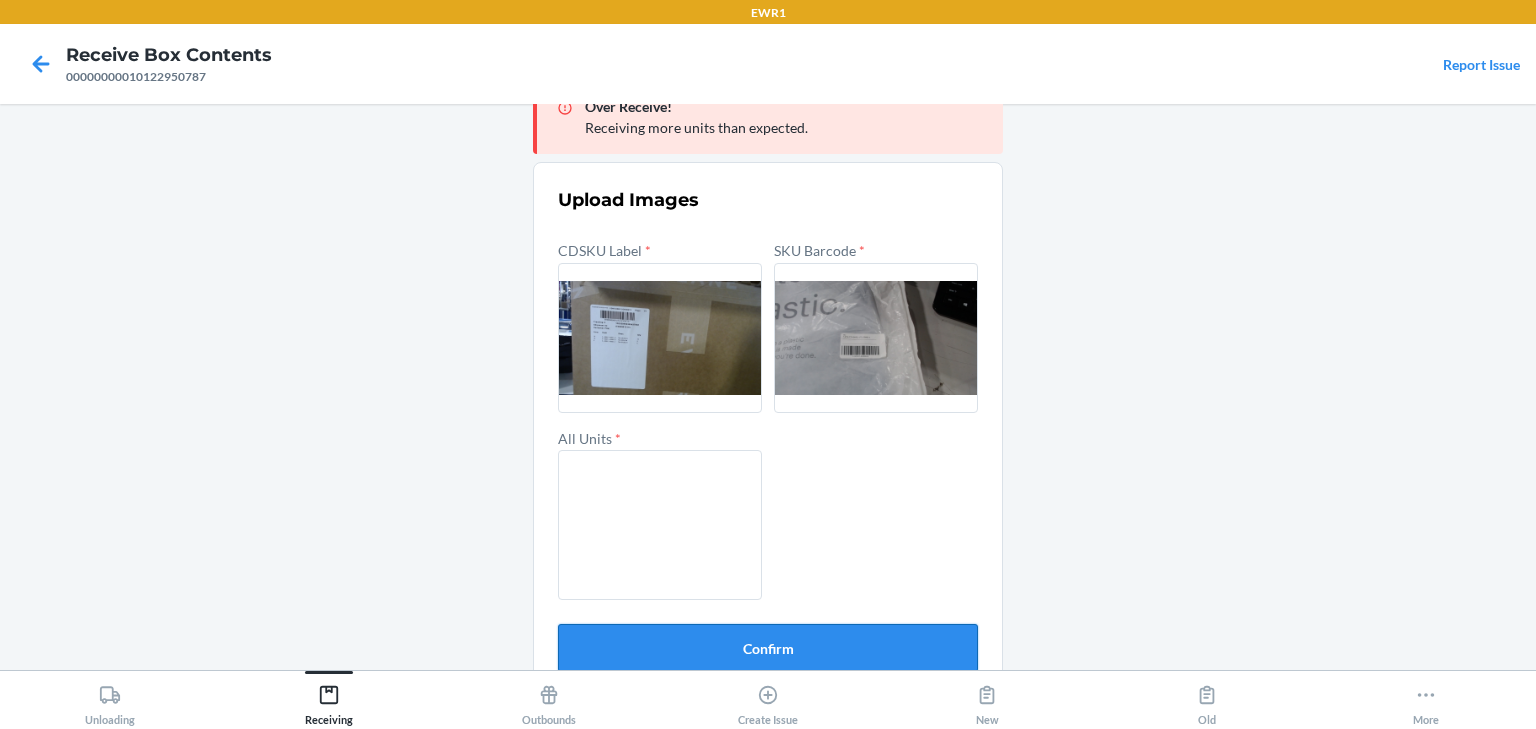 scroll, scrollTop: 75, scrollLeft: 0, axis: vertical 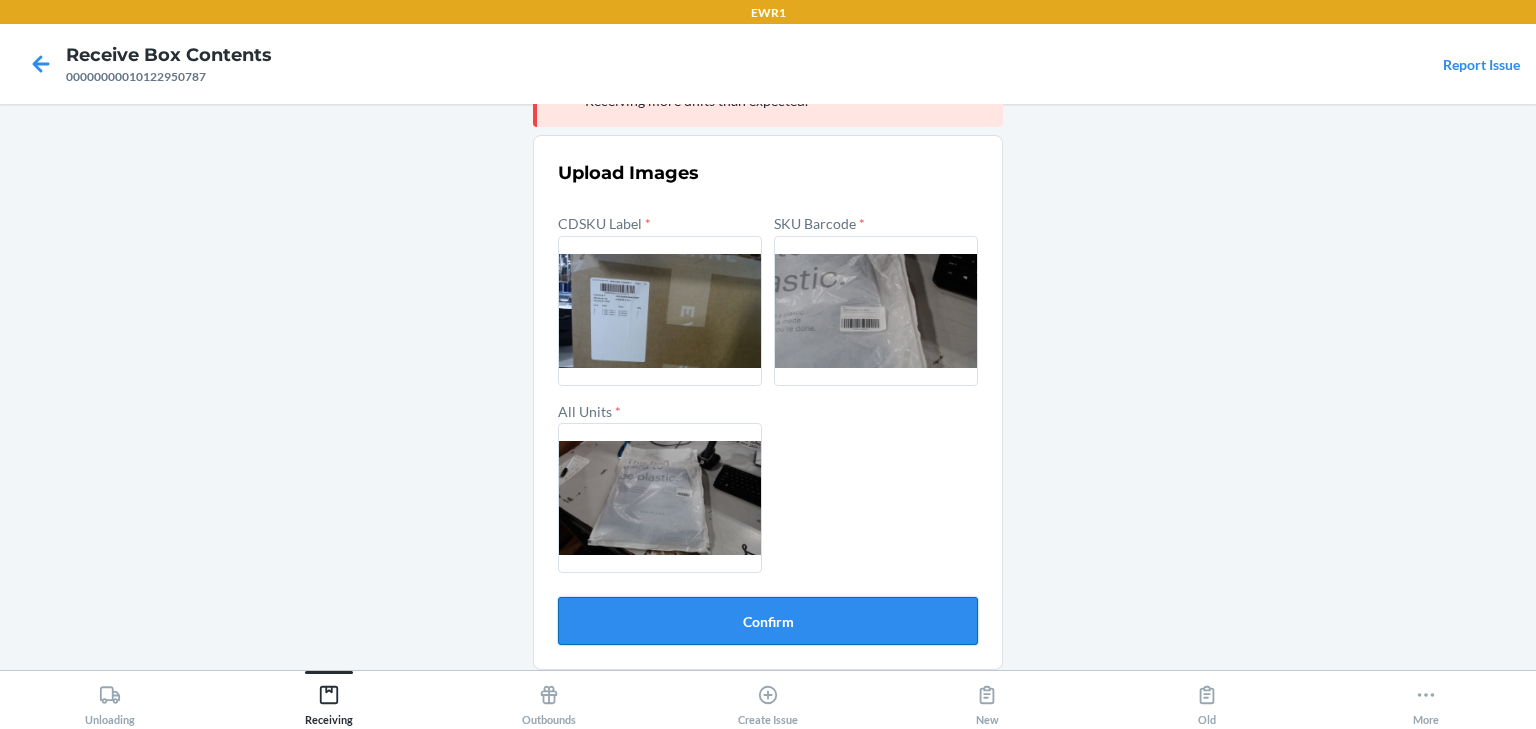 click on "Confirm" at bounding box center (768, 621) 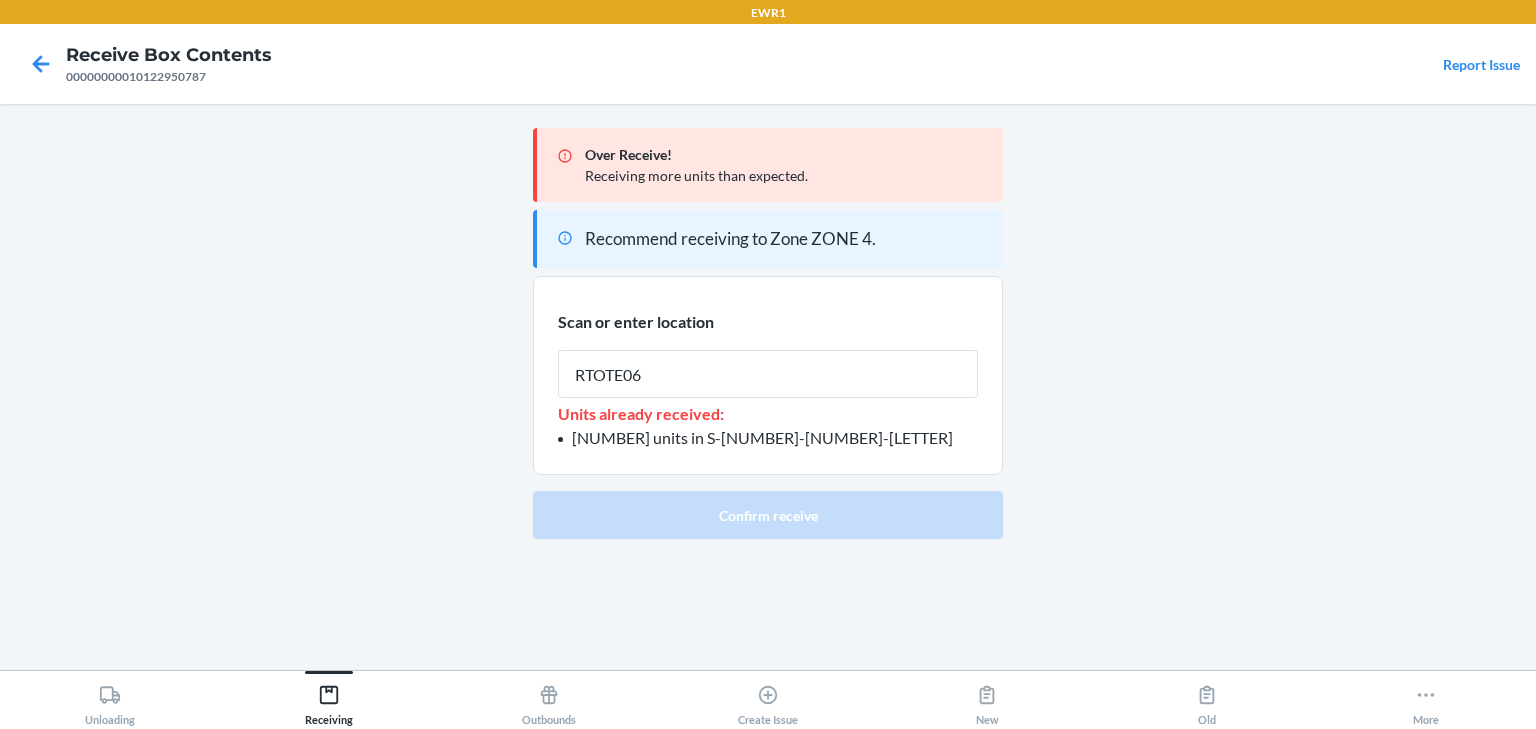 type on "RTOTE065" 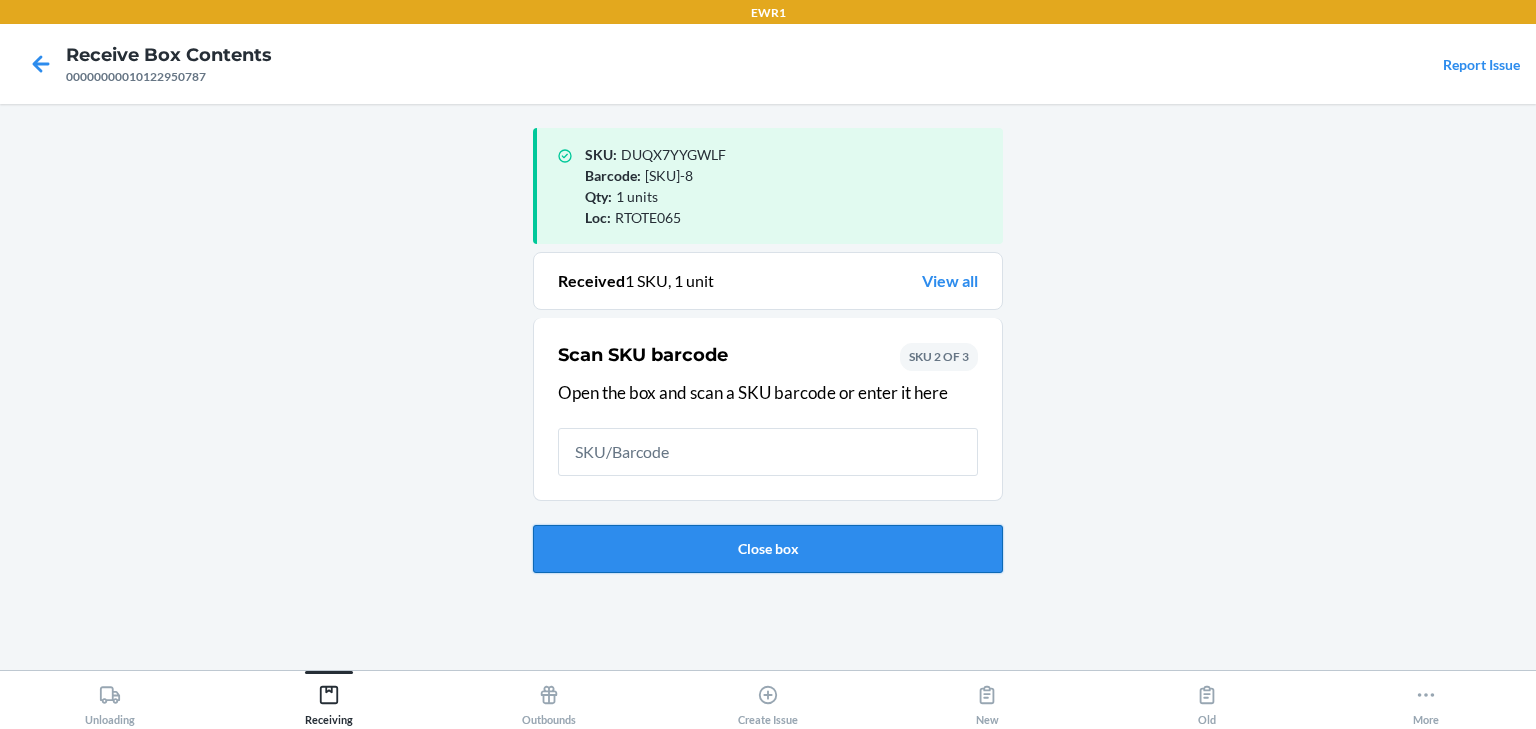click on "Close box" at bounding box center (768, 549) 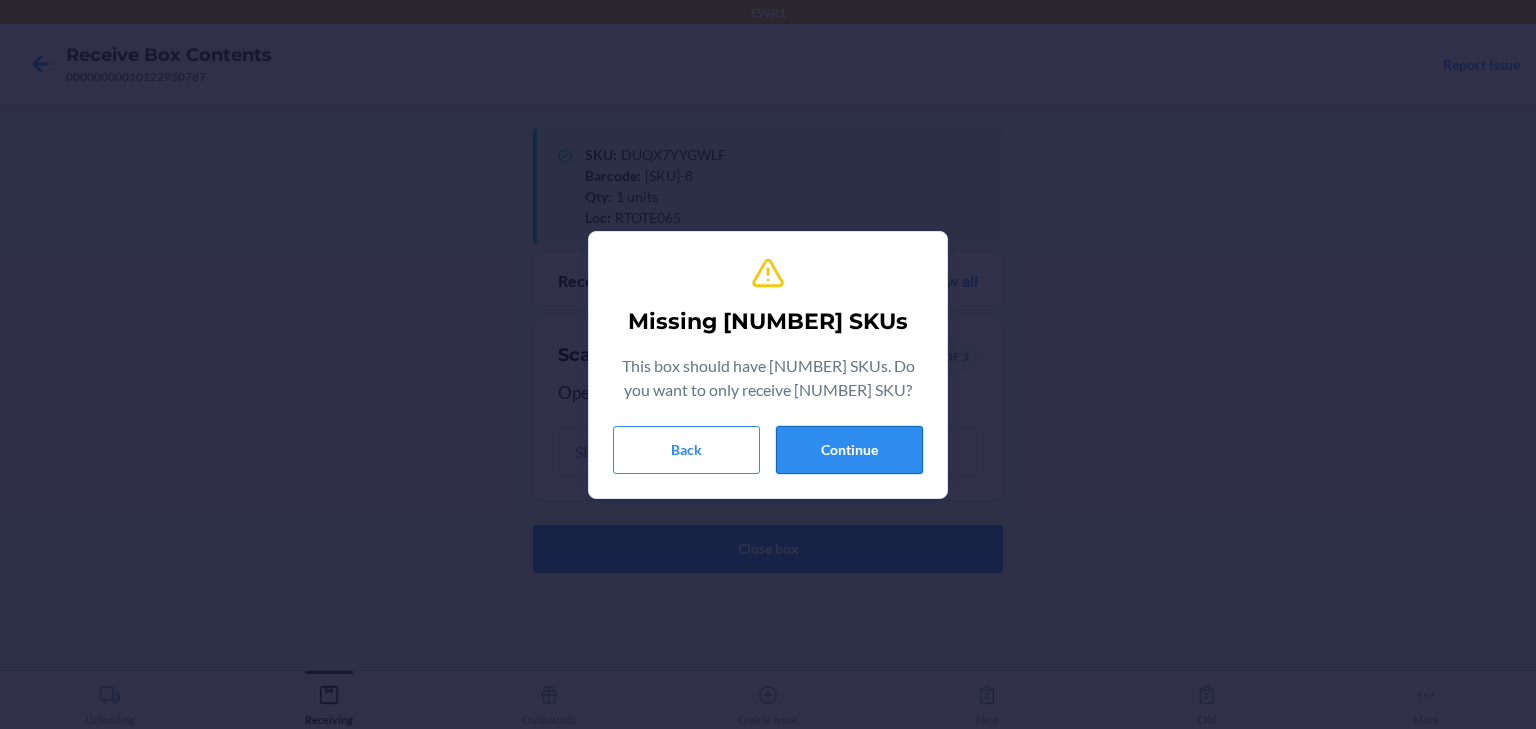 click on "Continue" at bounding box center (849, 450) 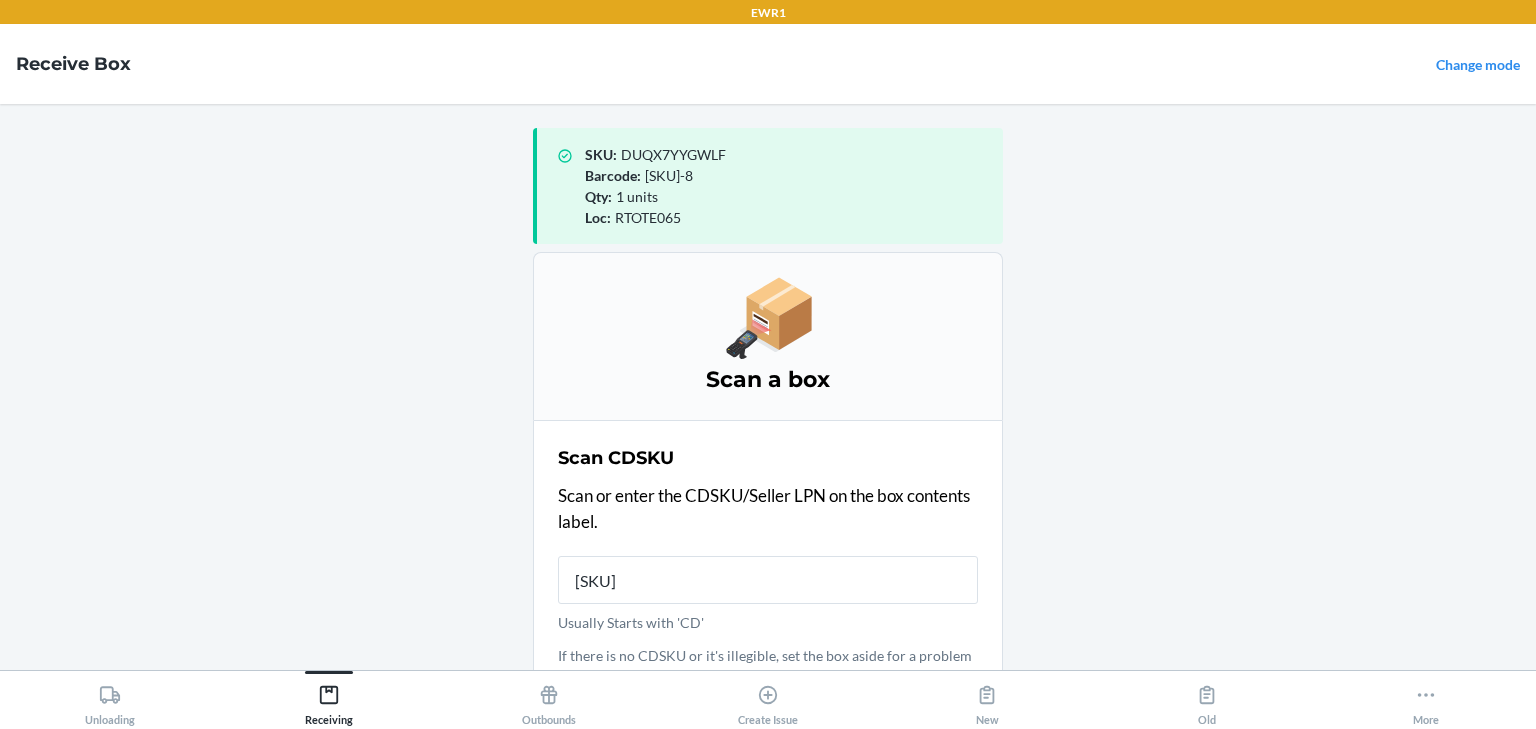 type on "00000000010122951" 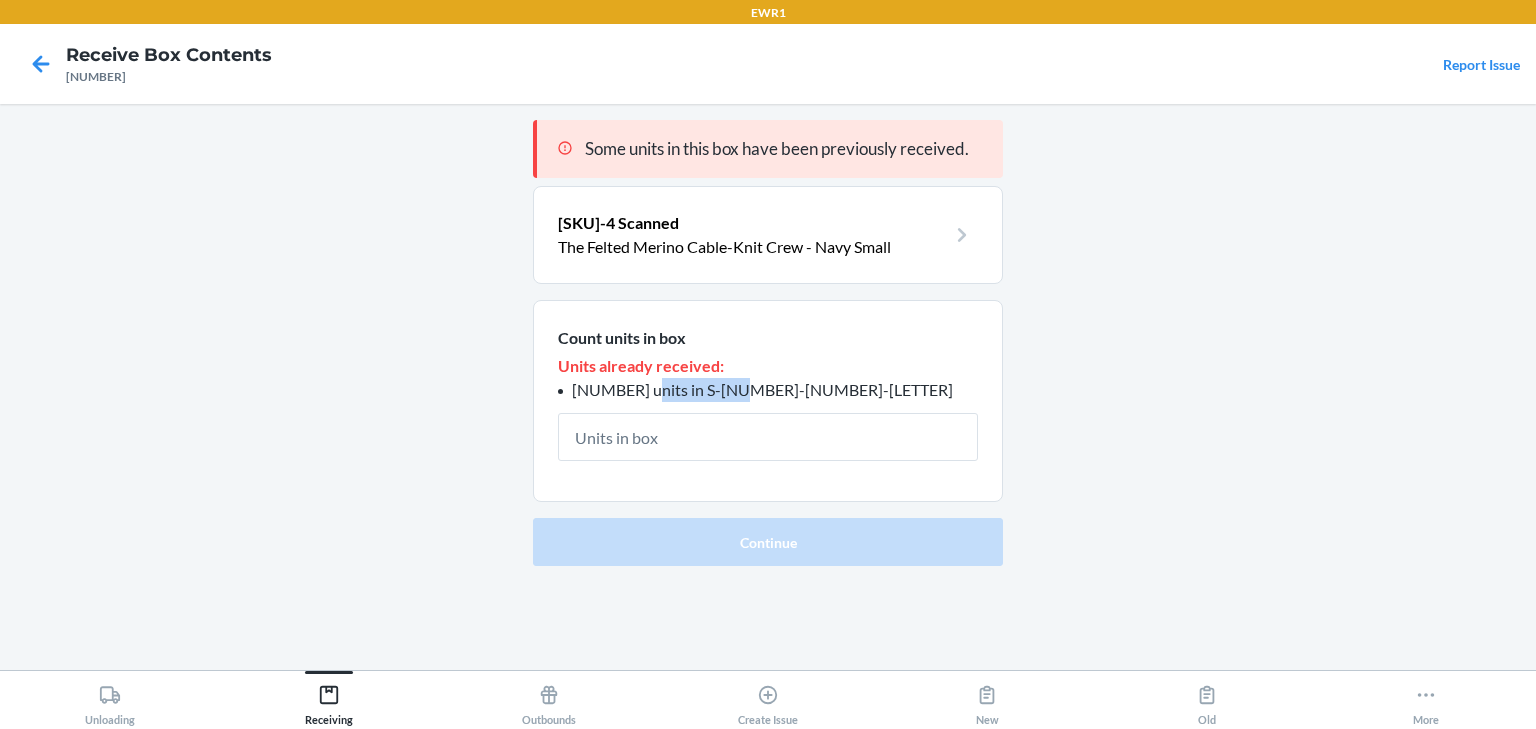 drag, startPoint x: 751, startPoint y: 384, endPoint x: 635, endPoint y: 383, distance: 116.00431 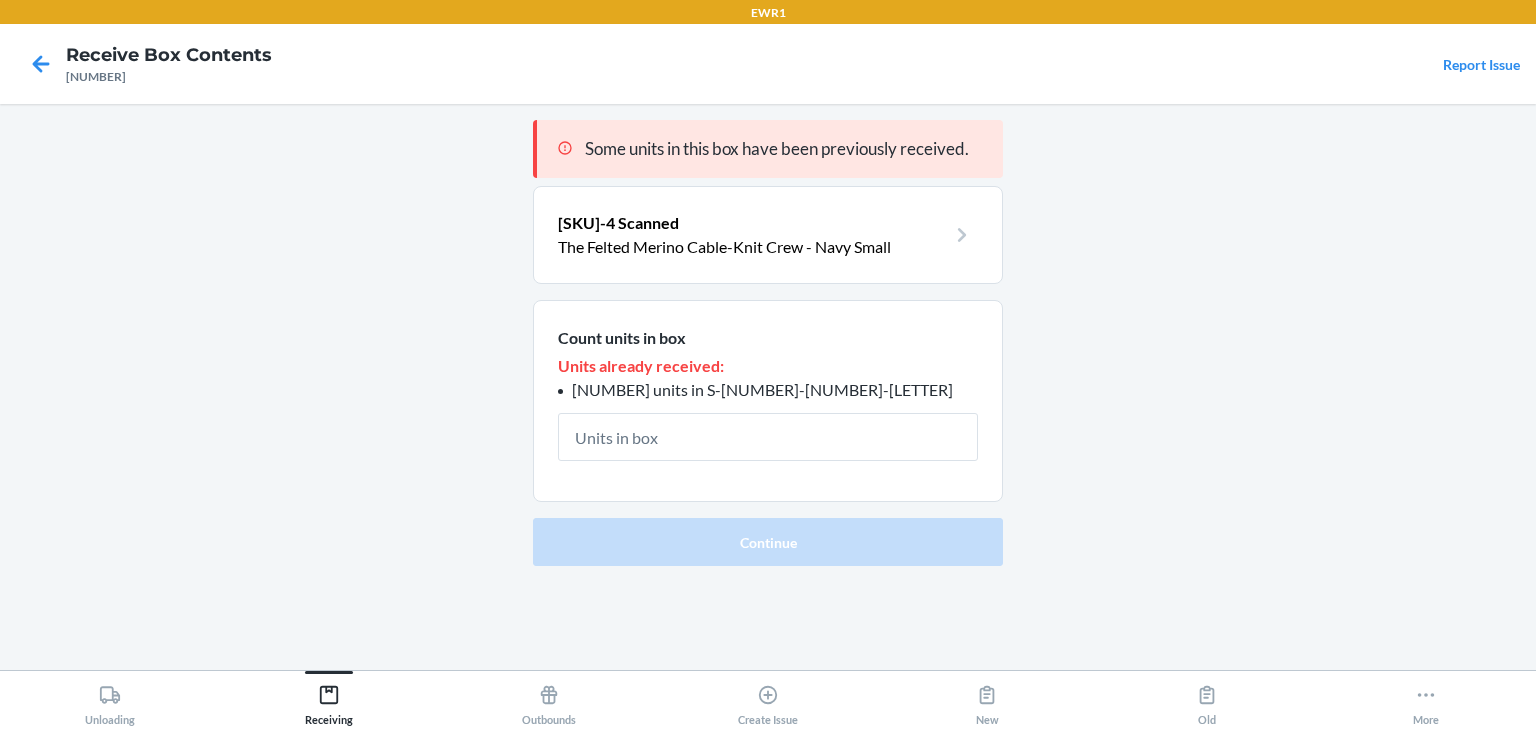 click on "Units already received:" at bounding box center (768, 366) 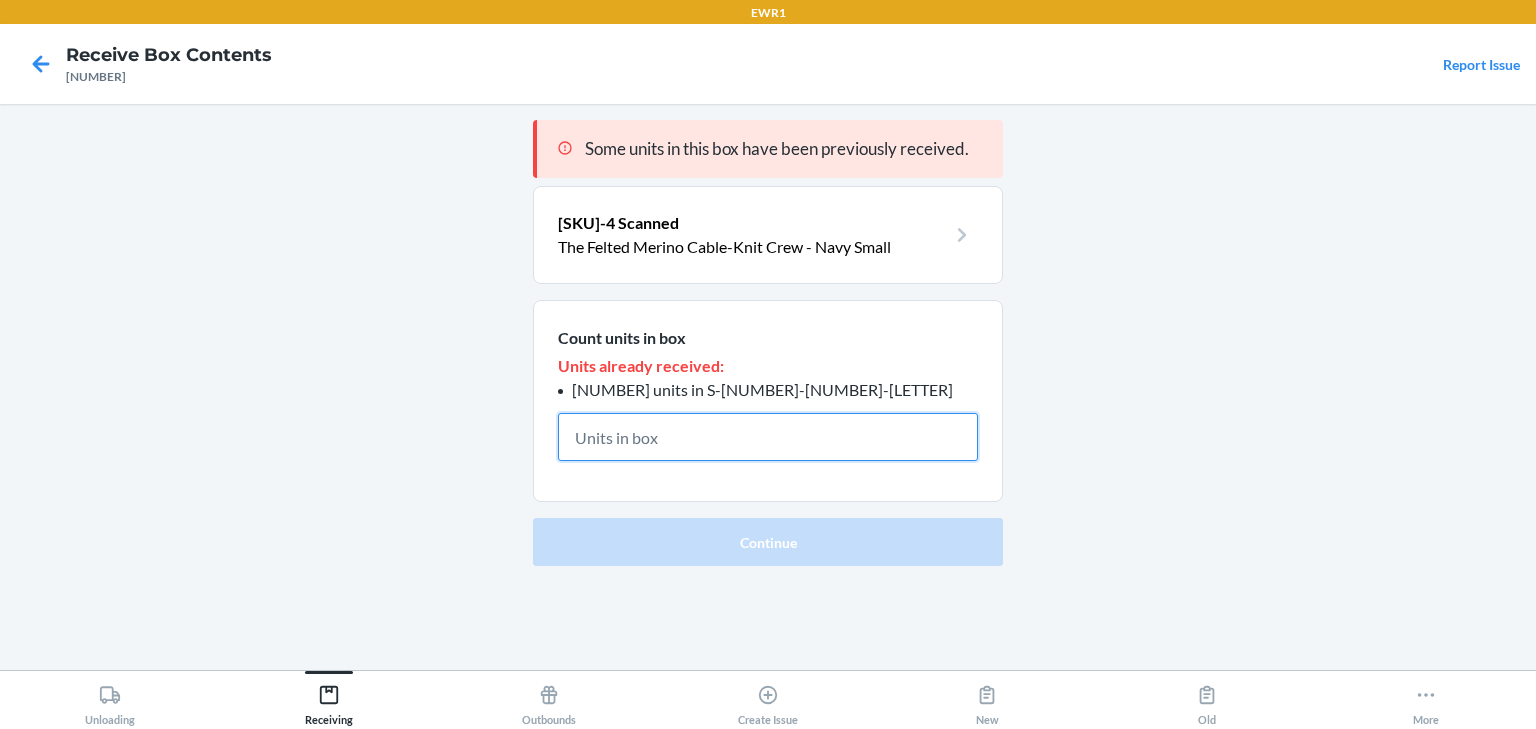 click at bounding box center [768, 437] 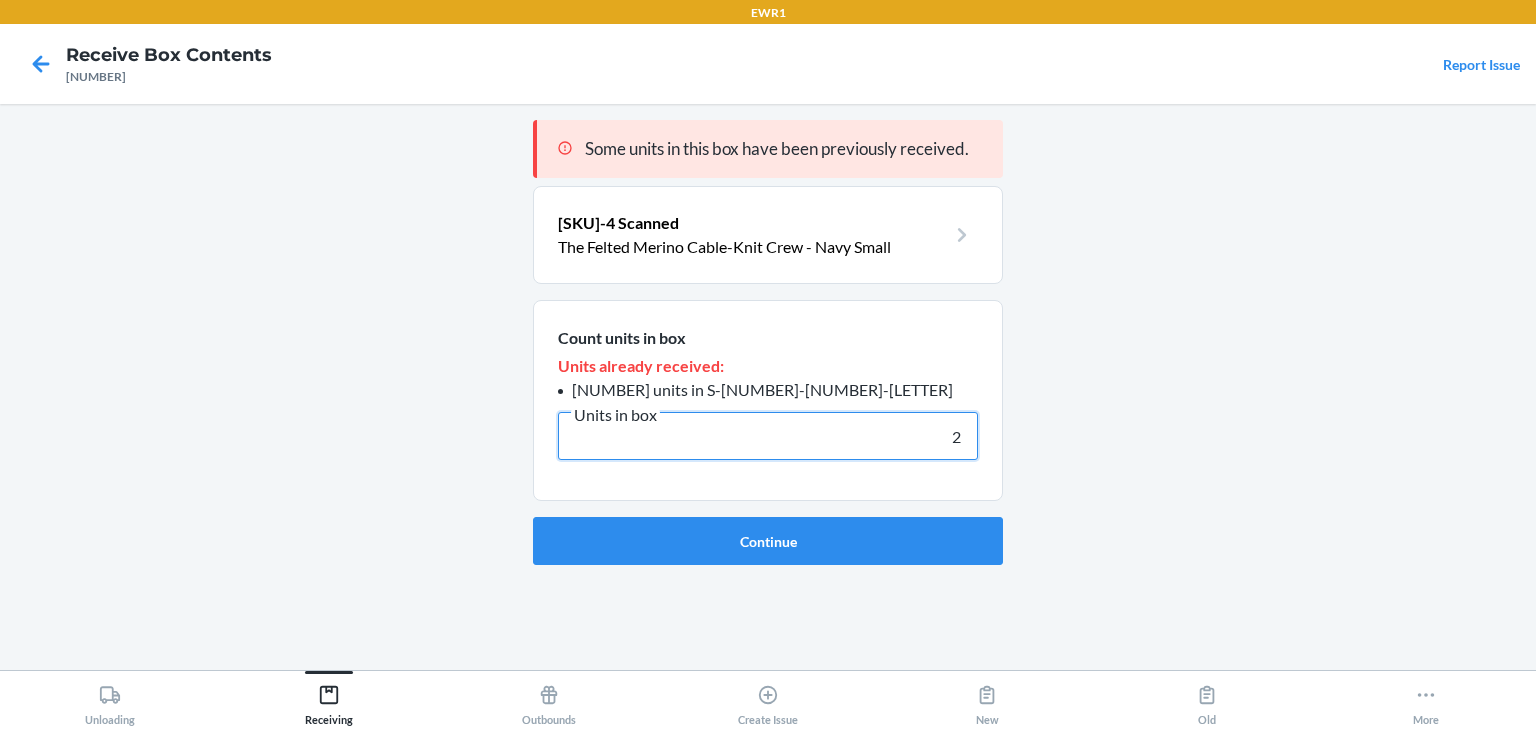click on "Continue" at bounding box center (768, 541) 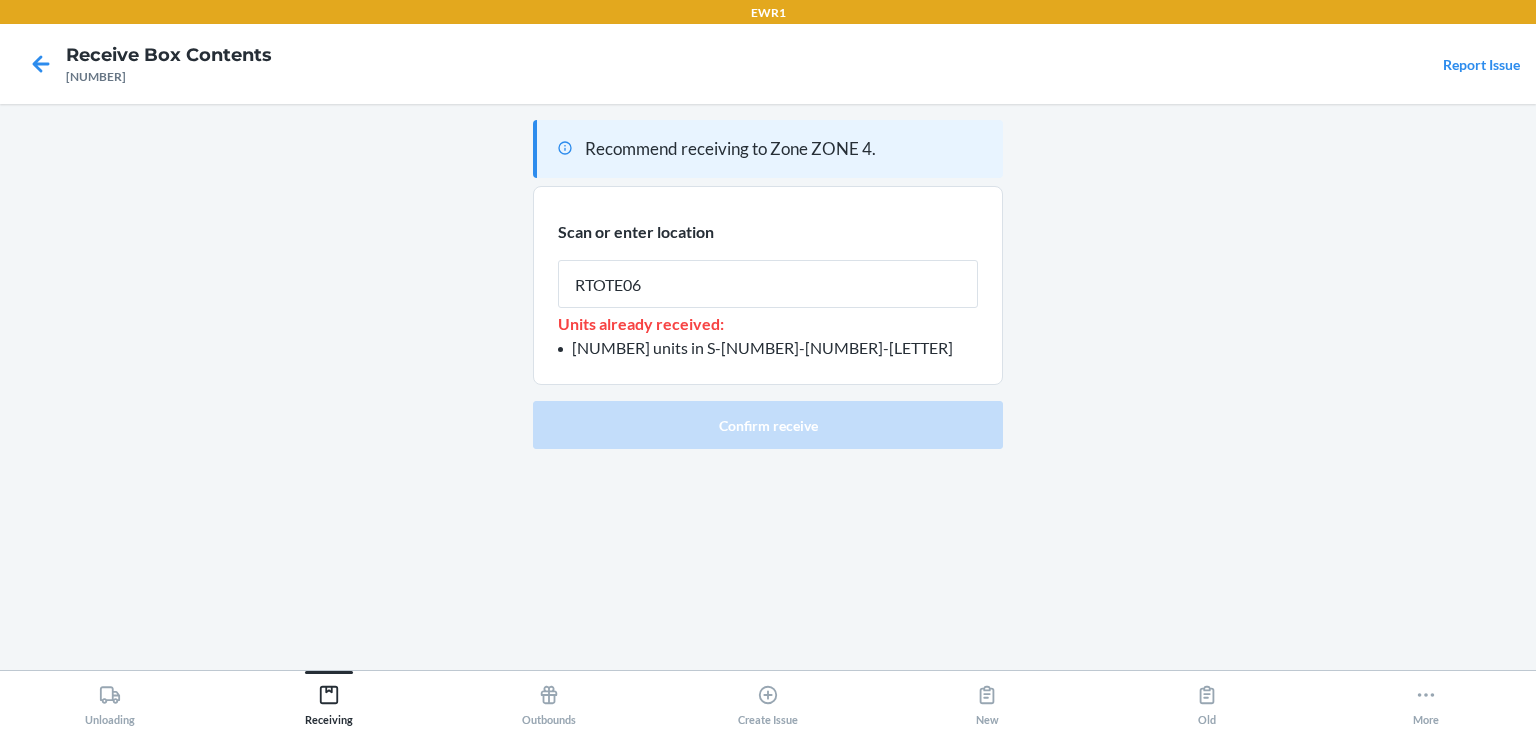 type on "RTOTE065" 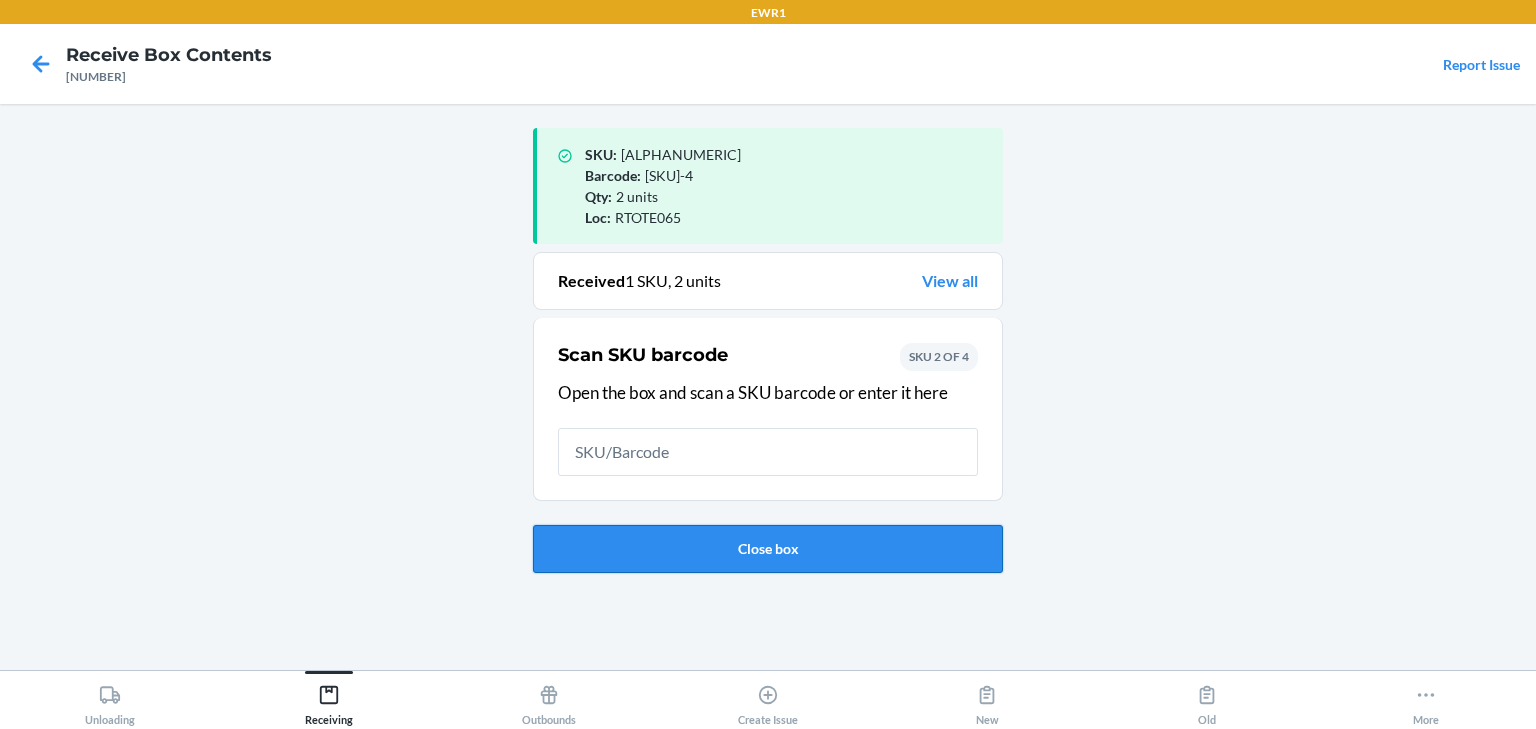click on "Close box" at bounding box center (768, 549) 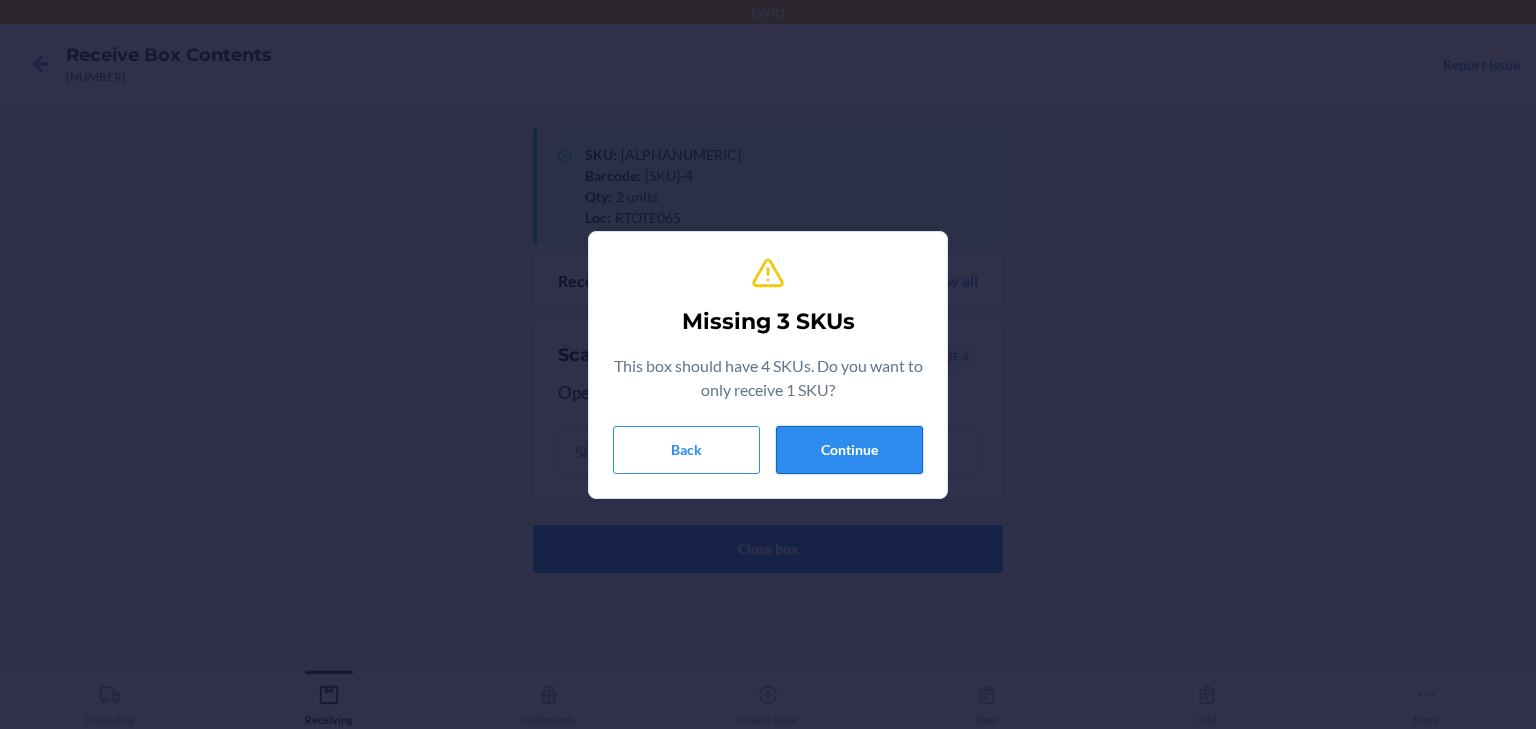 click on "Continue" at bounding box center (849, 450) 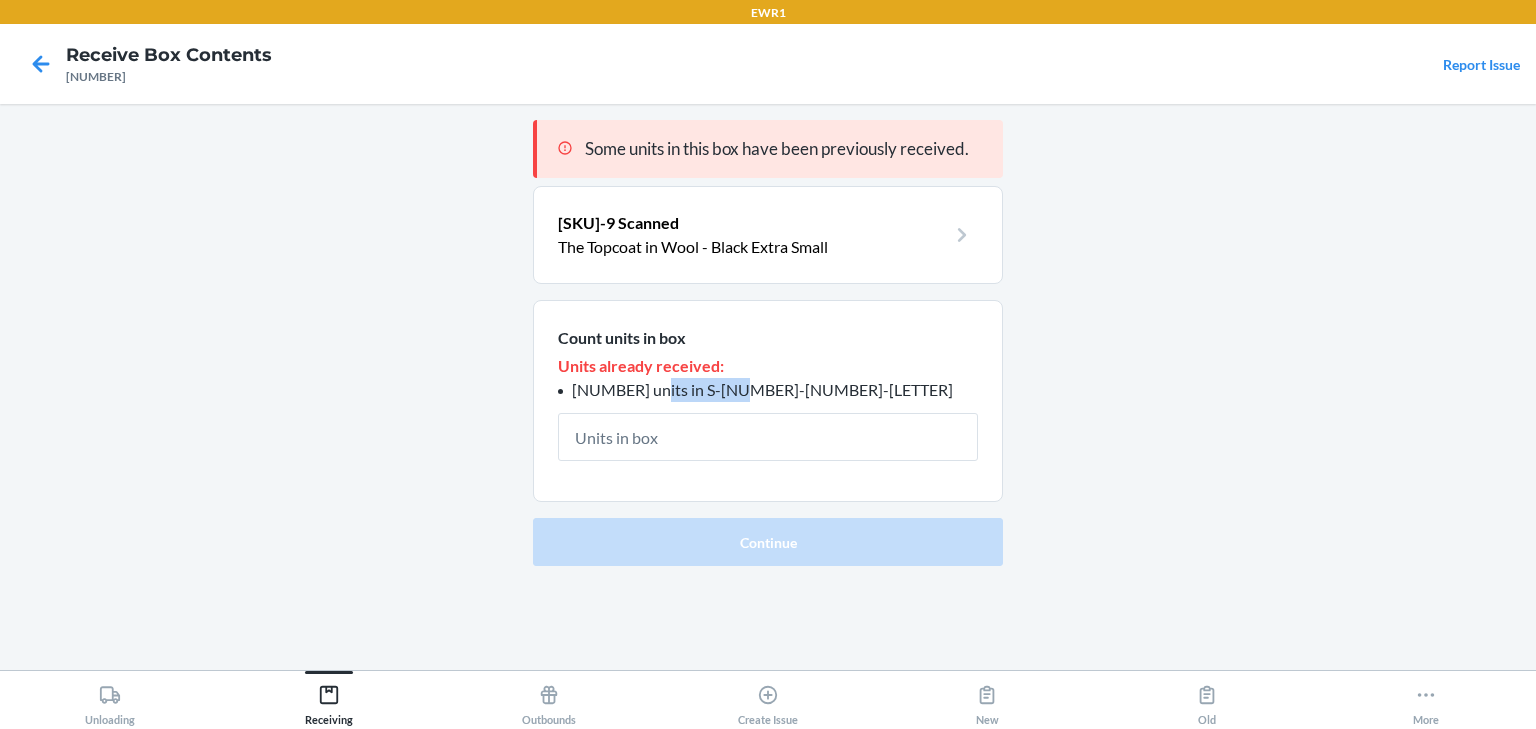 drag, startPoint x: 746, startPoint y: 388, endPoint x: 641, endPoint y: 399, distance: 105.574615 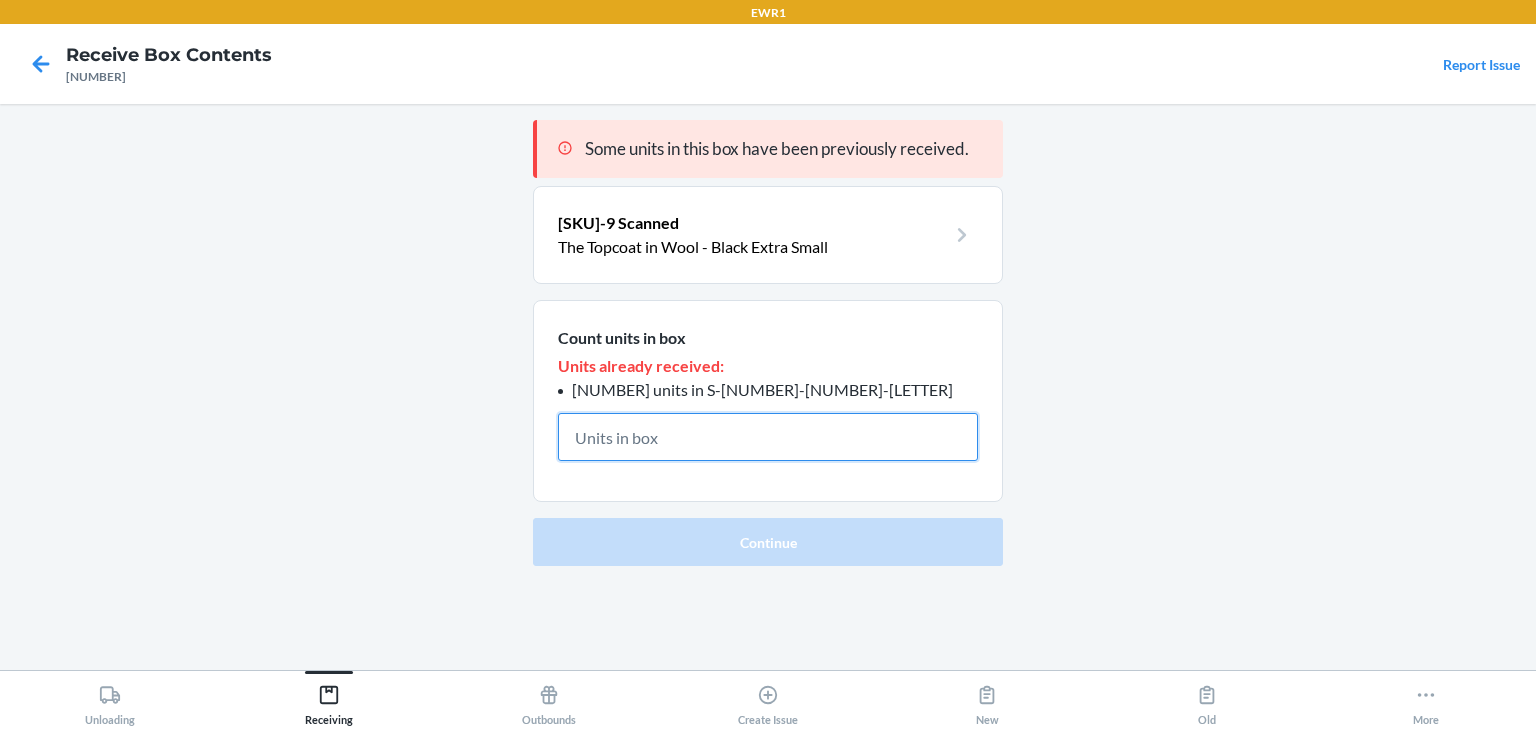 click at bounding box center (768, 437) 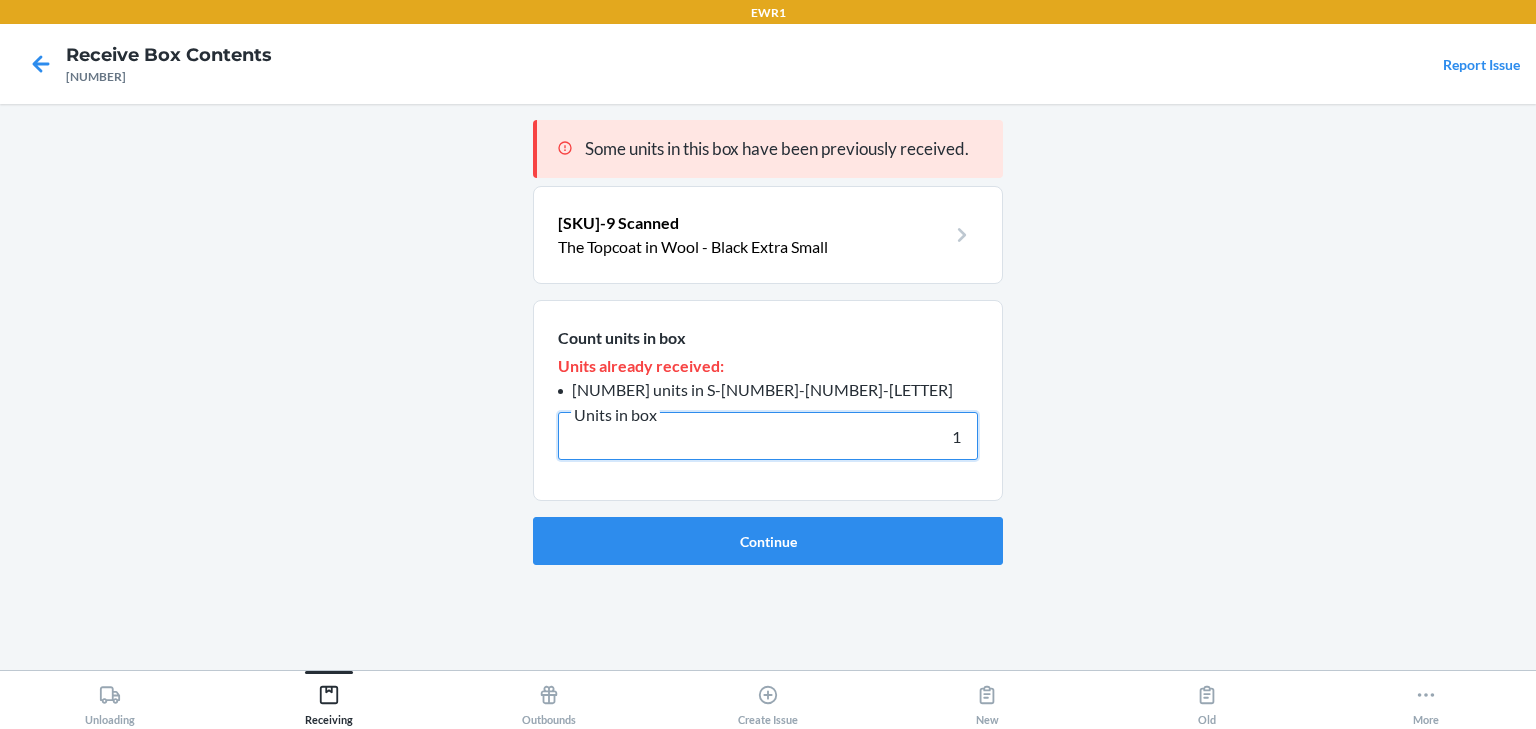 click on "Continue" at bounding box center [768, 541] 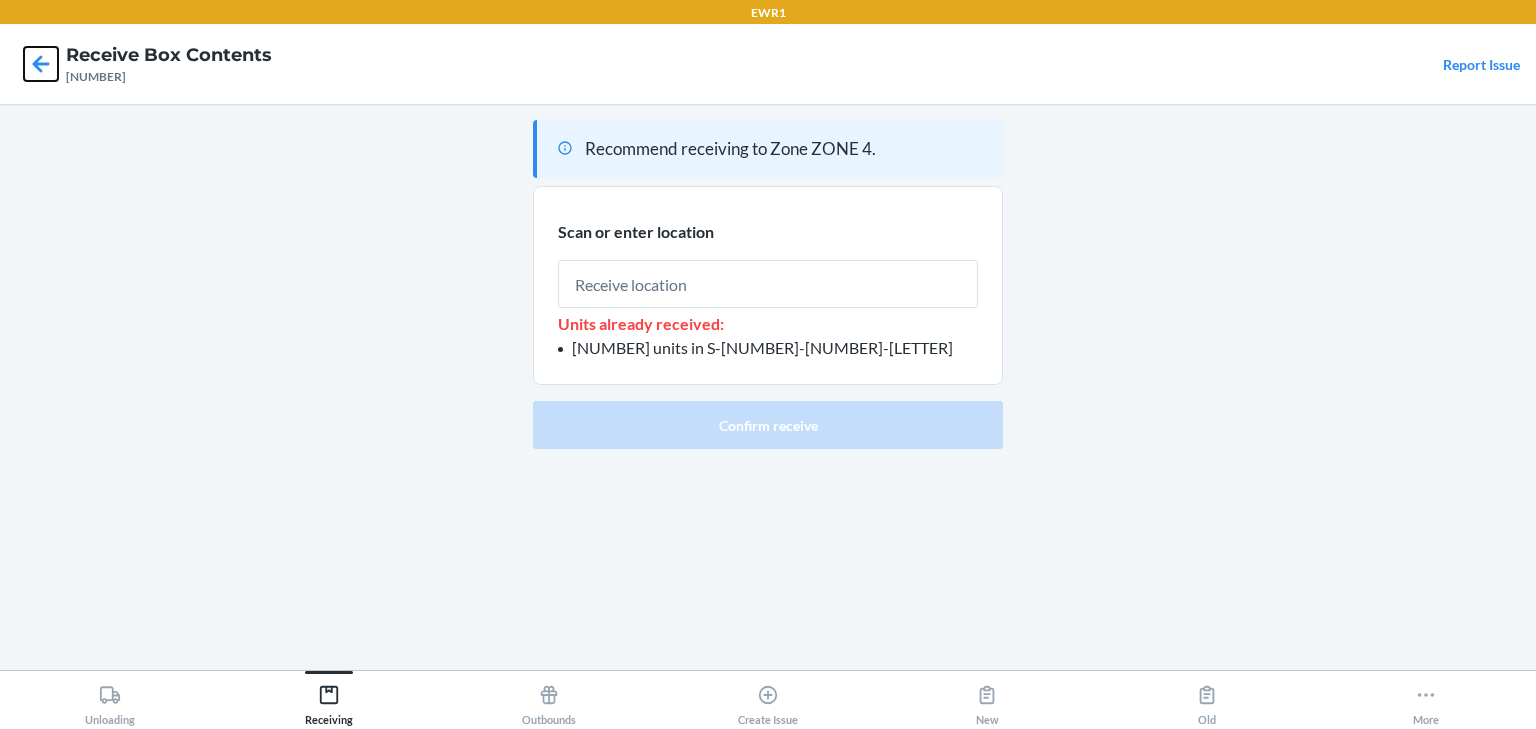 click 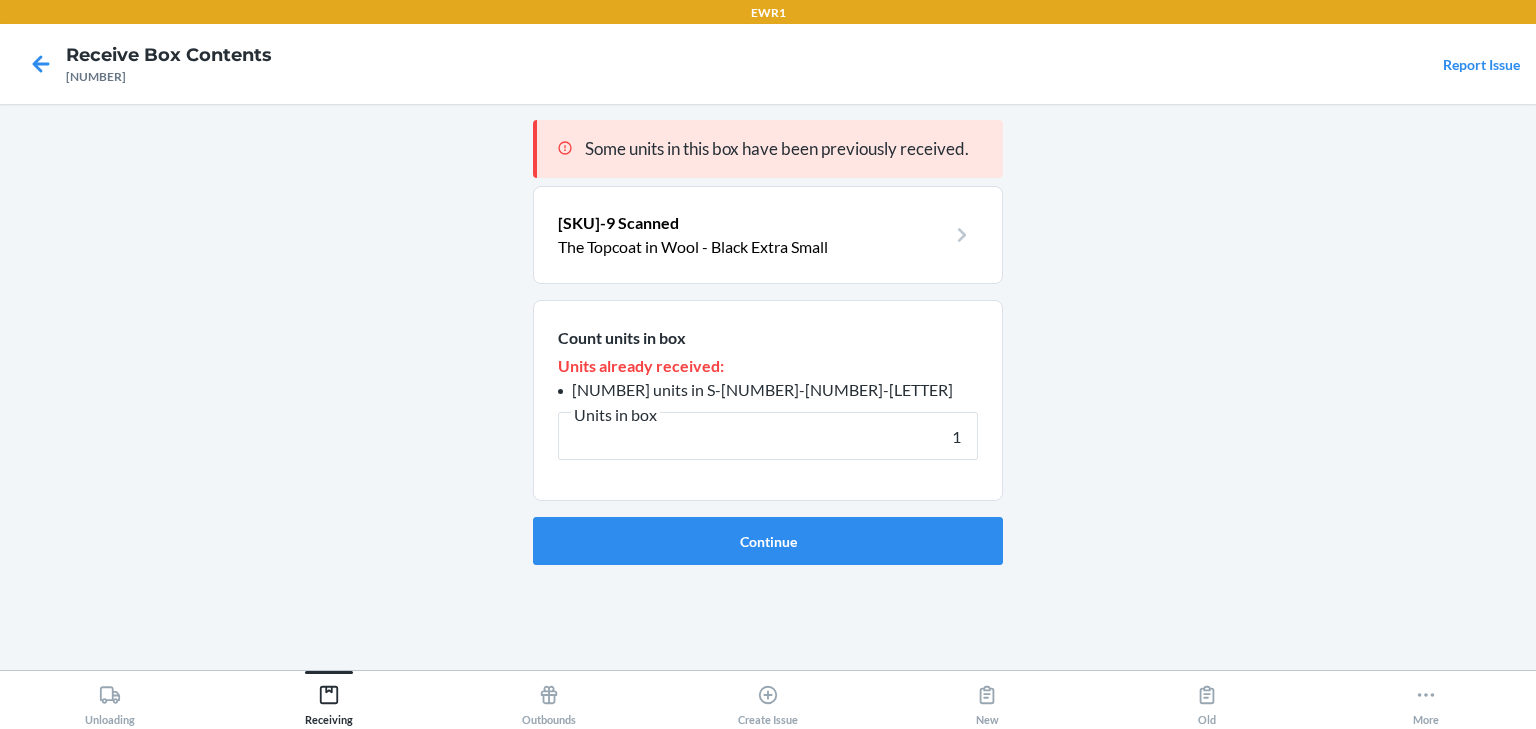 drag, startPoint x: 930, startPoint y: 445, endPoint x: 1168, endPoint y: 444, distance: 238.0021 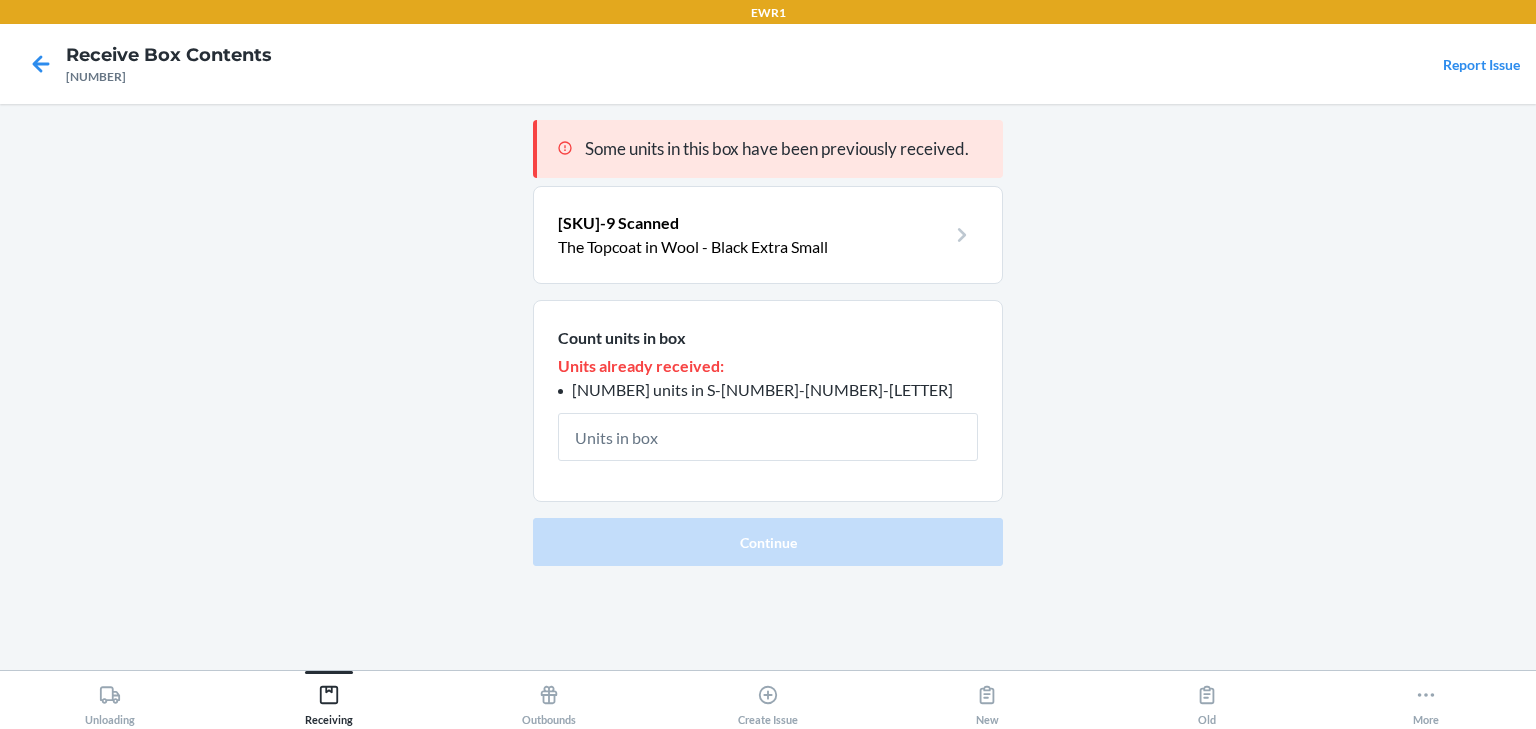 type on "1" 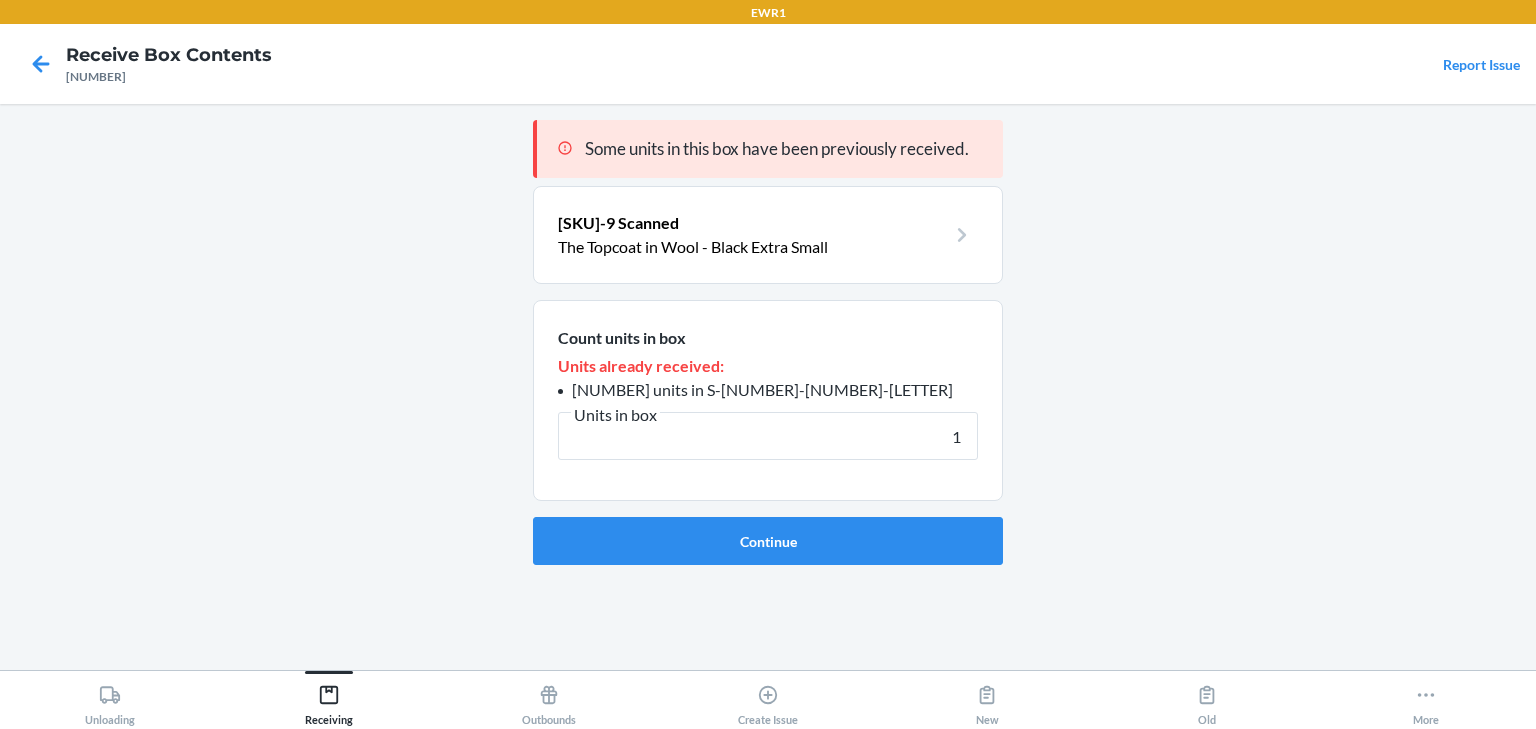 click on "Continue" at bounding box center (768, 541) 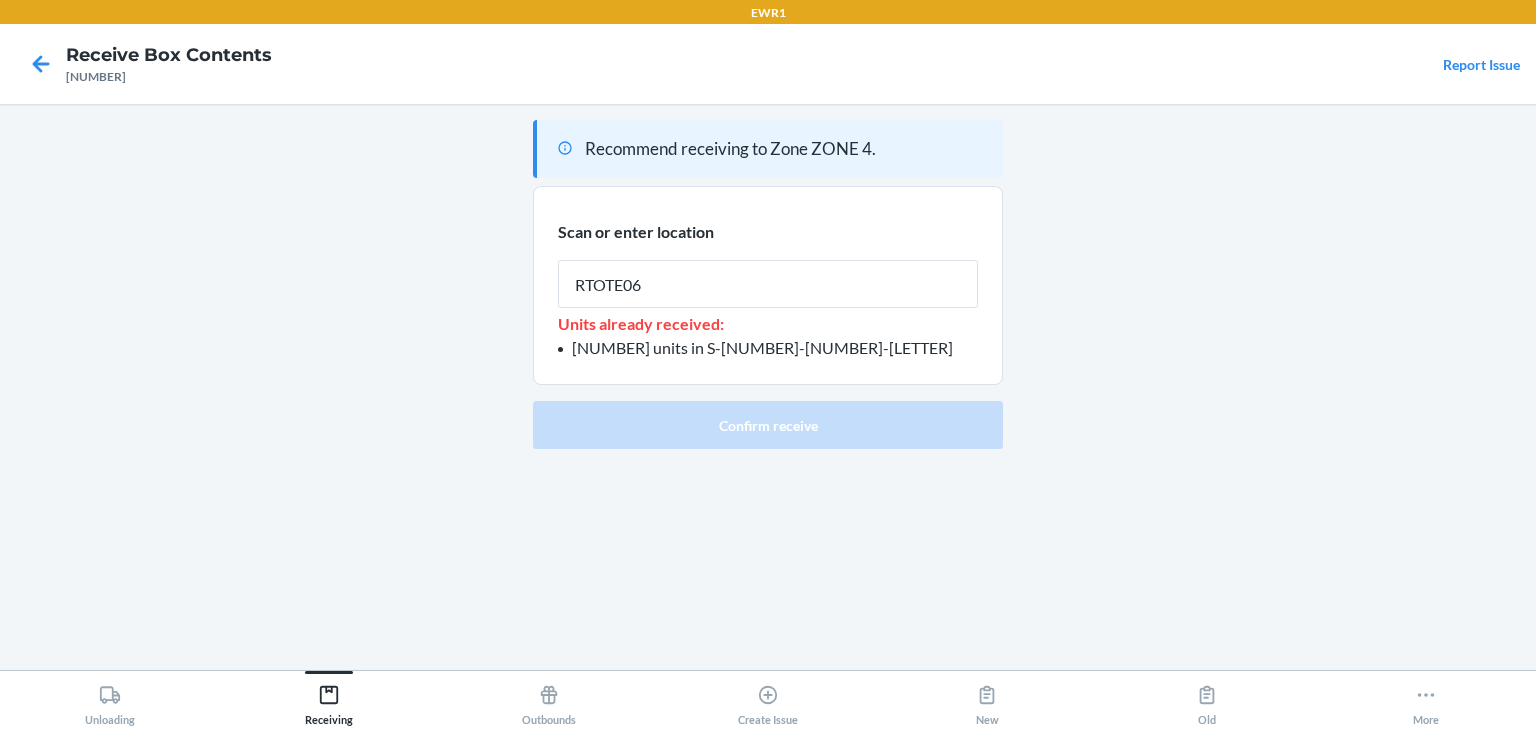 type on "RTOTE065" 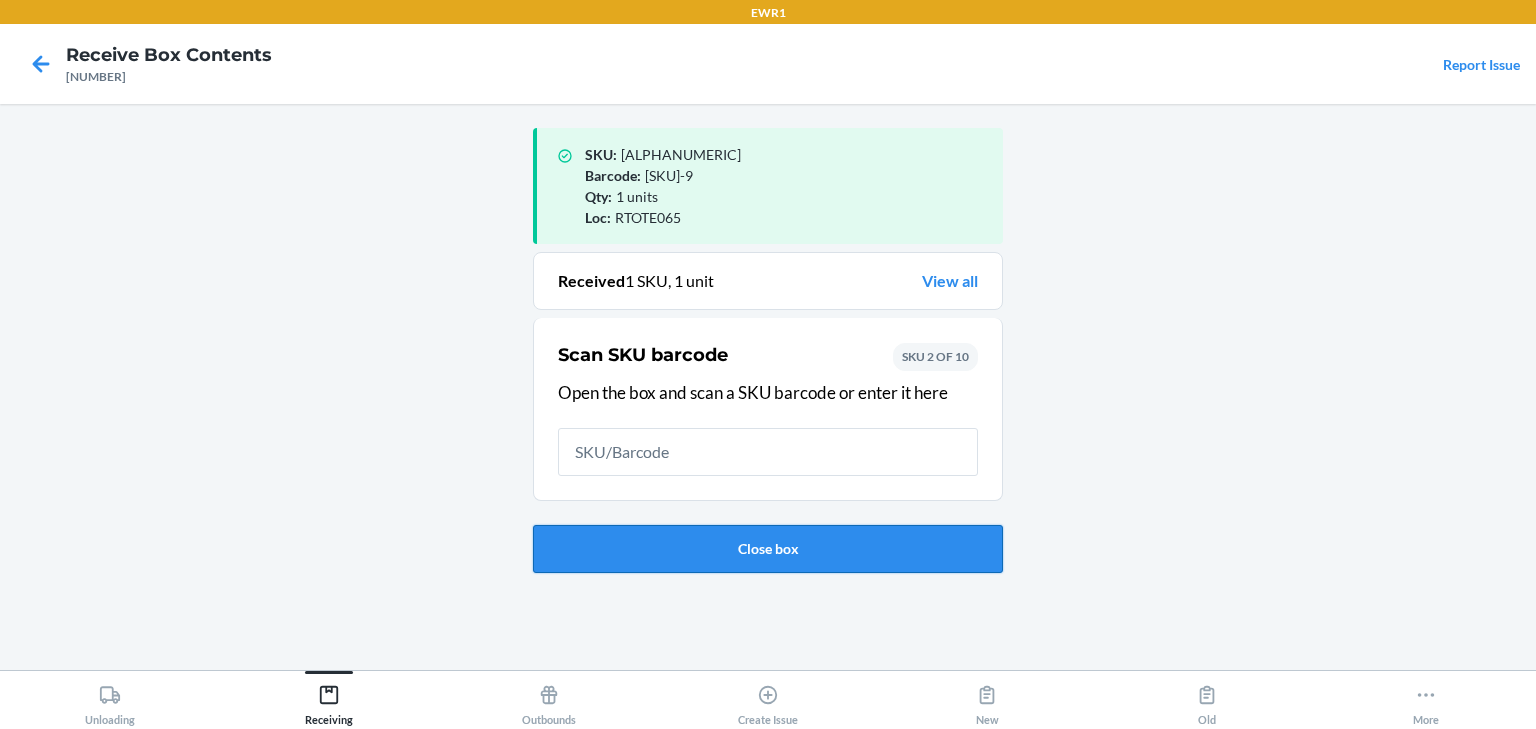 click on "Close box" at bounding box center [768, 549] 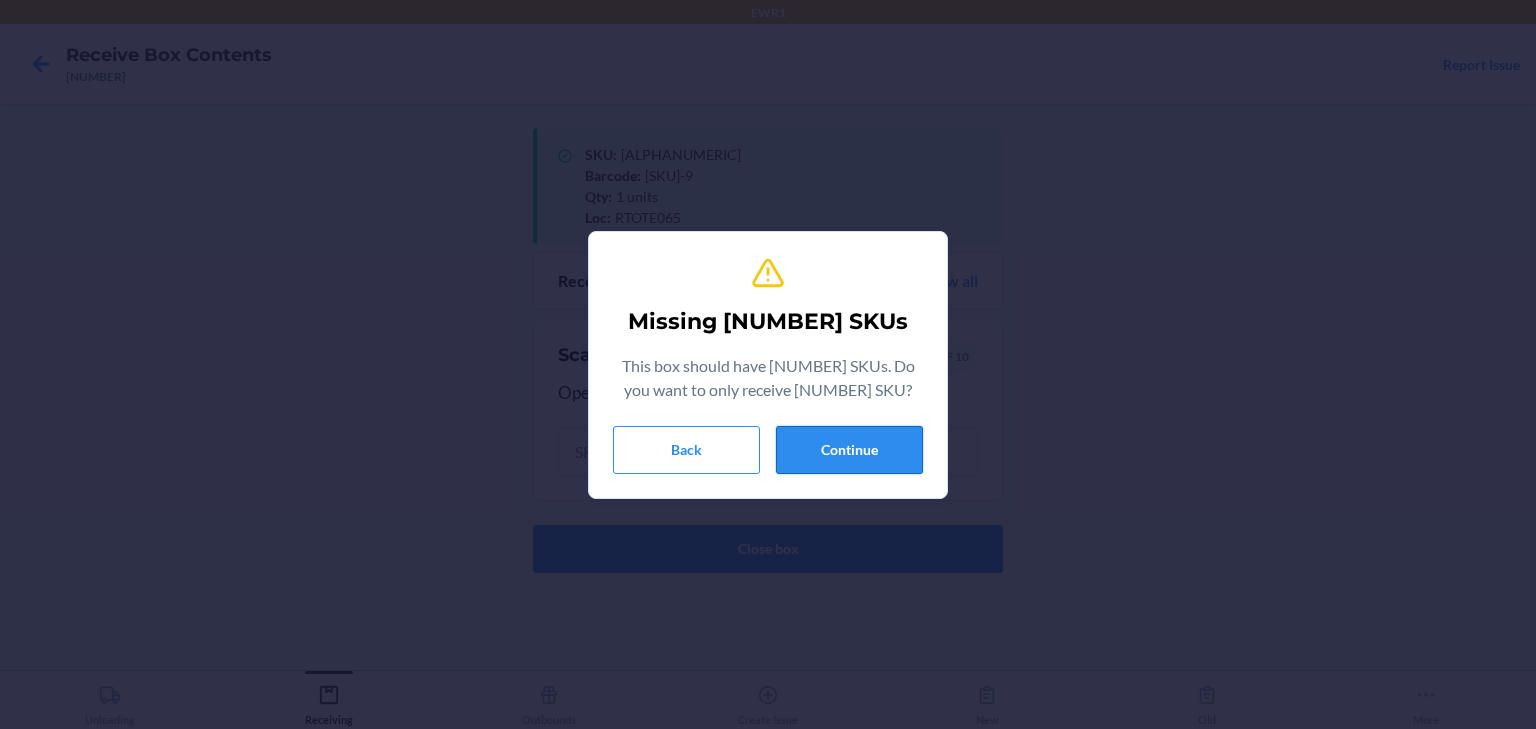 click on "Continue" at bounding box center [849, 450] 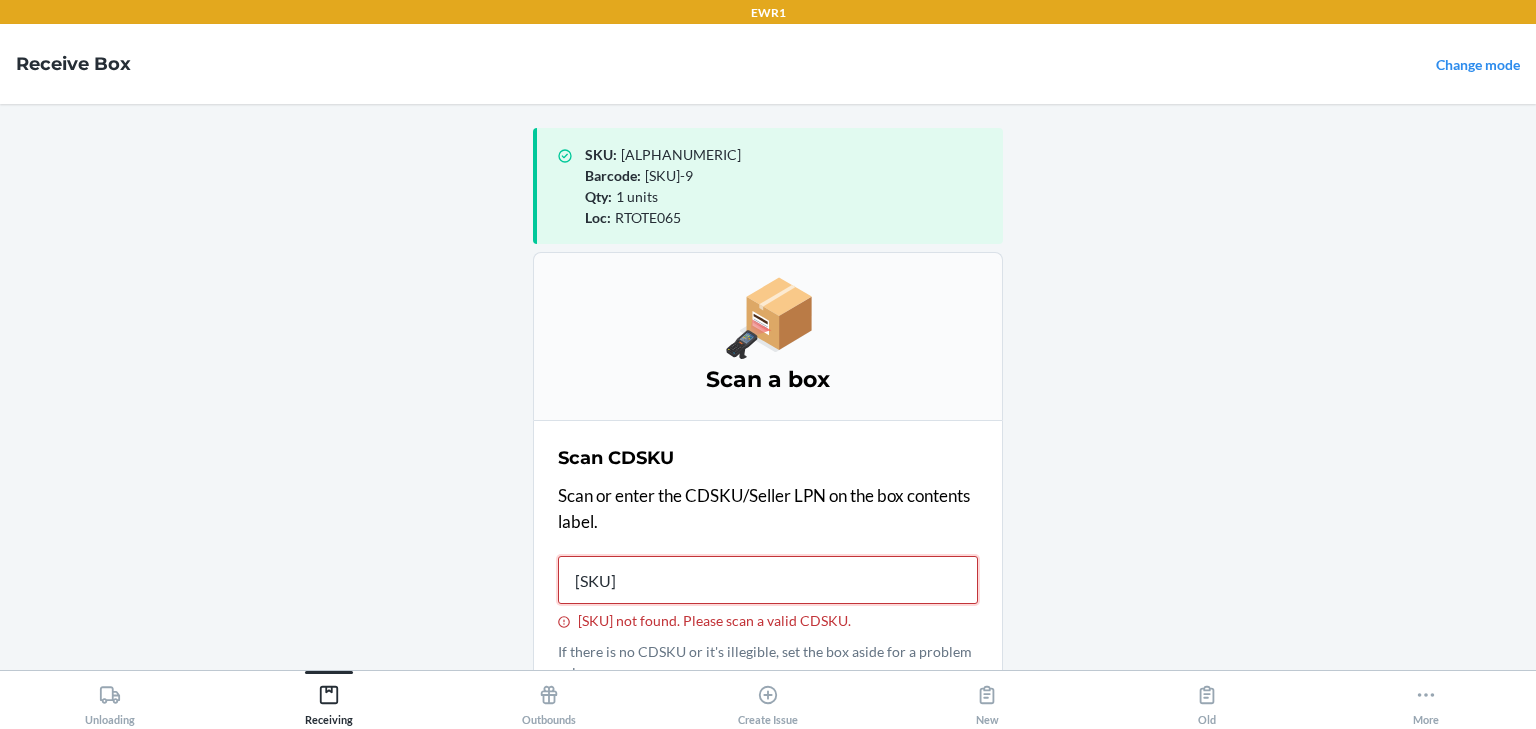 type on "10000000010111111" 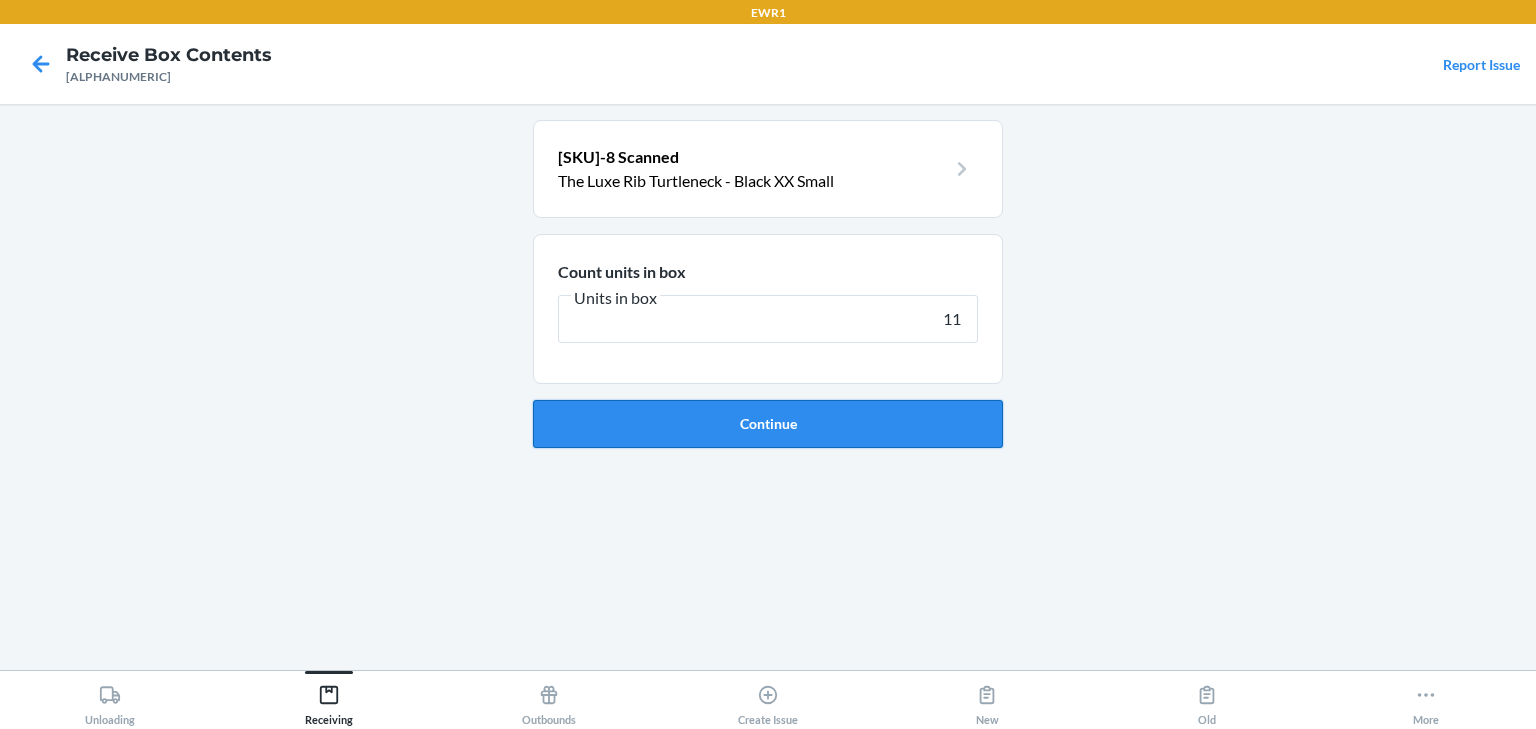 type on "11" 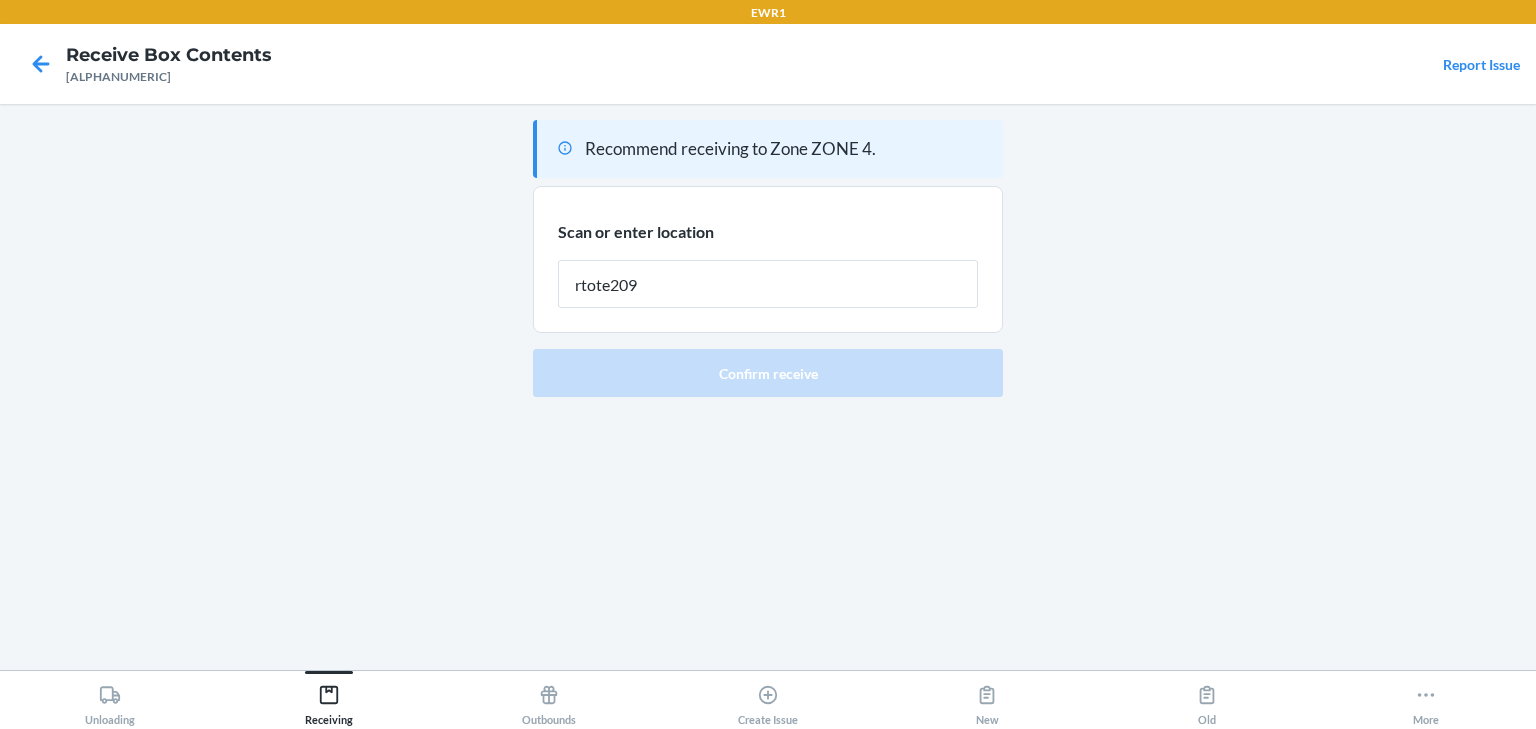 type on "rtote209" 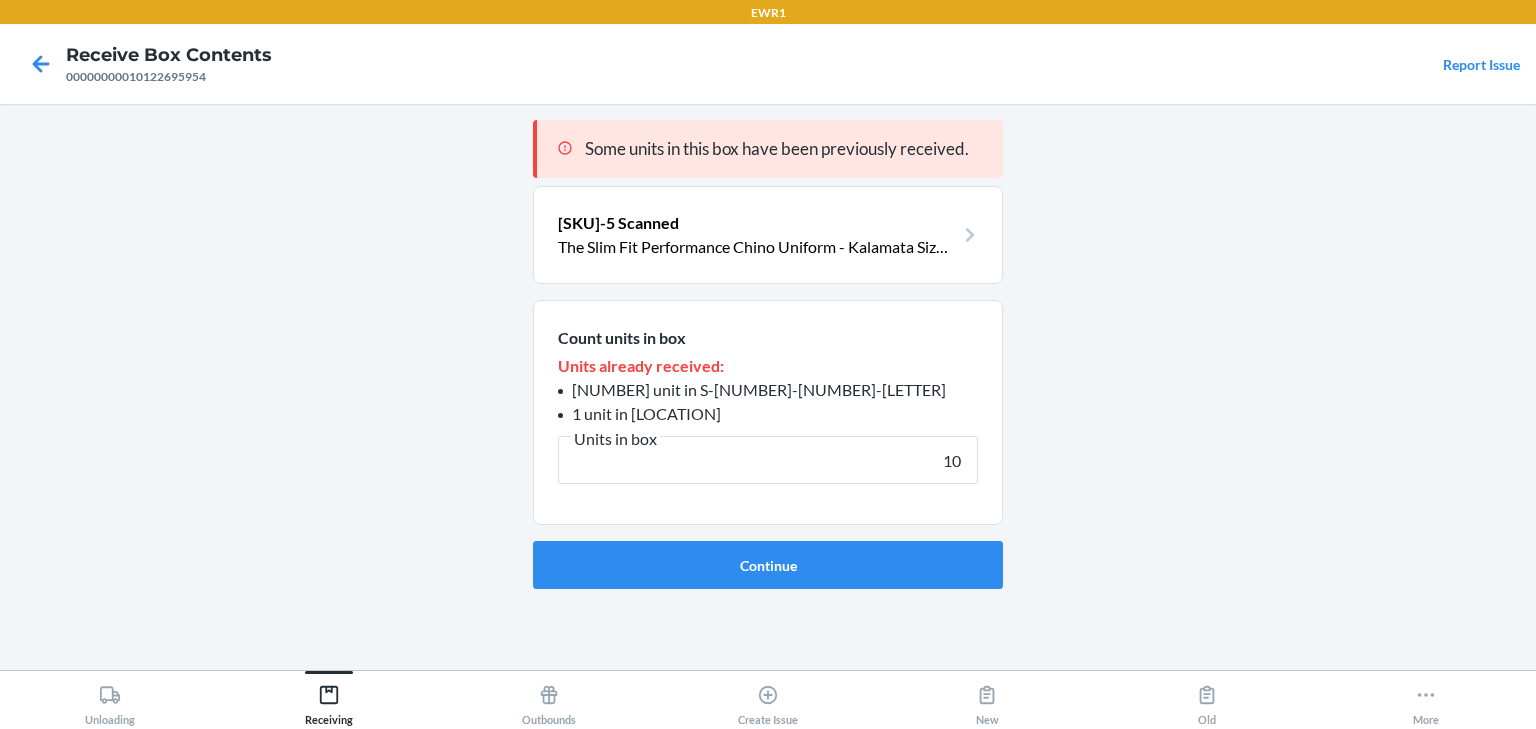 type on "10" 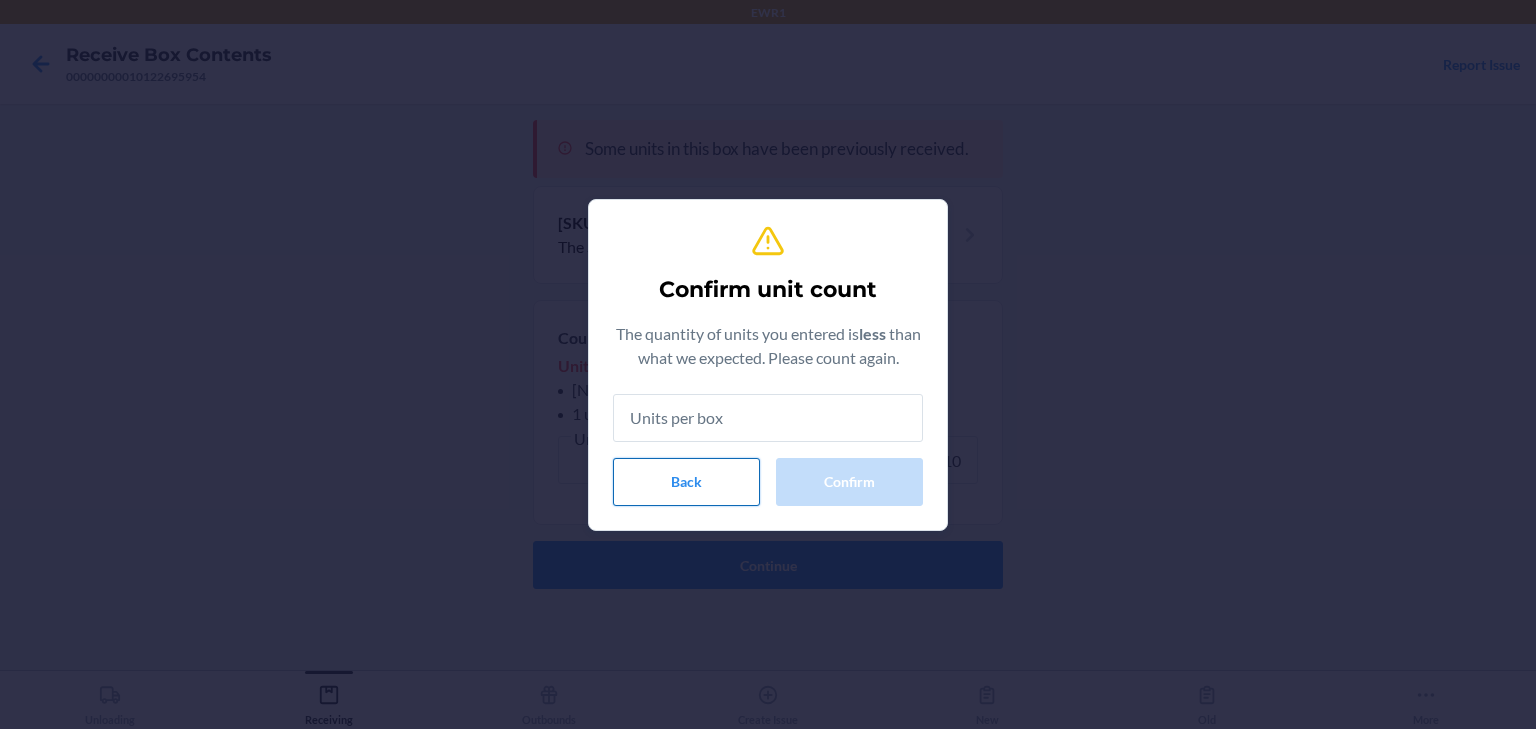 click on "Back" at bounding box center [686, 482] 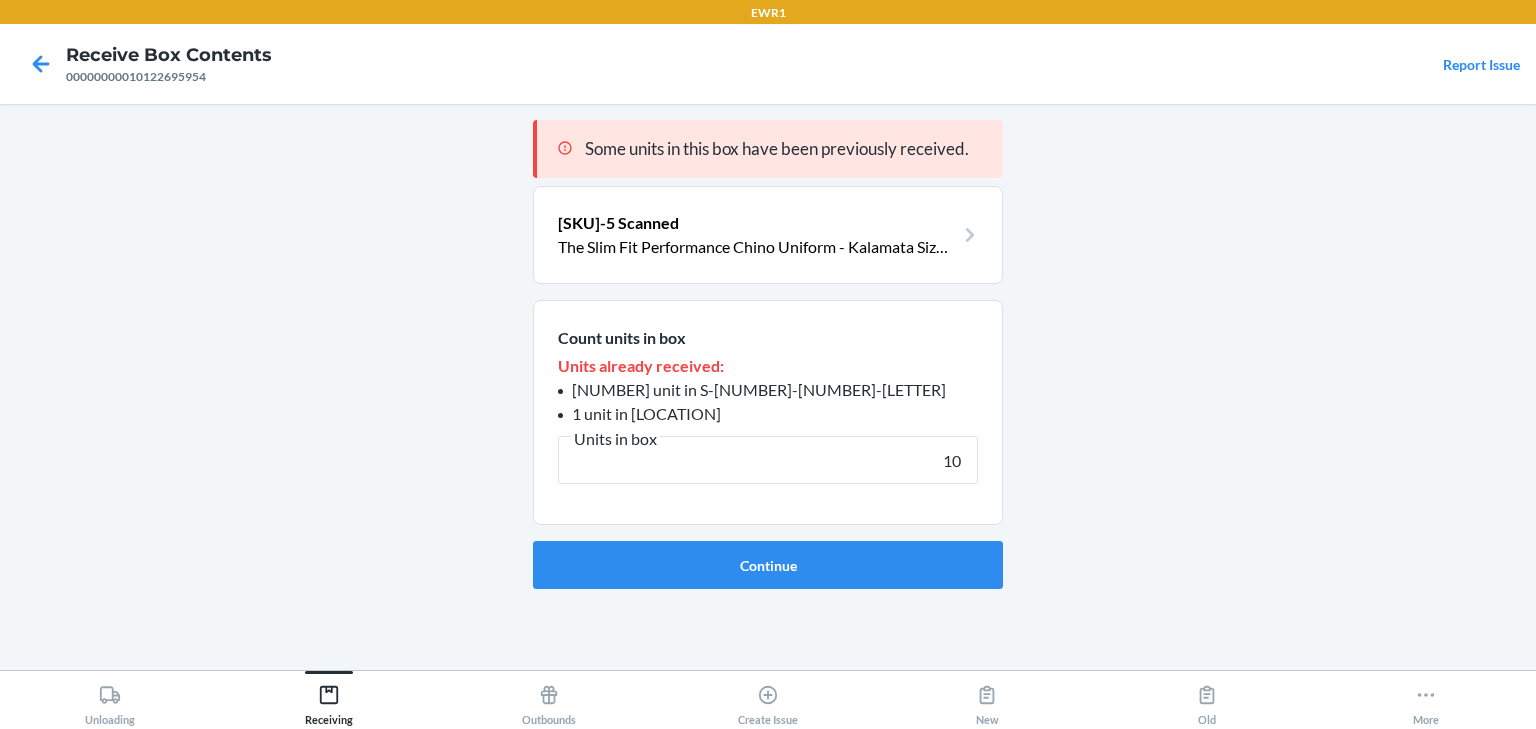 click on "0-00001-04477-5 Scanned" at bounding box center (618, 222) 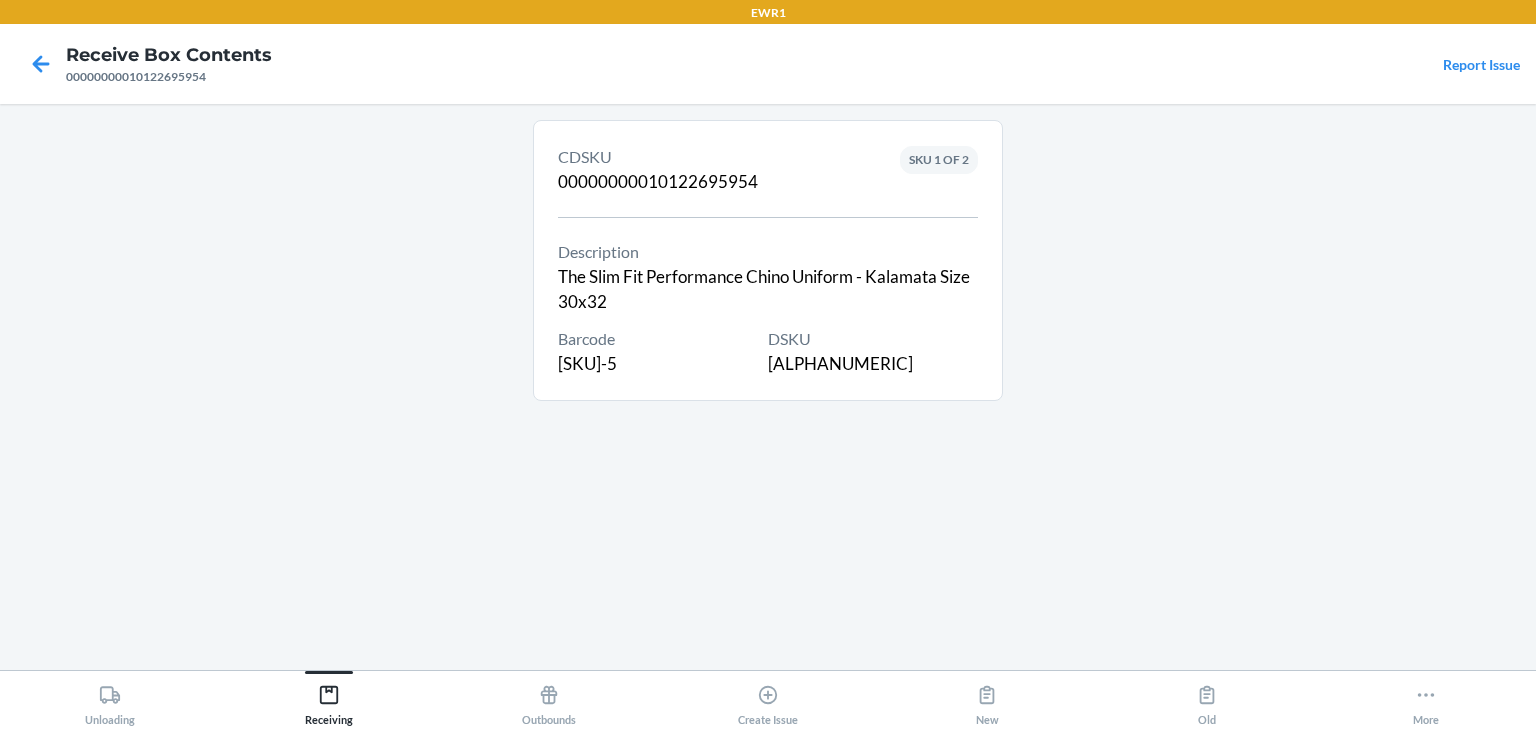 click on "CDSKU 00000000010122695954 Description The Slim Fit Performance Chino Uniform - Kalamata Size 30x32 Barcode 0-00001-04477-5 DSKU DZVD5CEN7T8 SKU 1 OF 2" at bounding box center [768, 260] 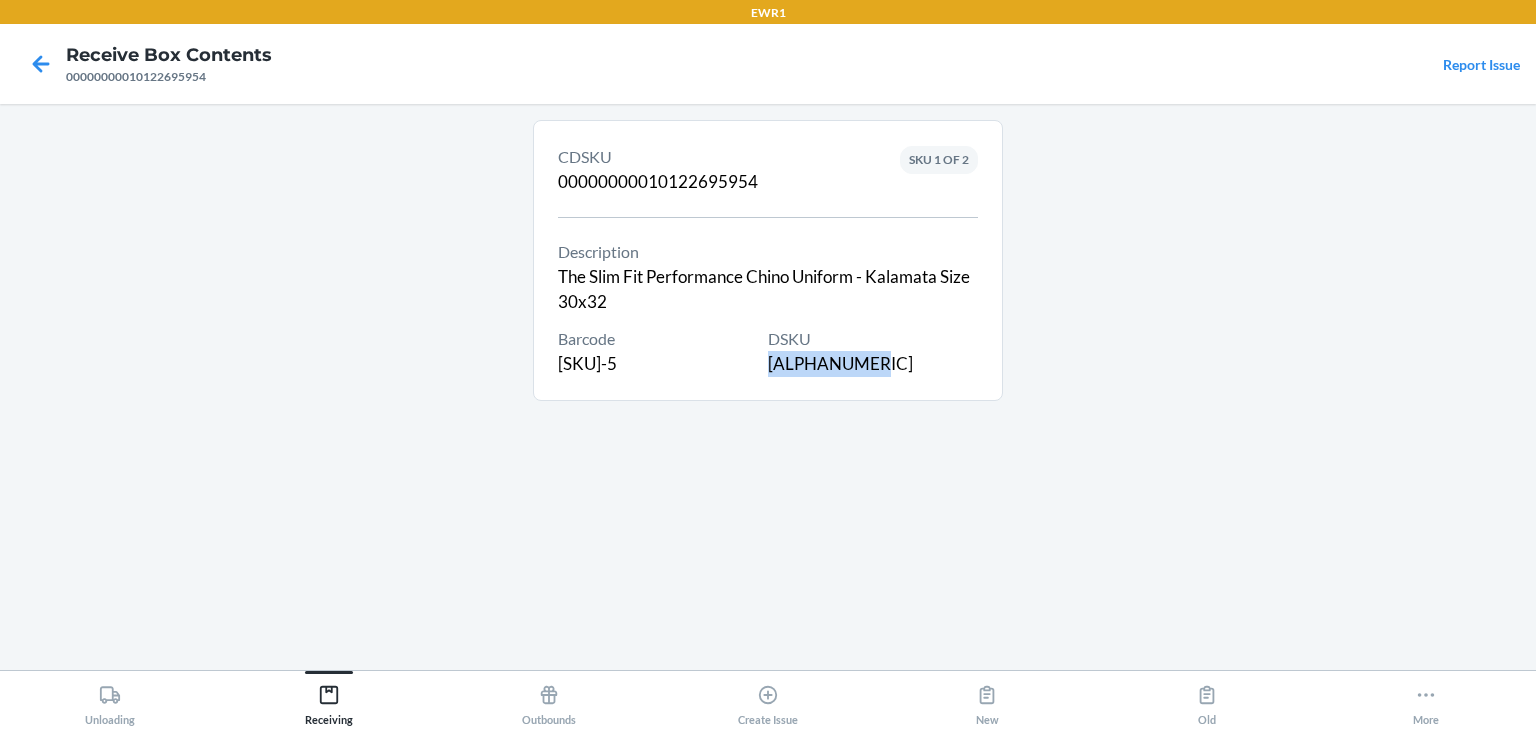 drag, startPoint x: 892, startPoint y: 360, endPoint x: 768, endPoint y: 357, distance: 124.036285 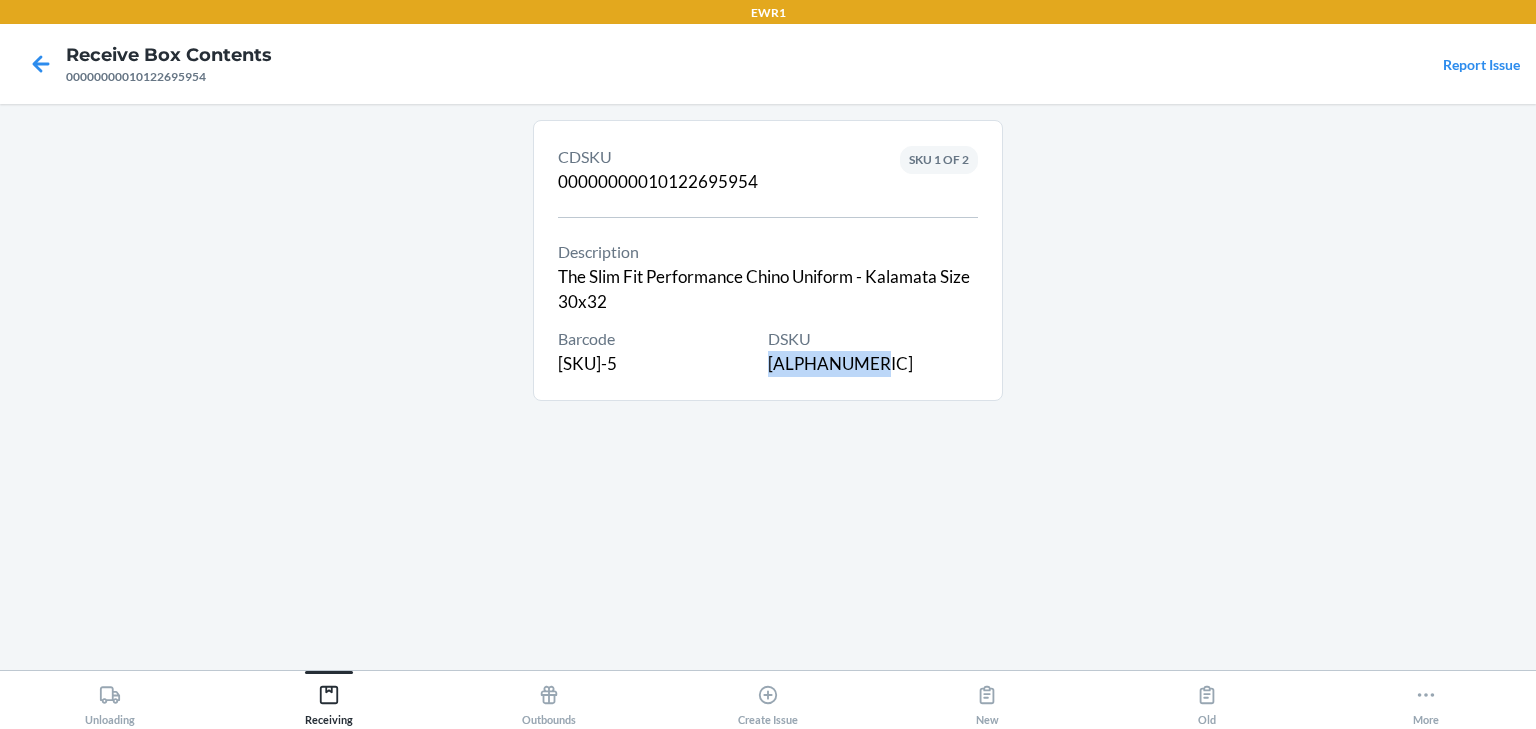 drag, startPoint x: 704, startPoint y: 362, endPoint x: 557, endPoint y: 362, distance: 147 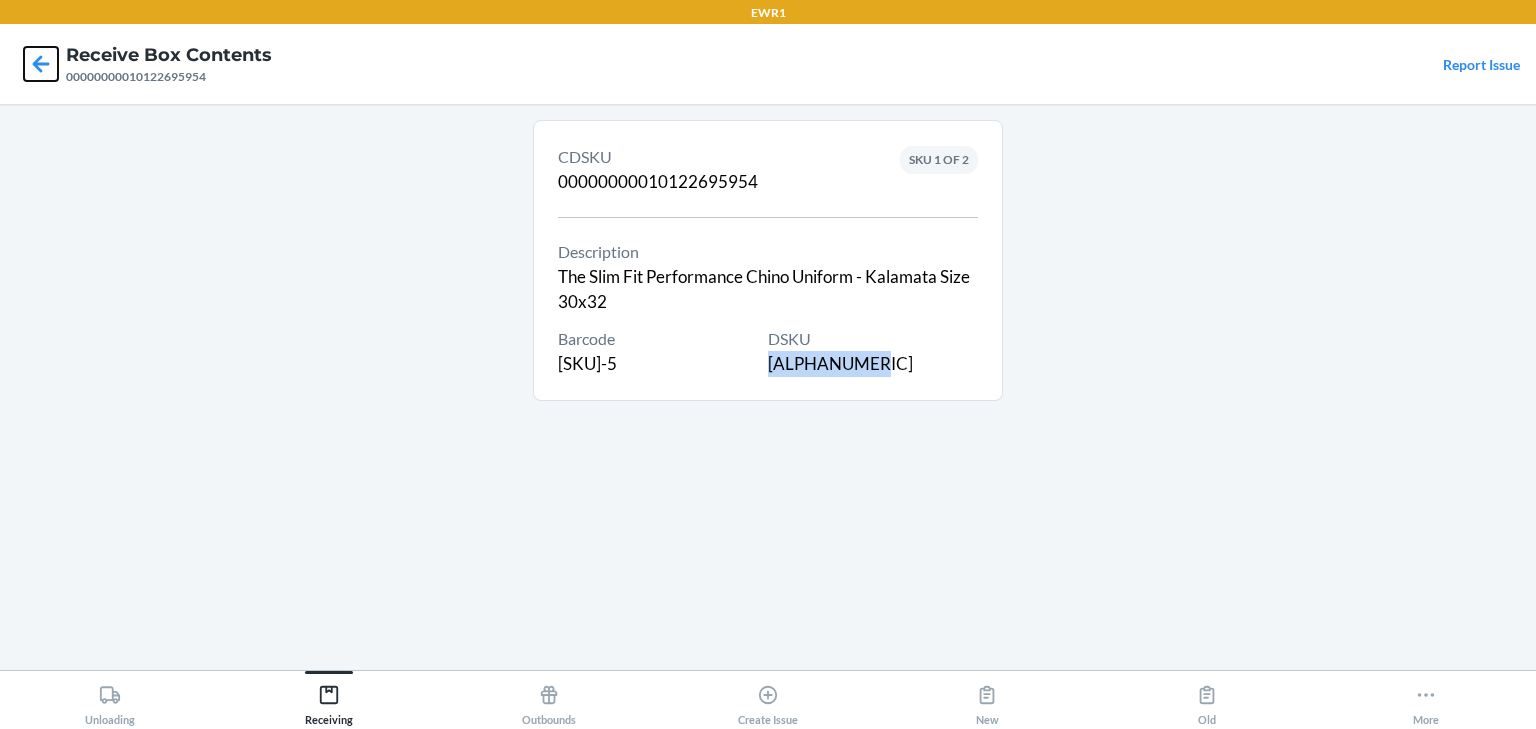click 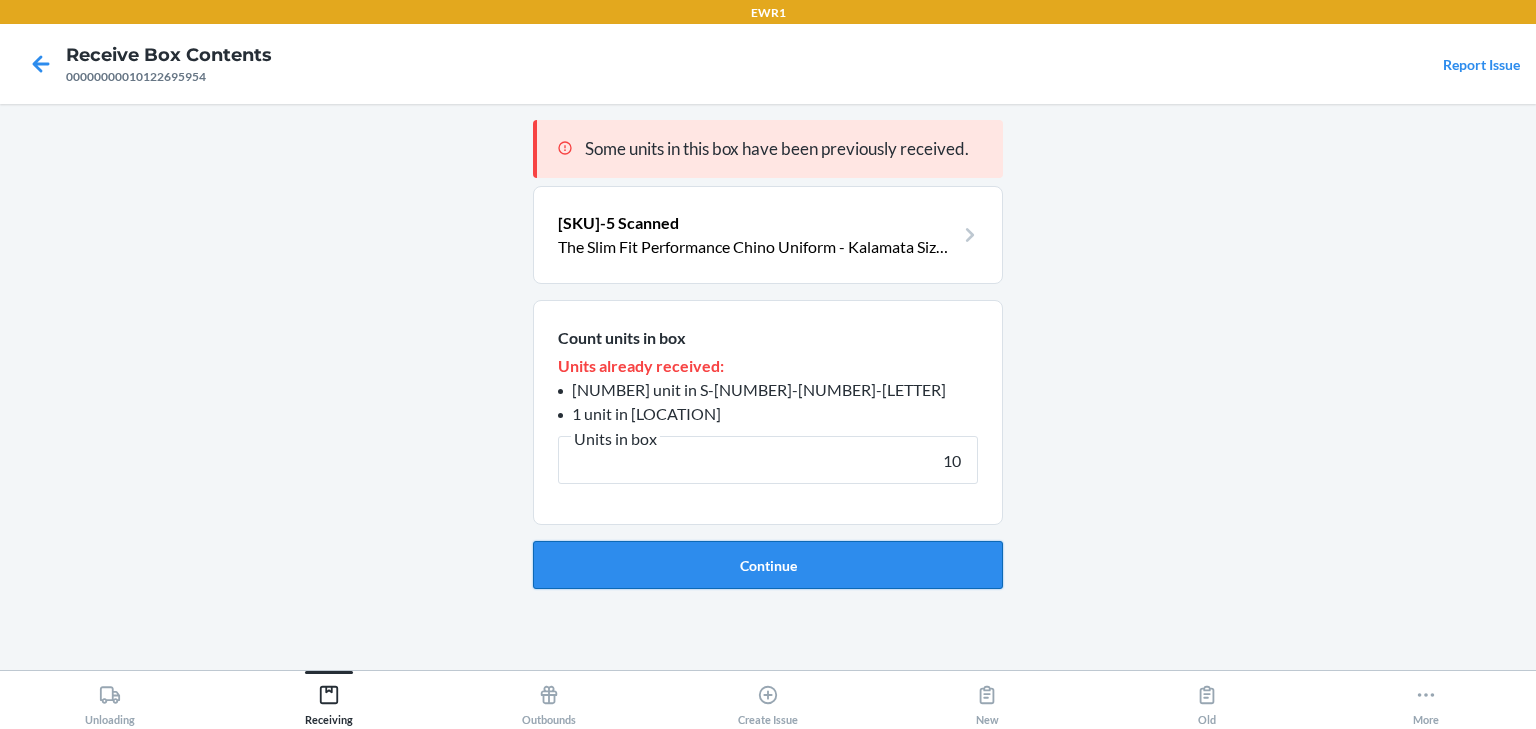 click on "Continue" at bounding box center [768, 565] 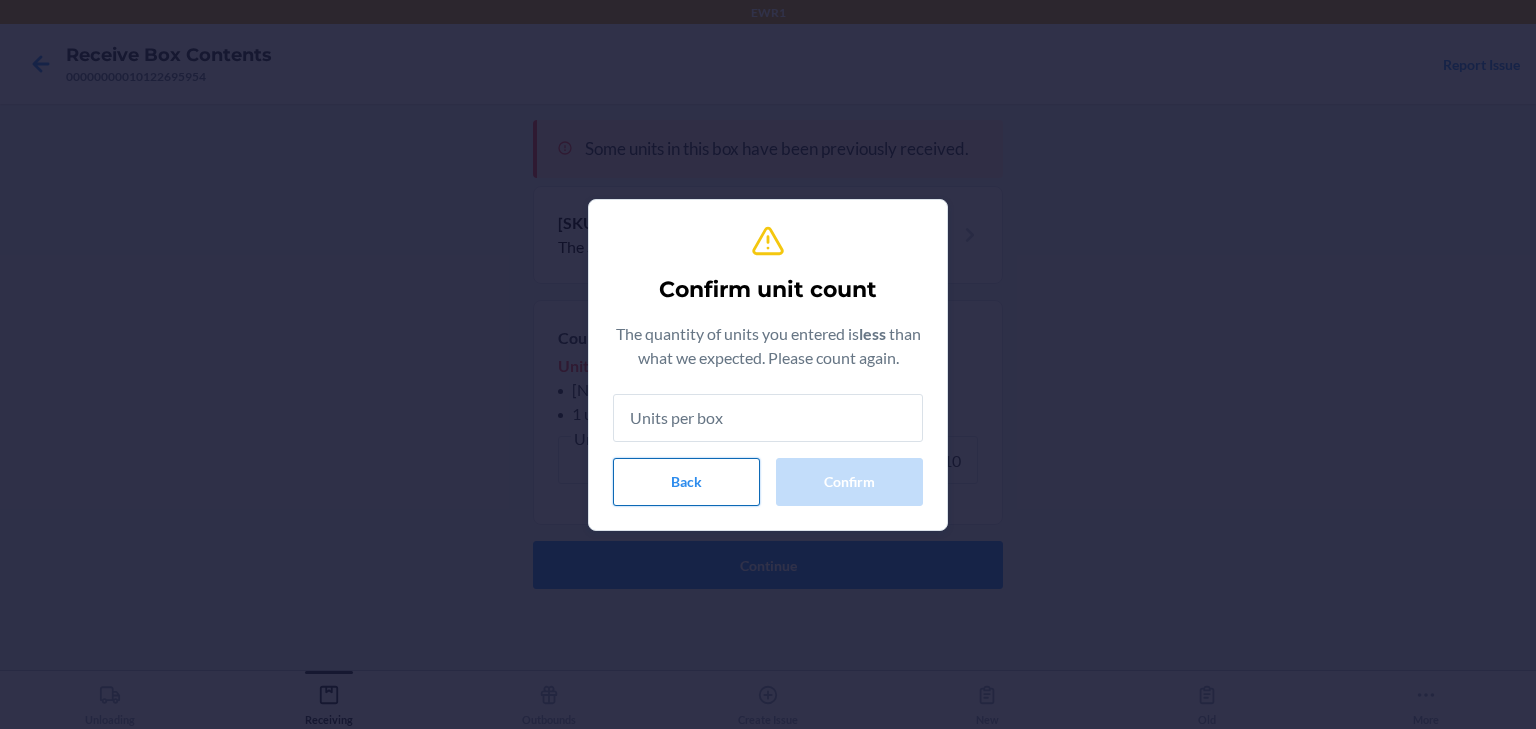 click on "Back" at bounding box center (686, 482) 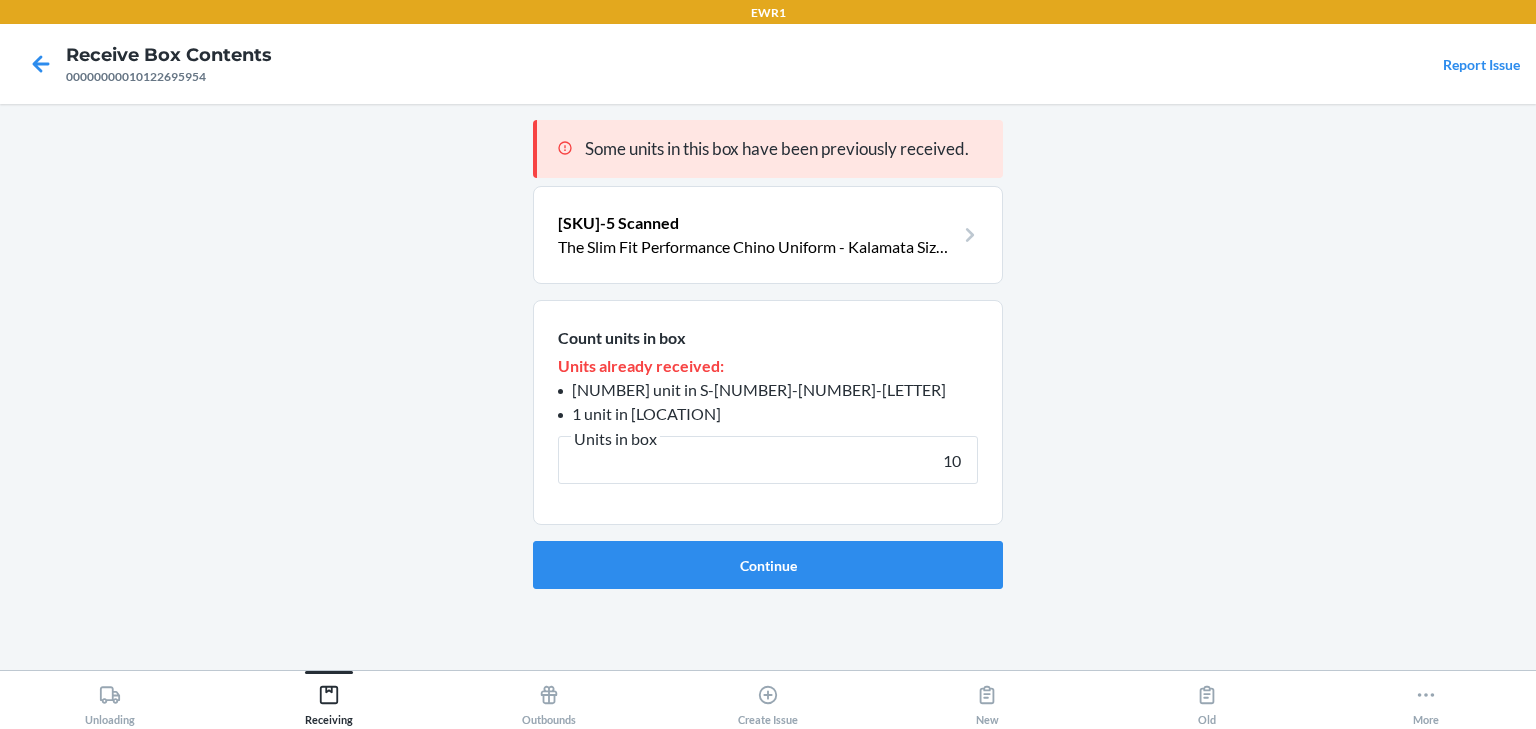 click on "The Slim Fit Performance Chino Uniform - Kalamata Size 30x32" at bounding box center [756, 247] 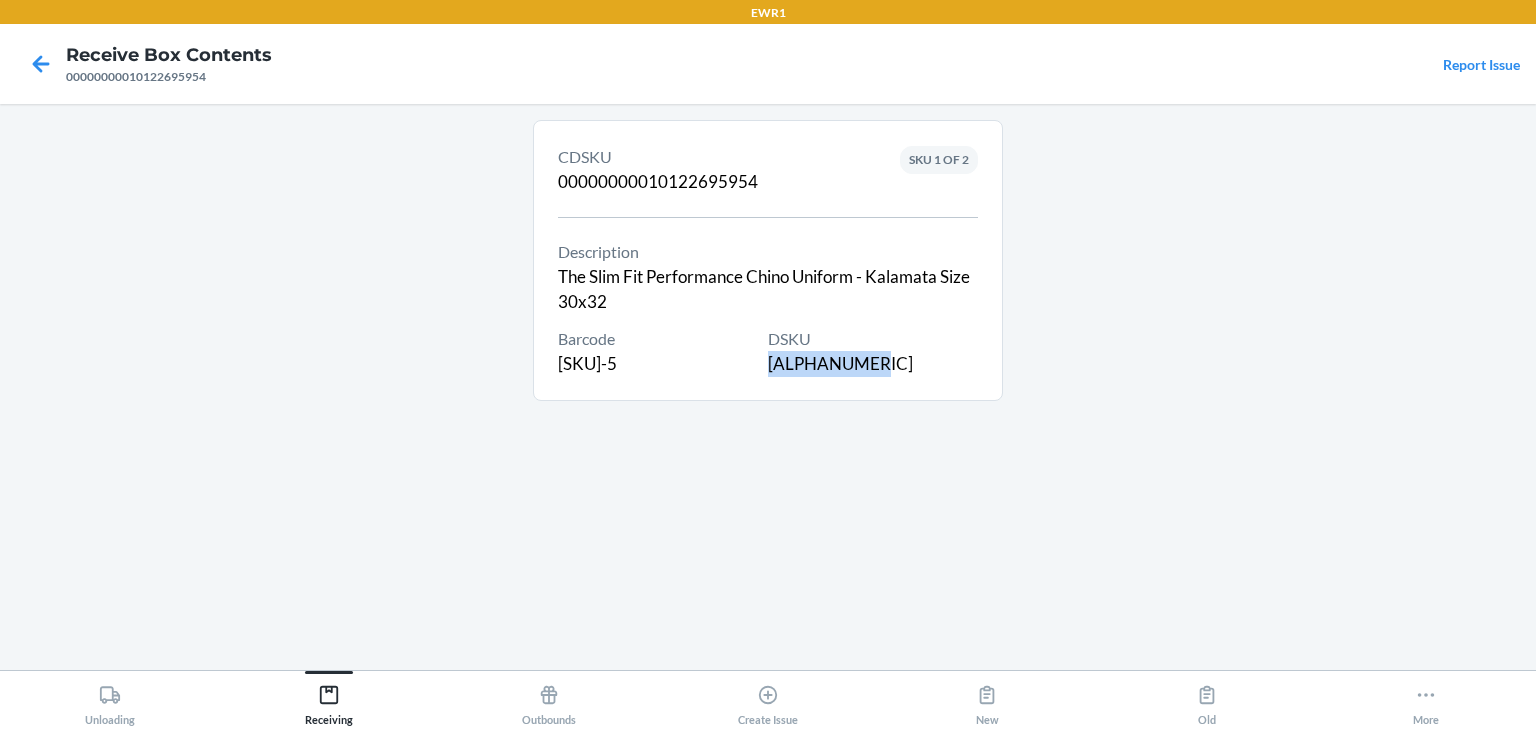 drag, startPoint x: 907, startPoint y: 356, endPoint x: 772, endPoint y: 374, distance: 136.19472 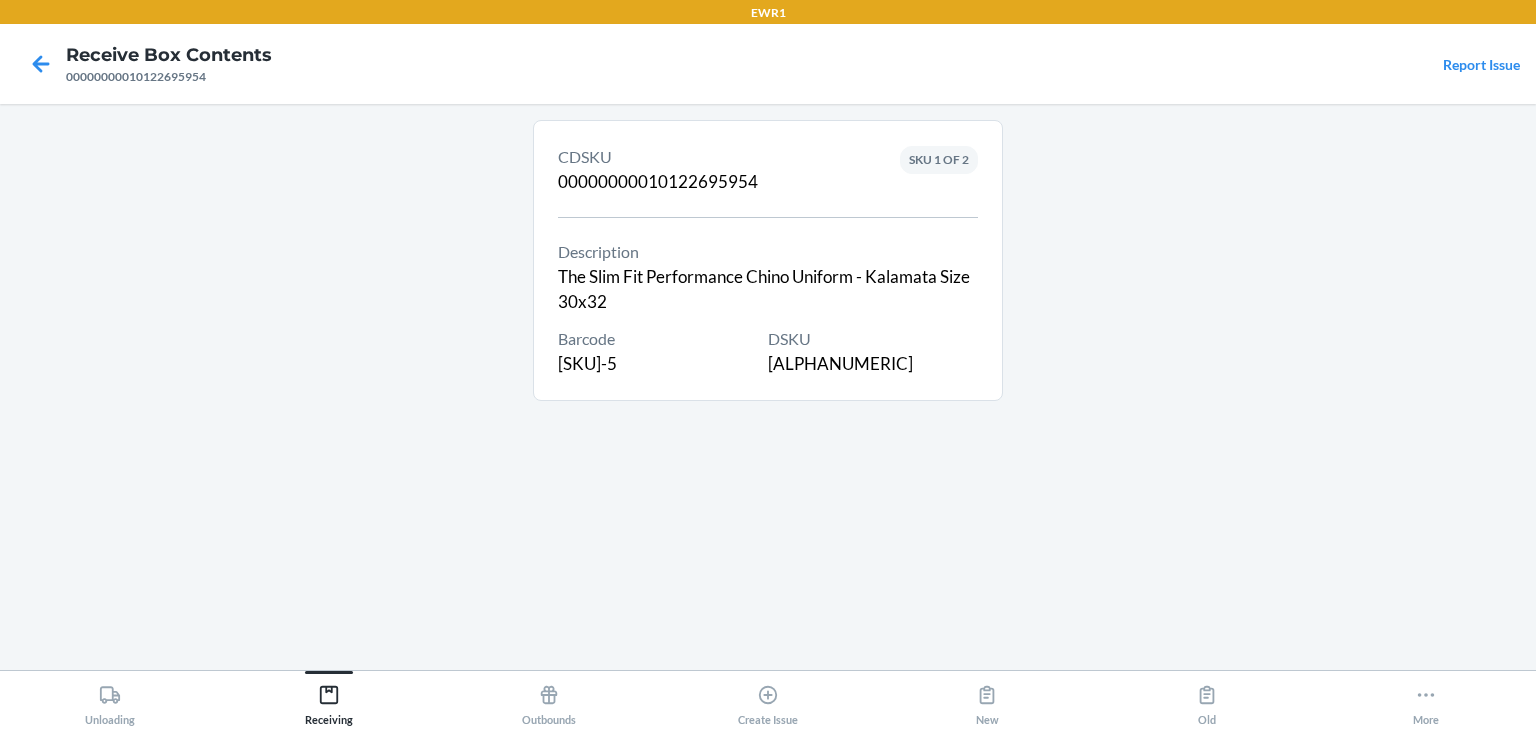 click on "CDSKU 00000000010122695954 Description The Slim Fit Performance Chino Uniform - Kalamata Size 30x32 Barcode 0-00001-04477-5 DSKU DZVD5CEN7T8 SKU 1 OF 2" at bounding box center (768, 387) 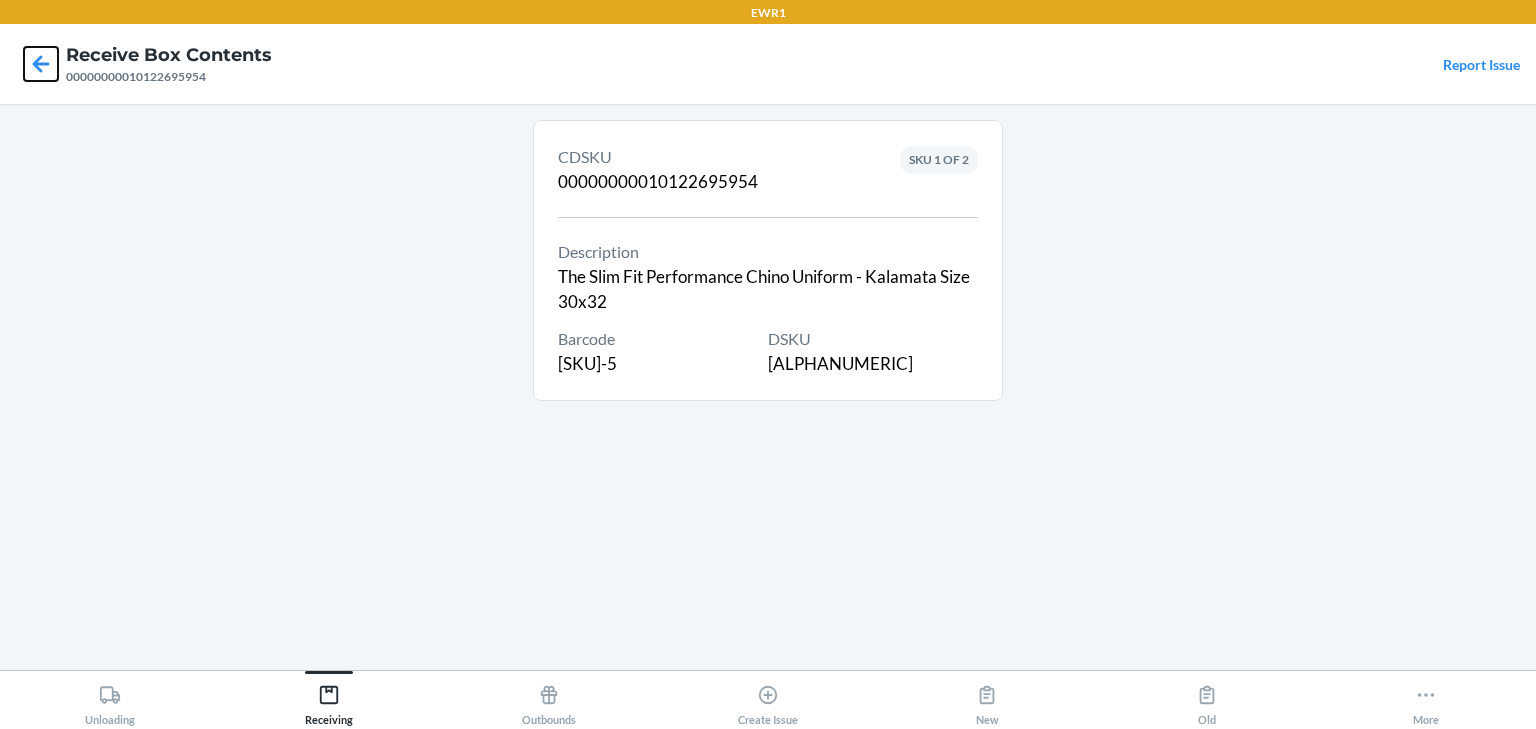 click 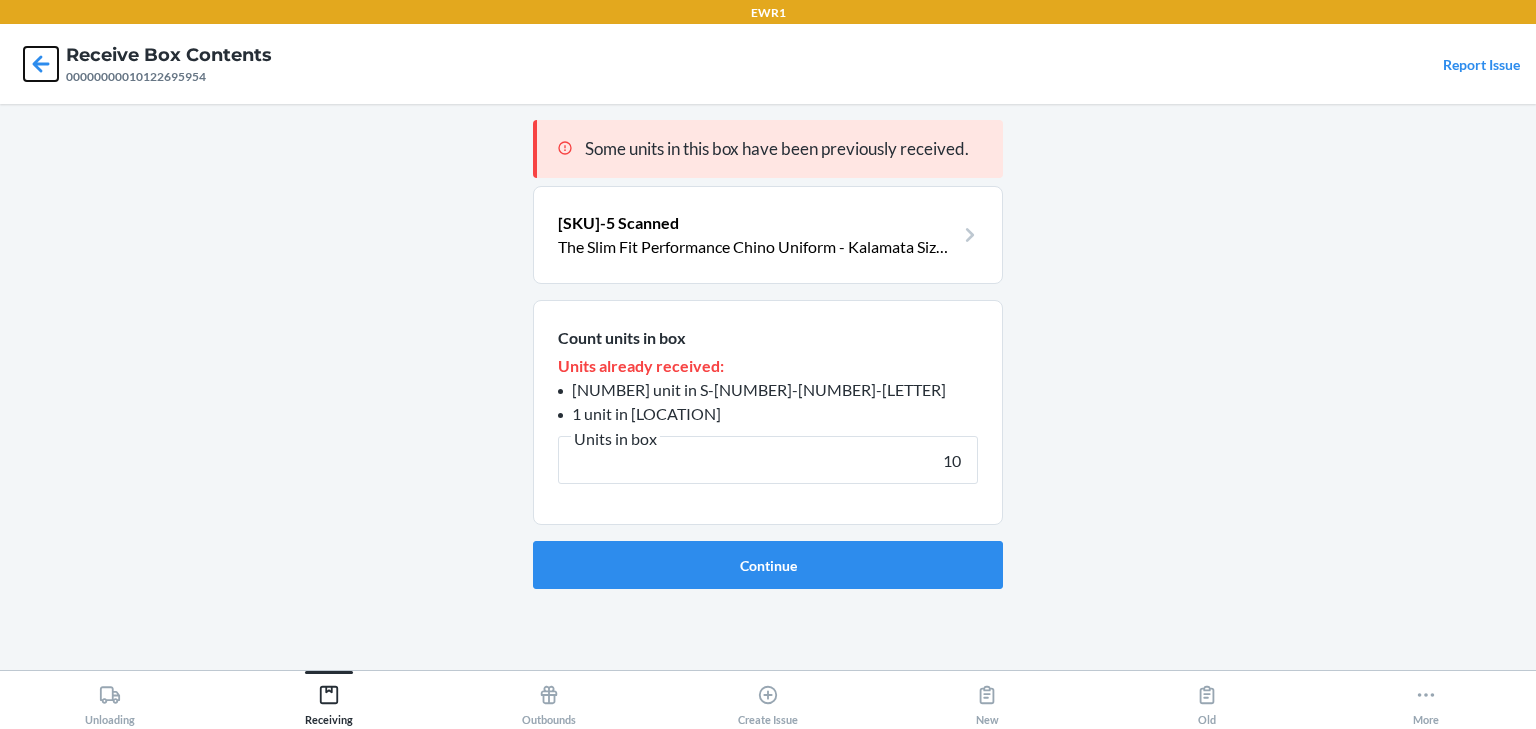 click 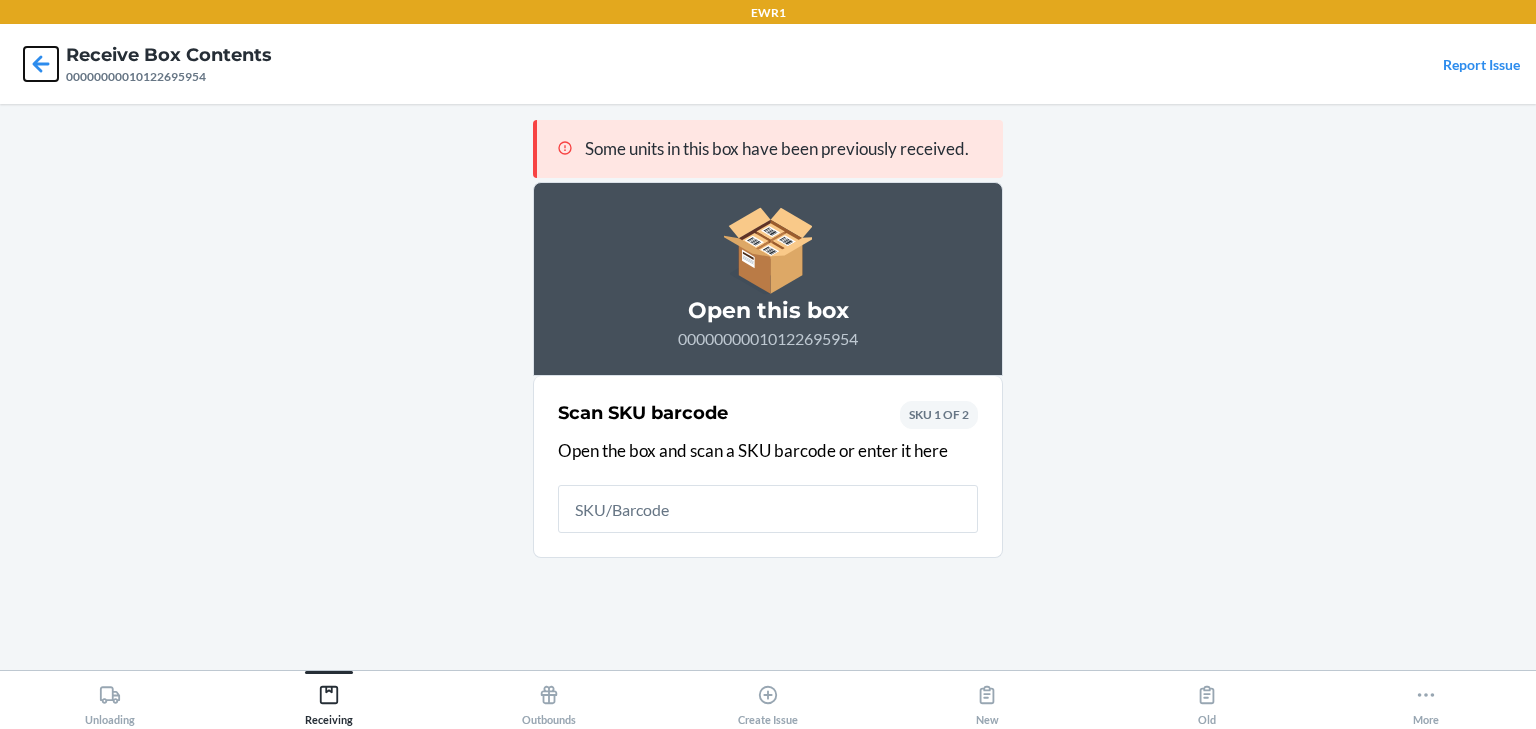 click 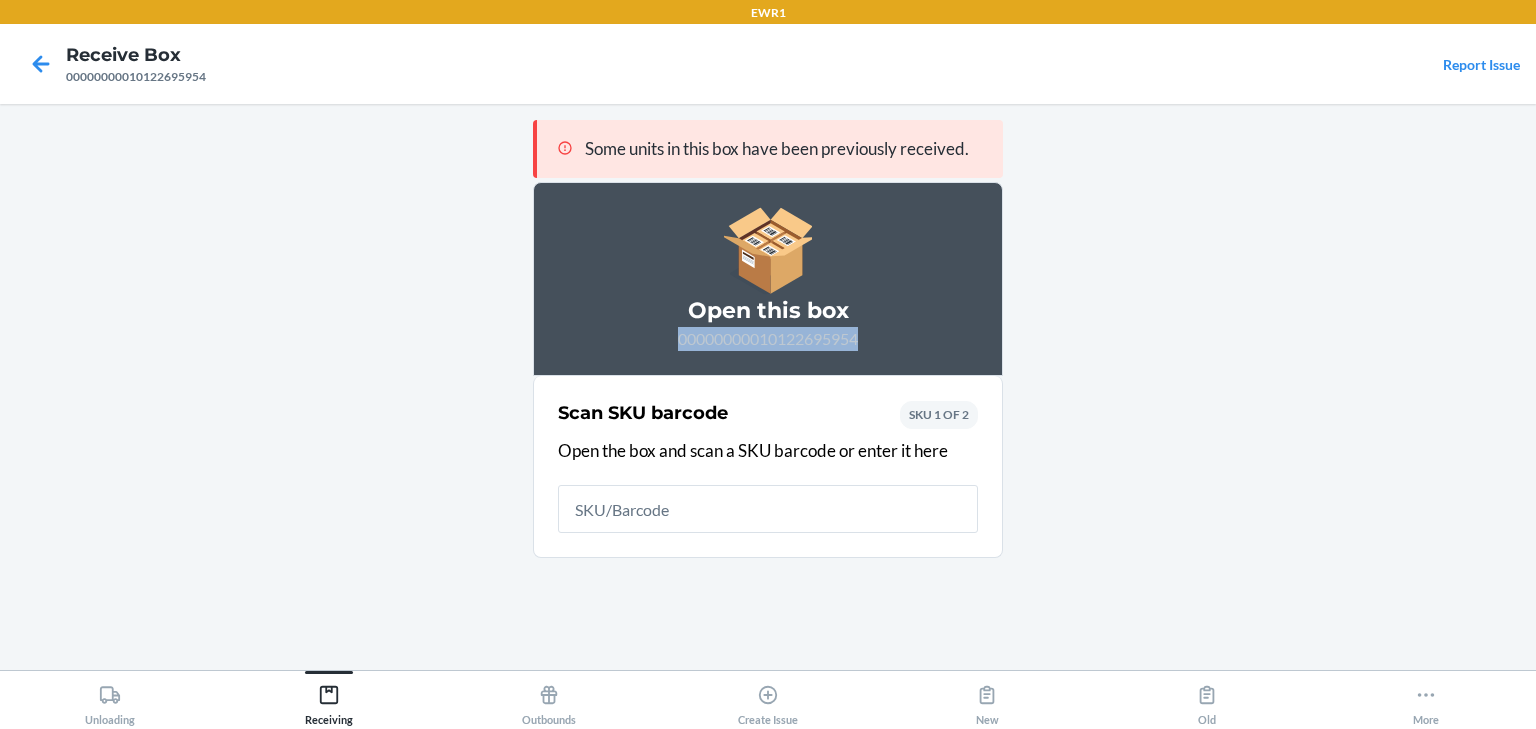 drag, startPoint x: 865, startPoint y: 332, endPoint x: 673, endPoint y: 355, distance: 193.3727 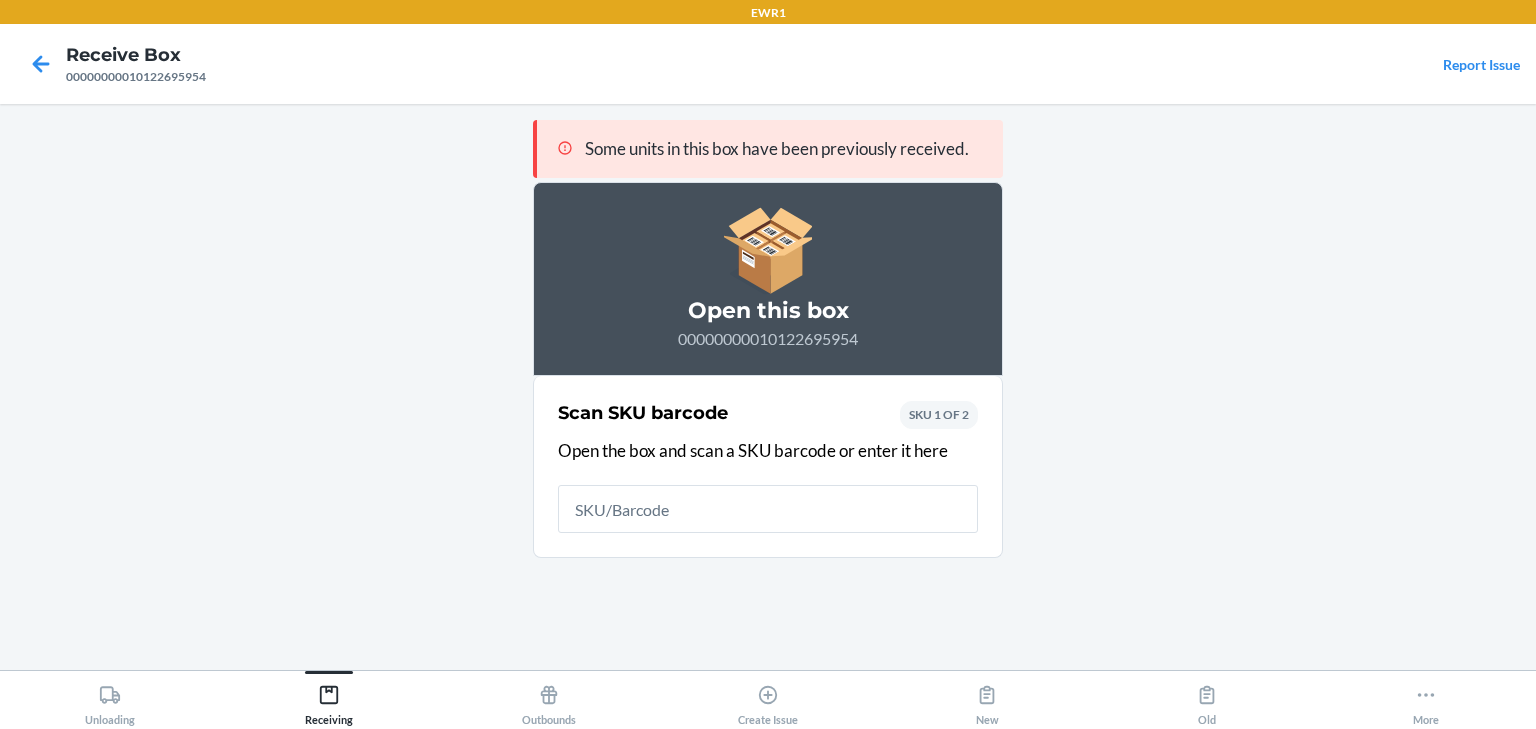 click on "Some units in this box have been previously received. Open this box 00000000010122695954 Scan SKU barcode Open the box and scan a SKU barcode or enter it here SKU 1 OF 2" at bounding box center (768, 387) 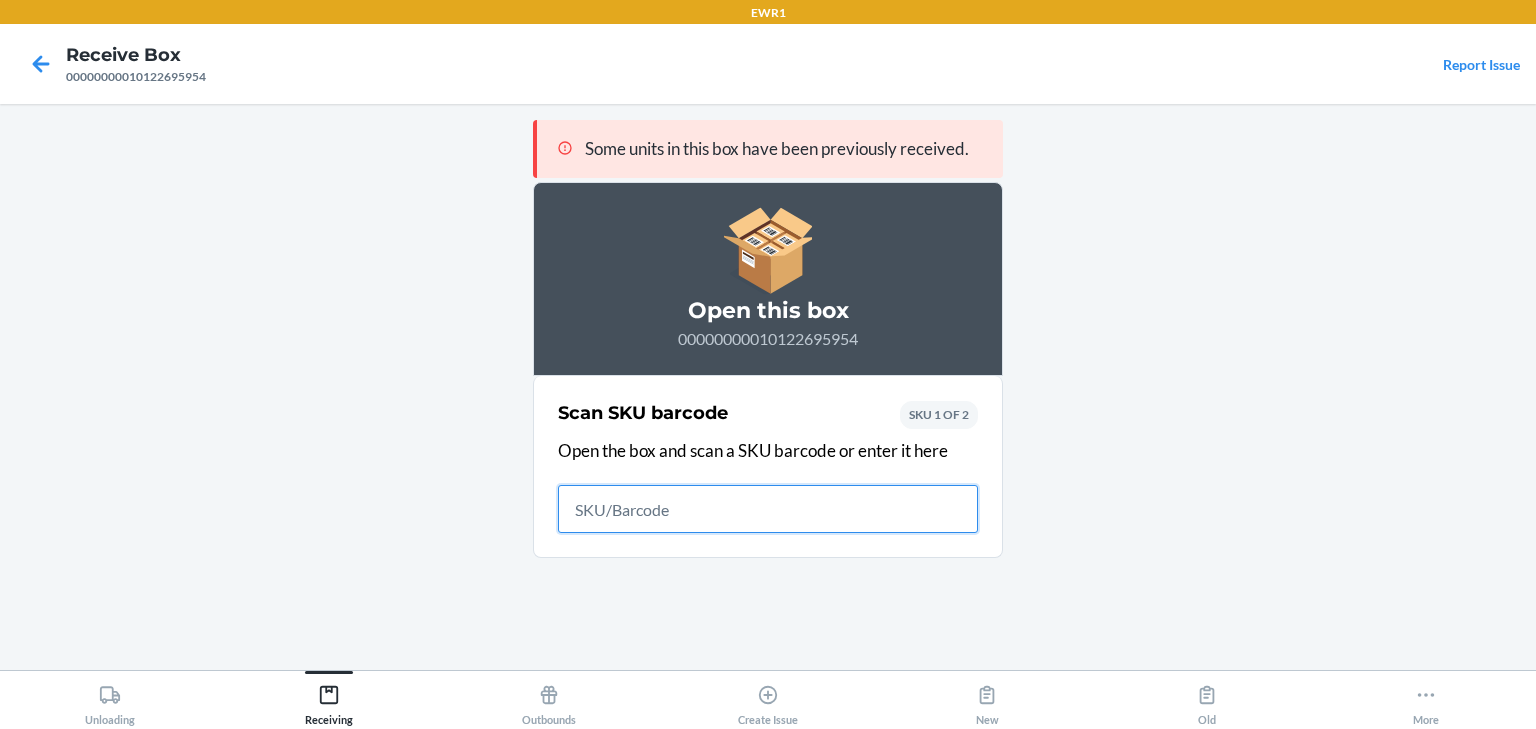 click at bounding box center [768, 509] 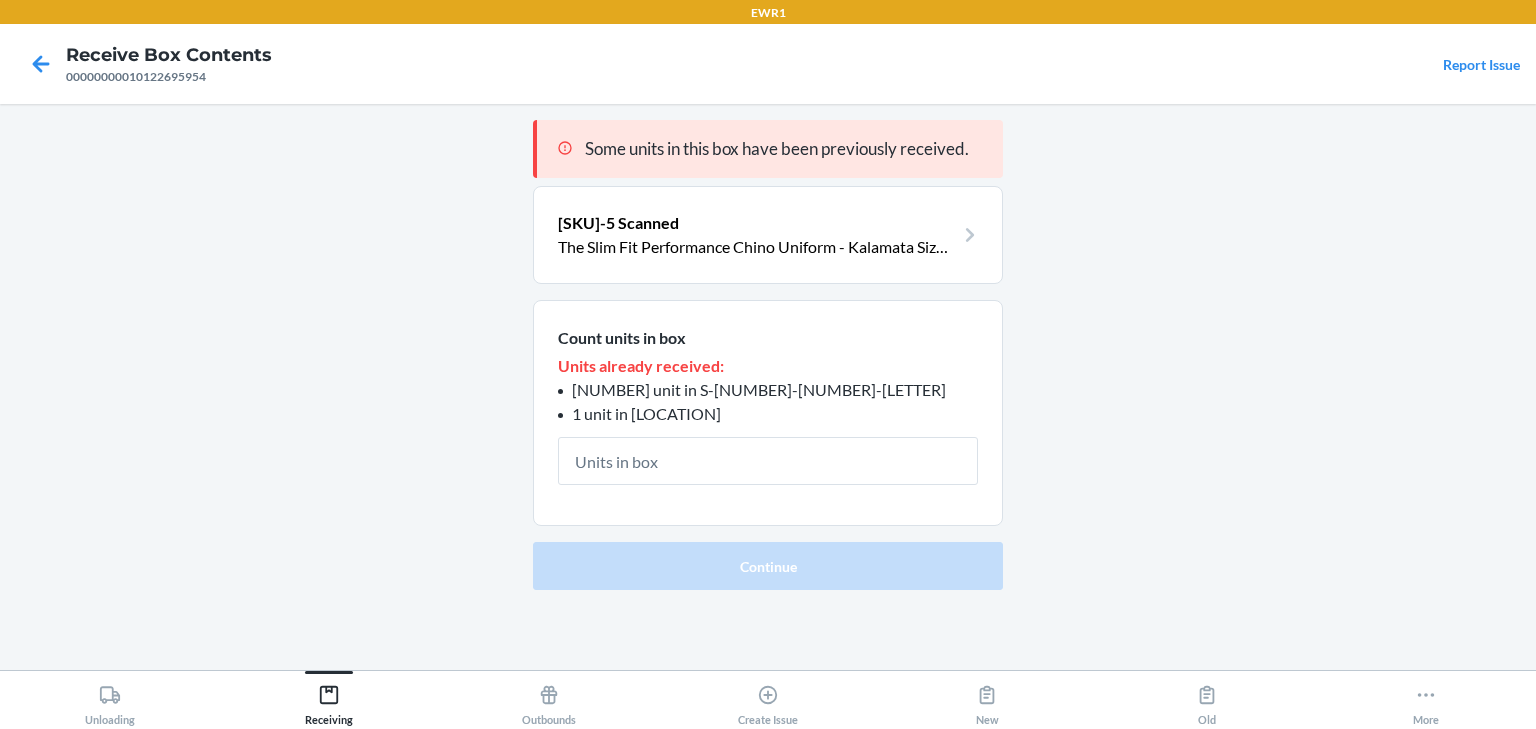 click at bounding box center [41, 64] 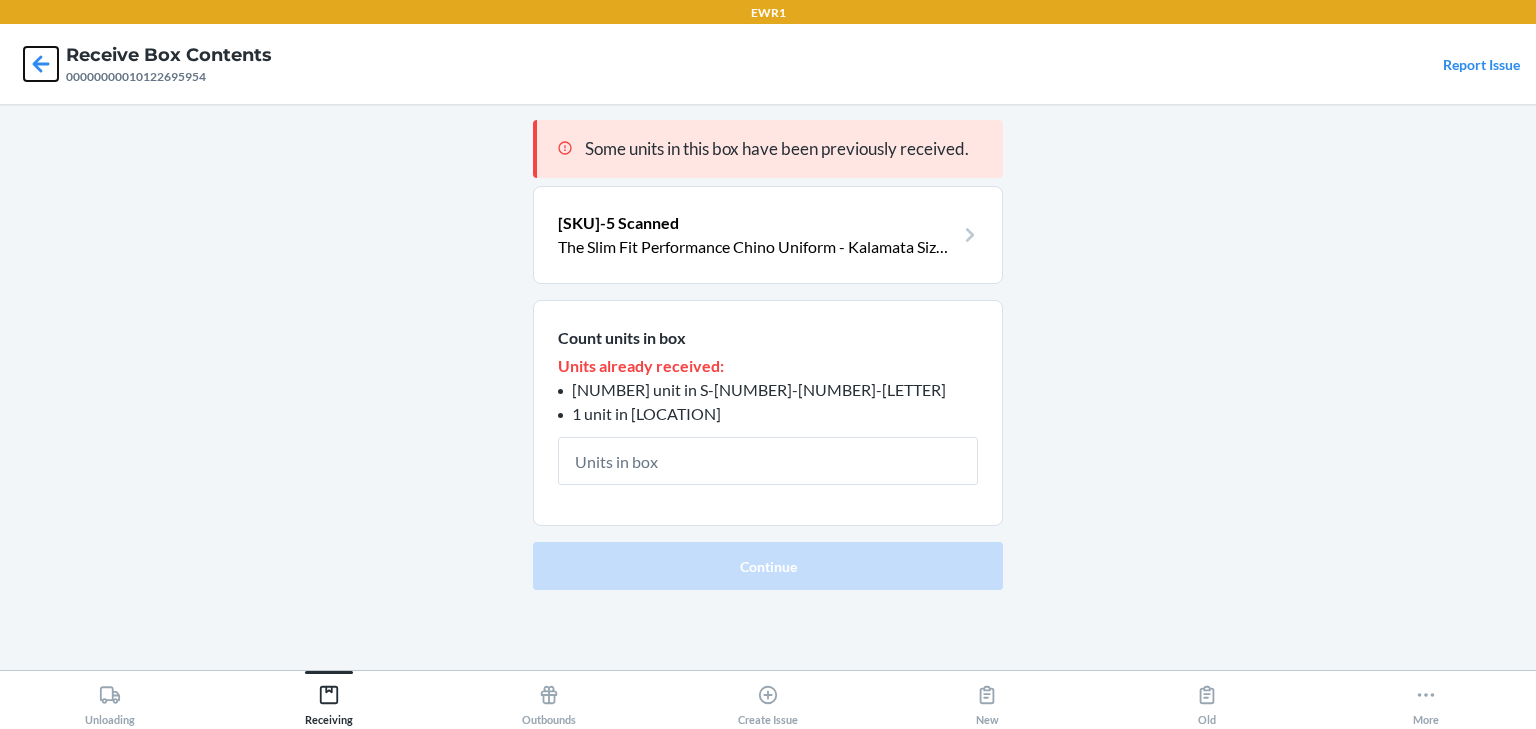 click 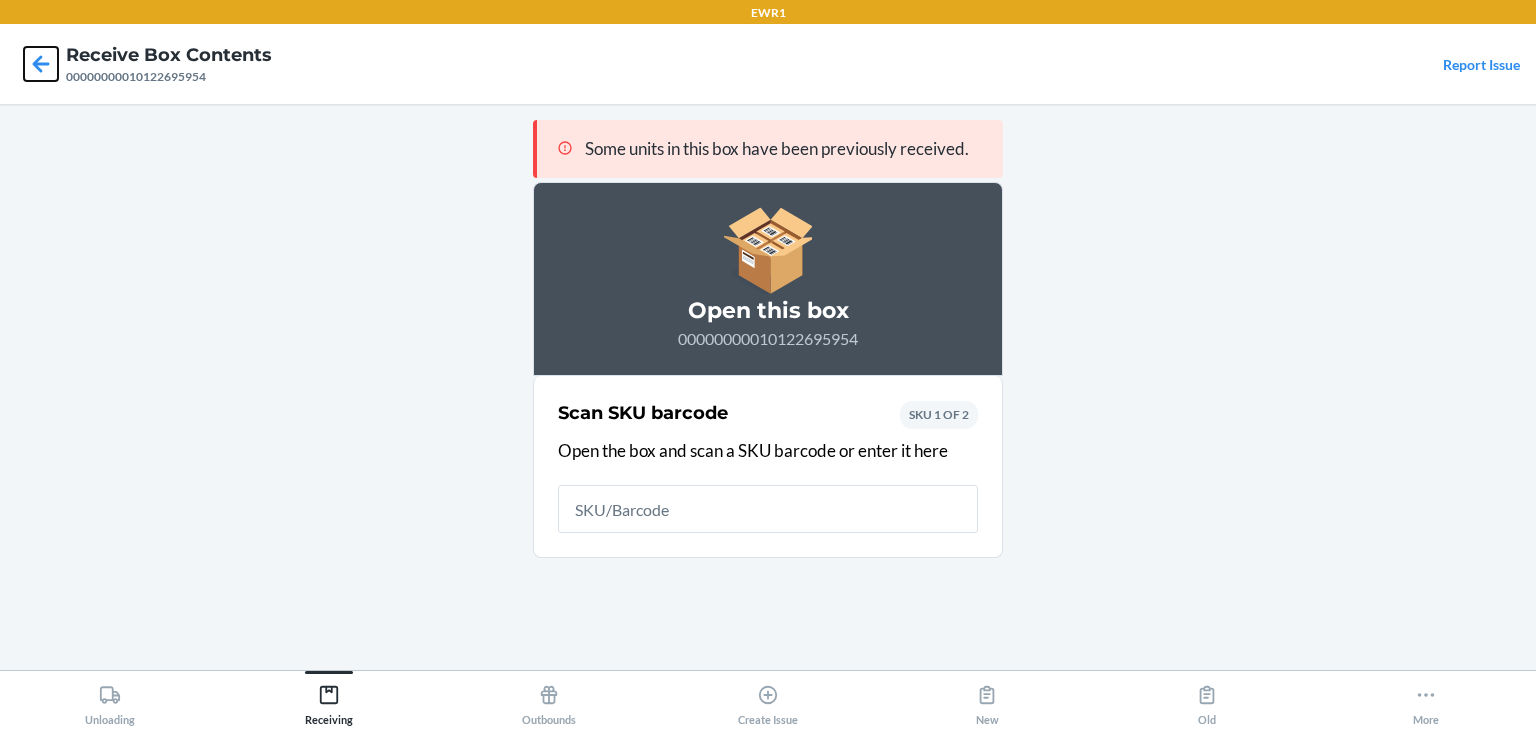 click 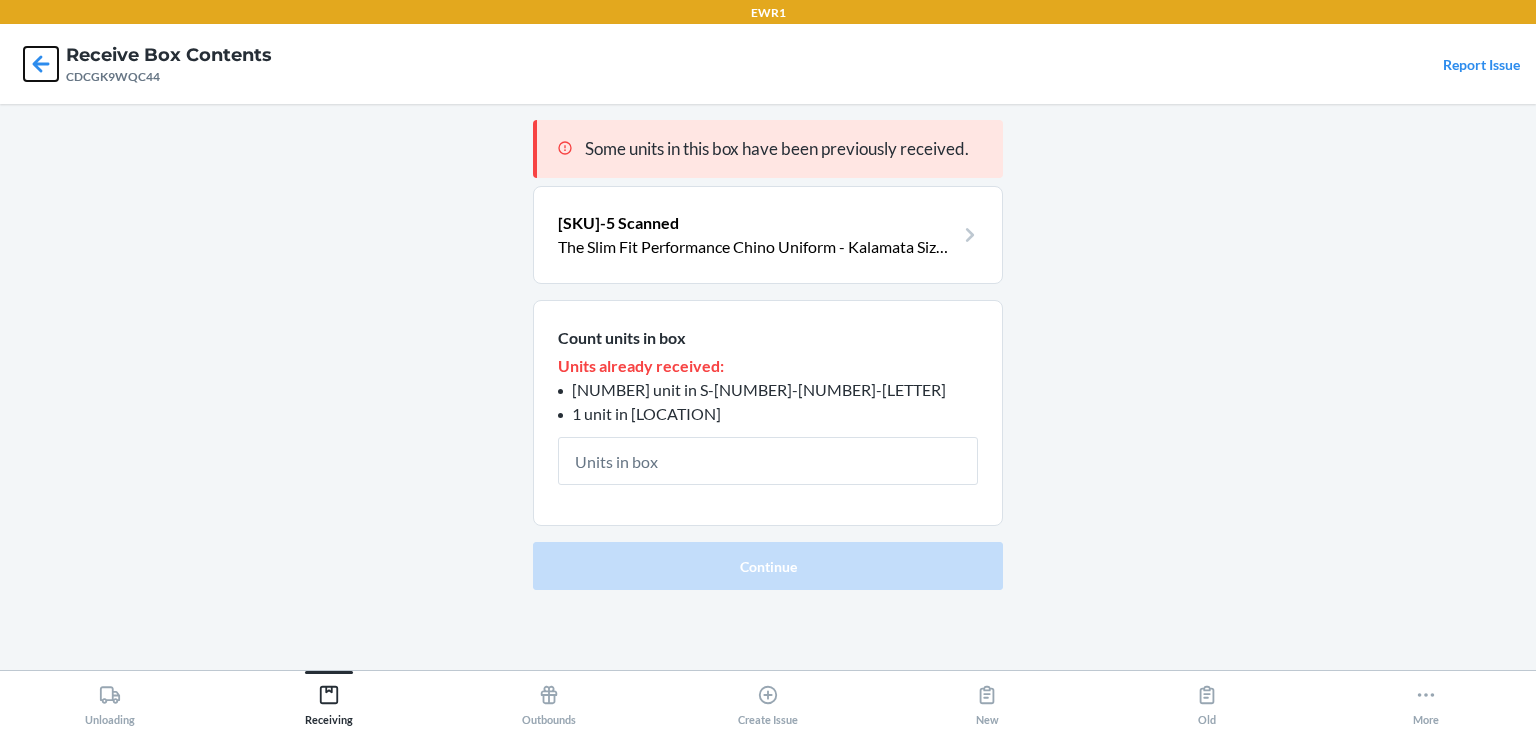 click 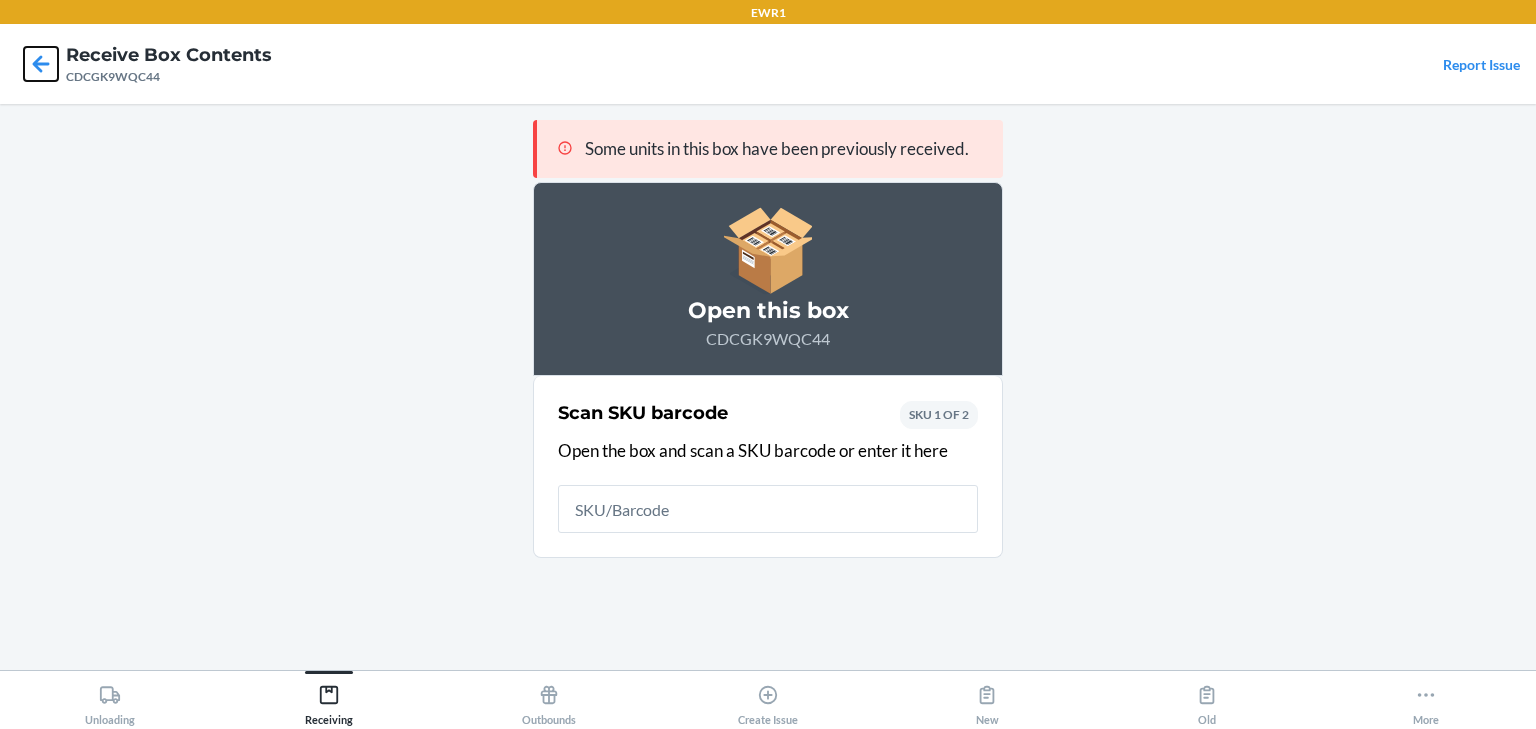 click 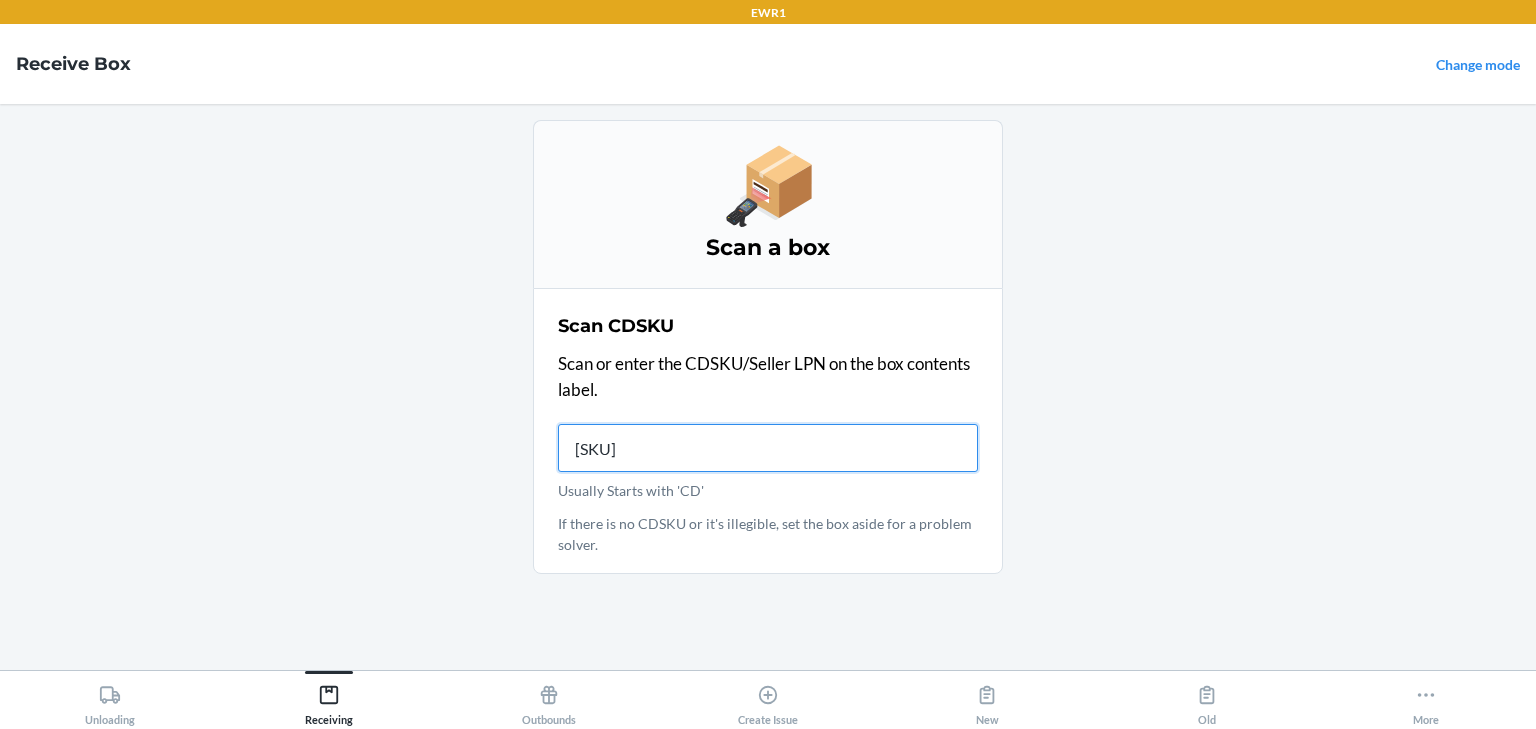 type on "0000000001012269" 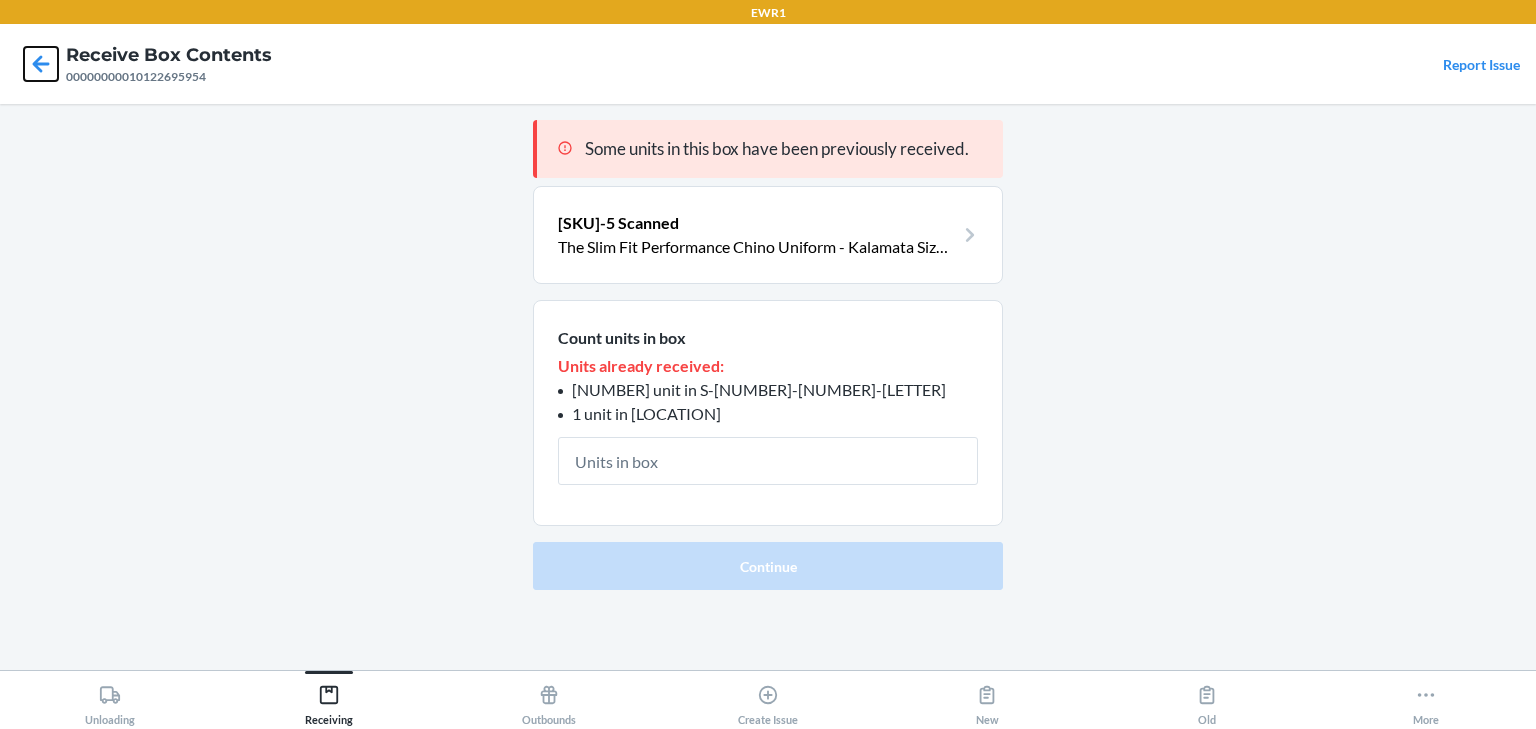 click 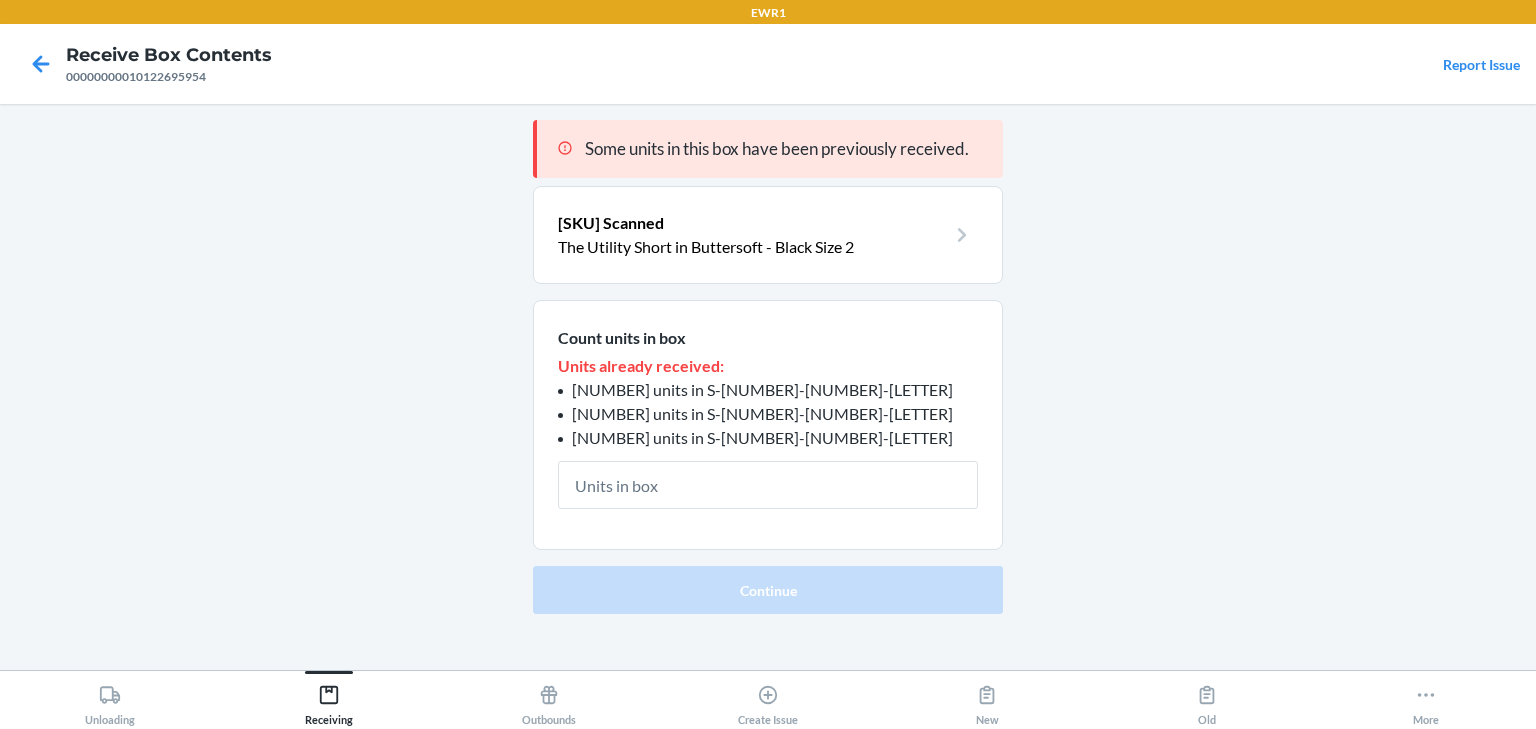 click on "Some units in this box have been previously received. 0-00001-20864-1 Scanned The Utility Short in Buttersoft - Black Size 2 Count units in box Units already received: 10 units in S-203-108-A3 12 units in S-203-108-A4 2 units in S-203-110-B1 Continue" at bounding box center [768, 387] 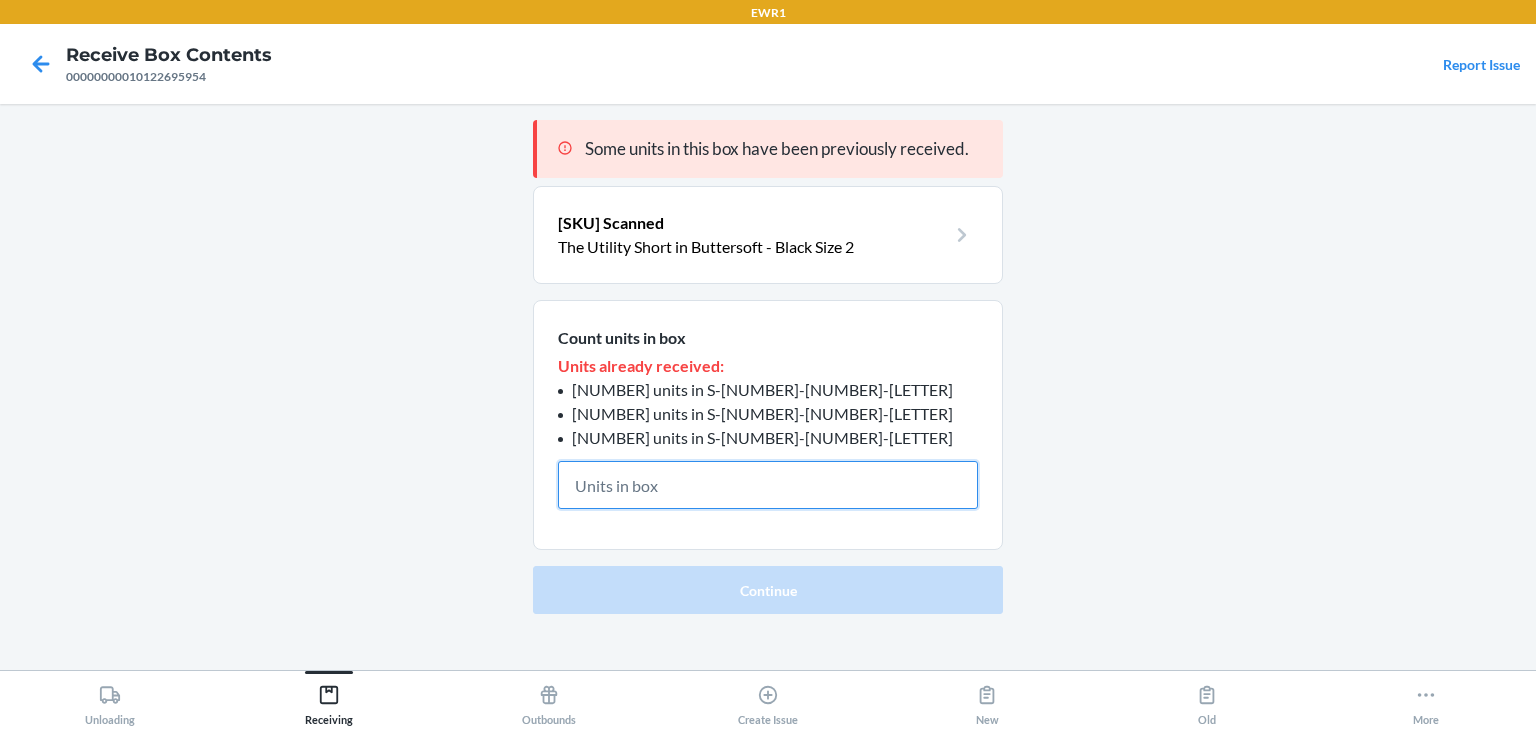 click at bounding box center (768, 485) 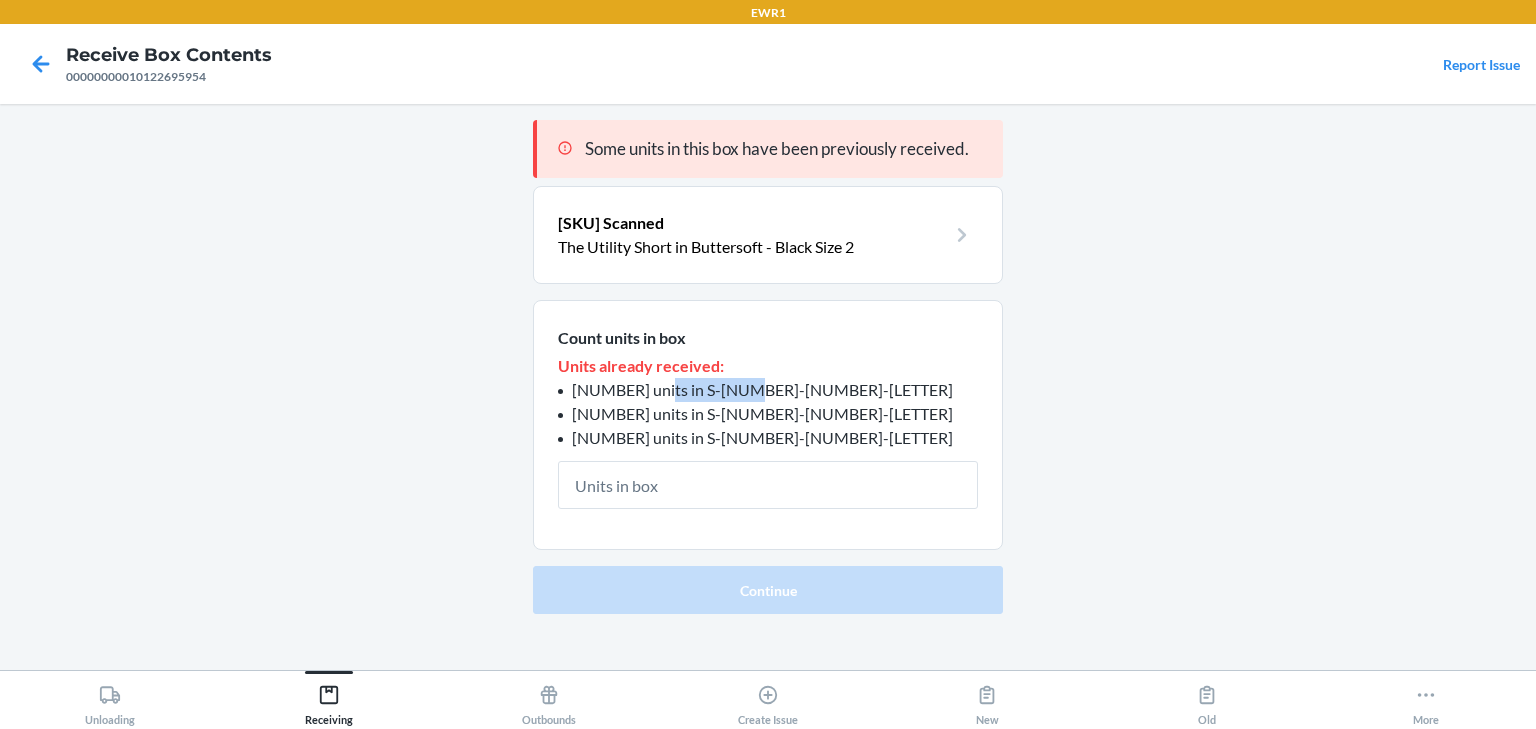 drag, startPoint x: 758, startPoint y: 389, endPoint x: 648, endPoint y: 398, distance: 110.36757 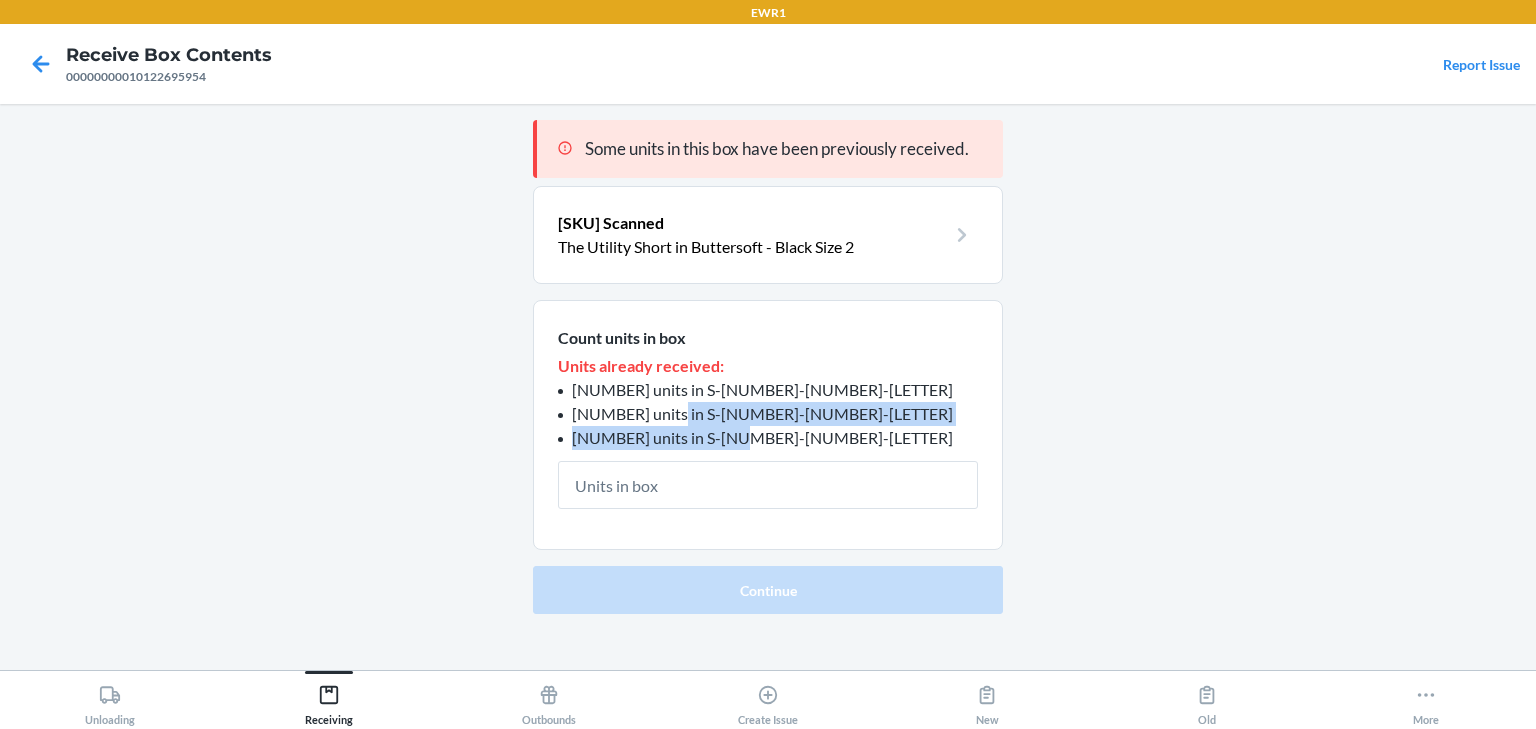 drag, startPoint x: 789, startPoint y: 425, endPoint x: 664, endPoint y: 416, distance: 125.32358 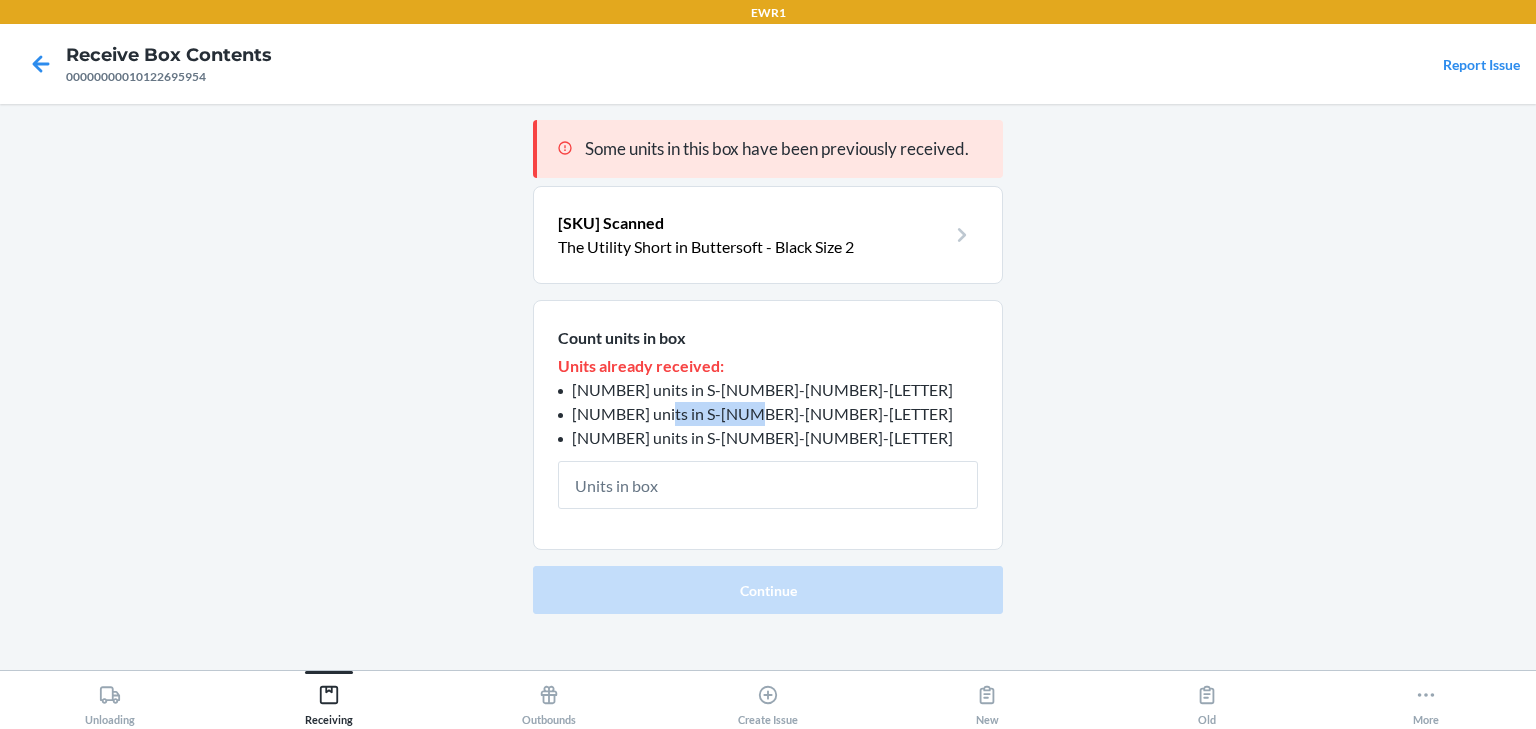 drag, startPoint x: 752, startPoint y: 408, endPoint x: 651, endPoint y: 420, distance: 101.71037 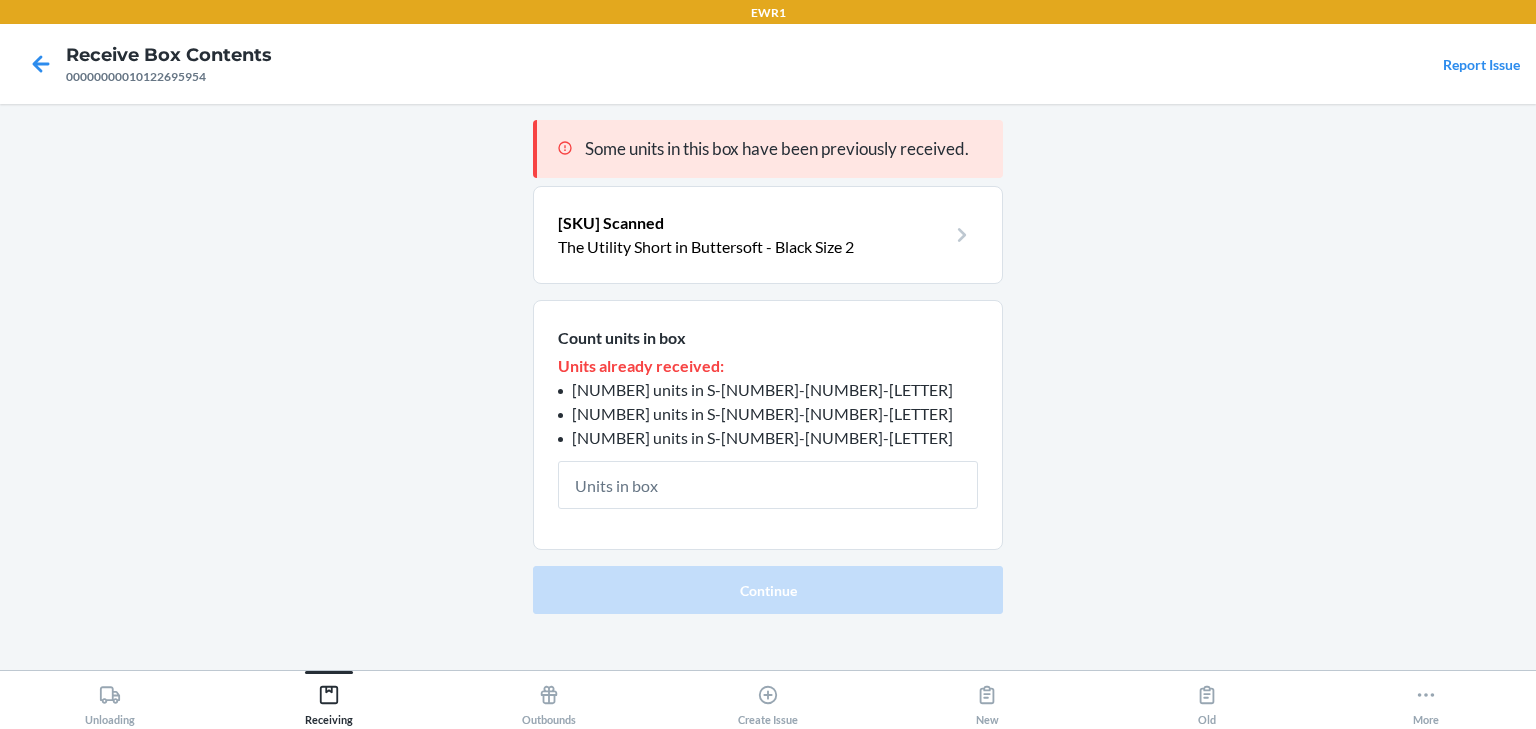 click on "2 units in S-203-110-B1" at bounding box center [768, 438] 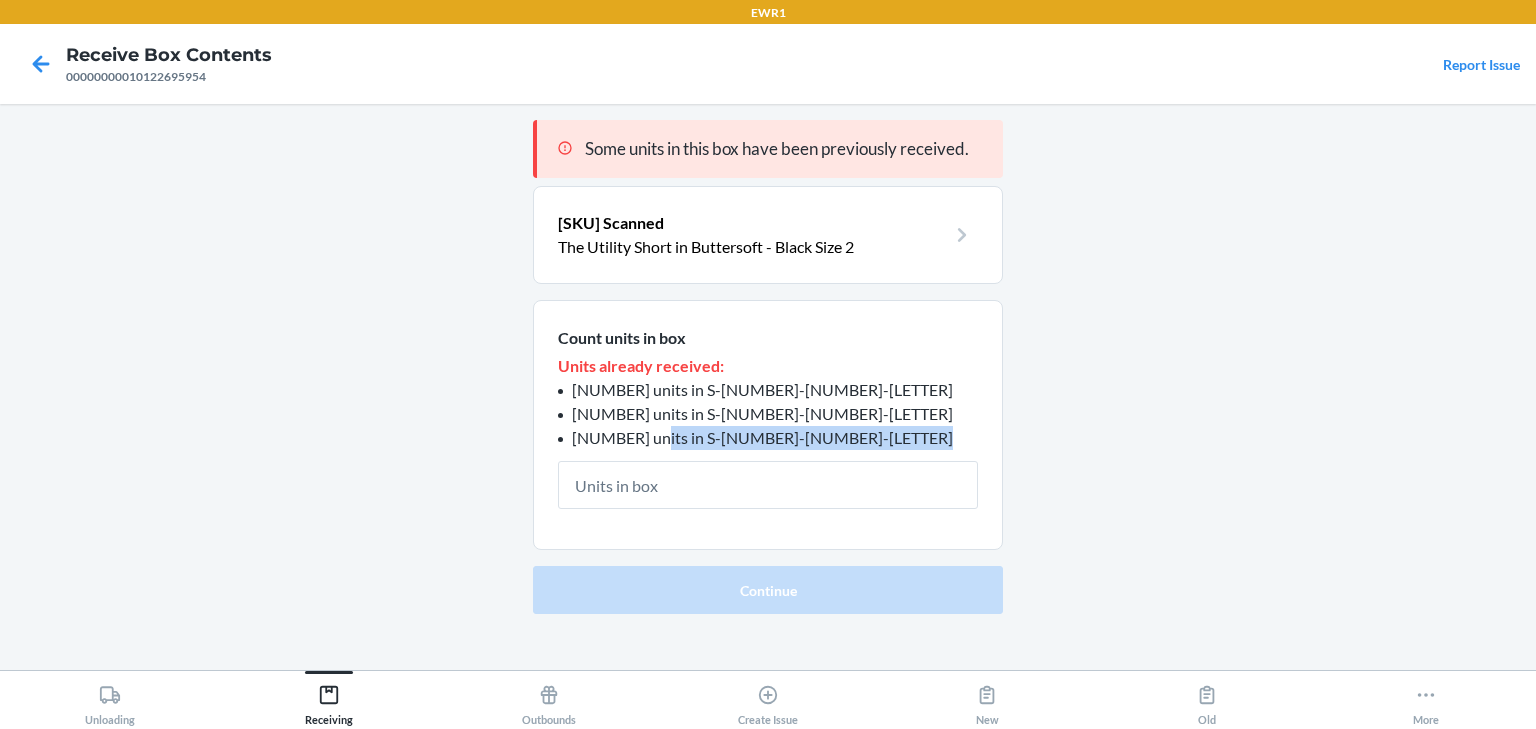 drag, startPoint x: 769, startPoint y: 438, endPoint x: 642, endPoint y: 445, distance: 127.192764 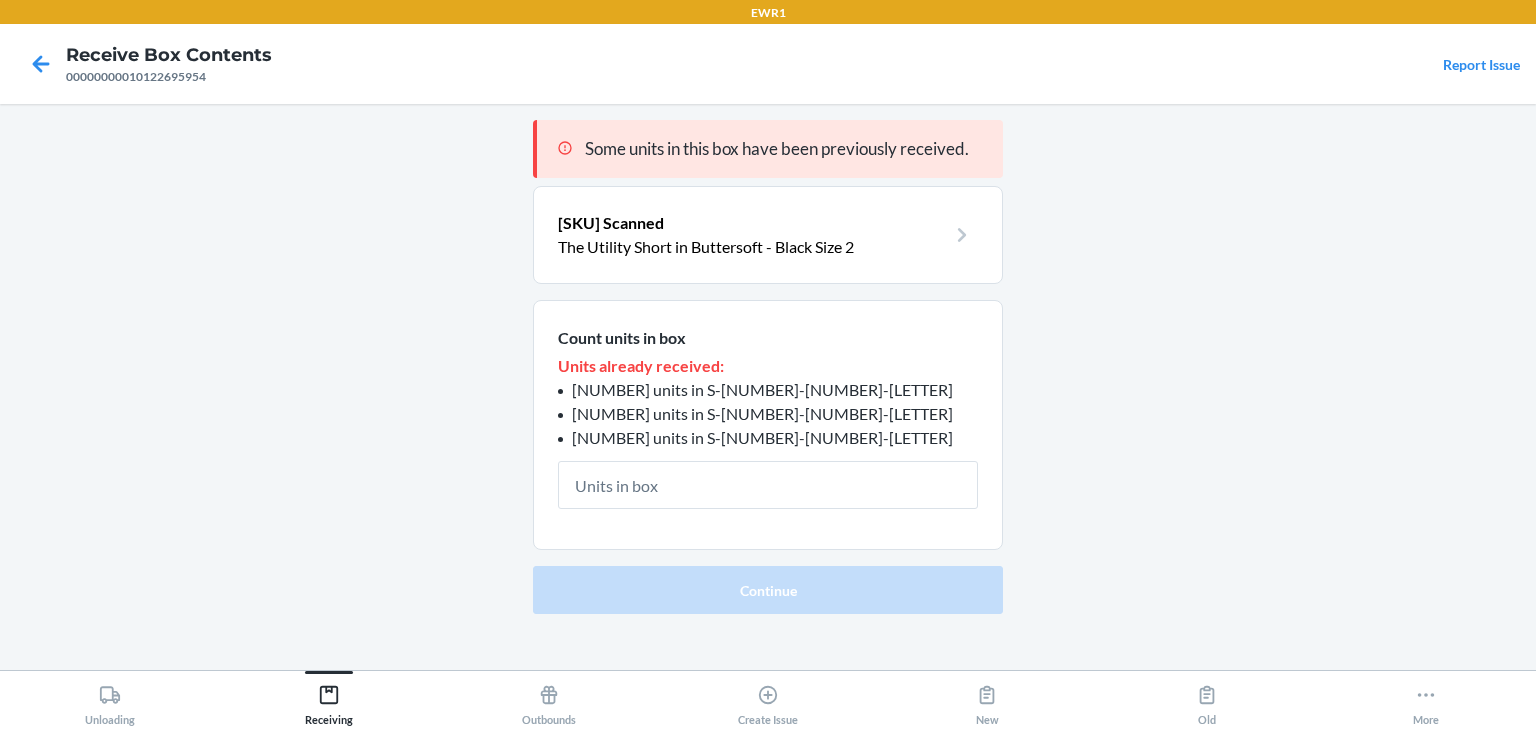 click on "Some units in this box have been previously received. 0-00001-20864-1 Scanned The Utility Short in Buttersoft - Black Size 2 Count units in box Units already received: 10 units in S-203-108-A3 12 units in S-203-108-A4 2 units in S-203-110-B1 Continue" at bounding box center [768, 387] 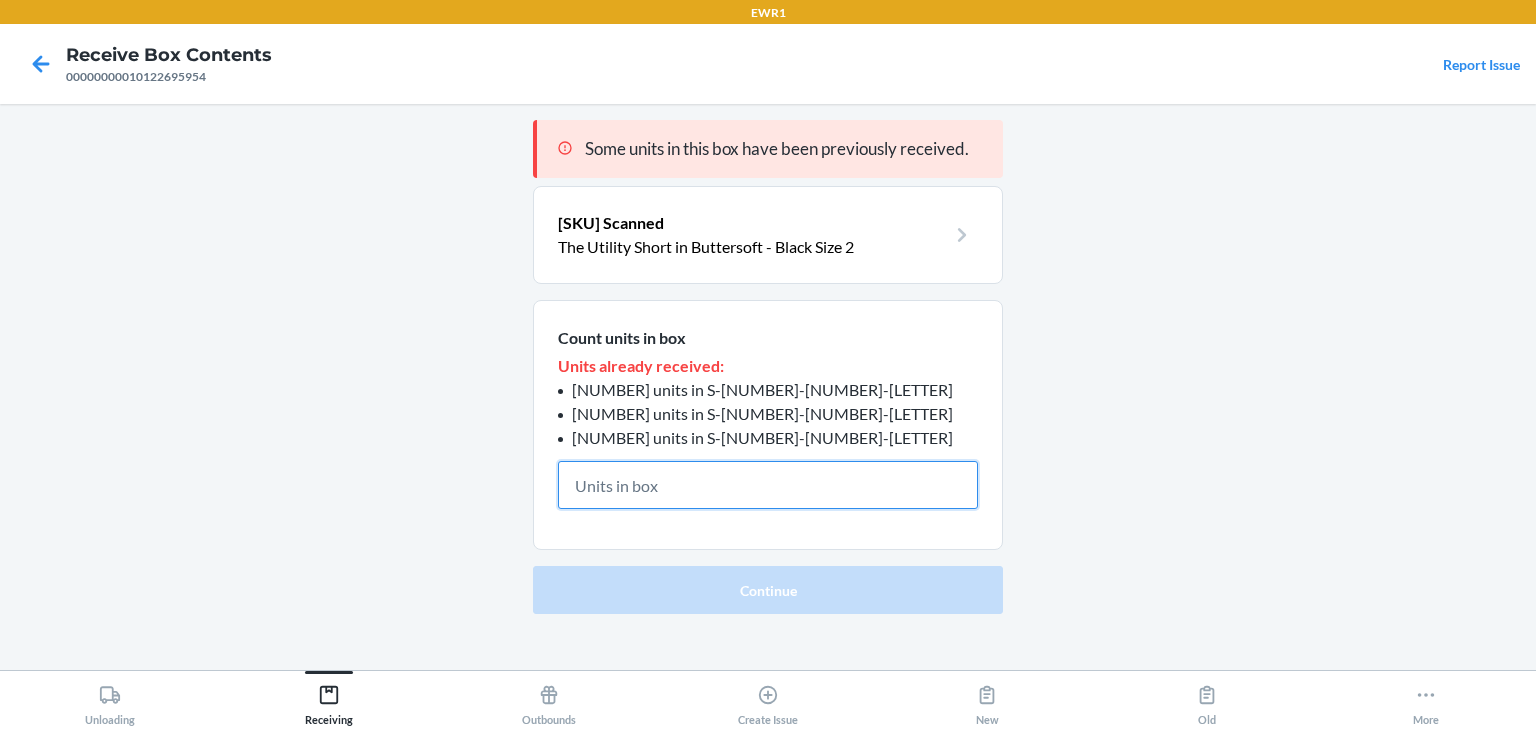 click at bounding box center [768, 485] 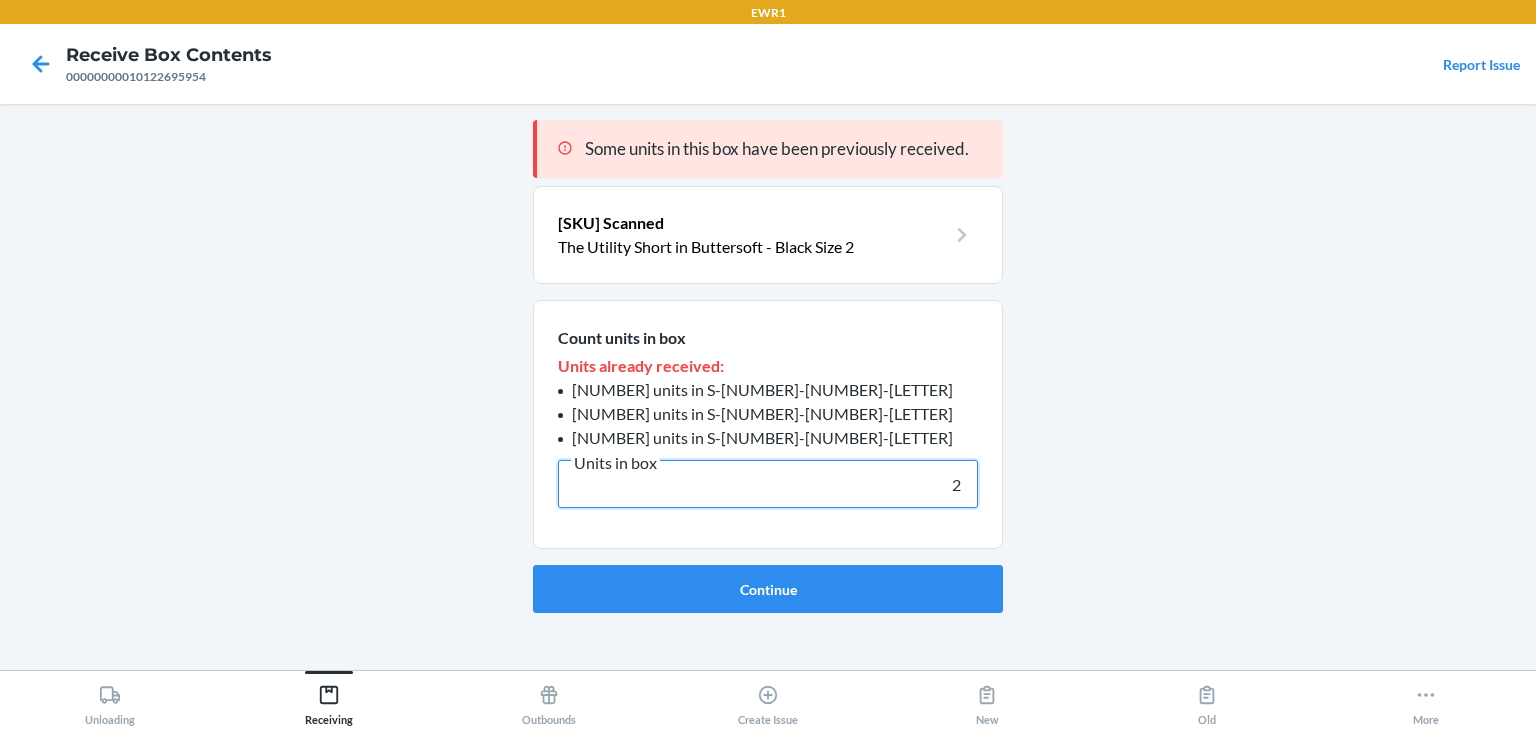 click on "Continue" at bounding box center [768, 589] 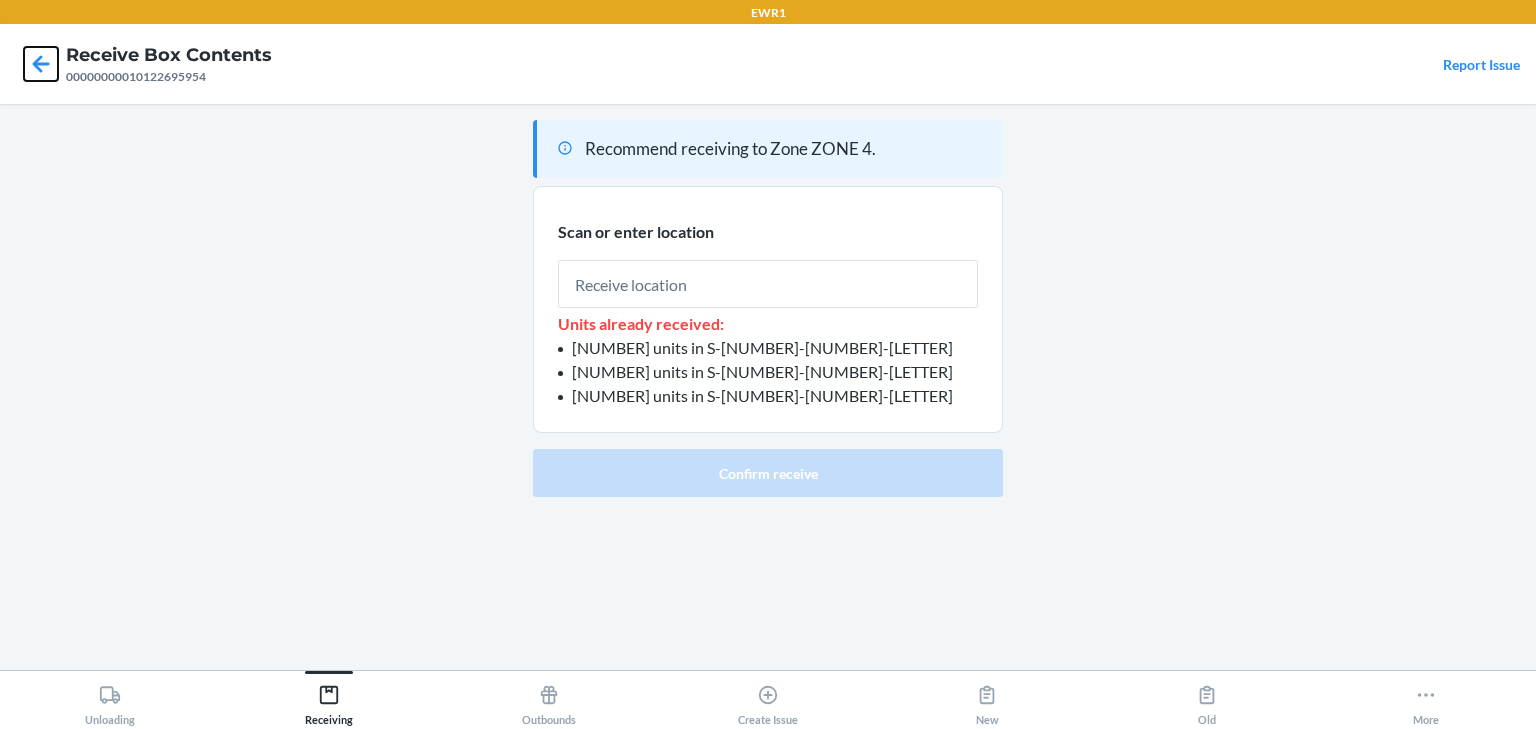 click 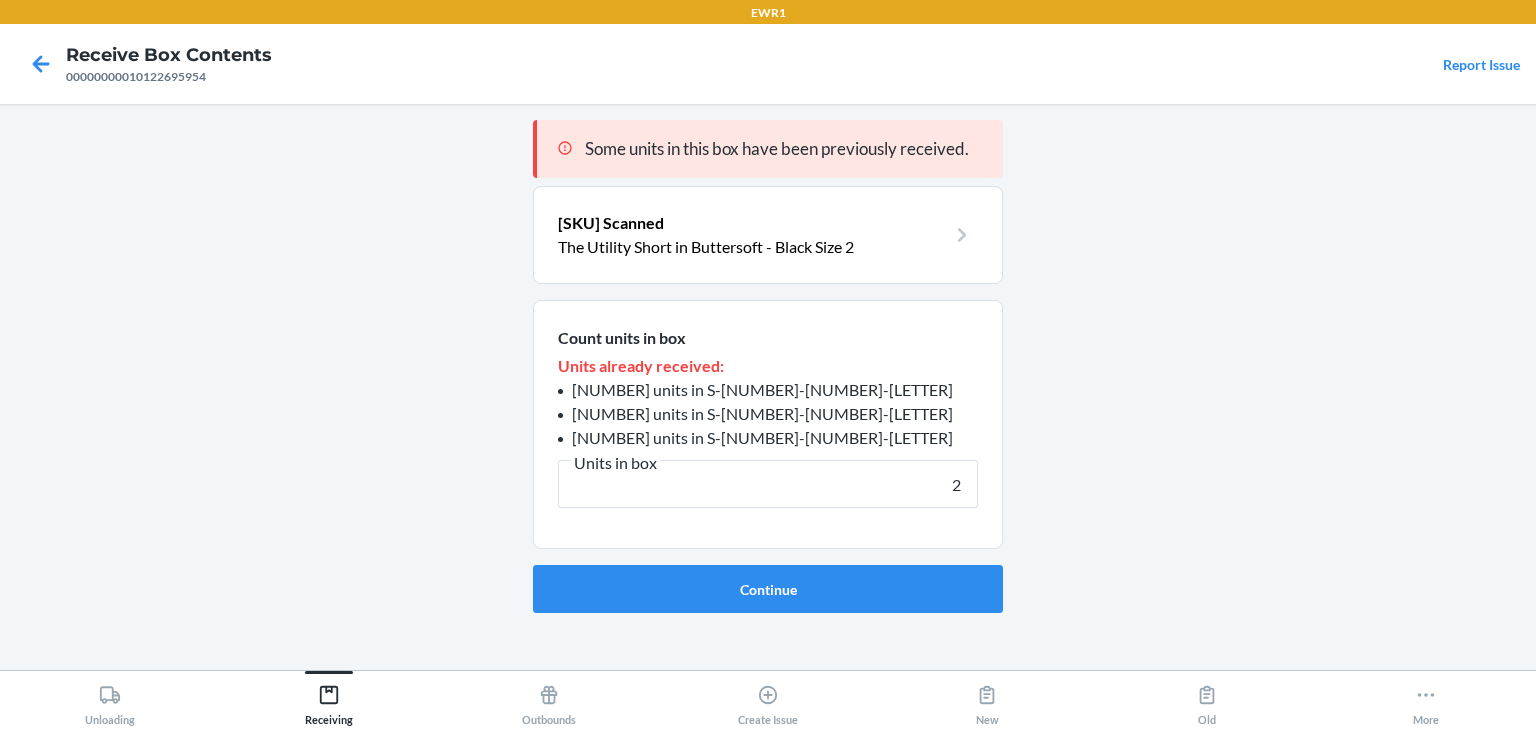 drag, startPoint x: 911, startPoint y: 492, endPoint x: 1033, endPoint y: 488, distance: 122.06556 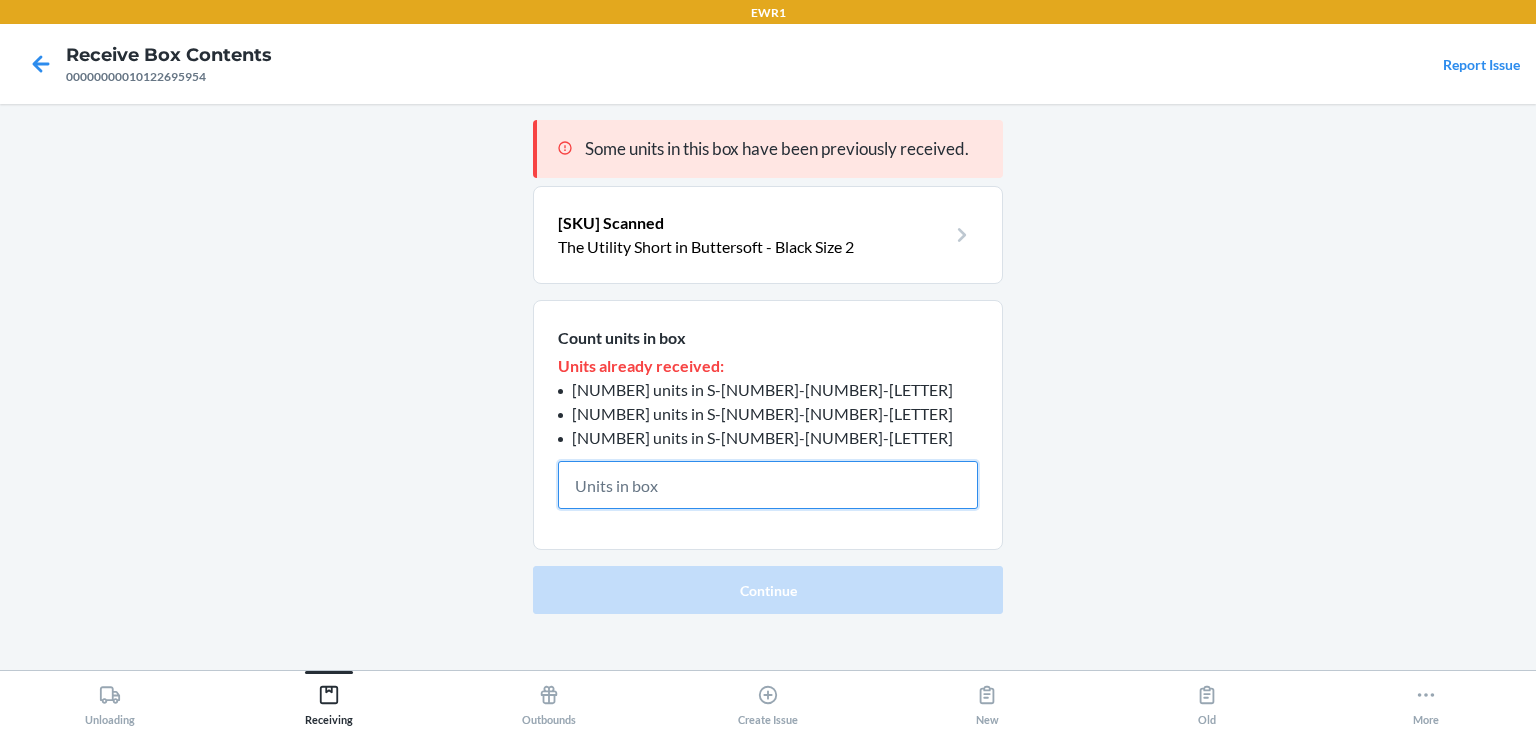 type on "2" 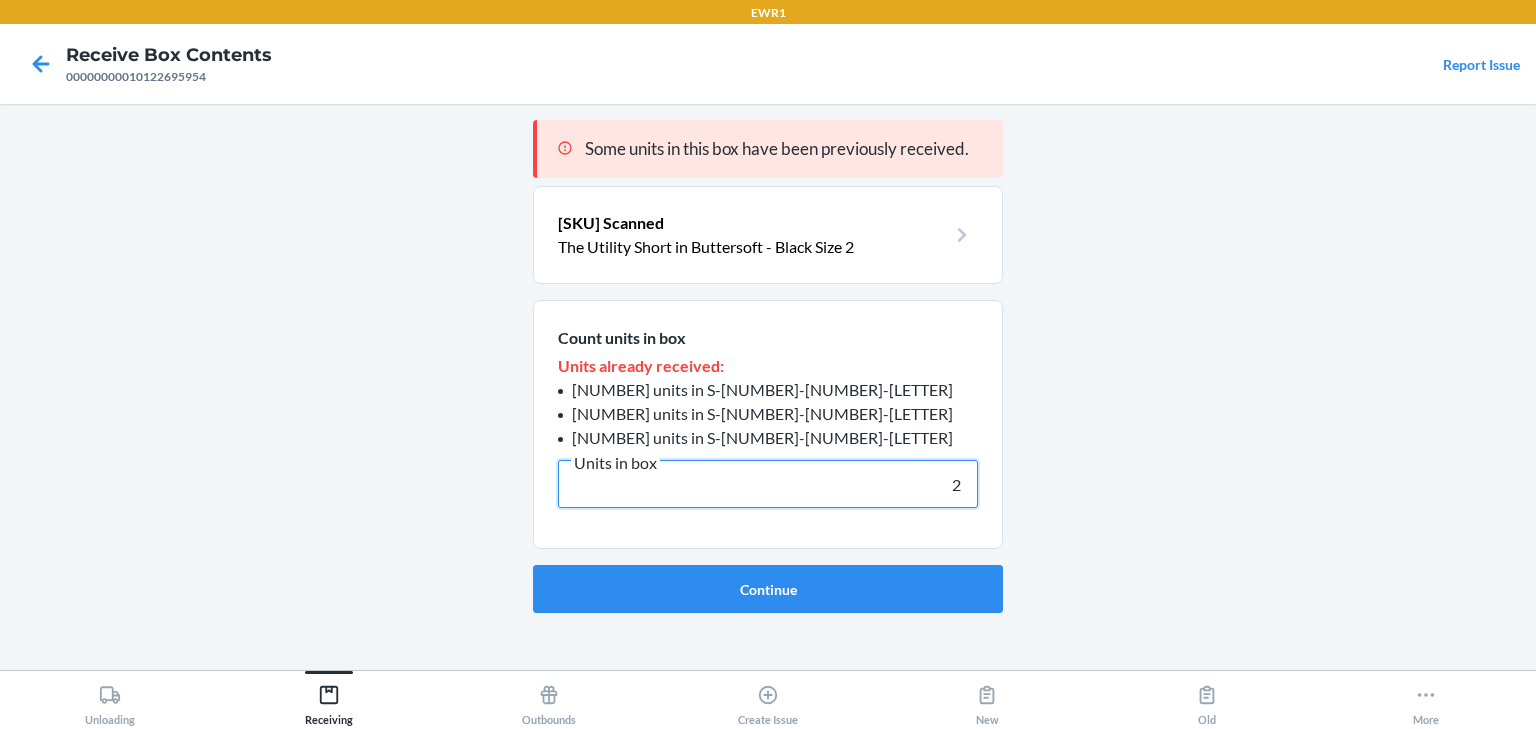 click on "Continue" at bounding box center (768, 589) 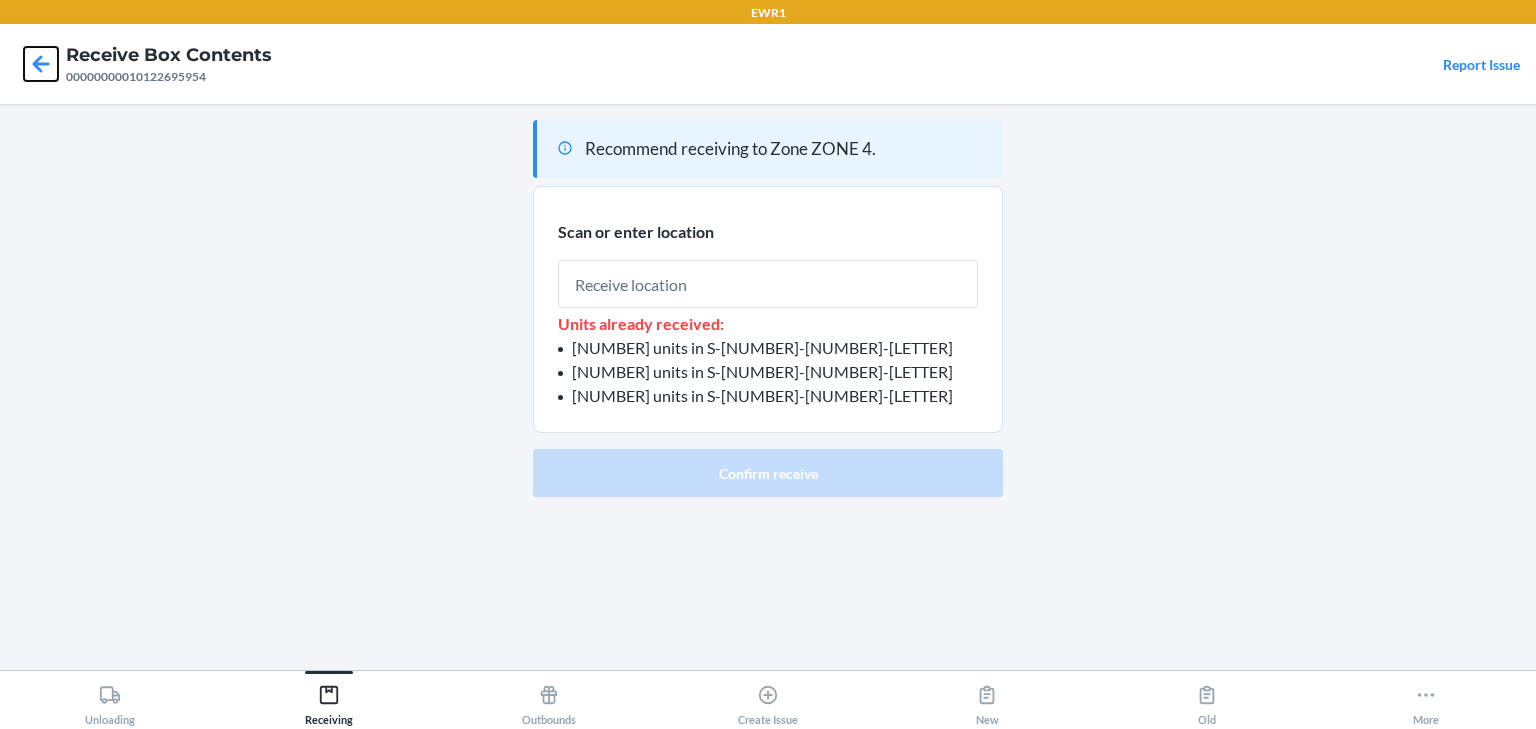 click 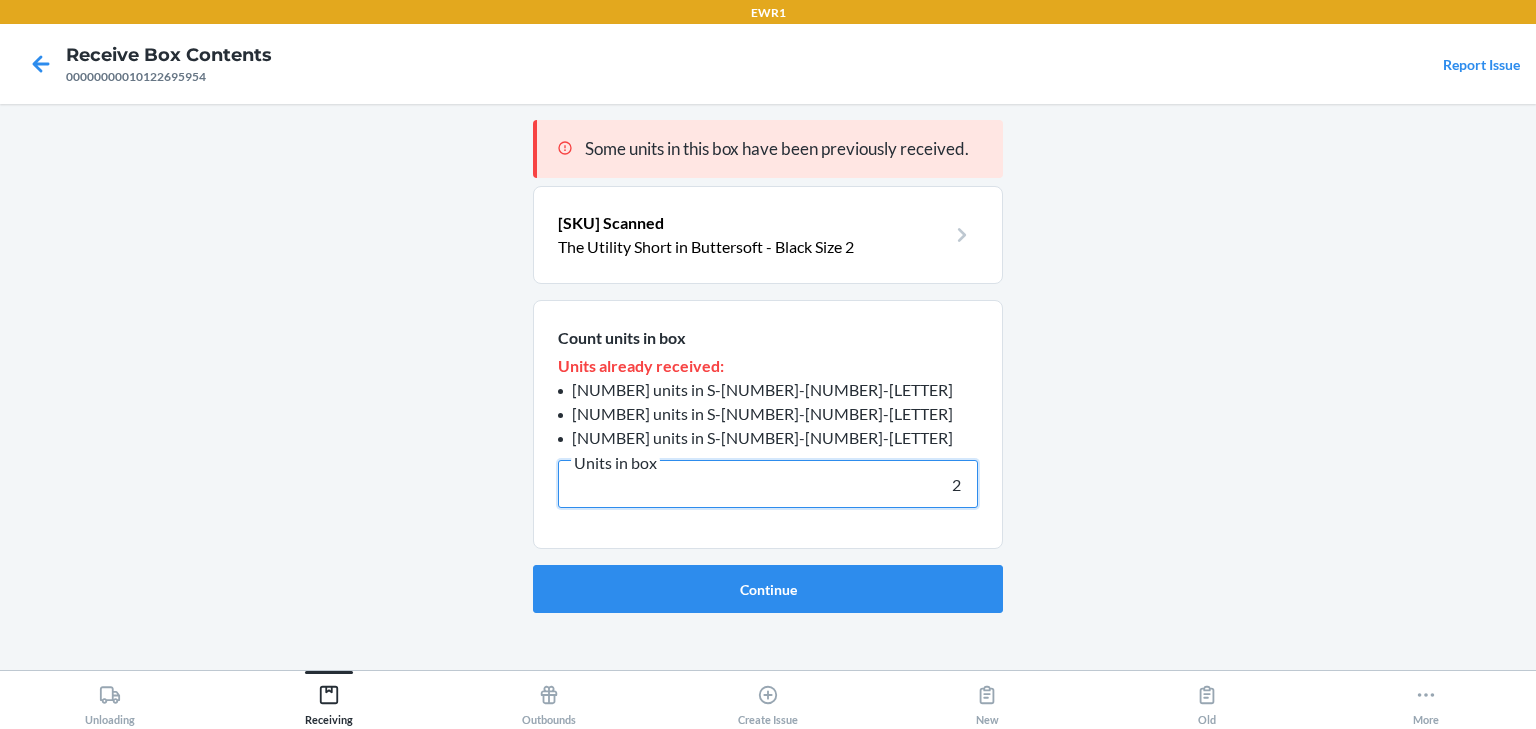 click on "Continue" at bounding box center (768, 589) 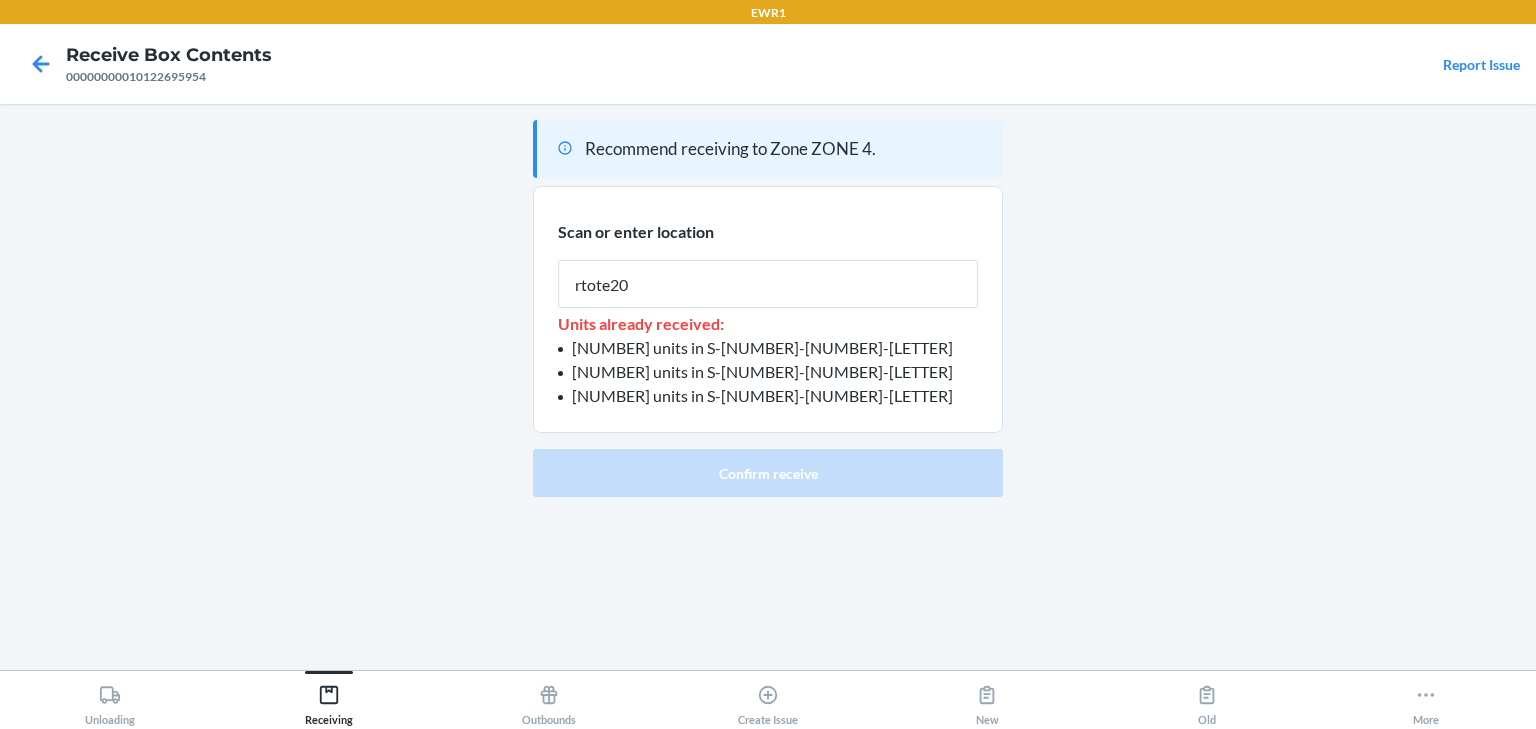 type on "rtote209" 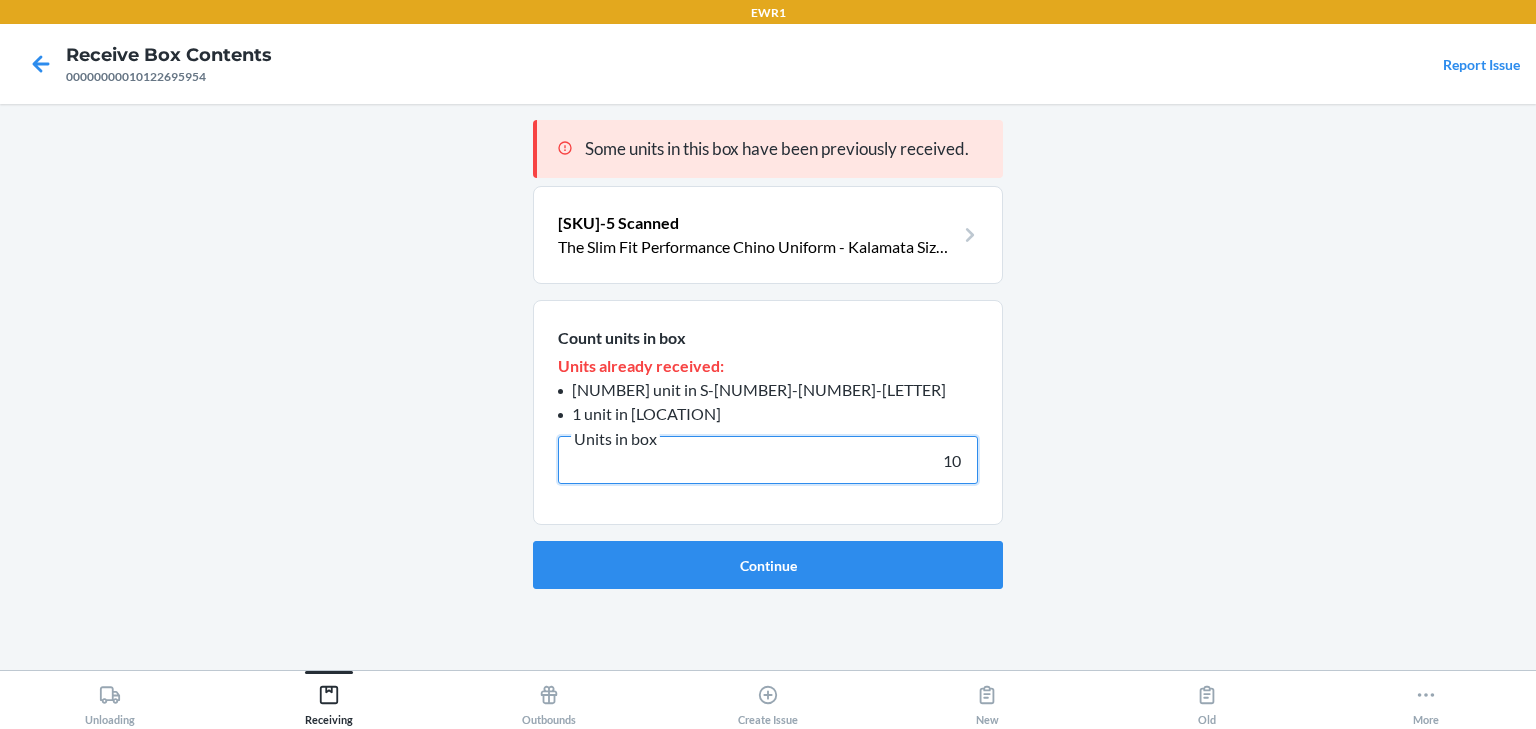 type on "10" 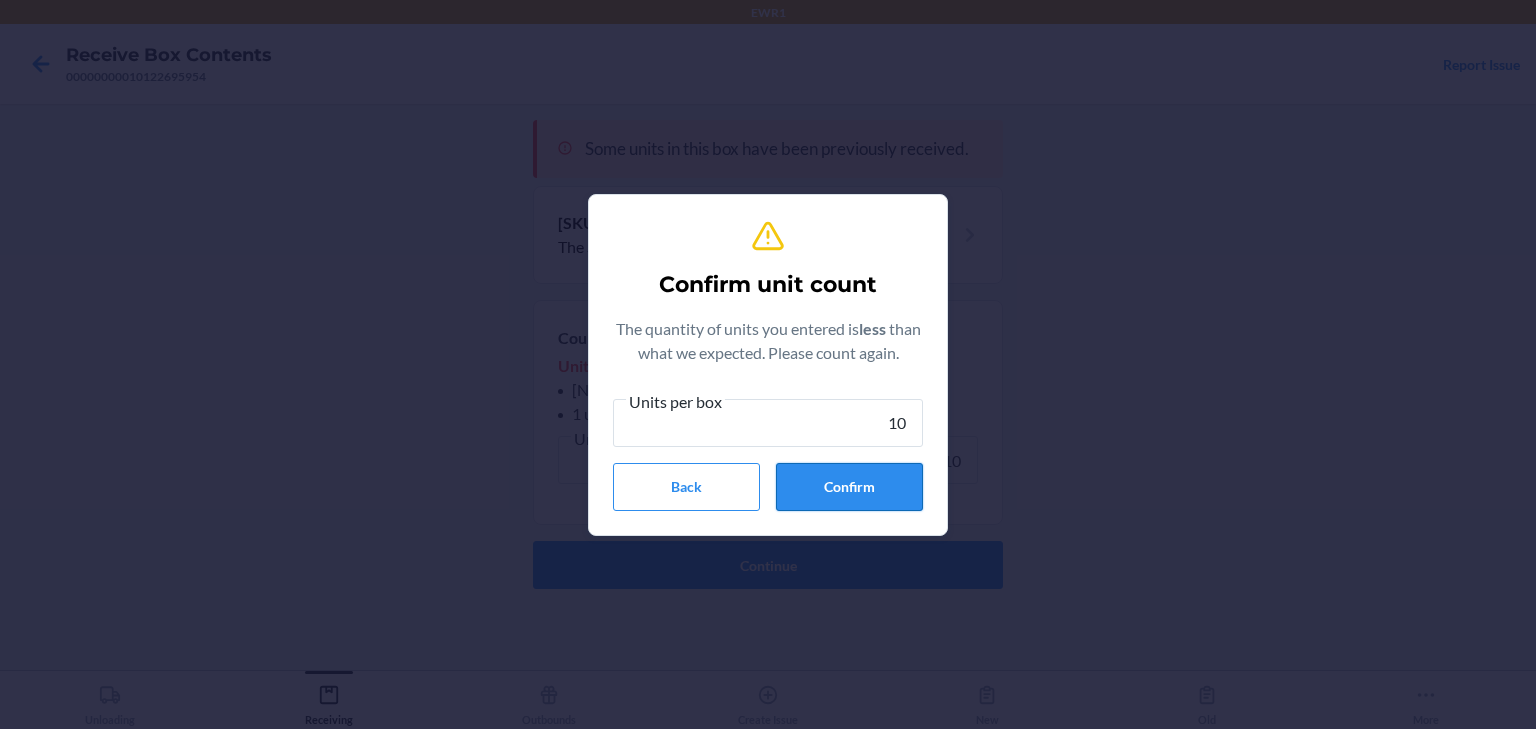 type on "10" 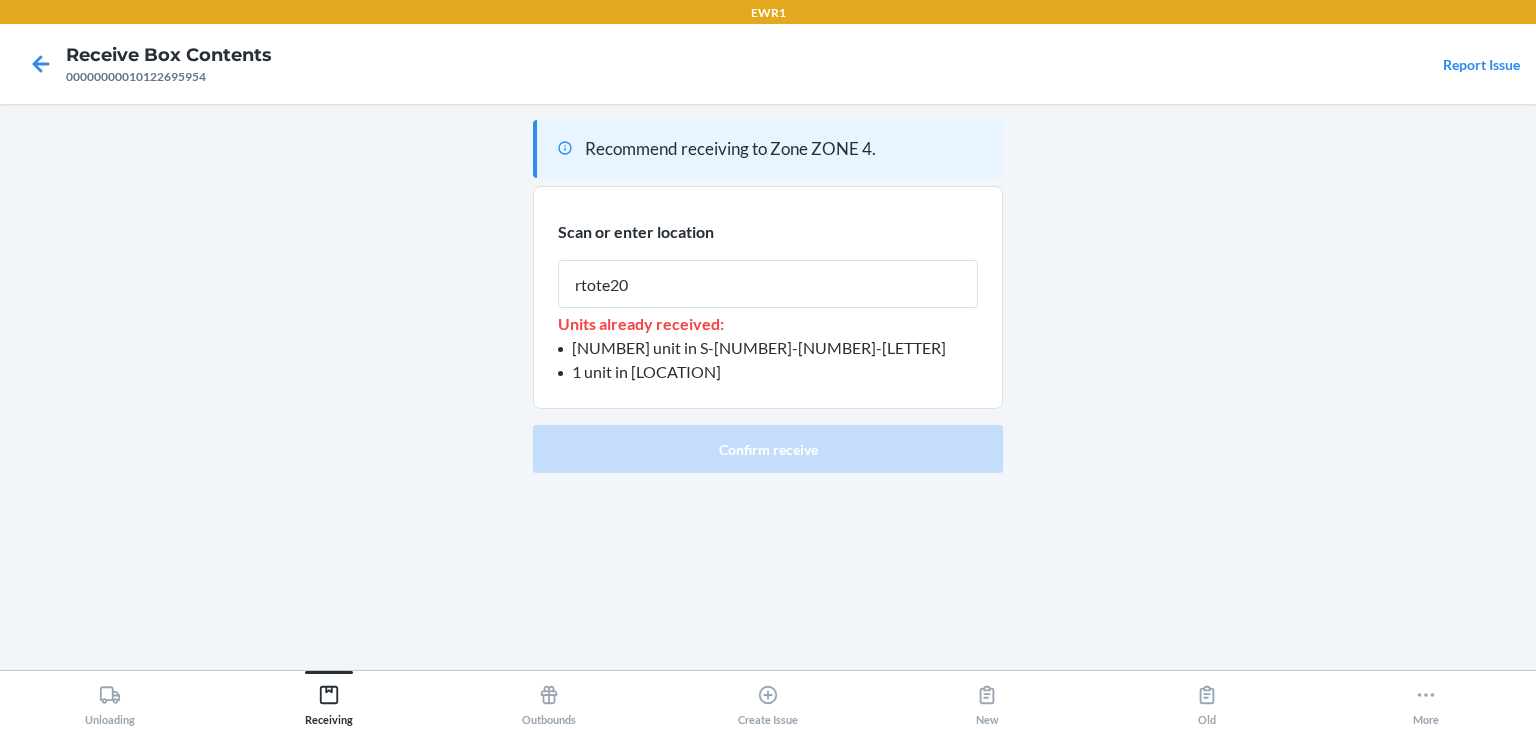 type on "rtote209" 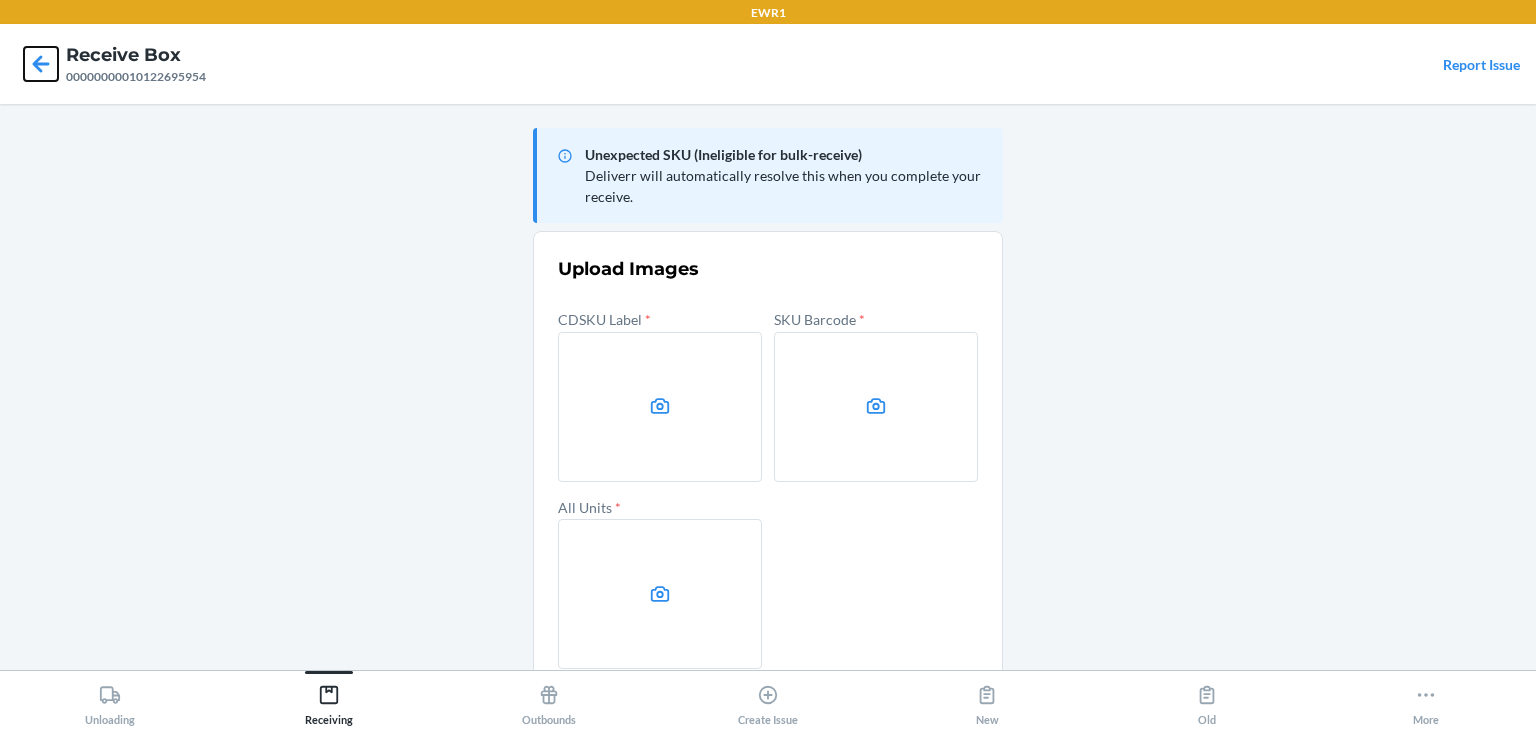 click 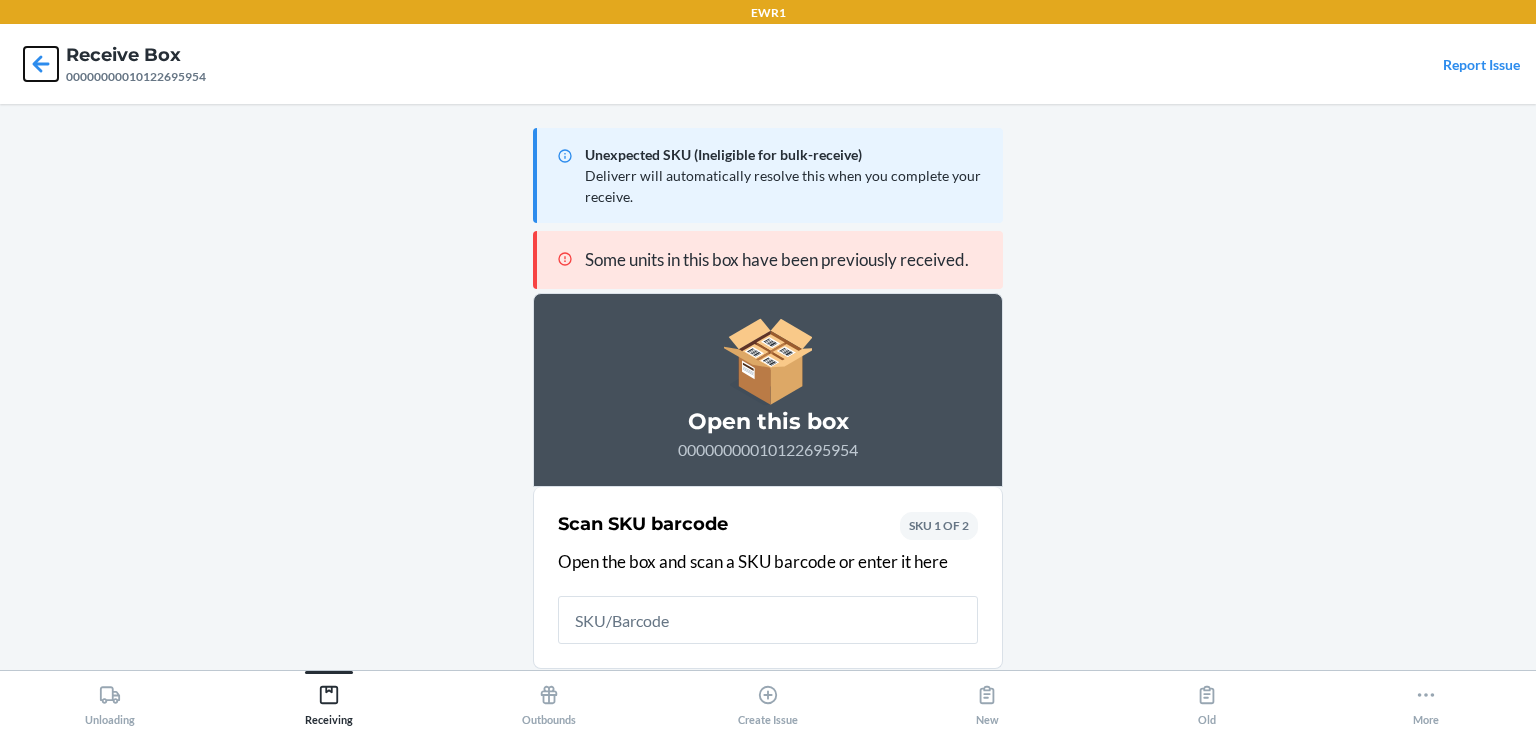 click 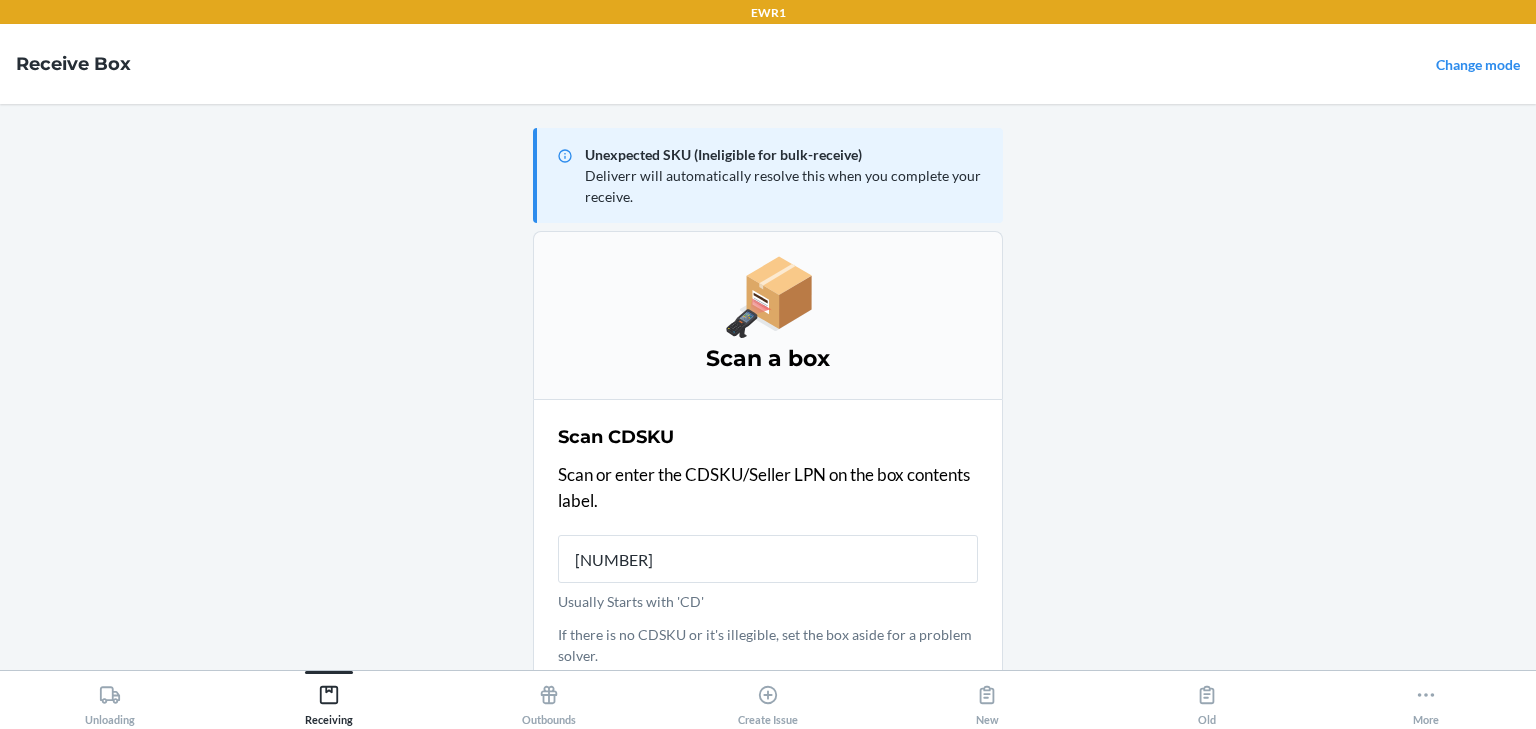 type on "00000000010122695954" 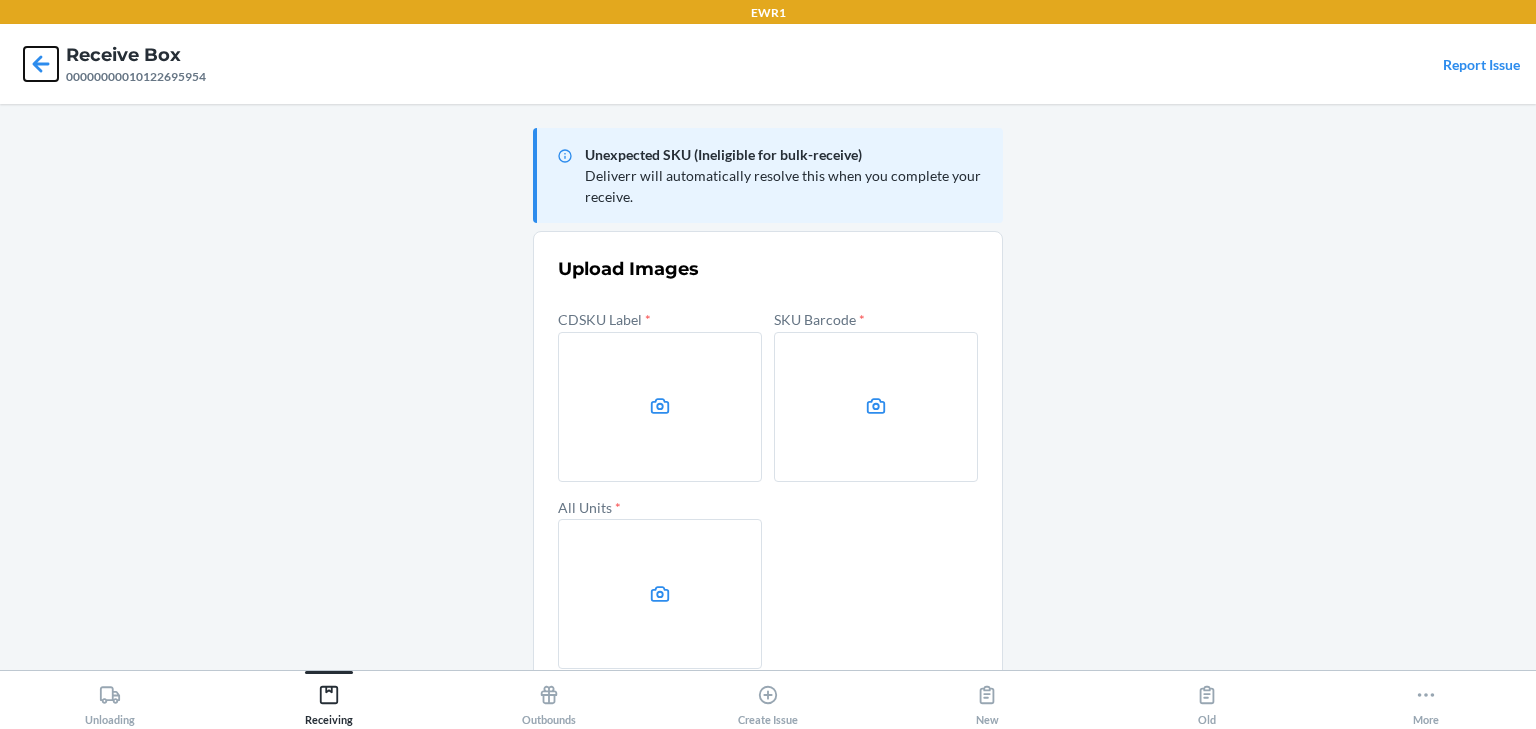 click 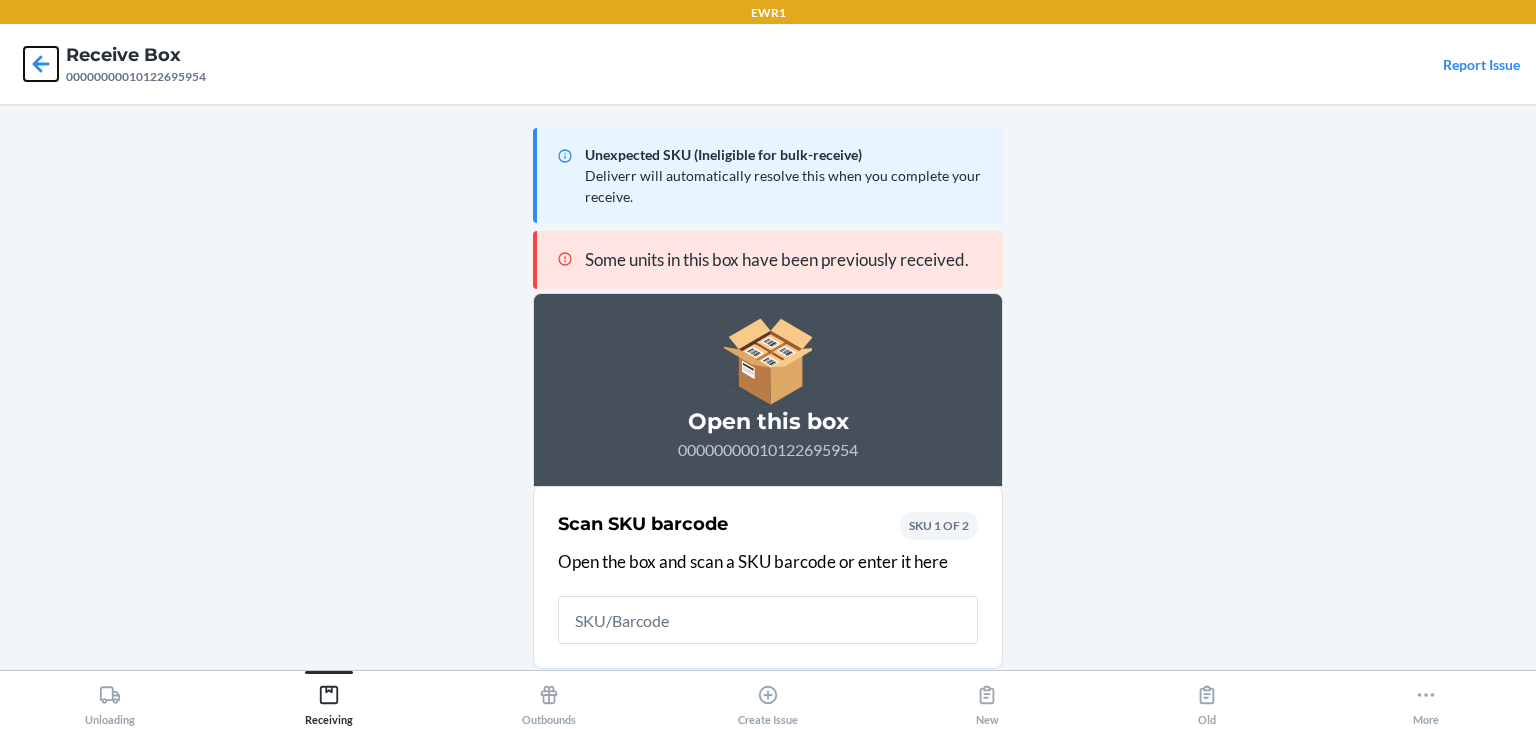 click 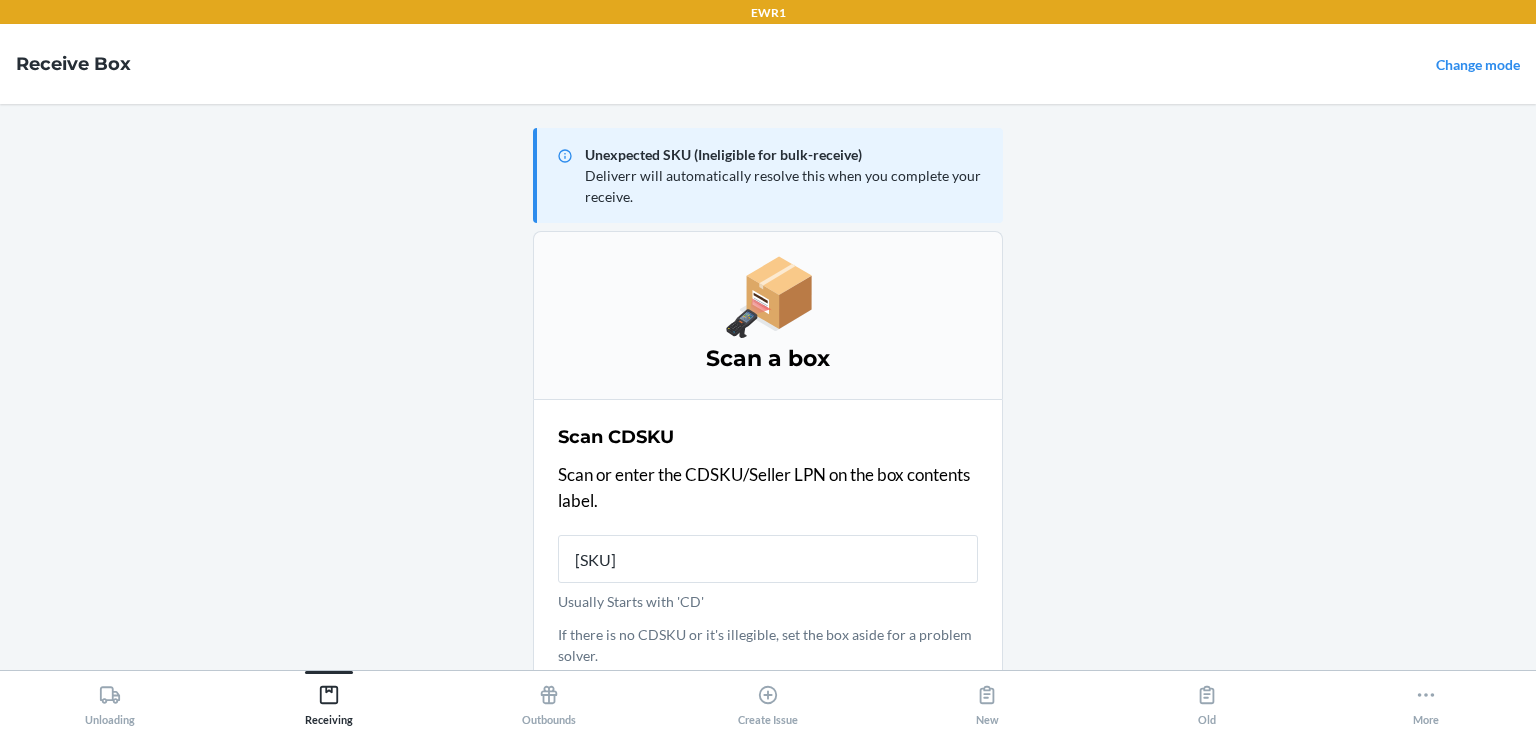 type on "[NUMBER]" 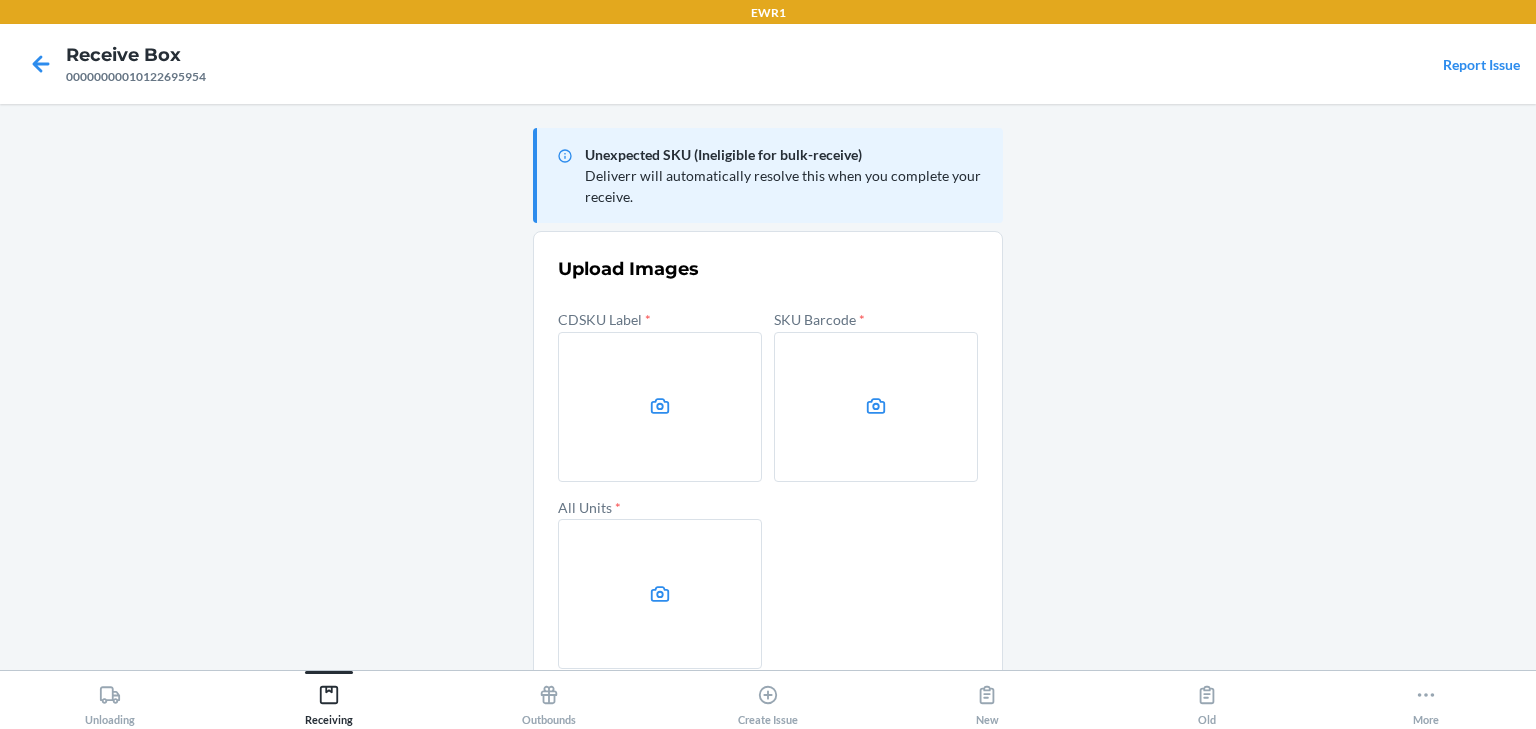 click at bounding box center [660, 407] 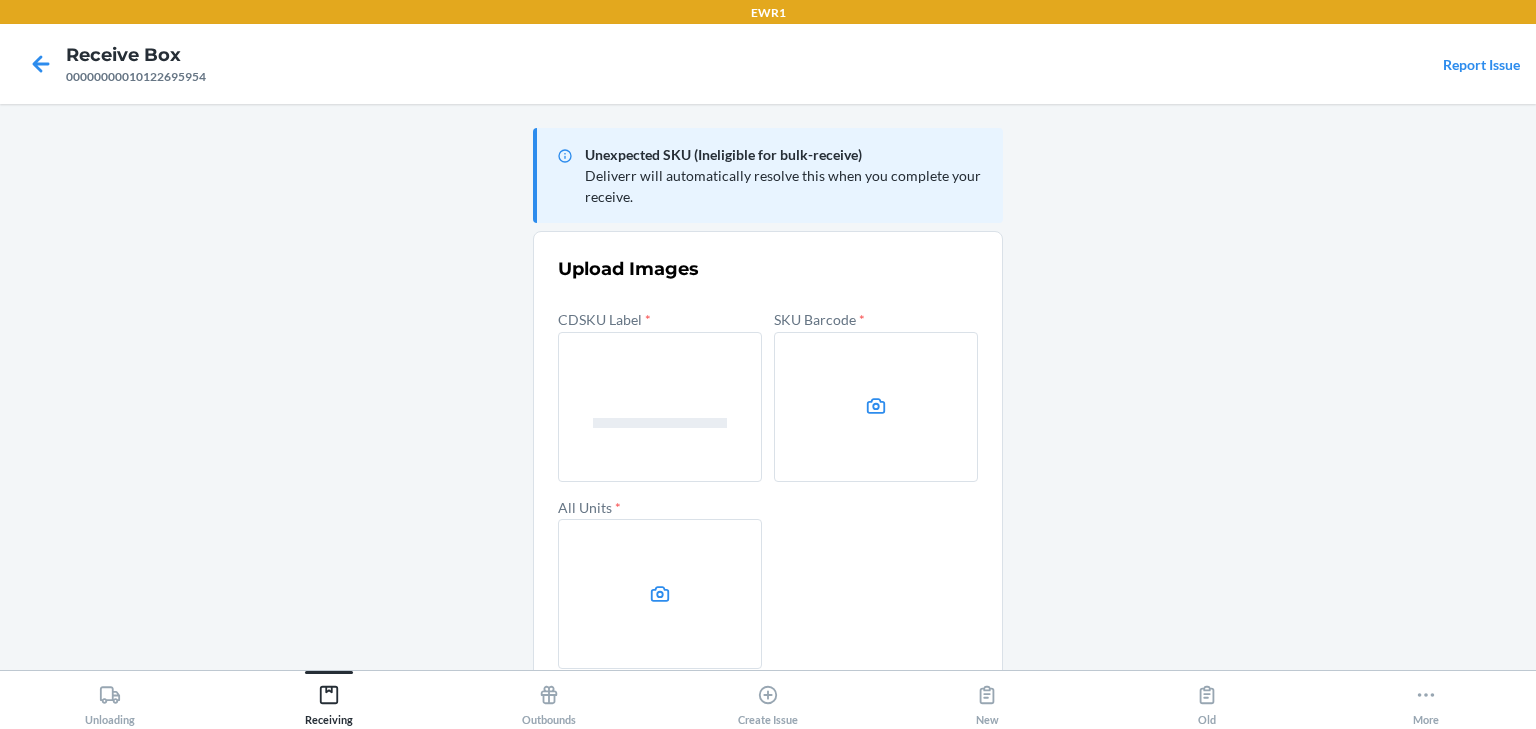 click at bounding box center [876, 407] 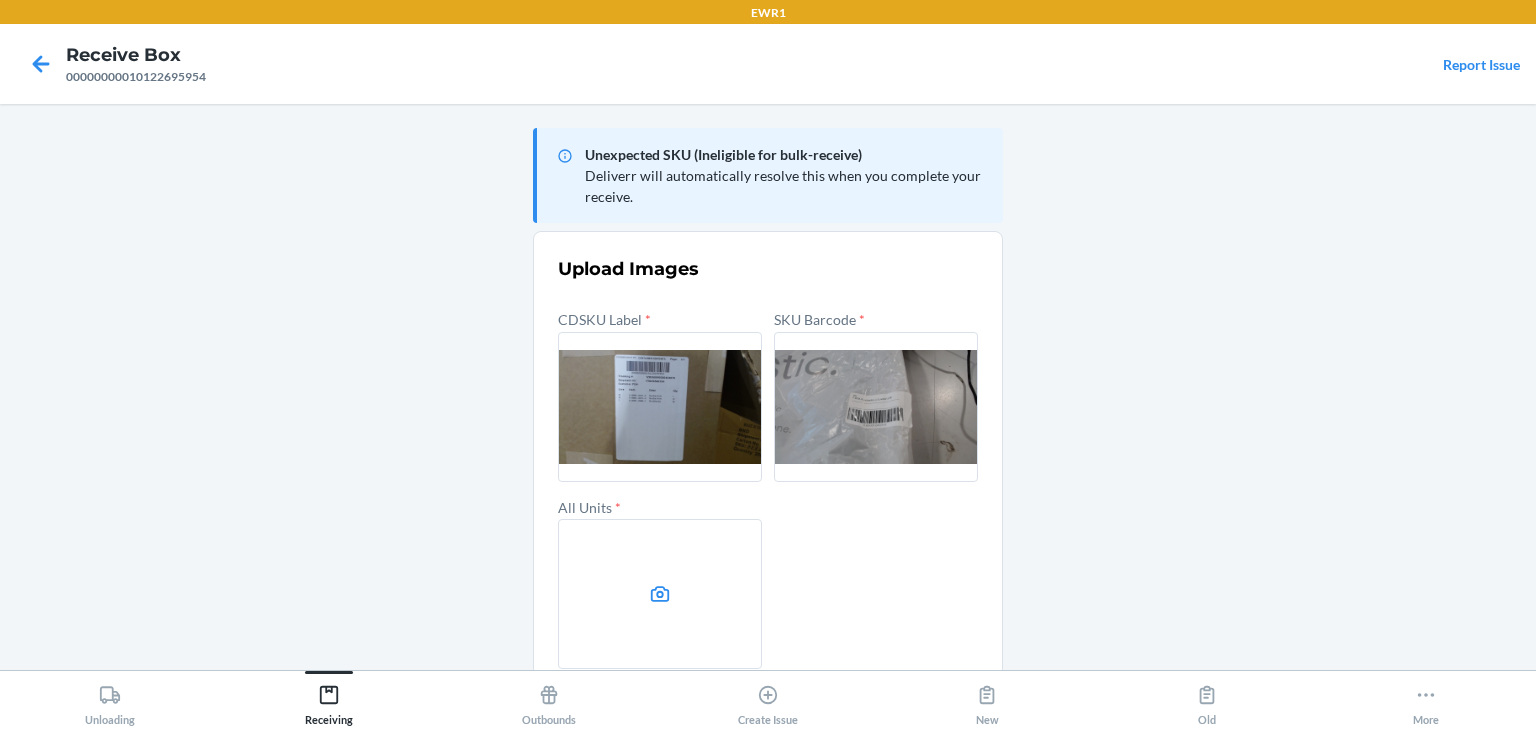 click at bounding box center (660, 594) 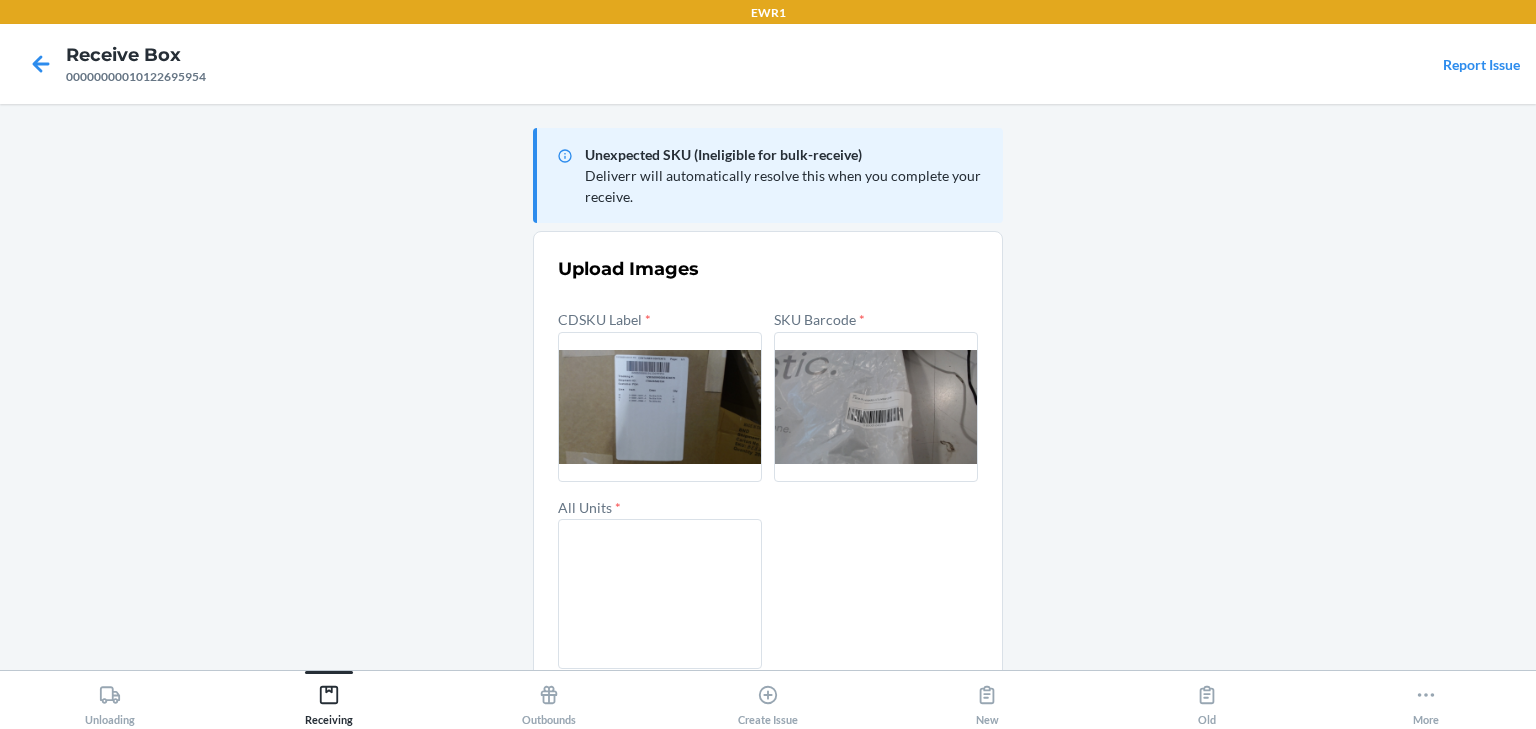 scroll, scrollTop: 96, scrollLeft: 0, axis: vertical 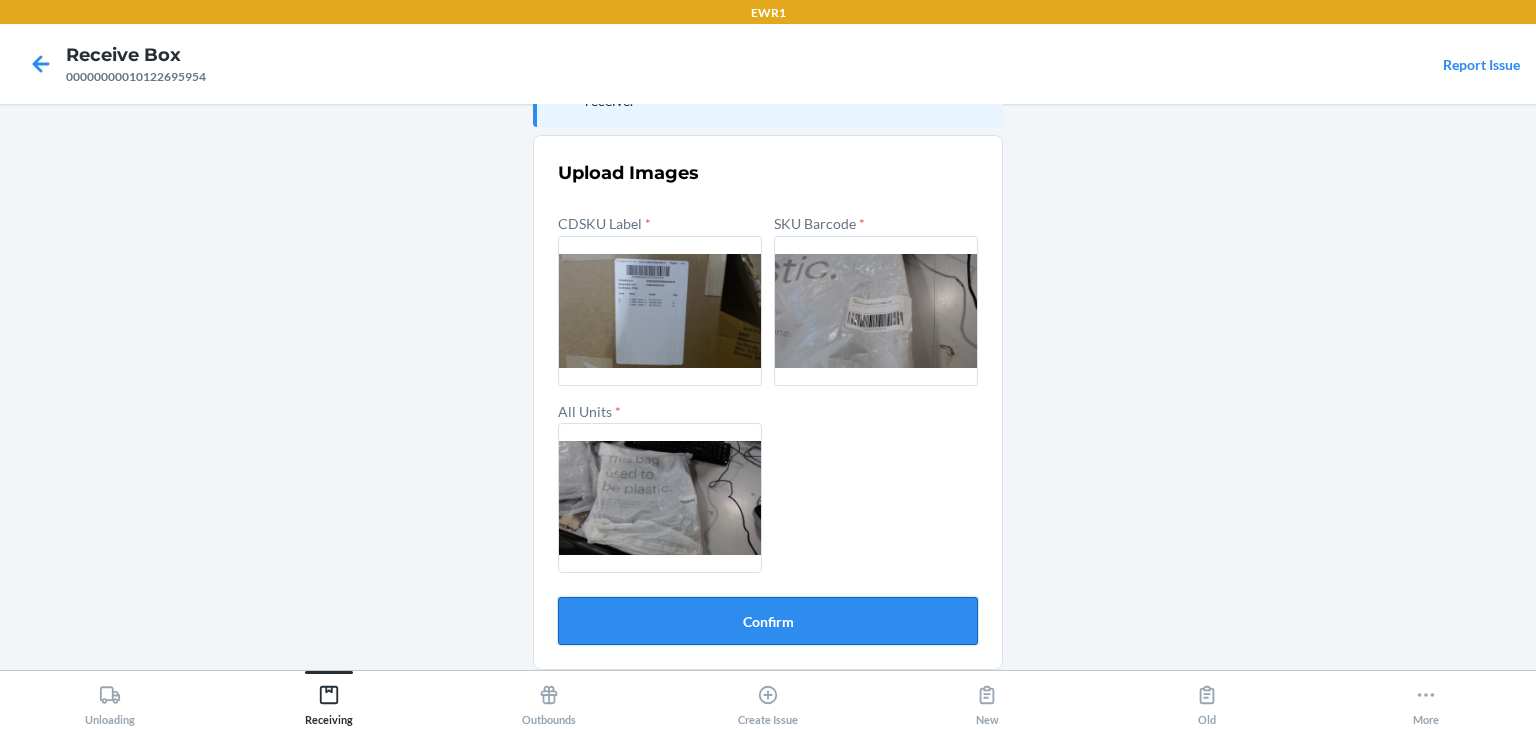 click on "Confirm" at bounding box center (768, 621) 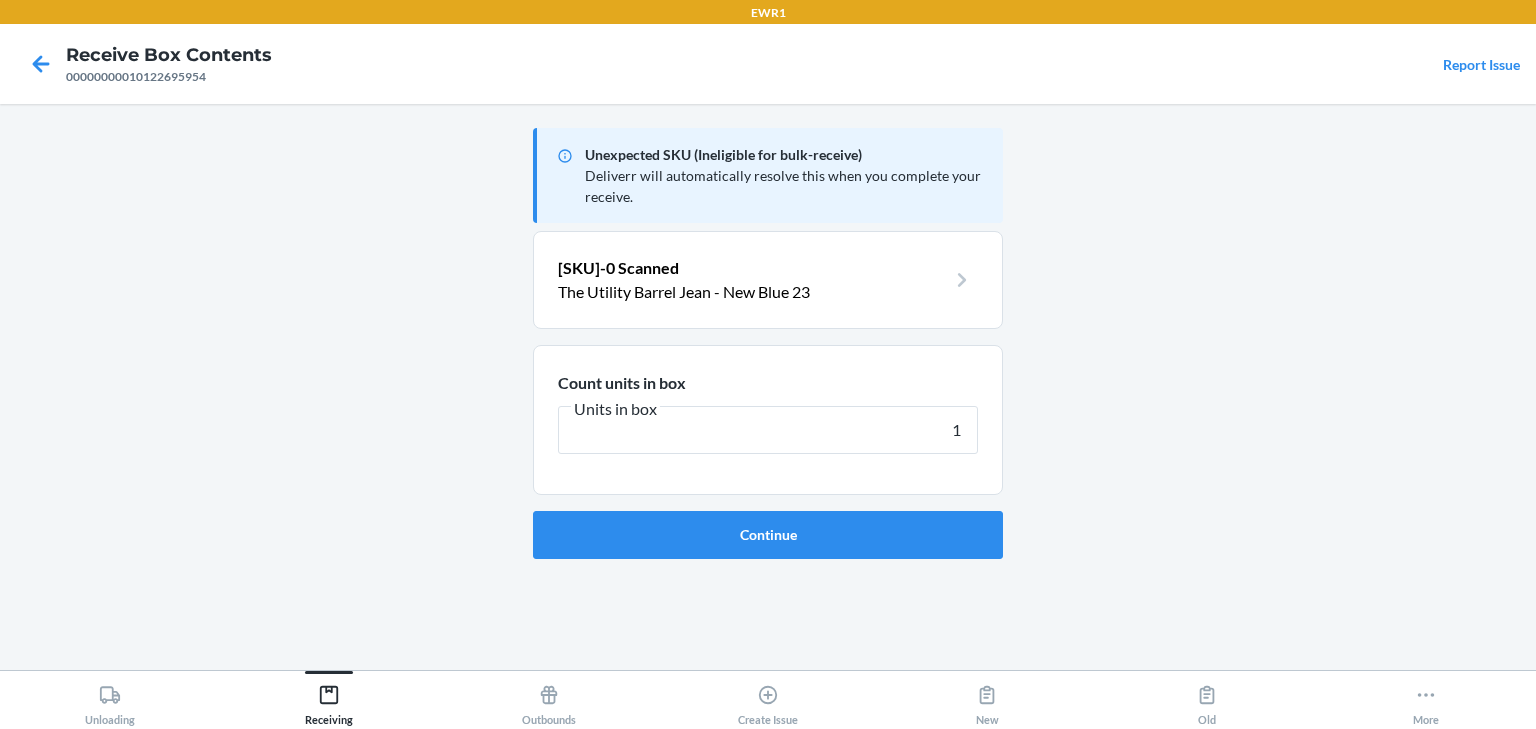 type on "1" 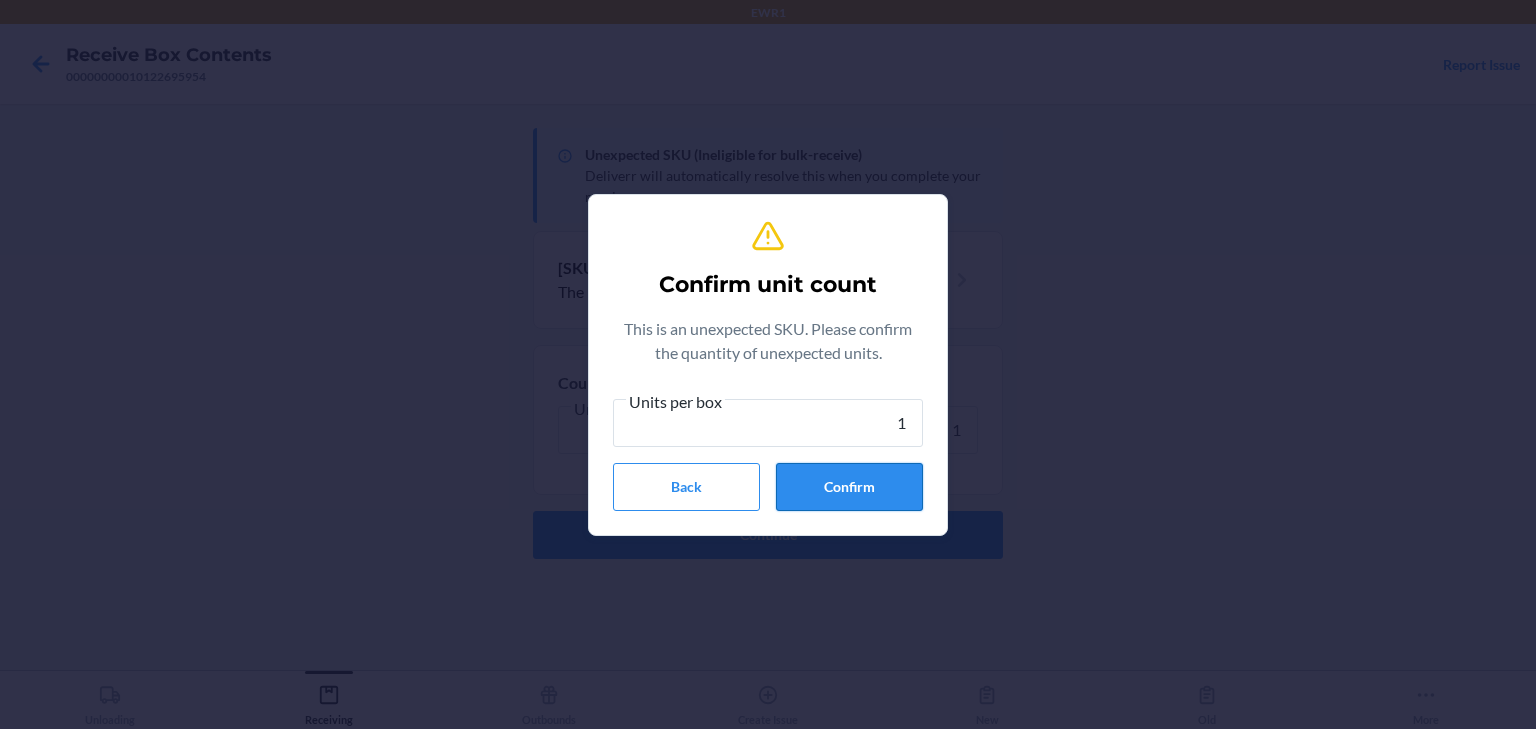 type on "1" 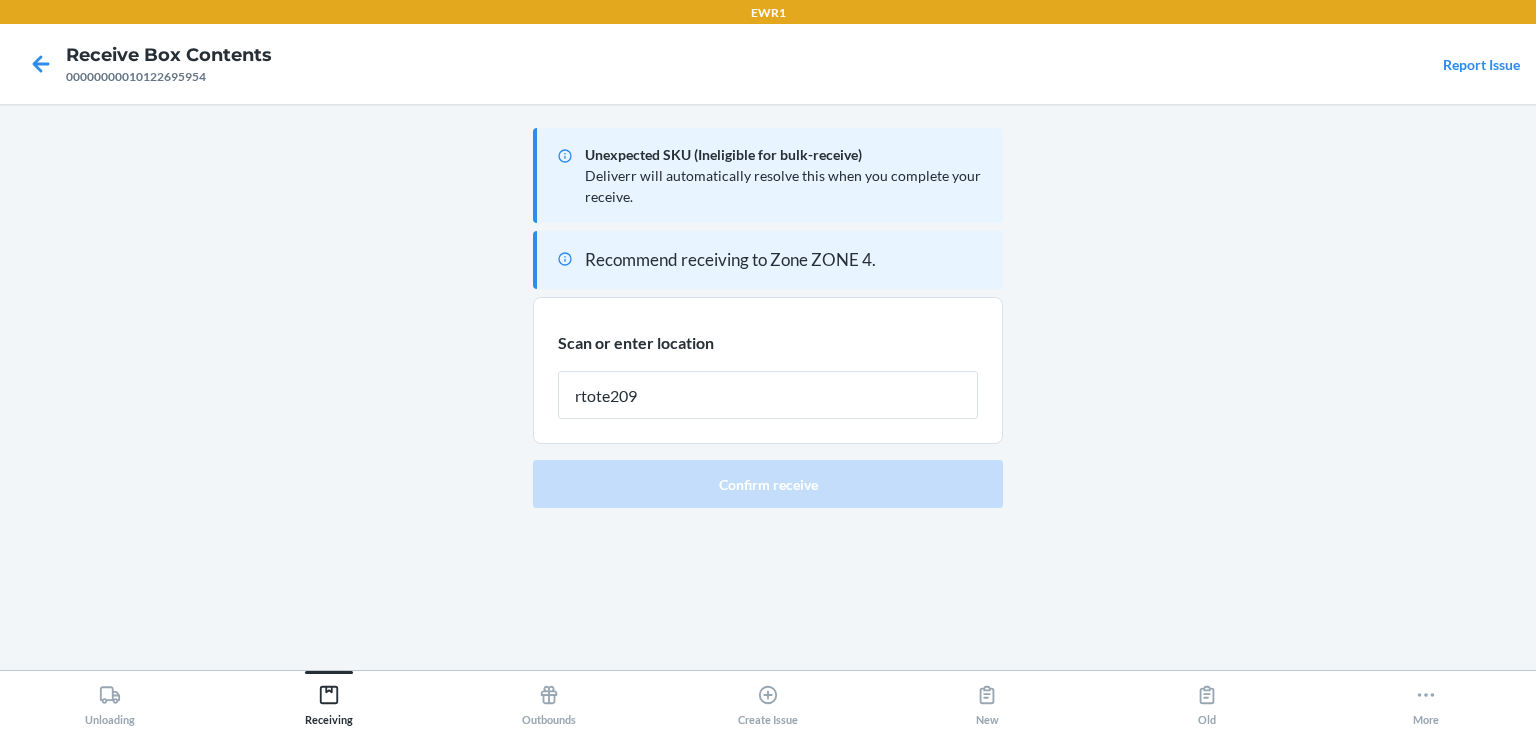 type on "rtote209" 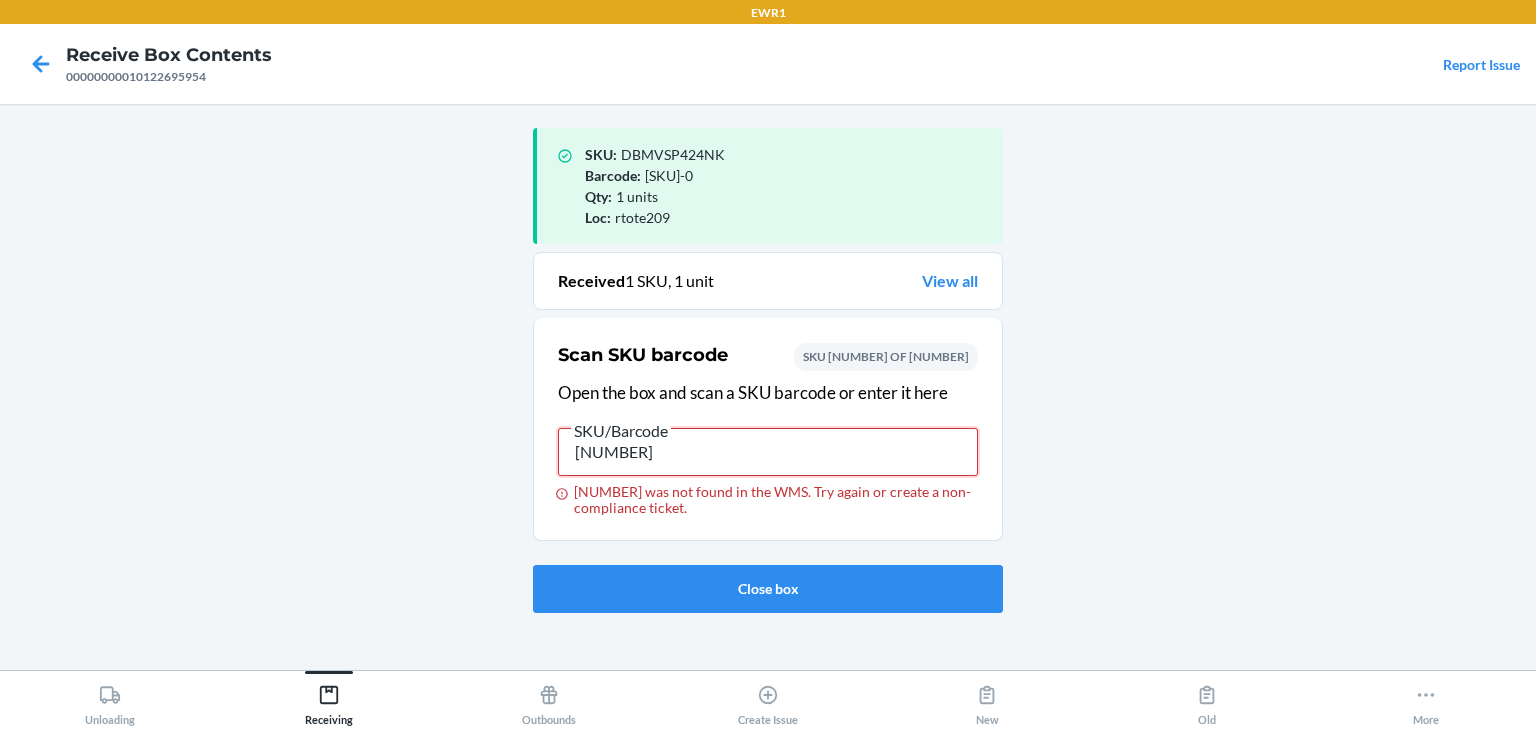 click on "2587653" at bounding box center [768, 452] 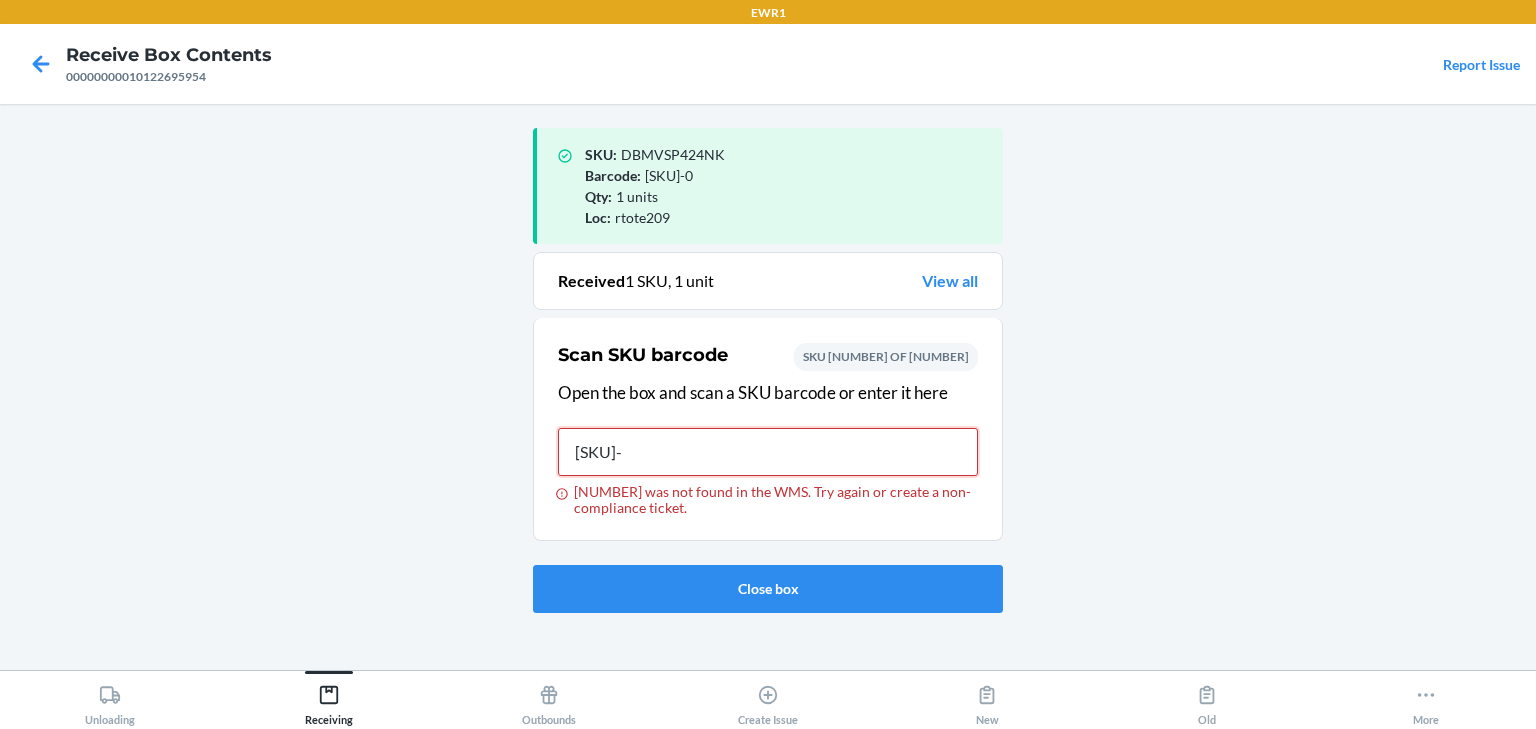 type on "0-00000-37841-3" 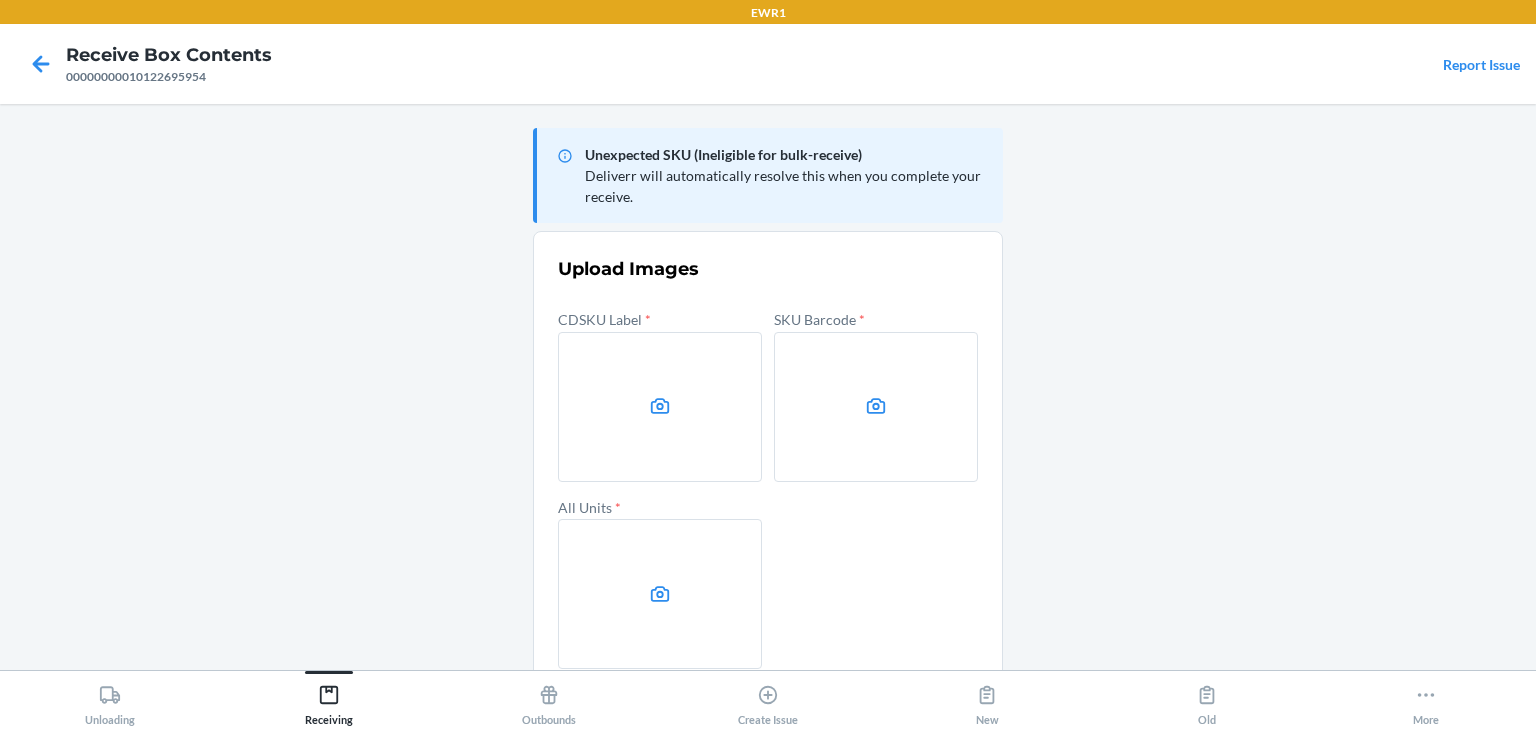 click at bounding box center [660, 407] 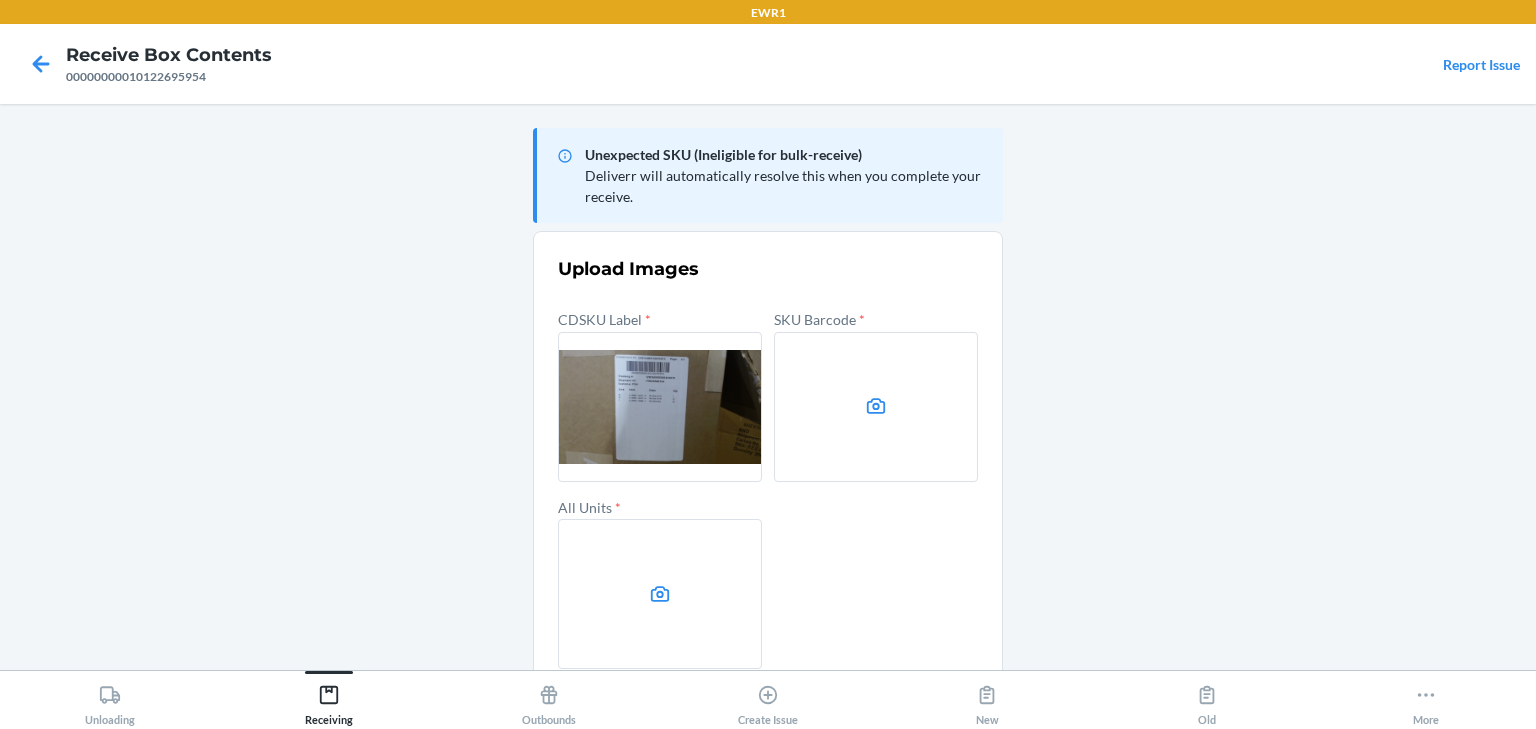 click at bounding box center (876, 407) 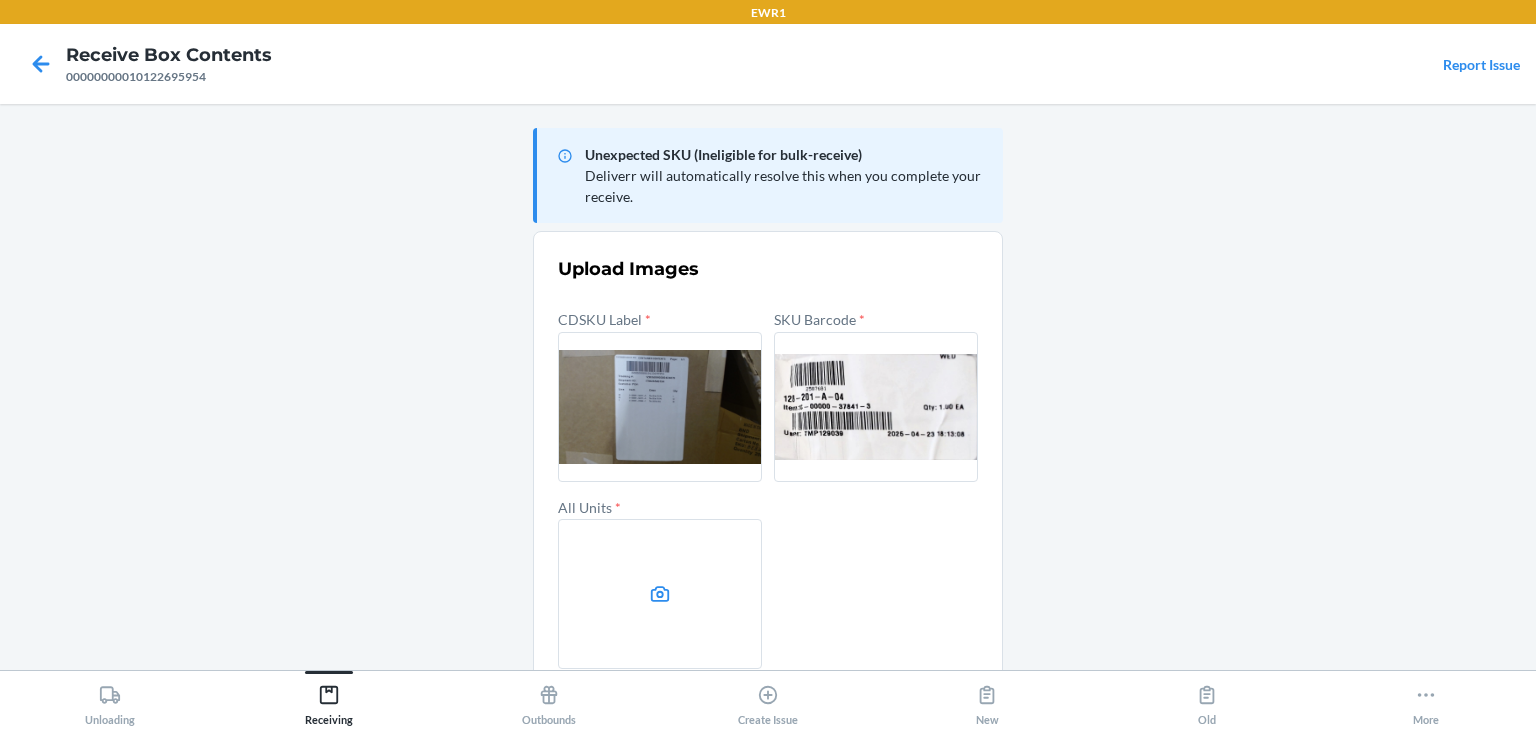 click at bounding box center [660, 594] 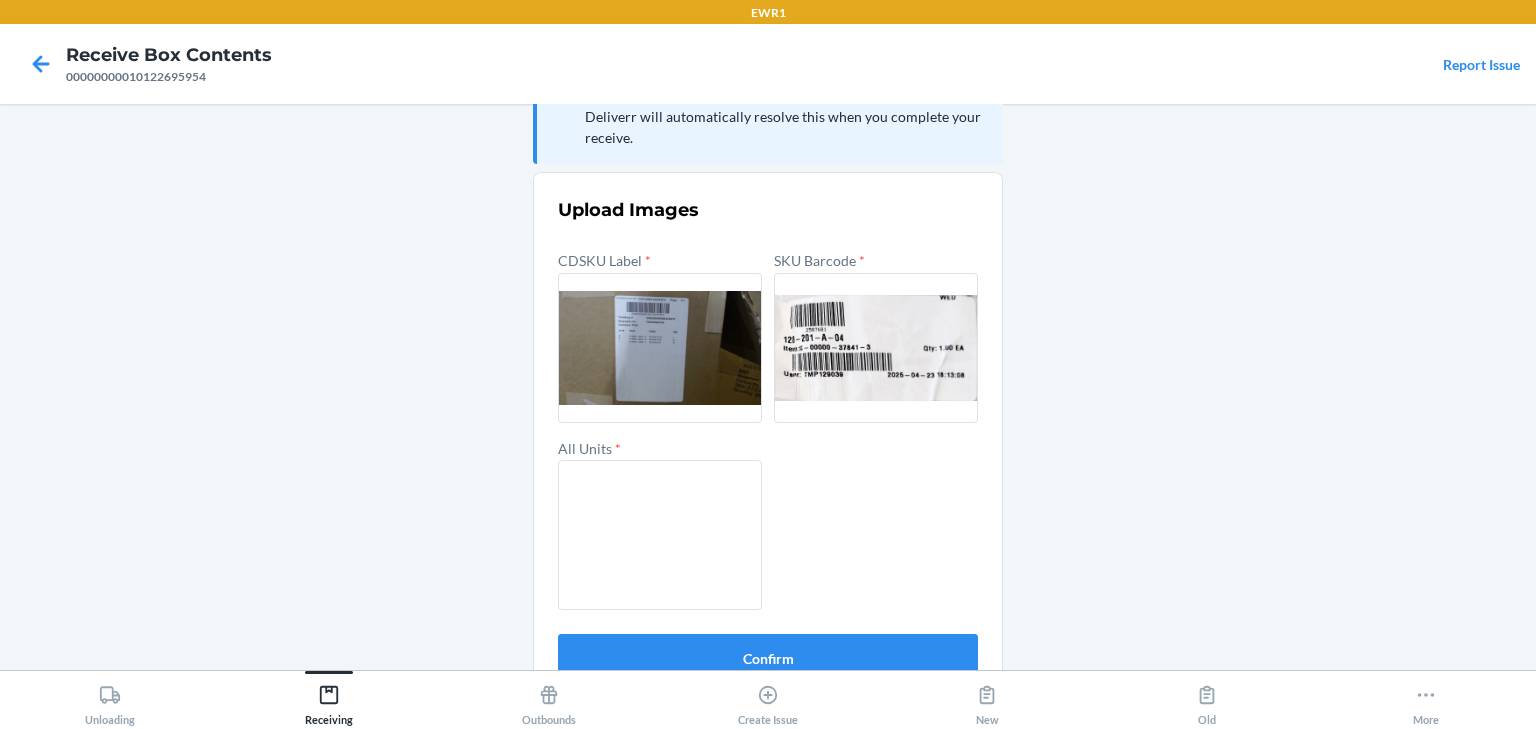 scroll, scrollTop: 96, scrollLeft: 0, axis: vertical 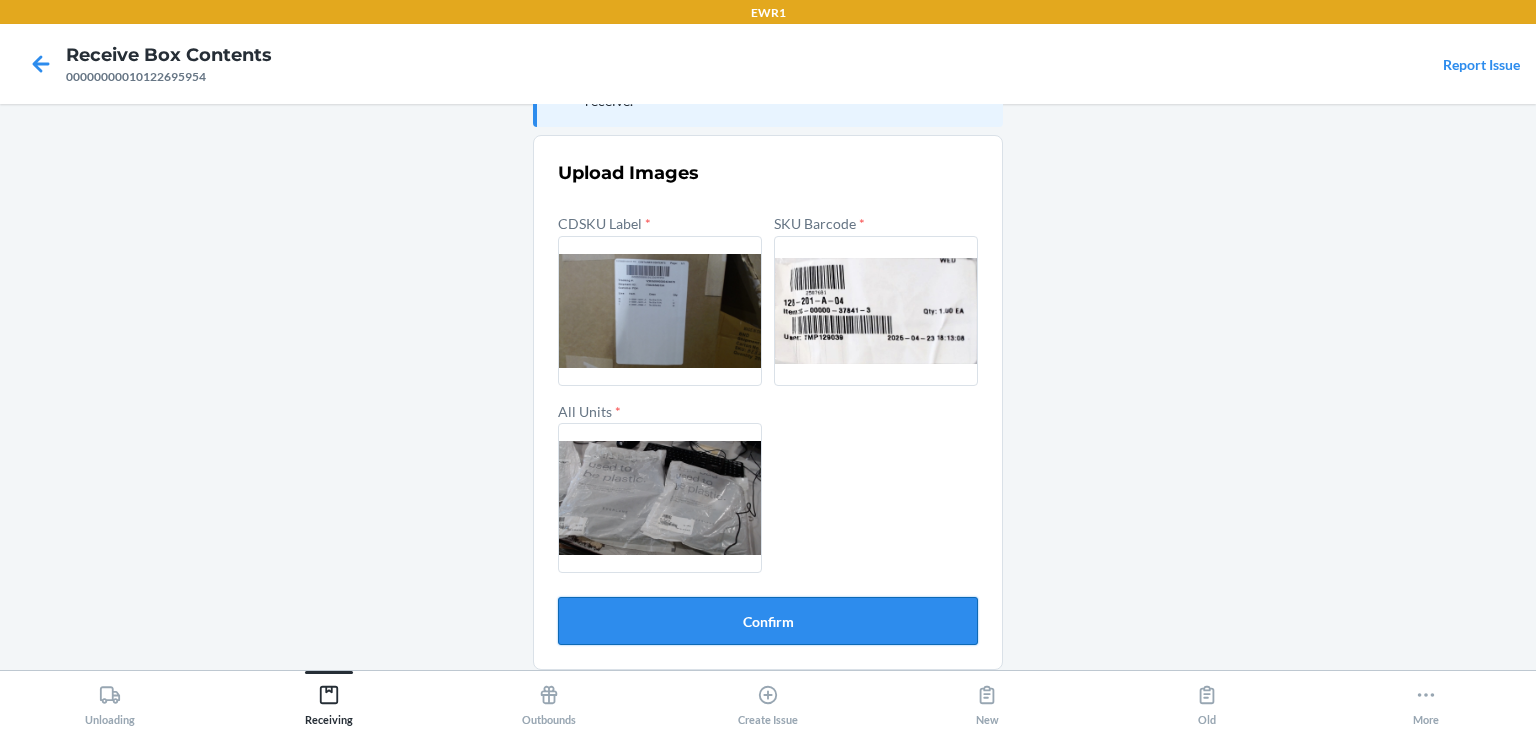 click on "Confirm" at bounding box center (768, 621) 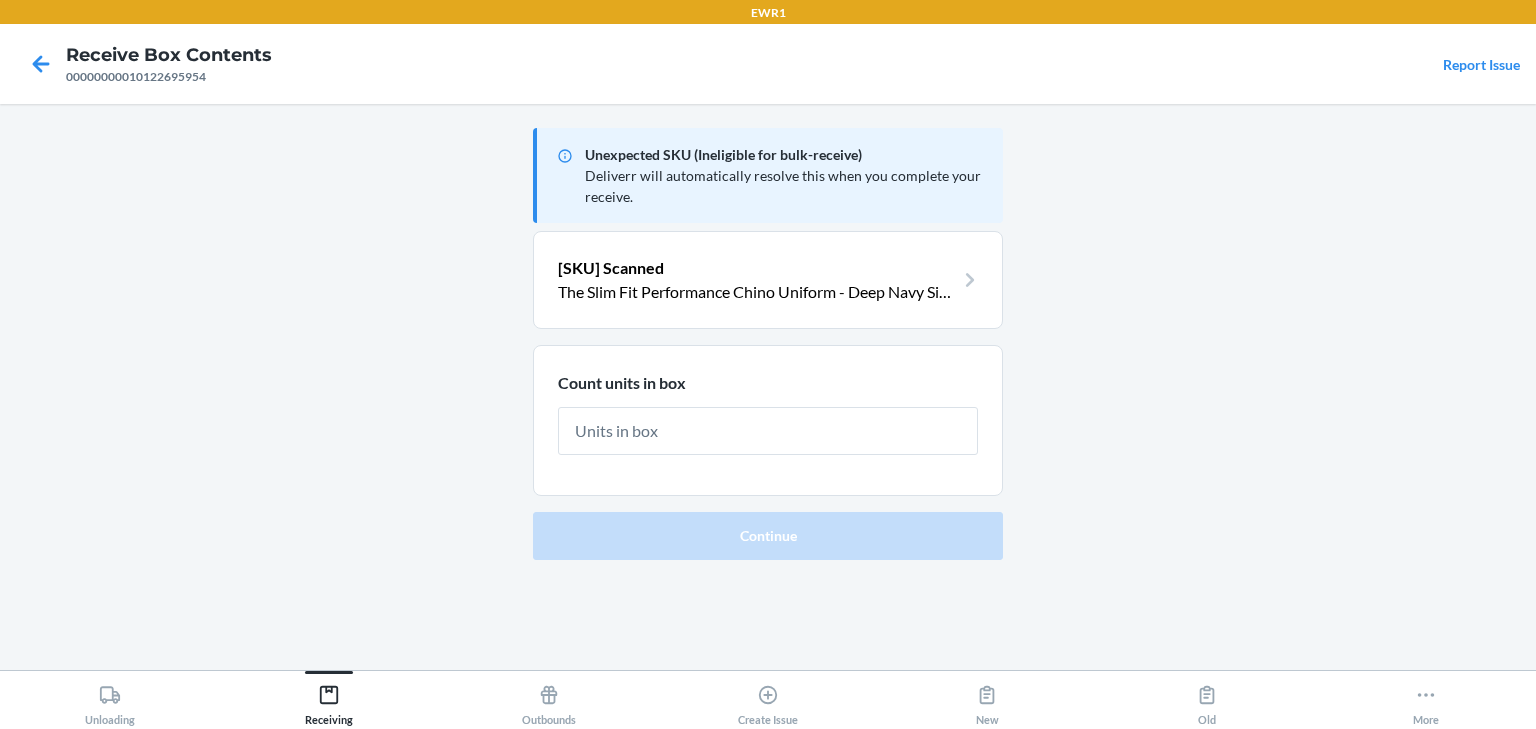 scroll, scrollTop: 0, scrollLeft: 0, axis: both 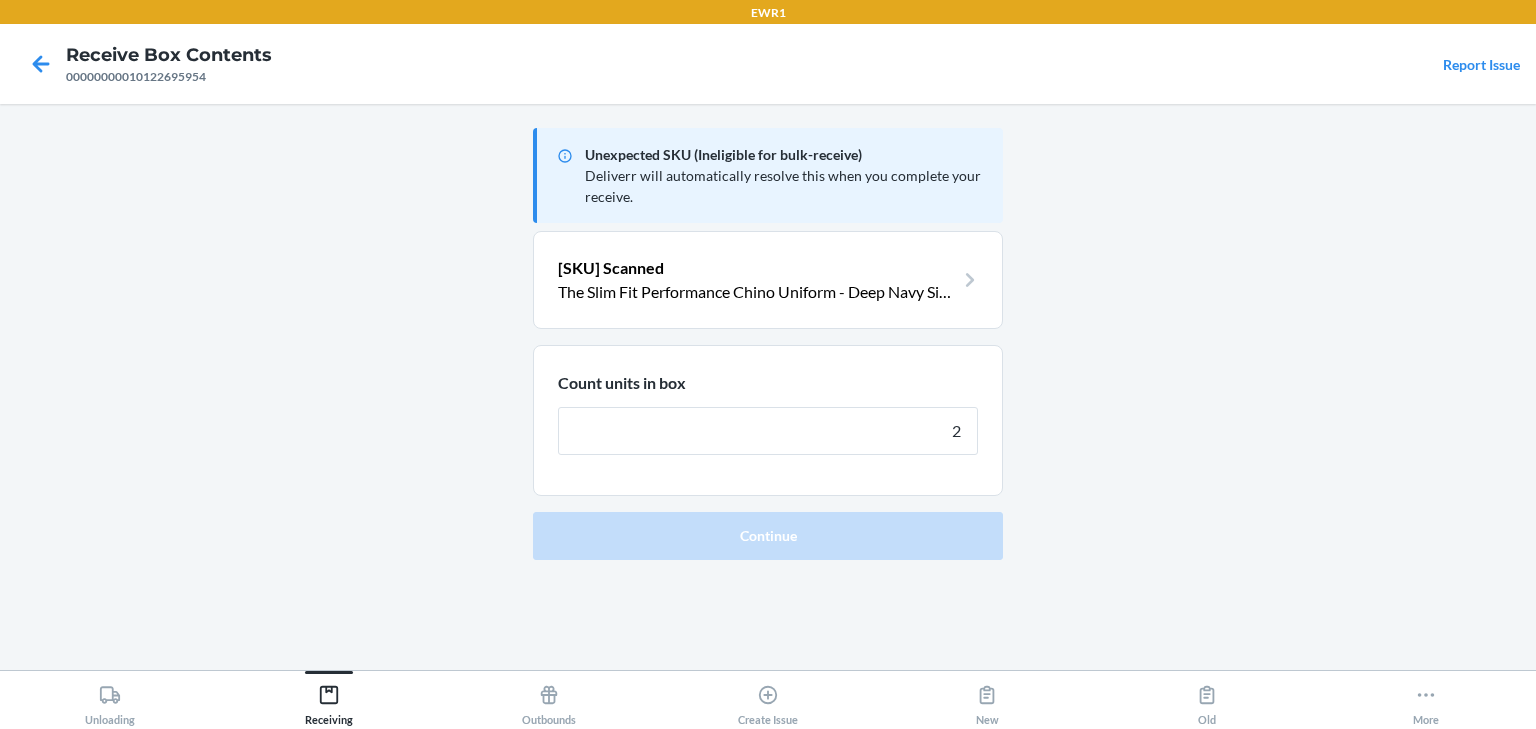 type on "2" 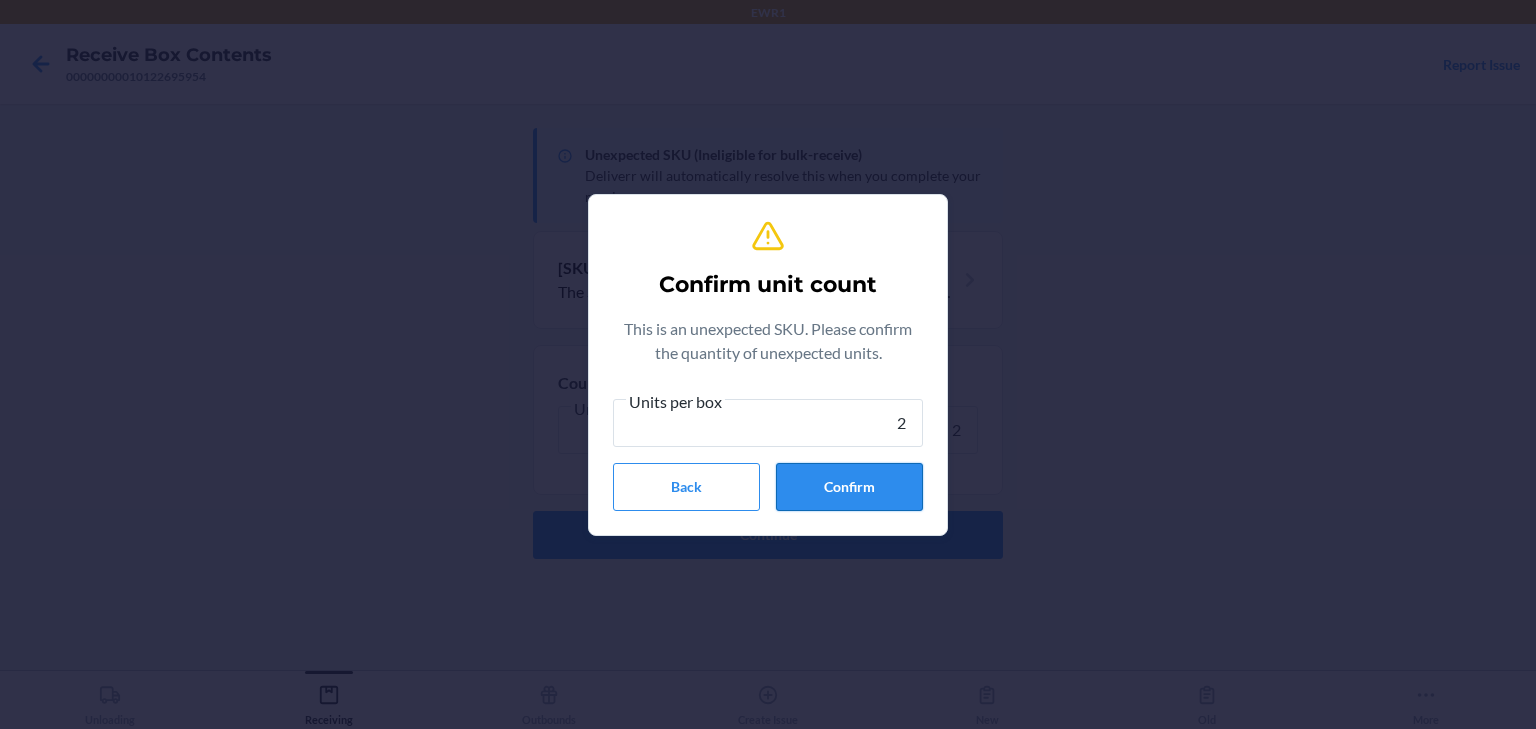 type on "2" 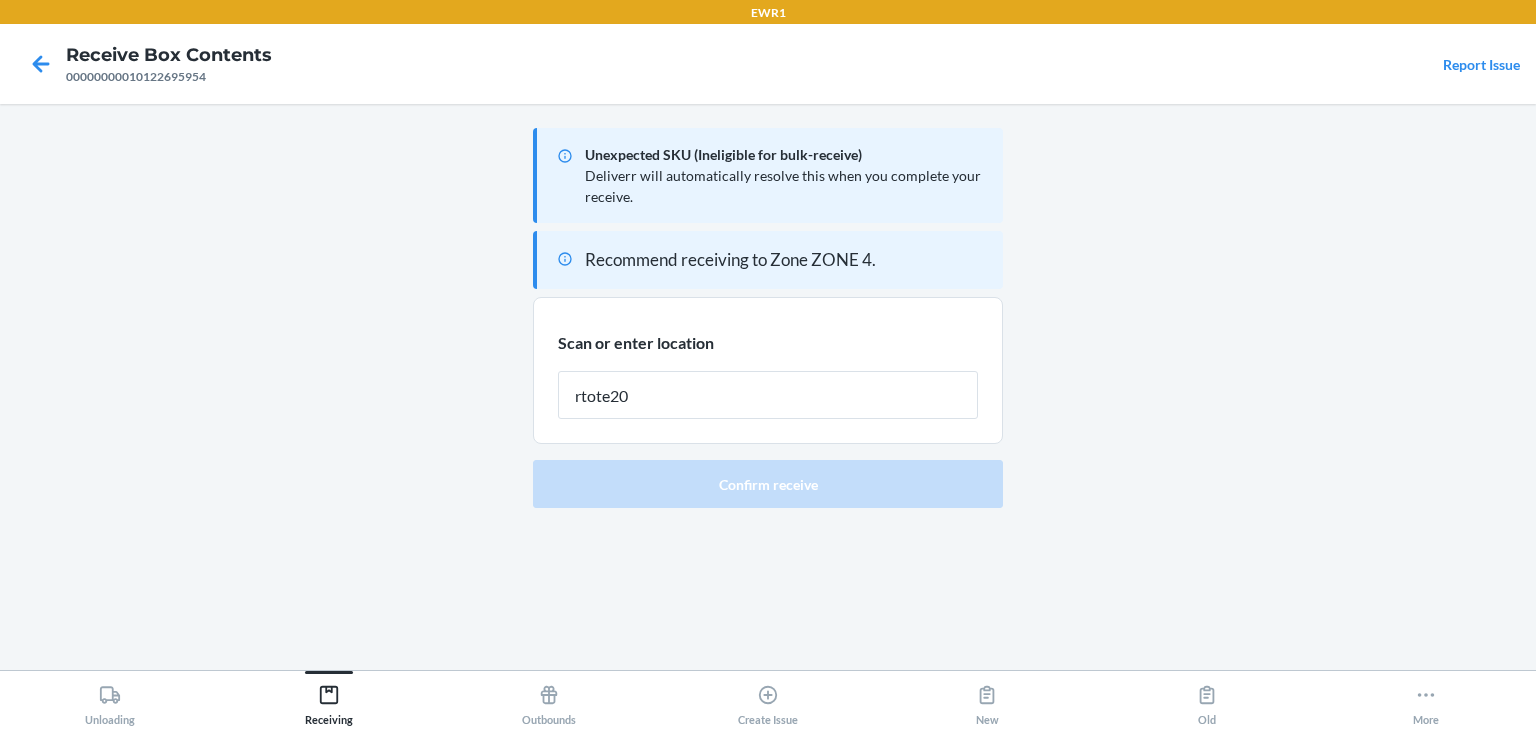 type on "rtote209" 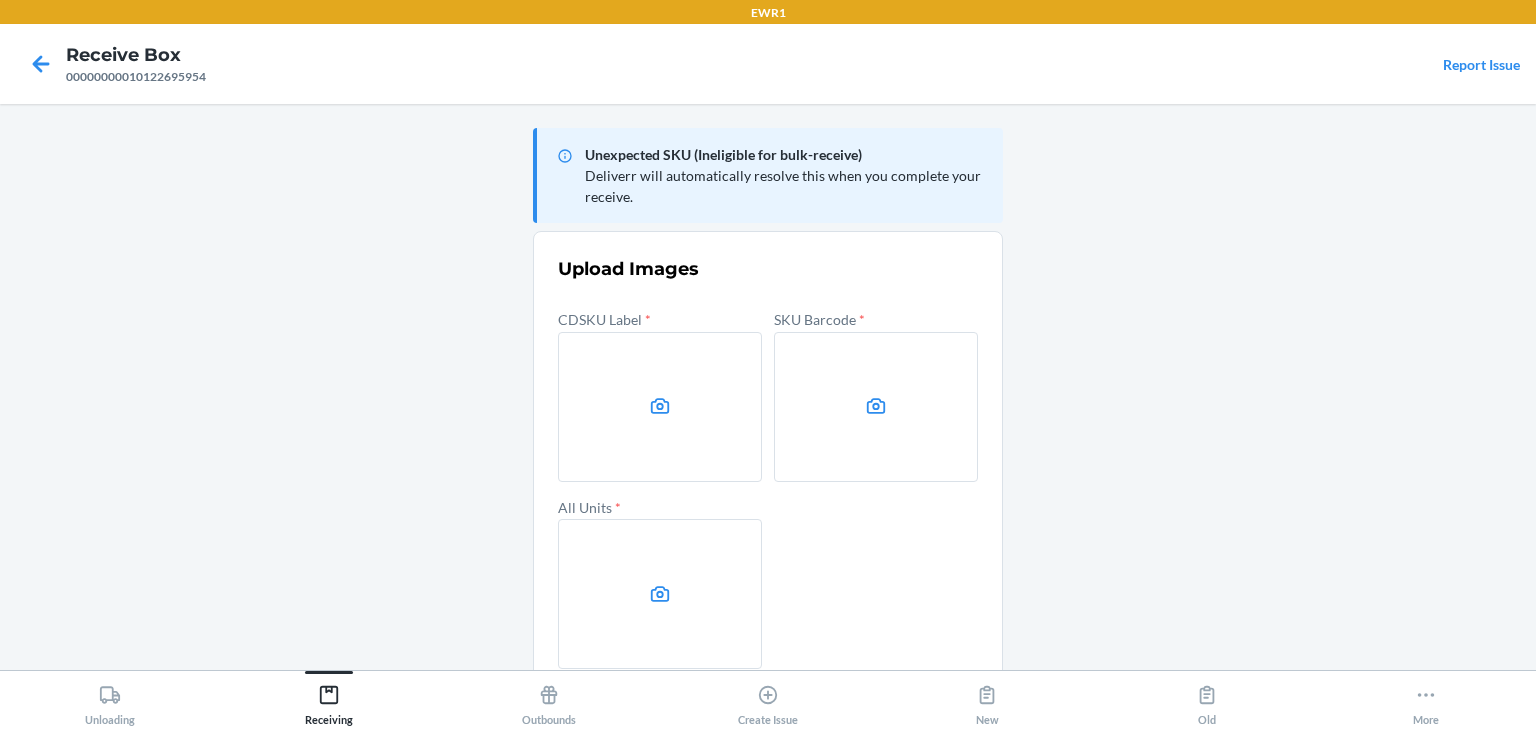 click at bounding box center (660, 407) 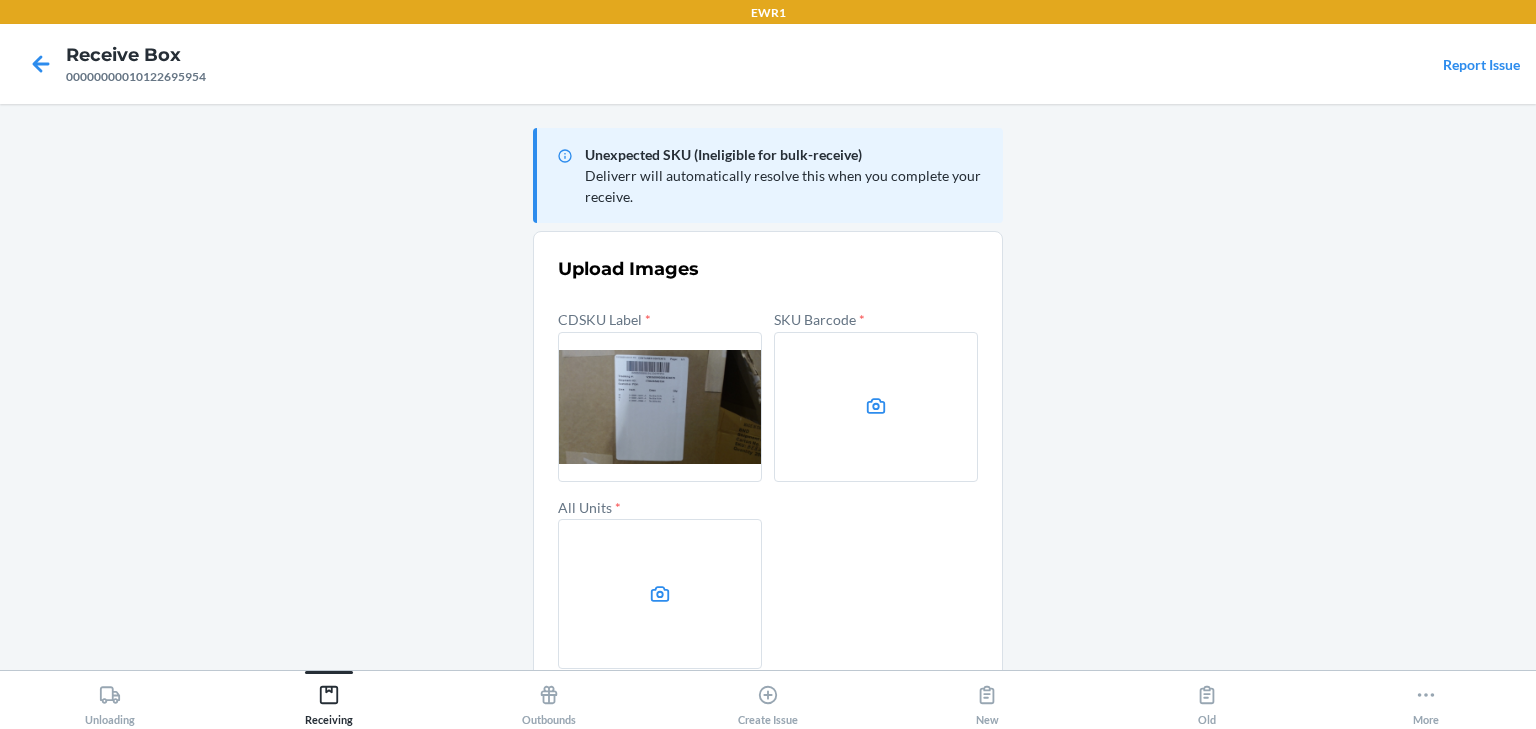 click at bounding box center (876, 407) 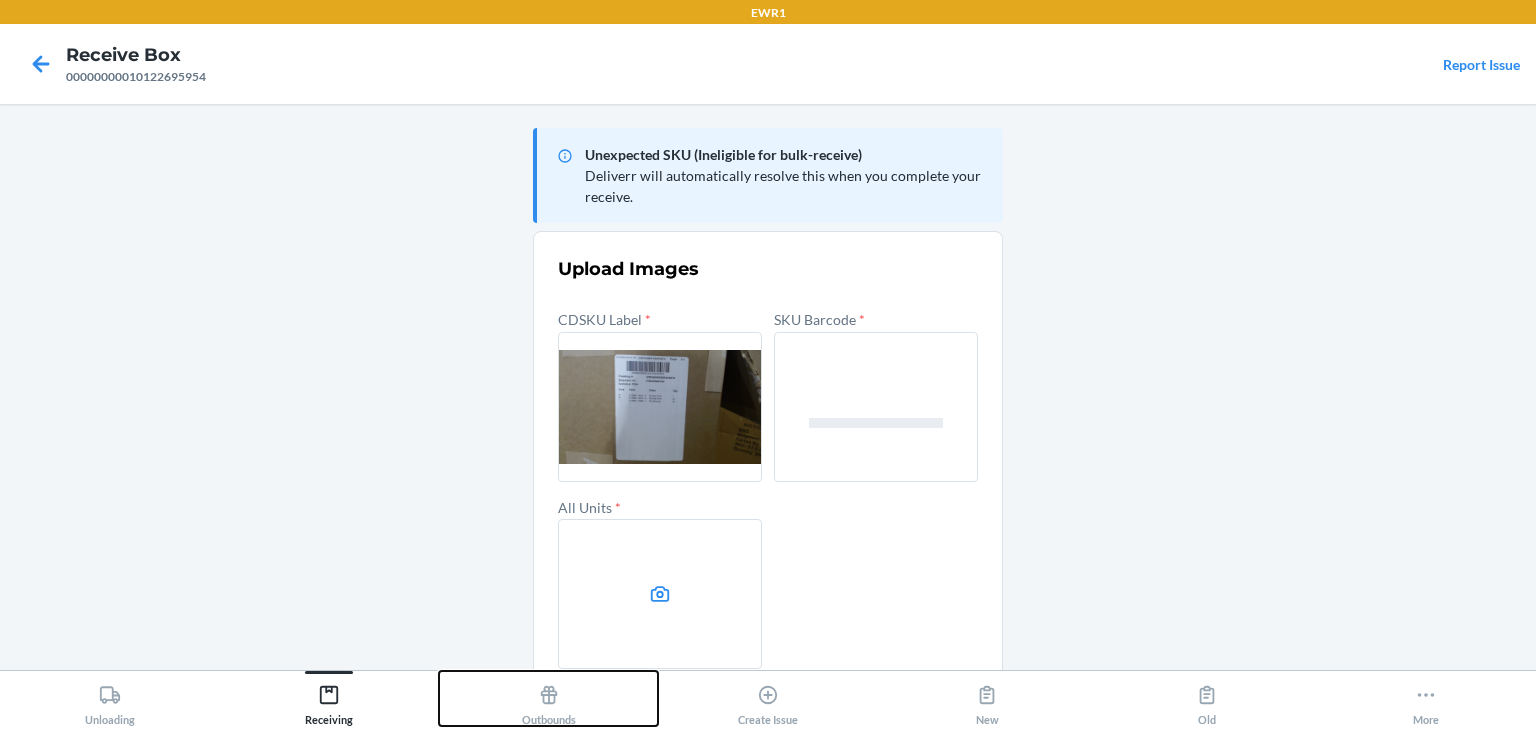 click on "Outbounds" at bounding box center [548, 698] 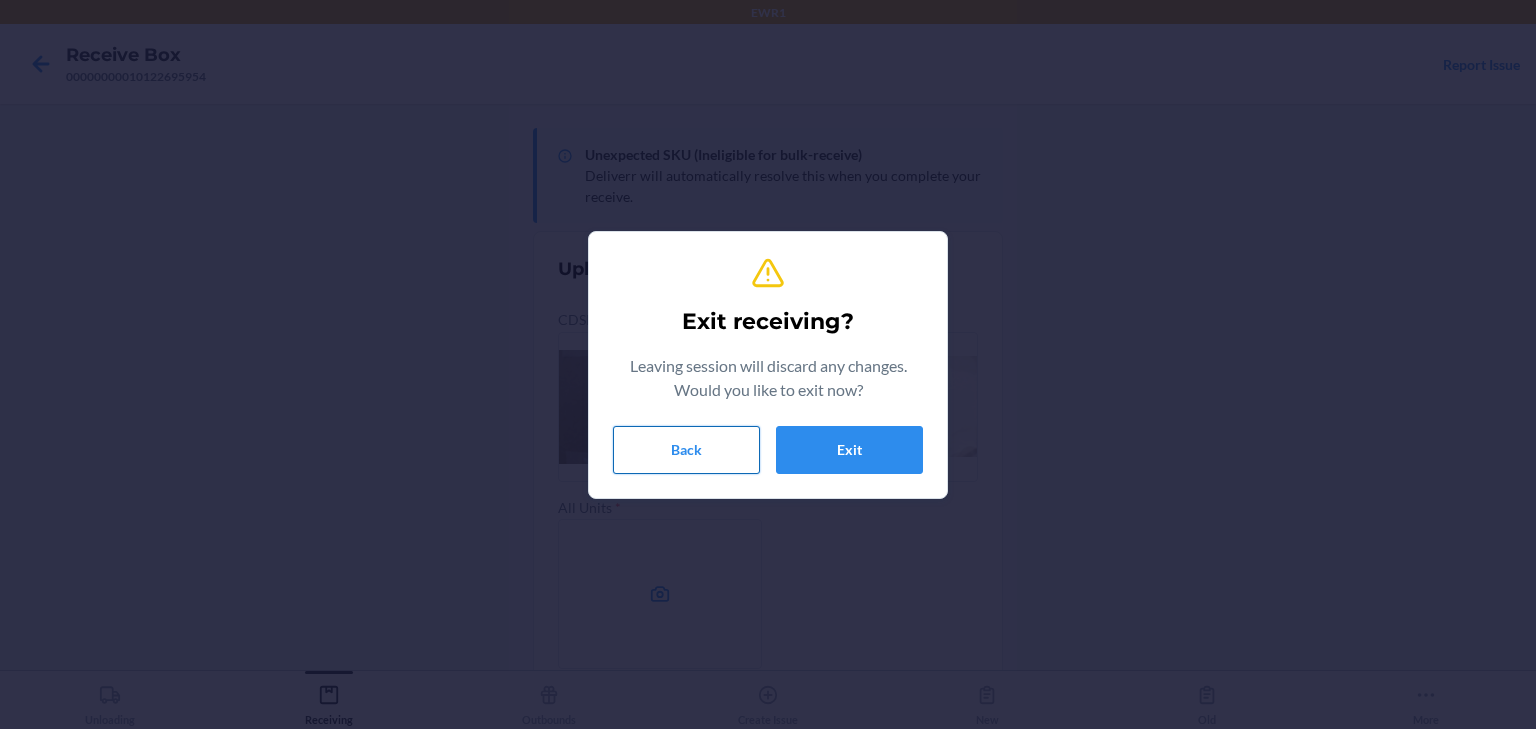click on "Back" at bounding box center (686, 450) 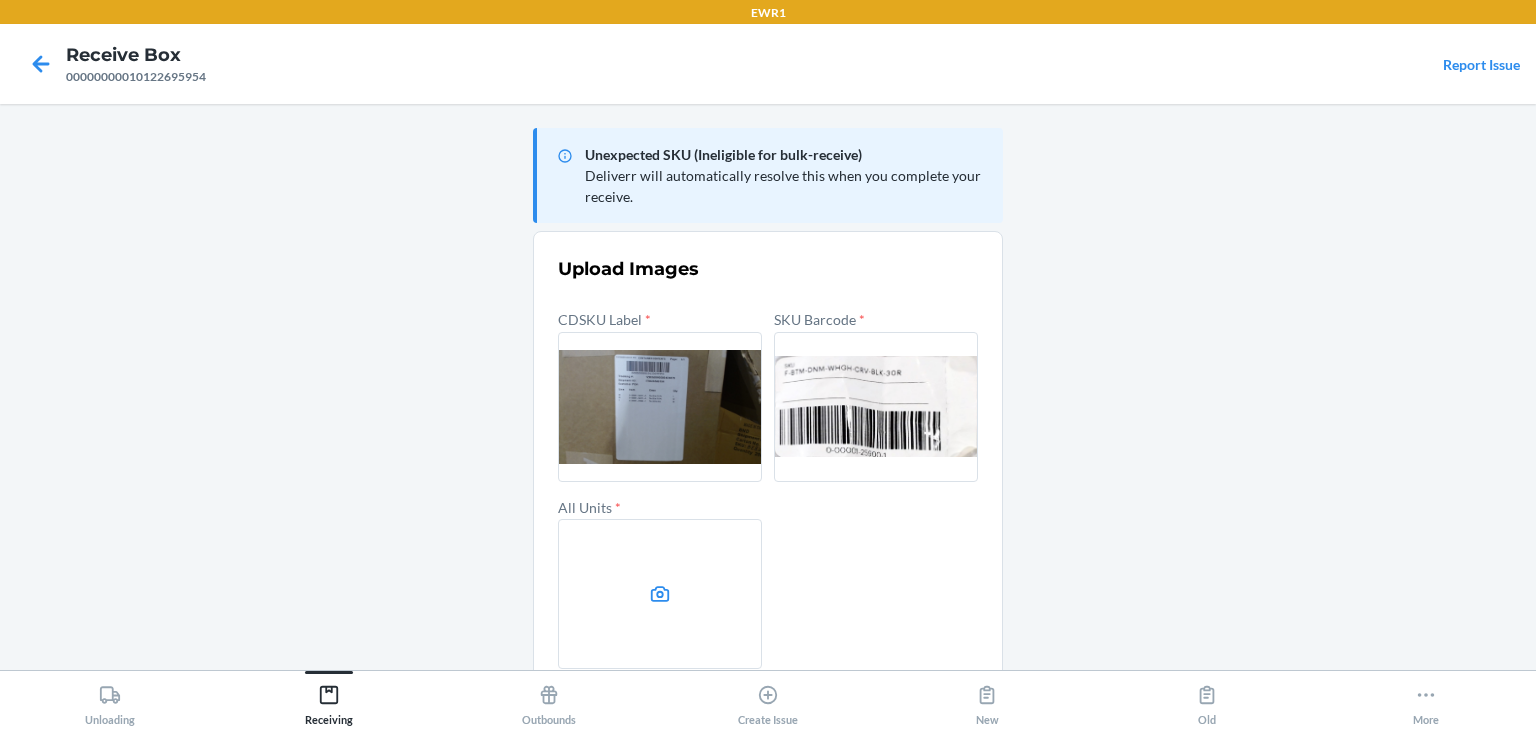 click at bounding box center (660, 594) 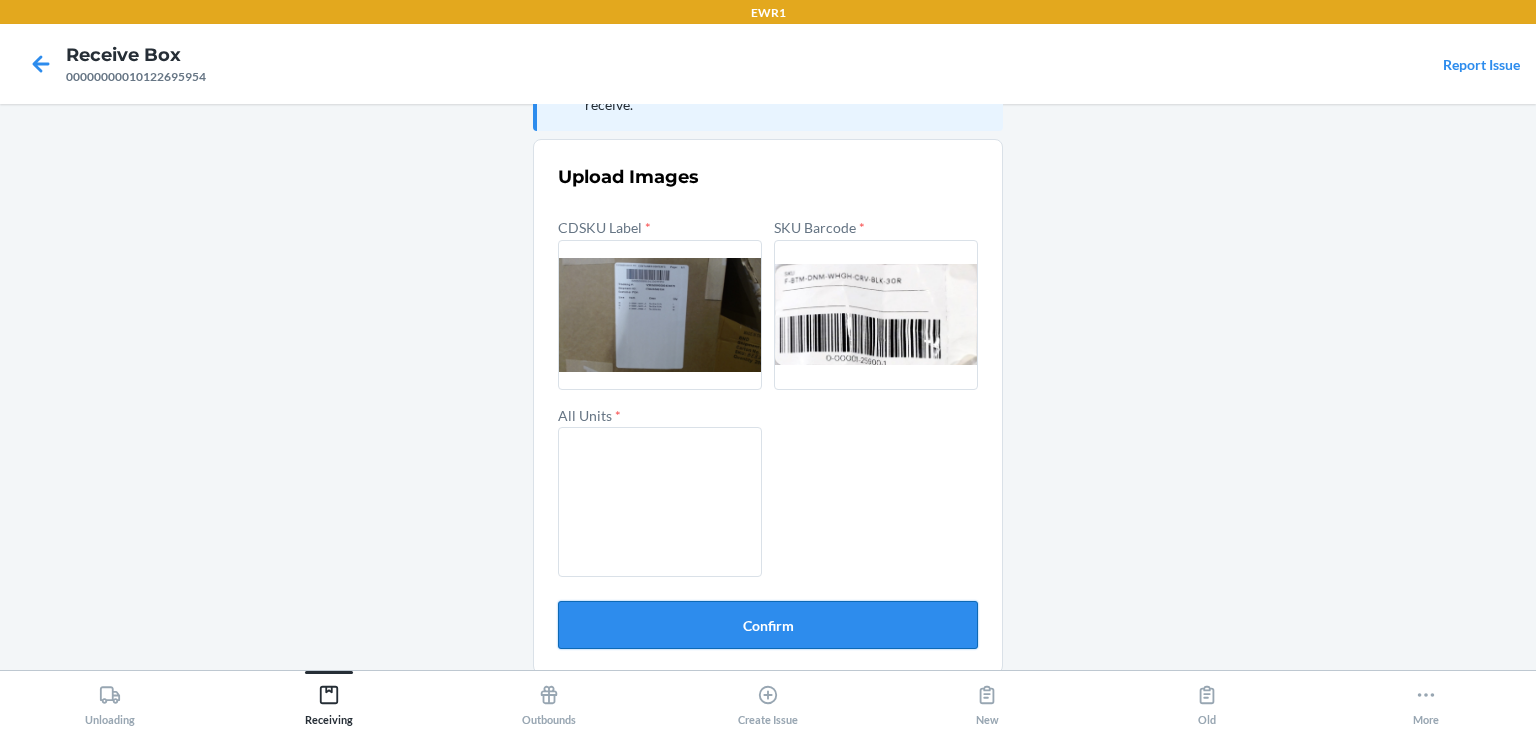 scroll, scrollTop: 96, scrollLeft: 0, axis: vertical 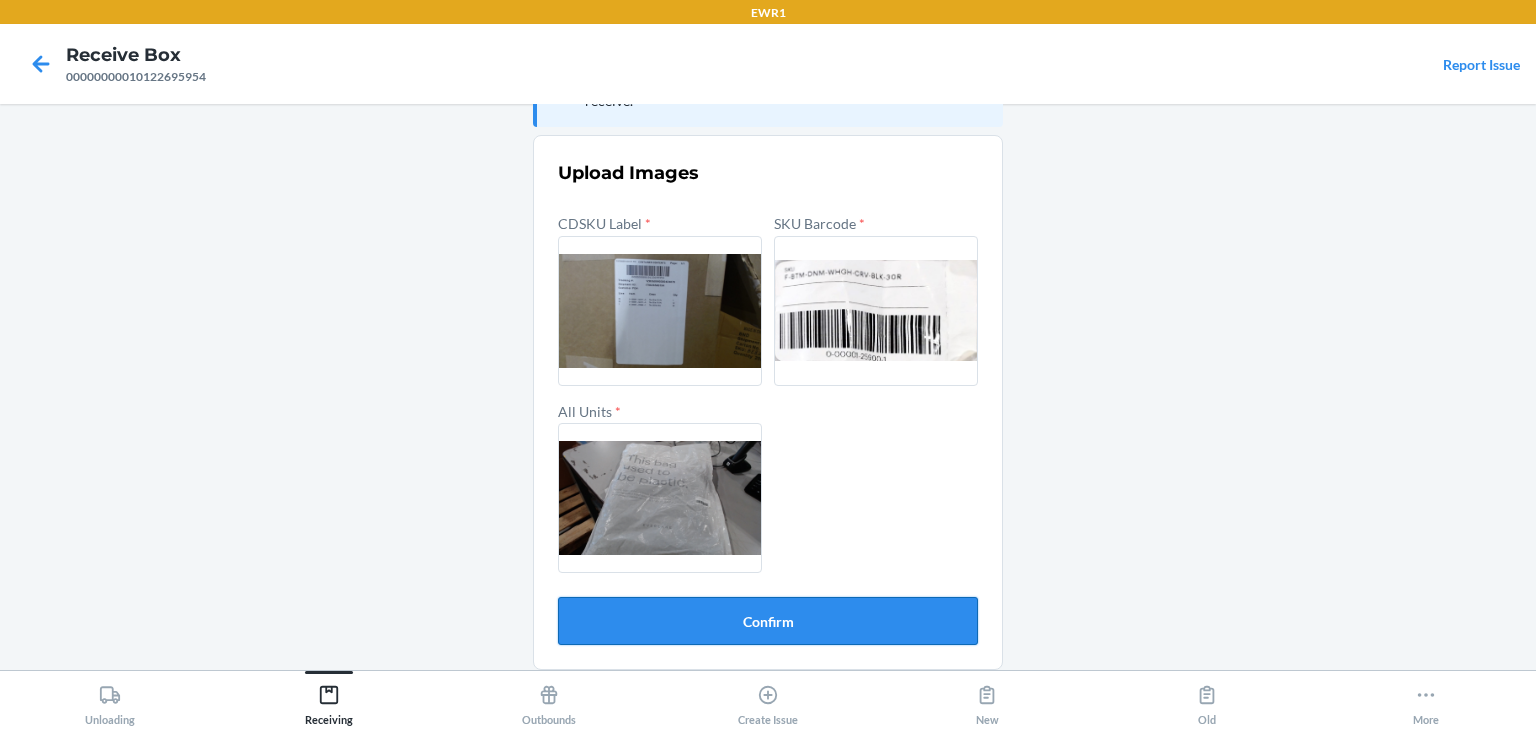 click on "Confirm" at bounding box center (768, 621) 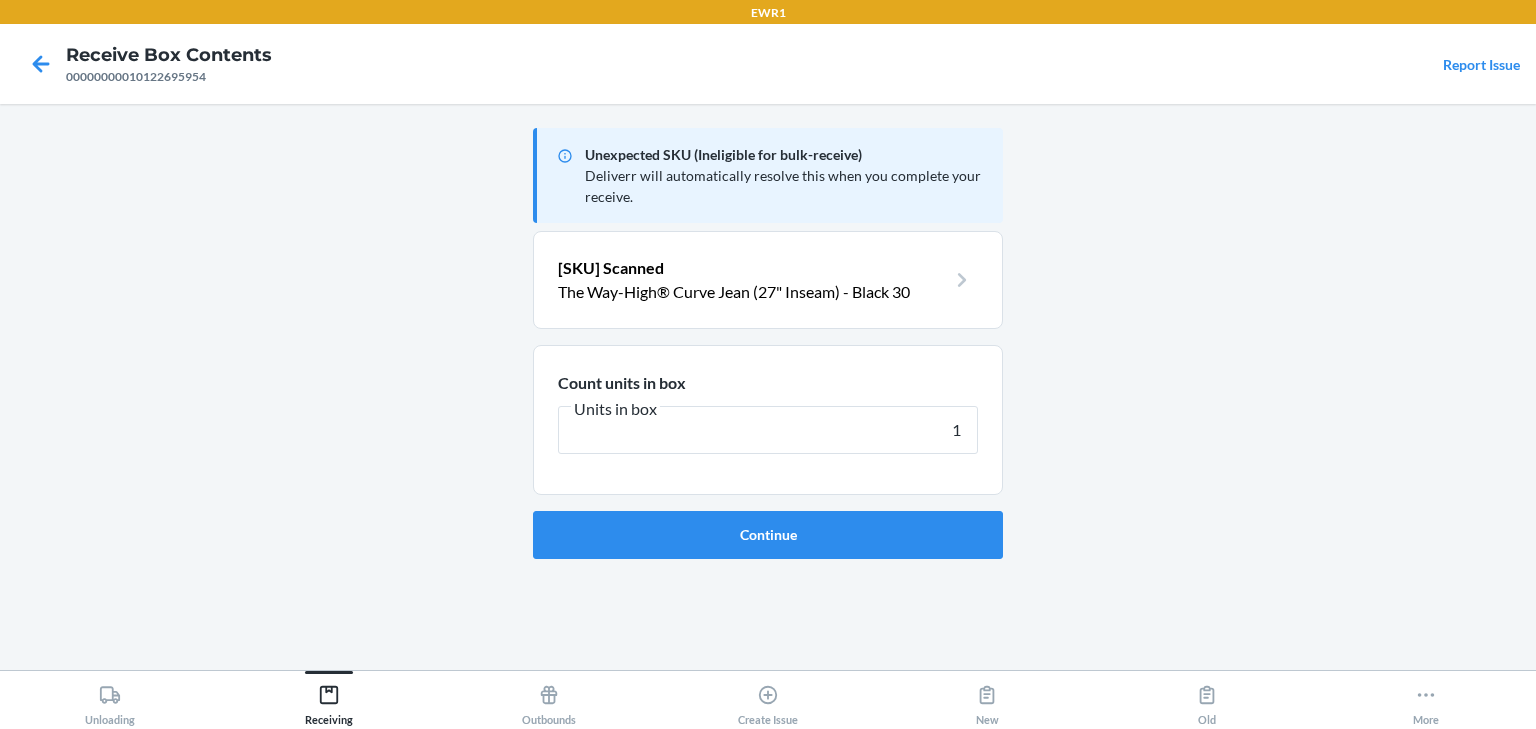 type on "1" 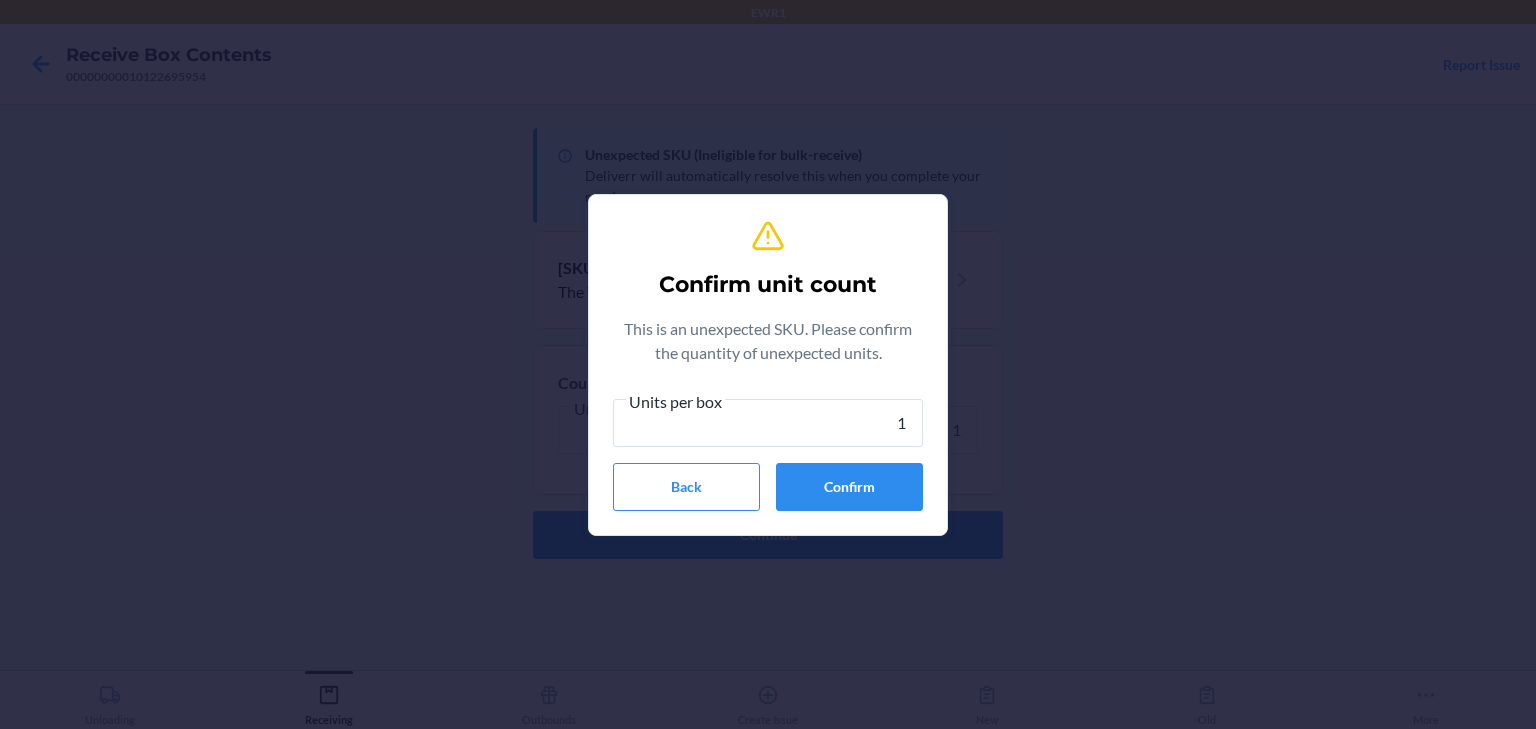 type on "1" 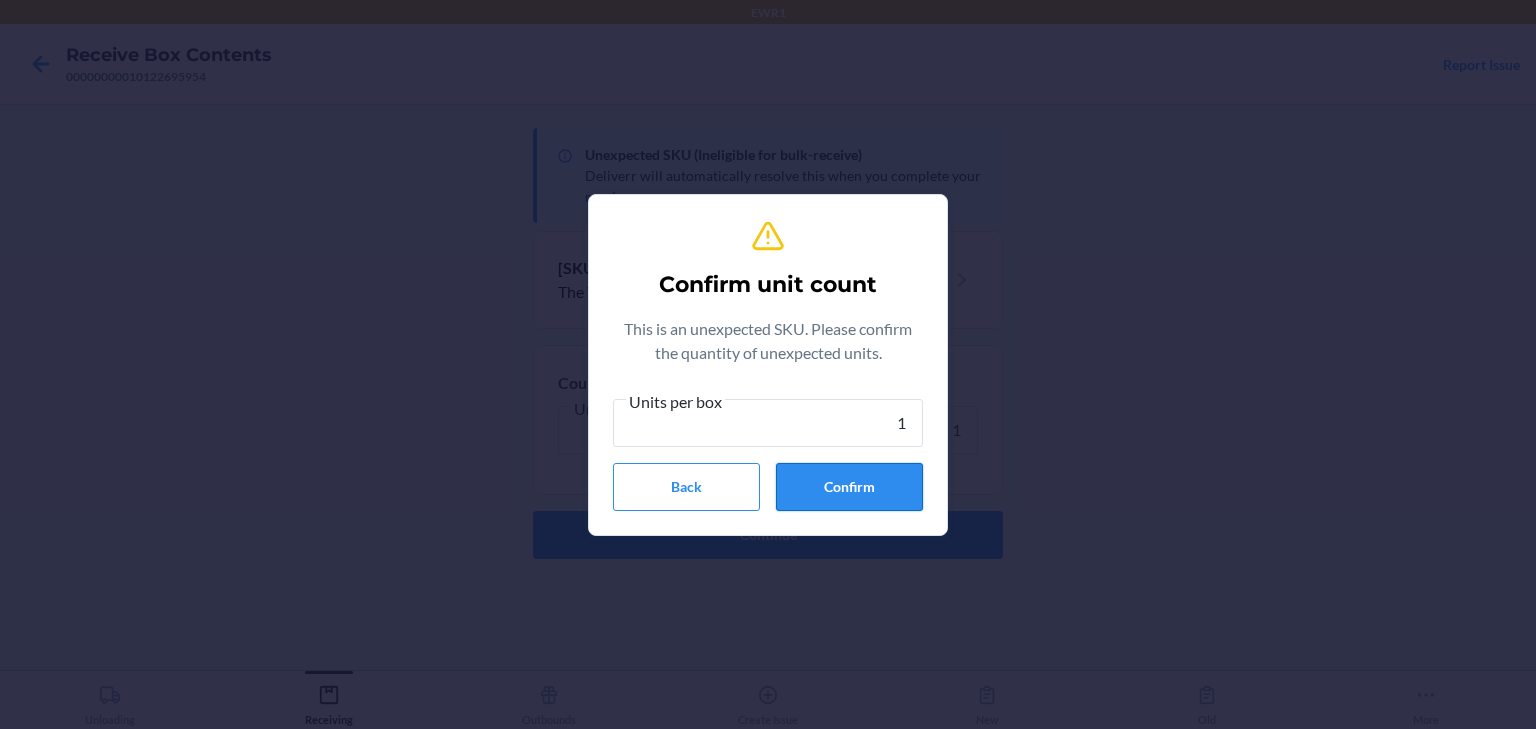 click on "Confirm" at bounding box center [849, 487] 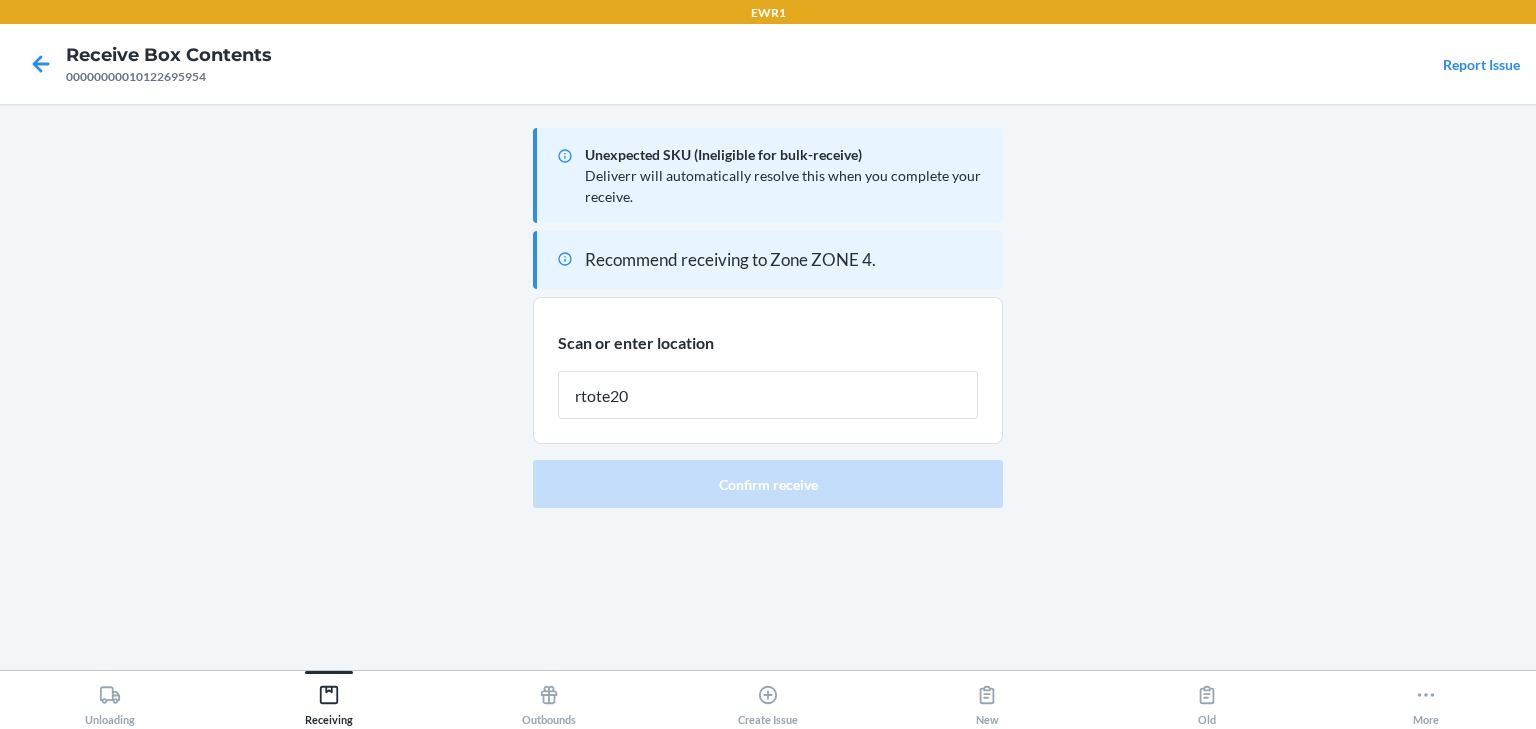type on "rtote209" 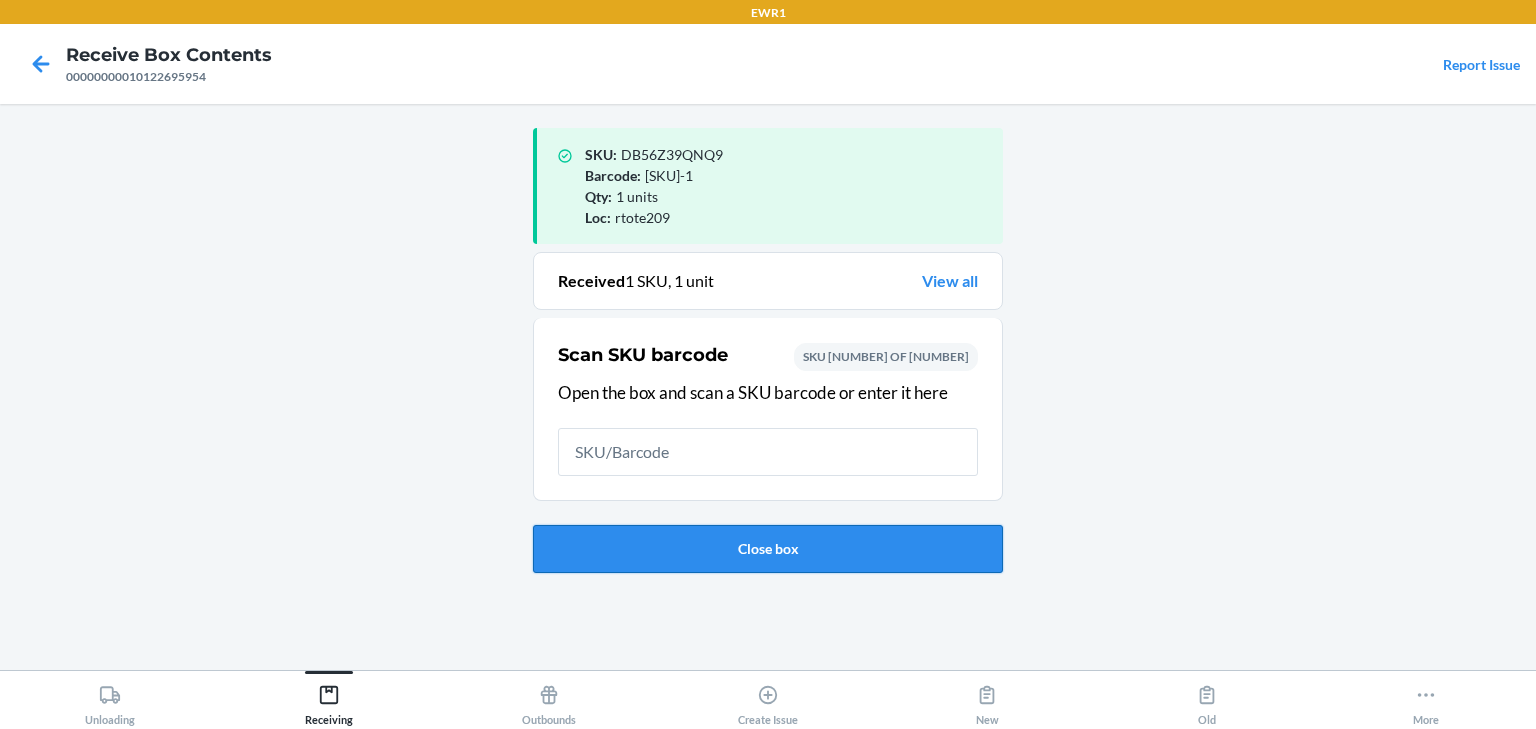 click on "Close box" at bounding box center (768, 549) 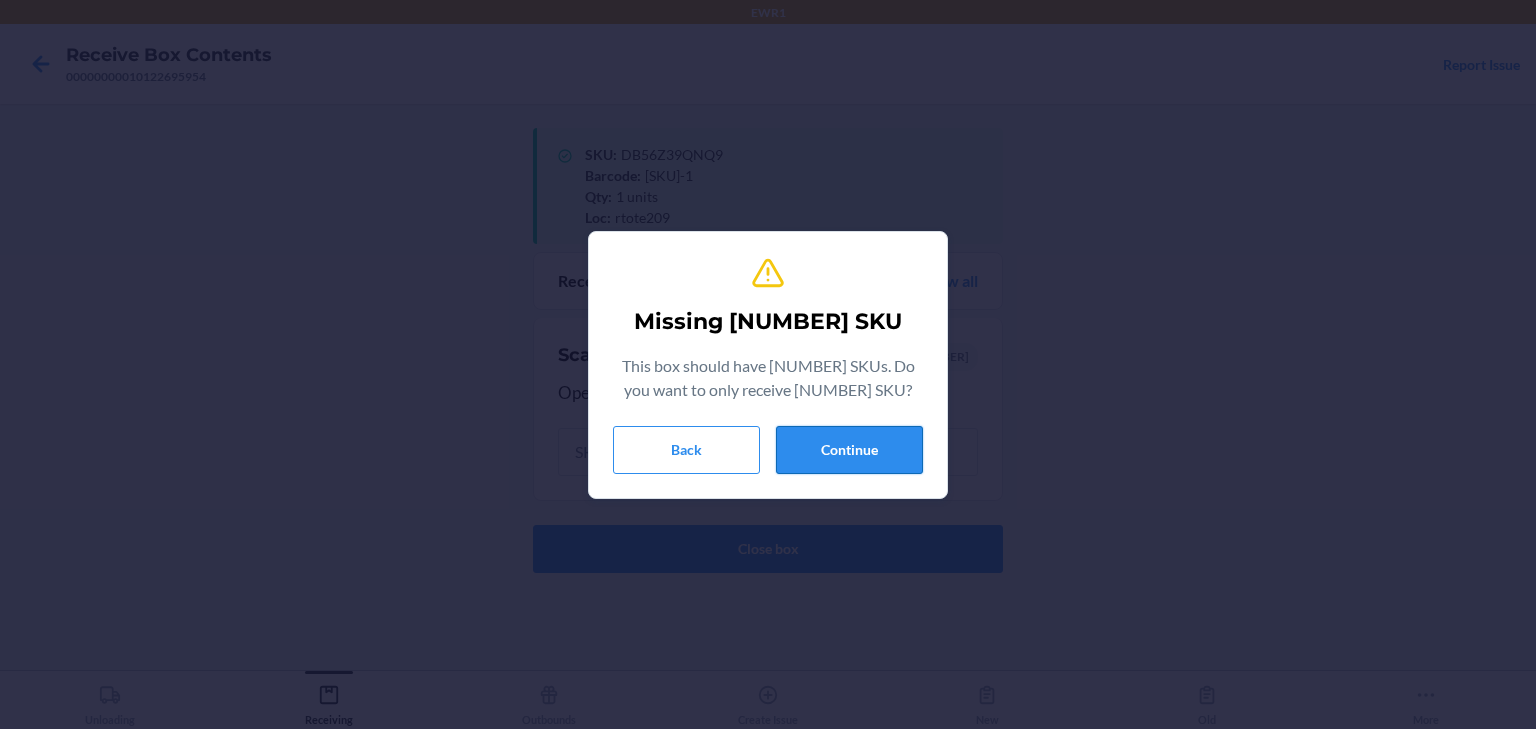 click on "Continue" at bounding box center (849, 450) 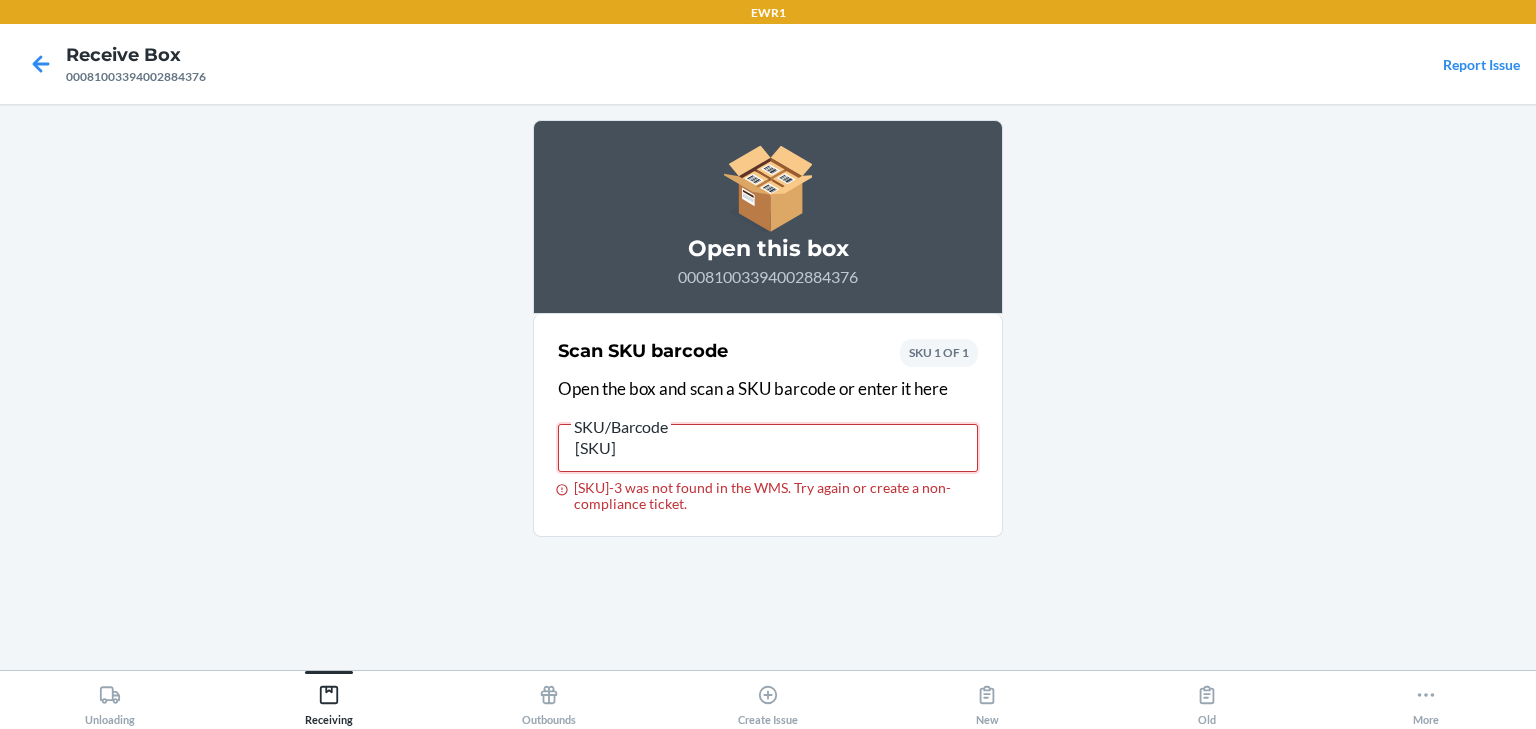 click on "0-00001-50388-3" at bounding box center [768, 448] 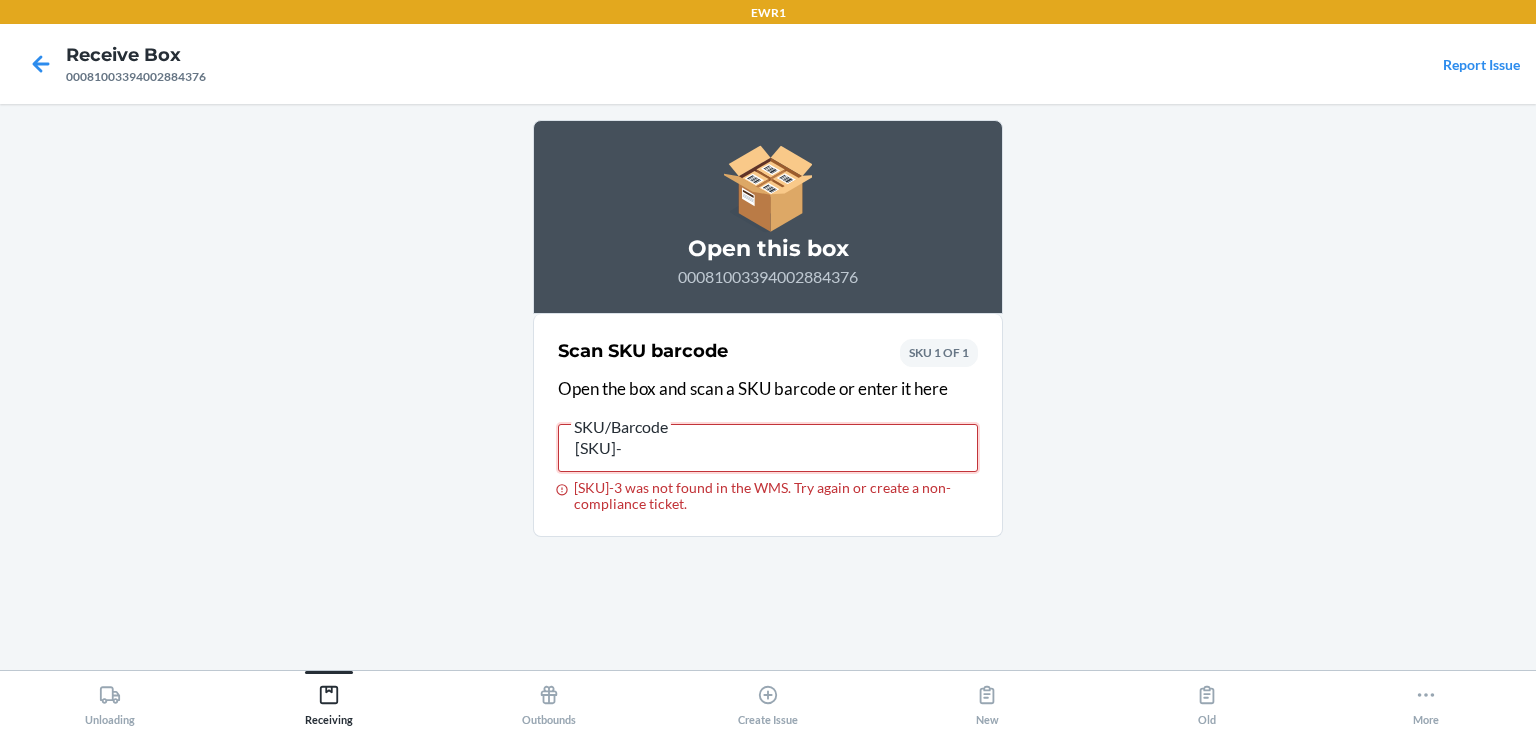 type on "0-00001-51956-3" 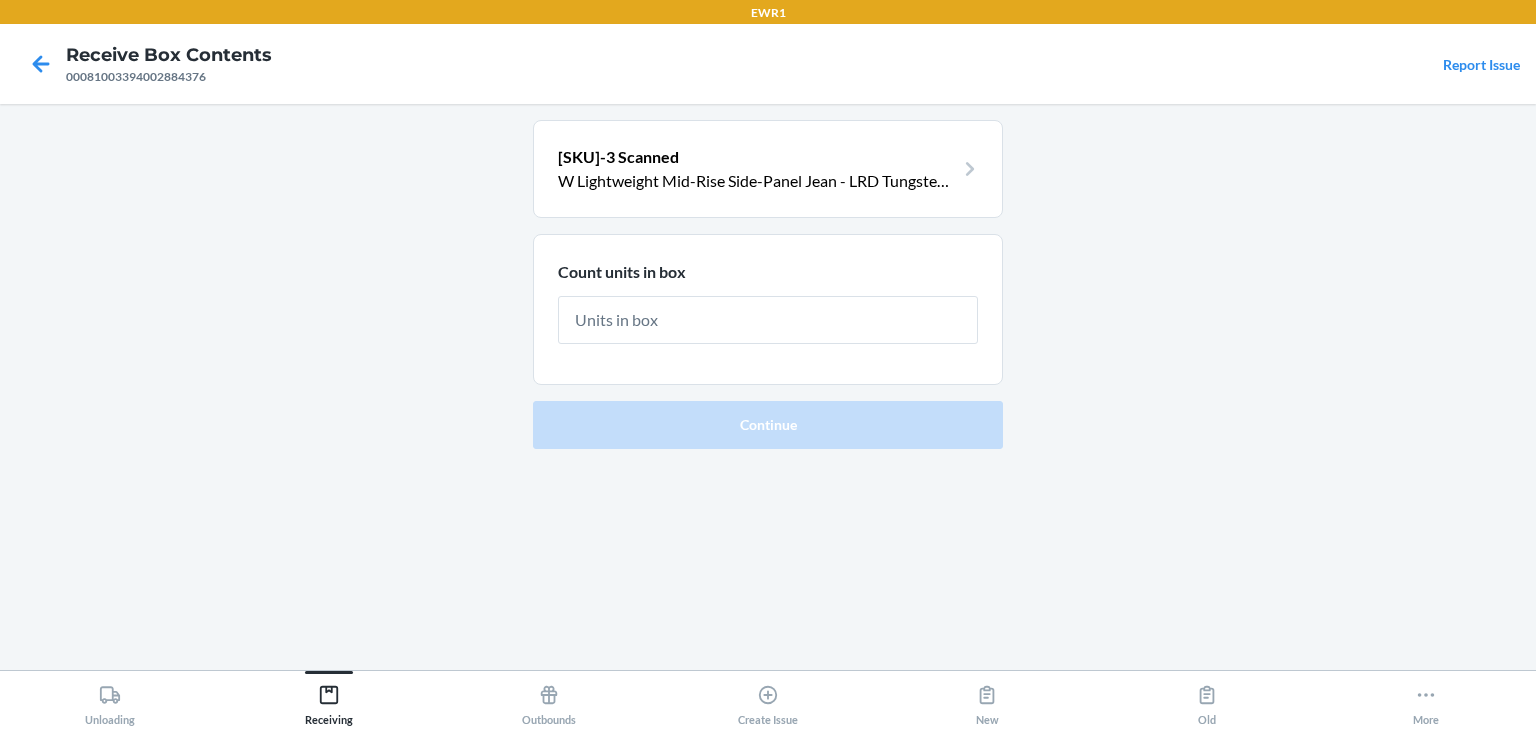 click on "0-00001-51956-3 Scanned" at bounding box center (618, 156) 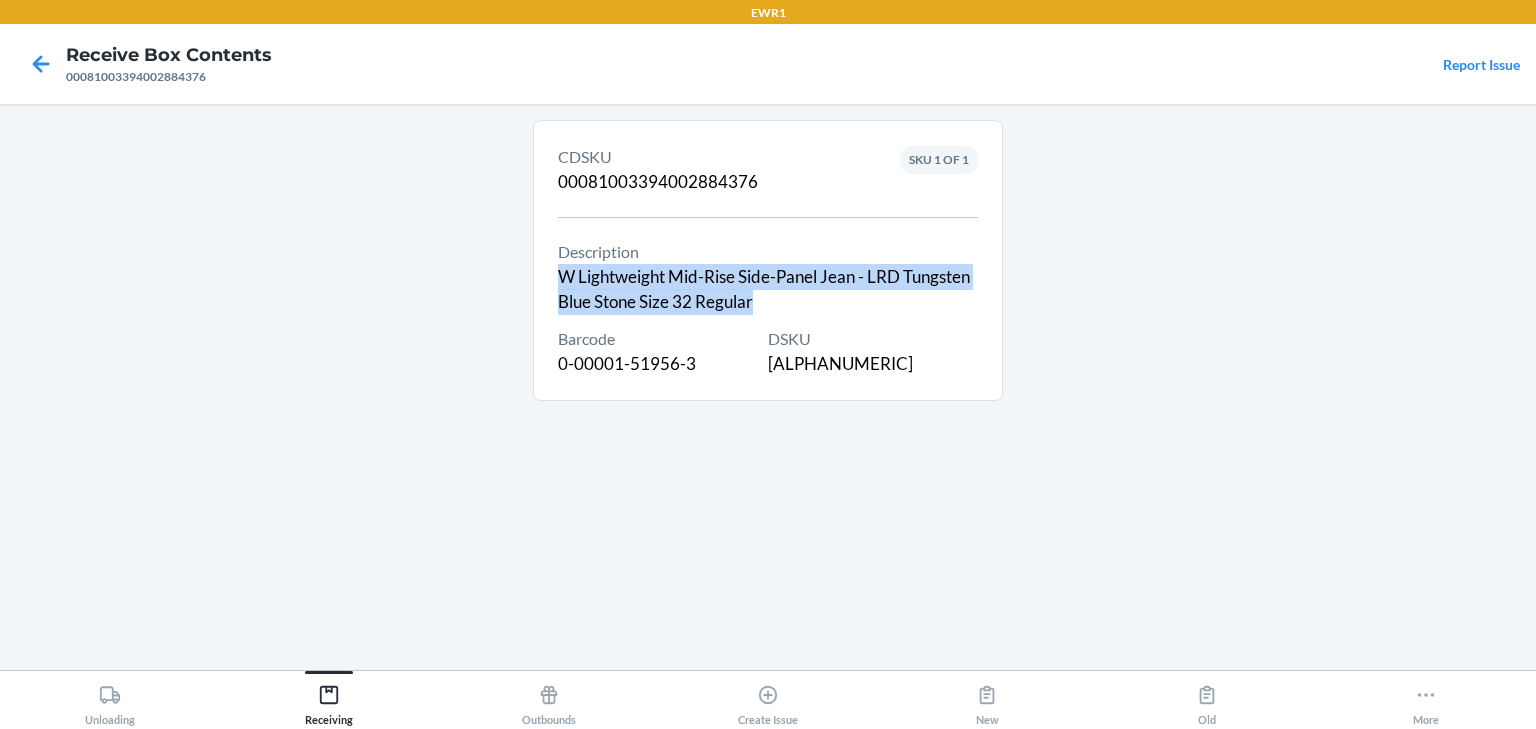 drag, startPoint x: 782, startPoint y: 297, endPoint x: 544, endPoint y: 276, distance: 238.92467 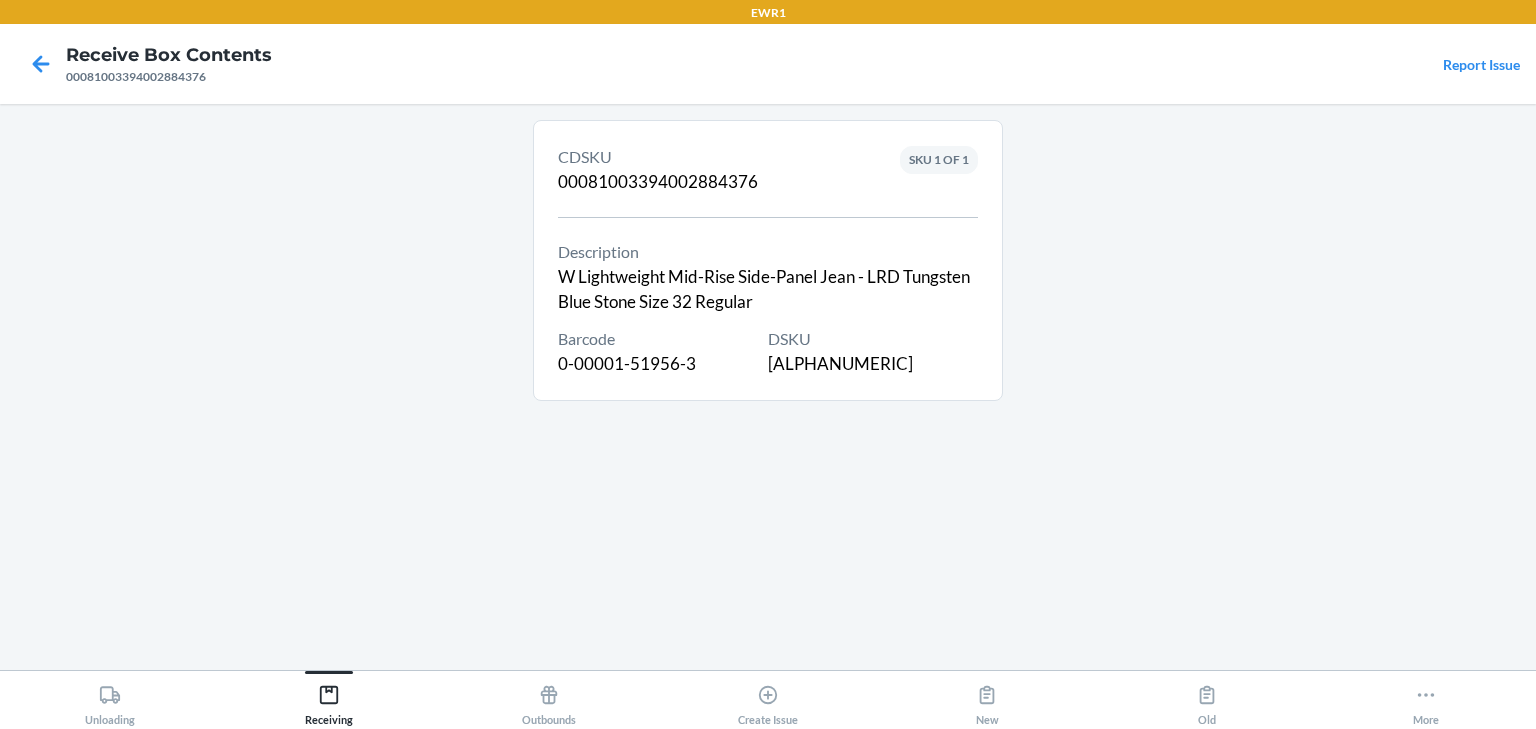 click on "Barcode" at bounding box center [663, 339] 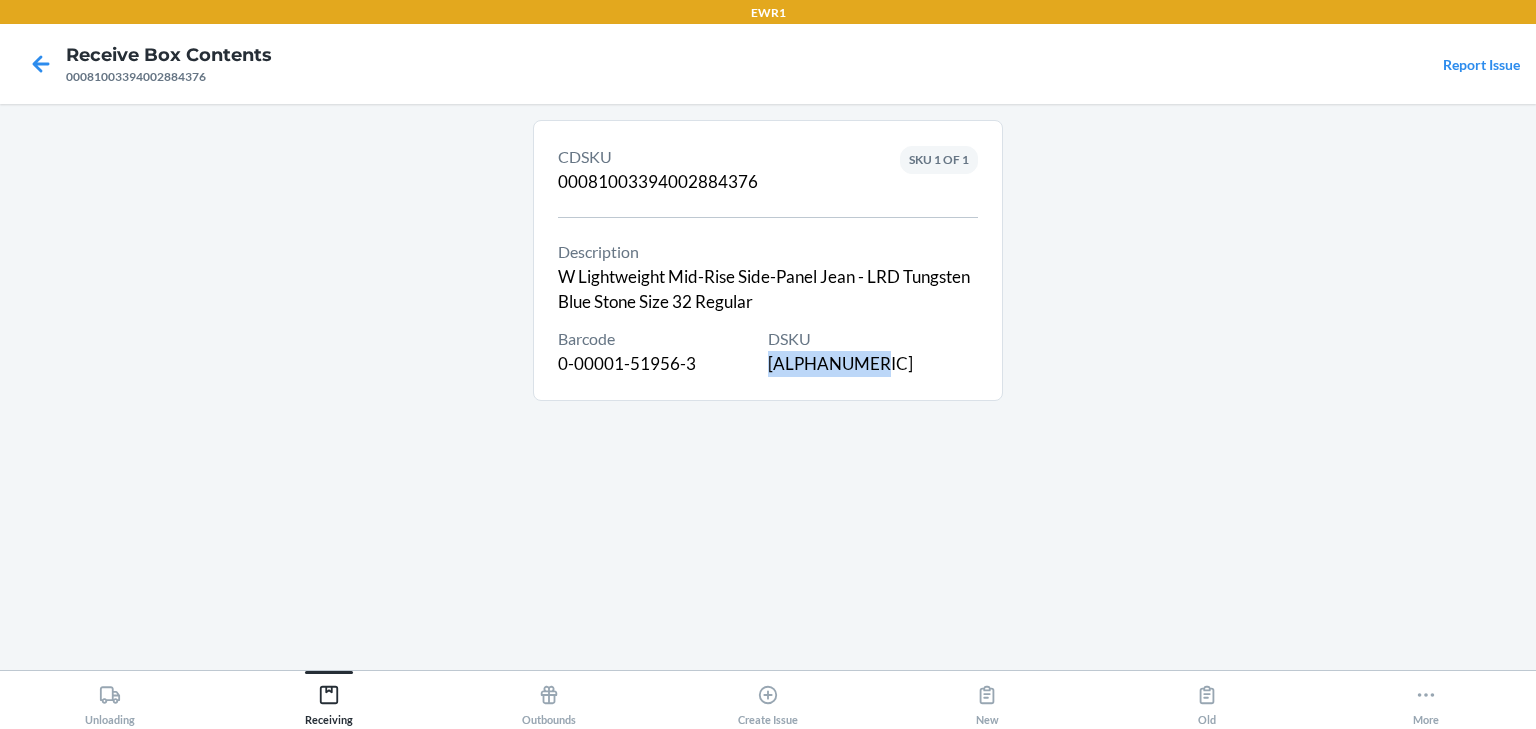 click on "DSKU DB8GW3AJEQR" at bounding box center [873, 352] 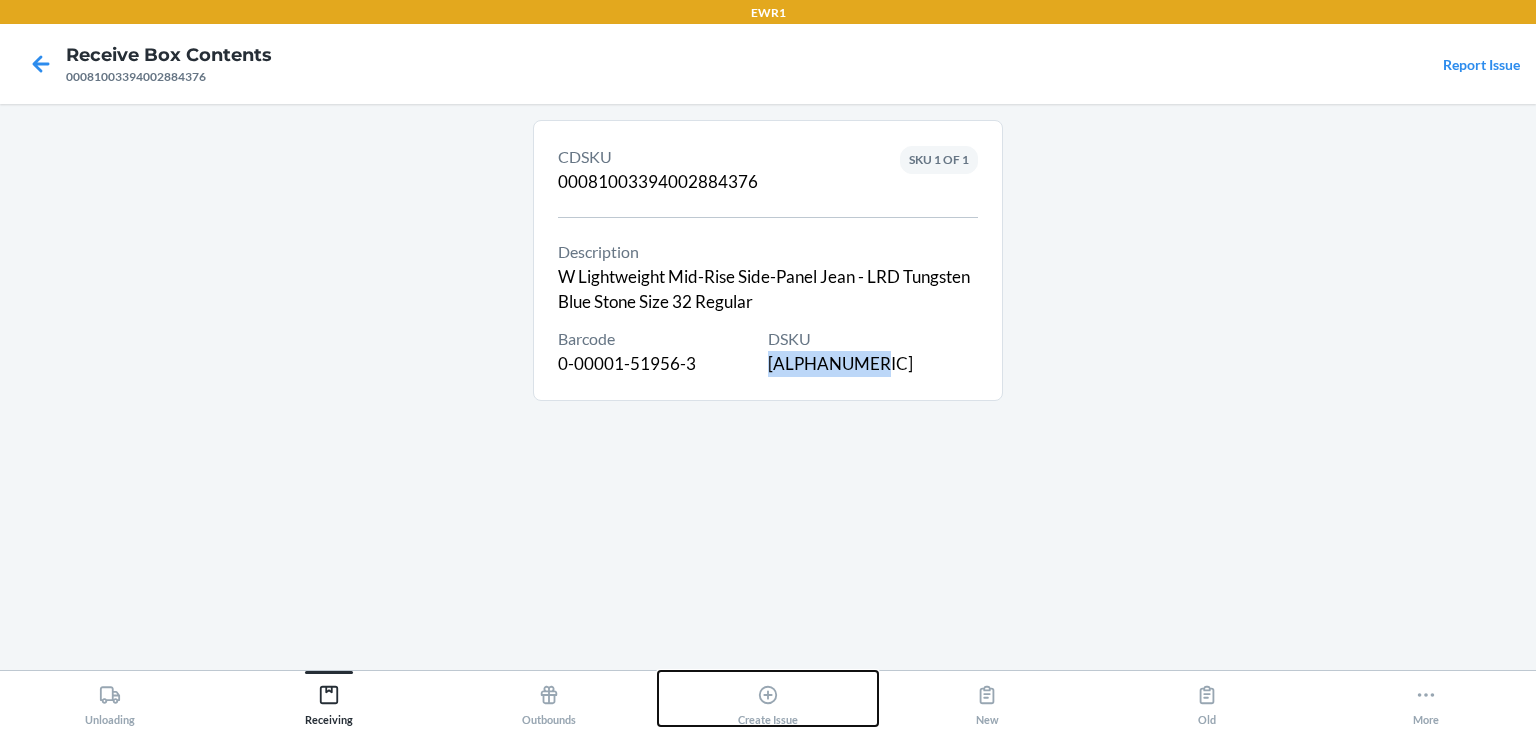 click 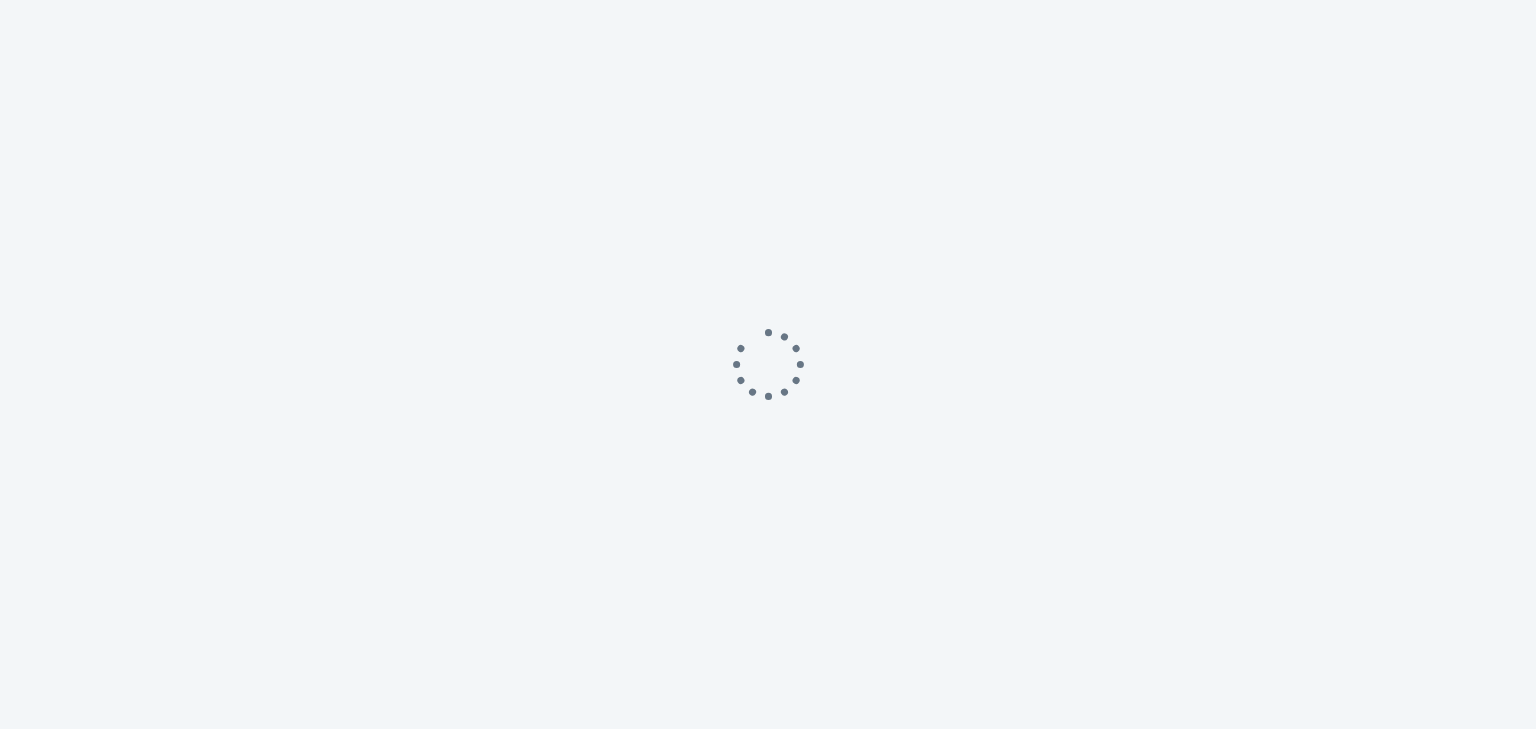 scroll, scrollTop: 0, scrollLeft: 0, axis: both 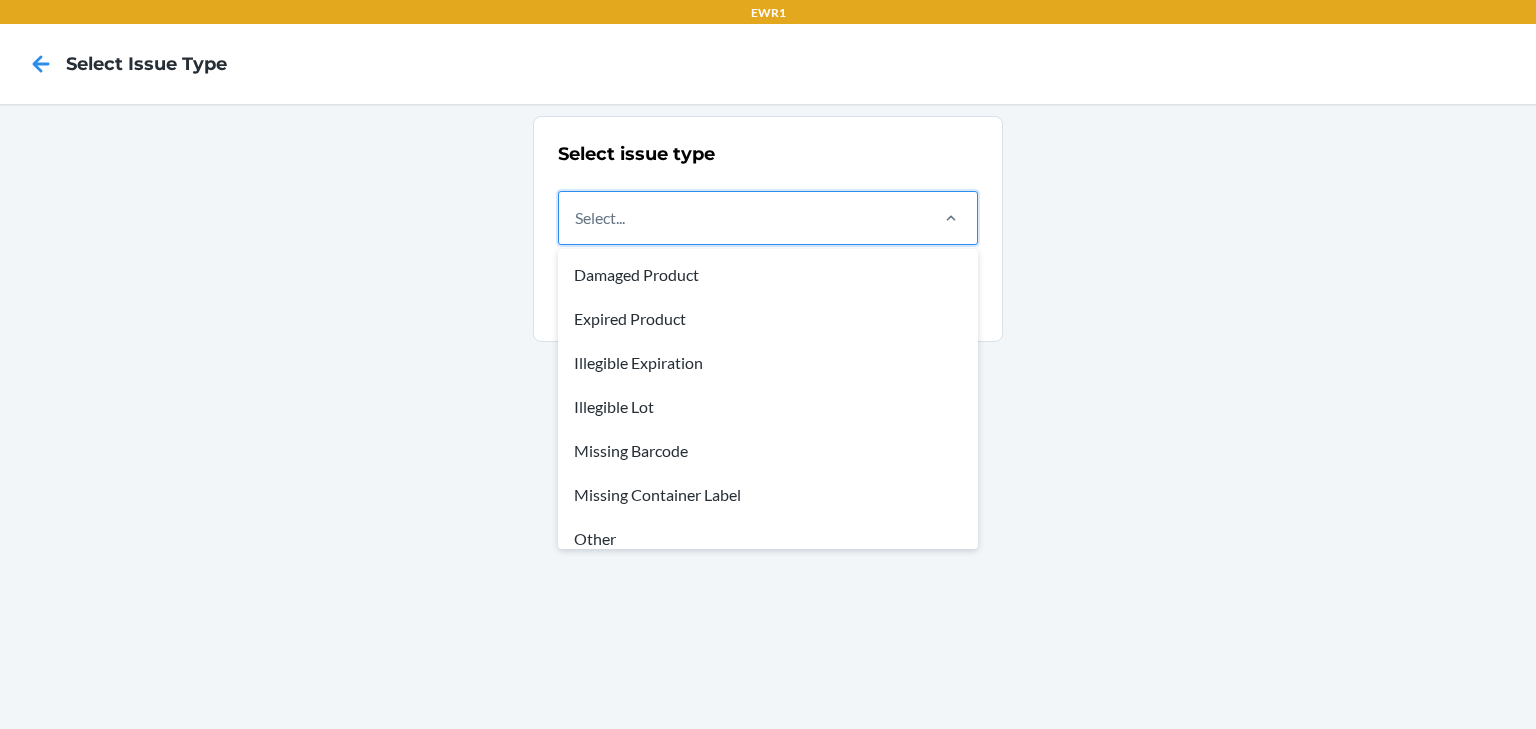 click on "Select..." at bounding box center (742, 218) 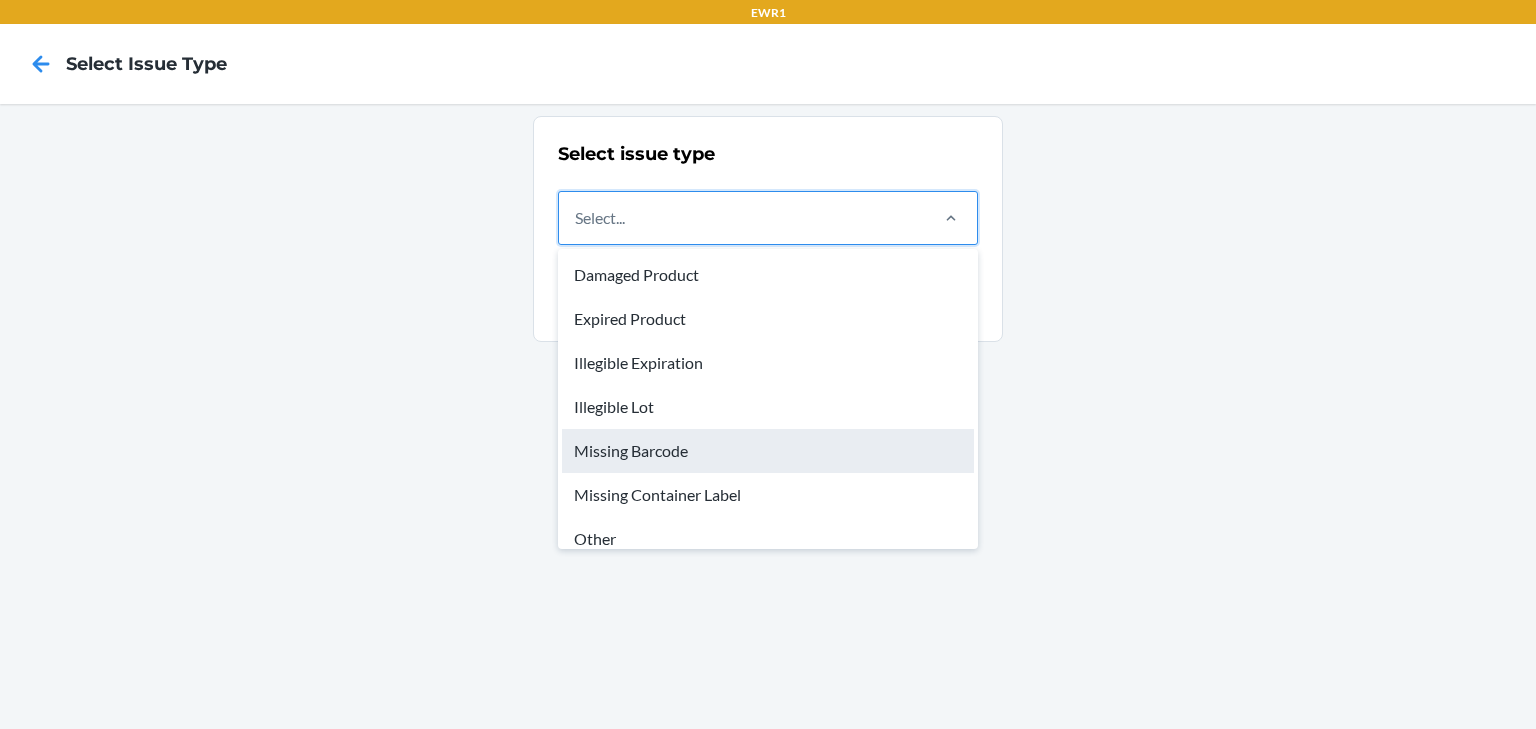 click on "Missing Barcode" at bounding box center (768, 451) 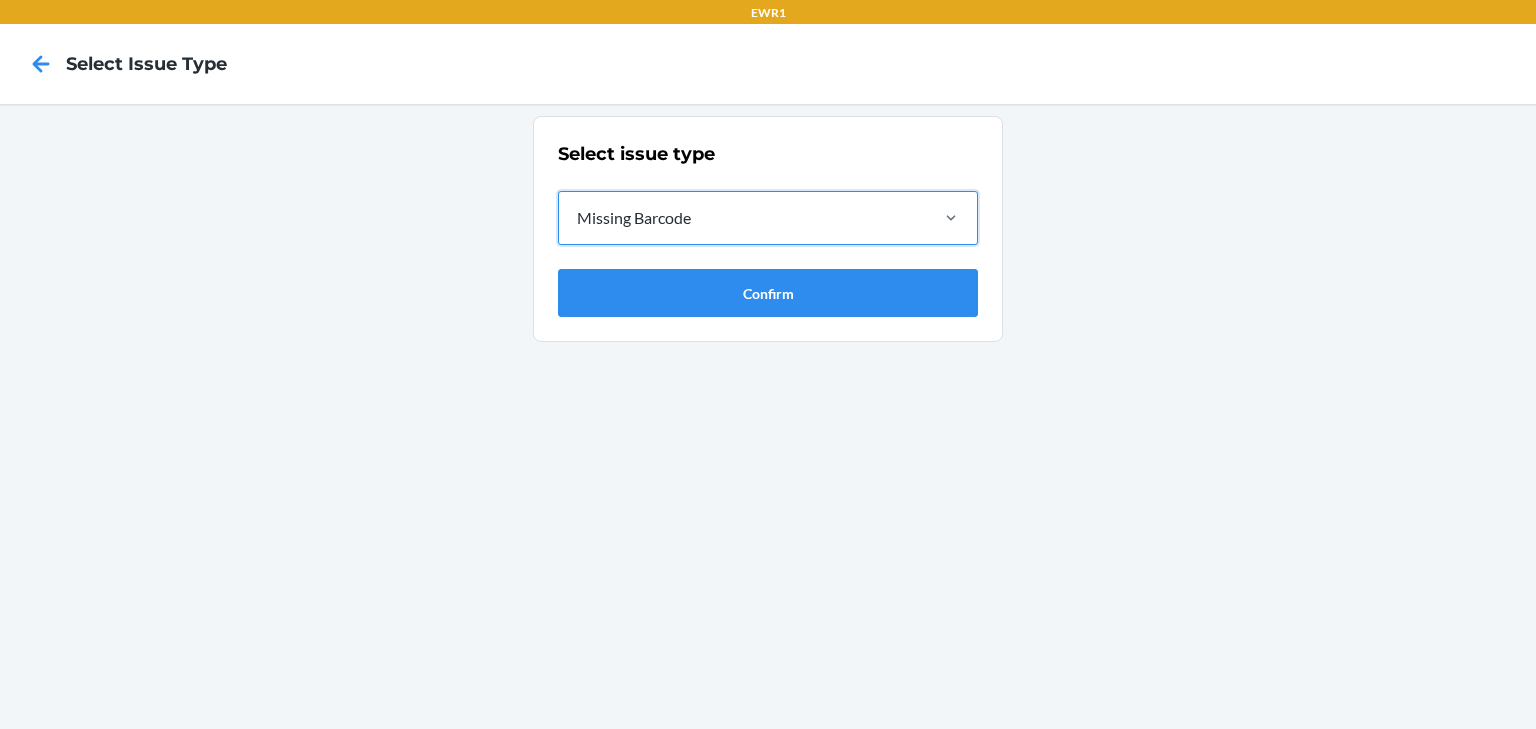 click on "Missing Barcode" at bounding box center (742, 218) 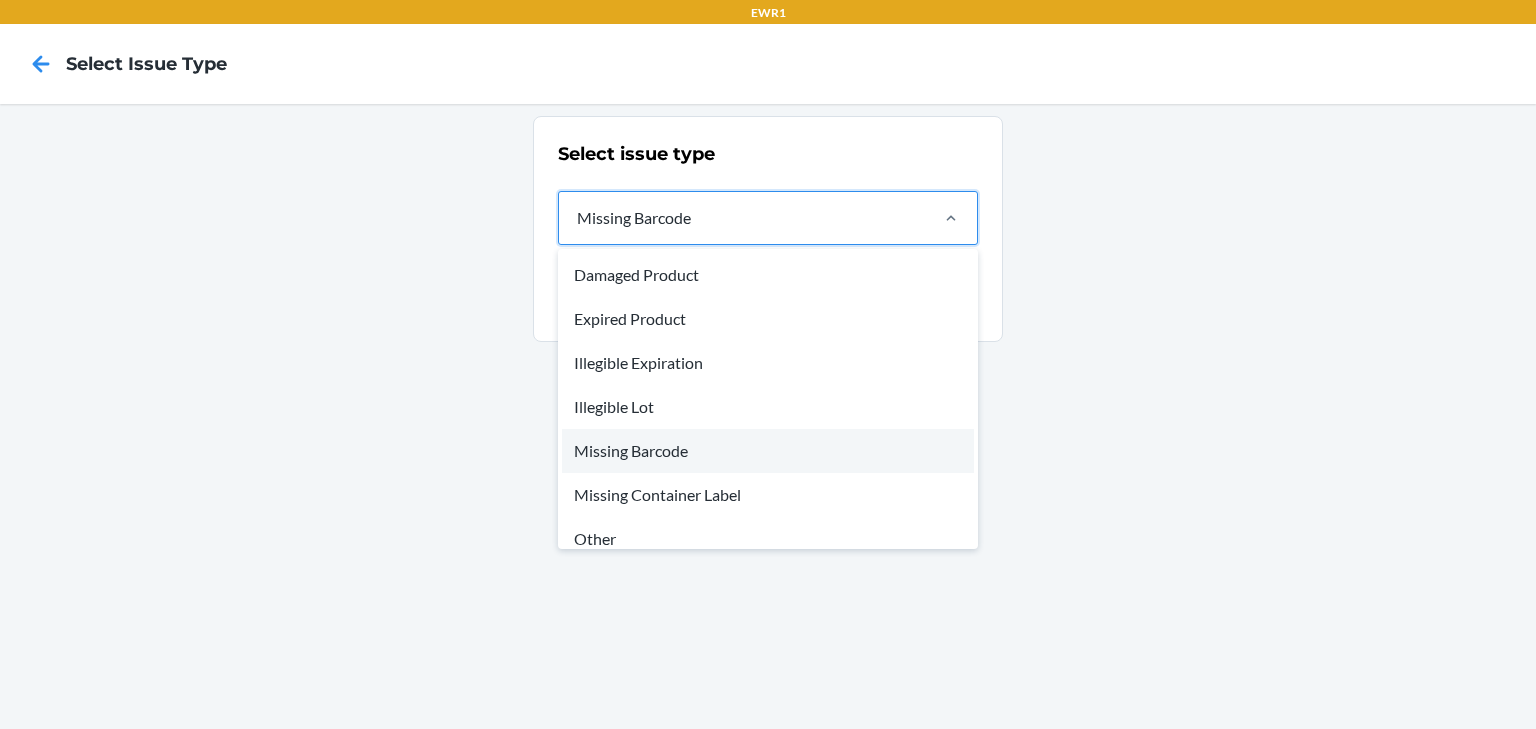 scroll, scrollTop: 60, scrollLeft: 0, axis: vertical 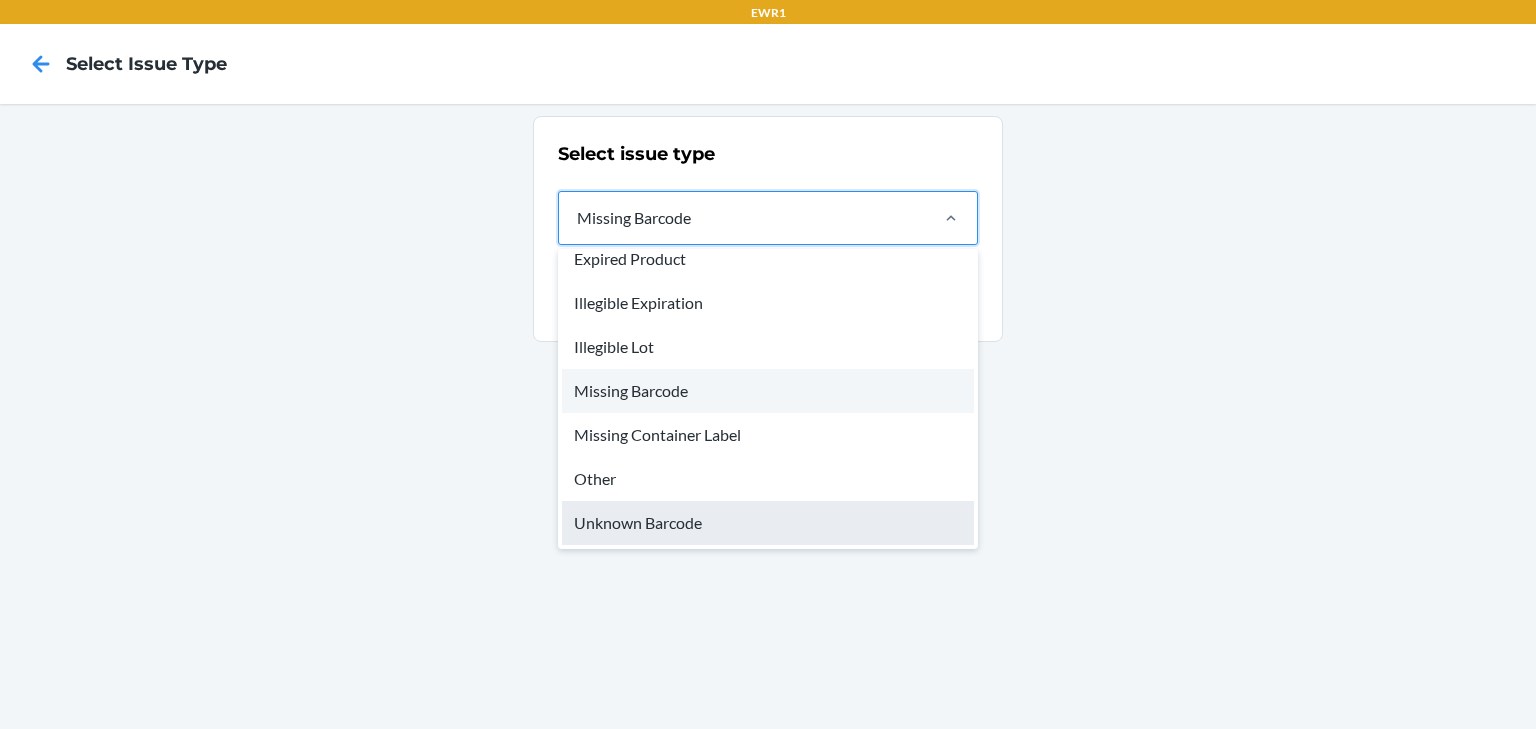 click on "Unknown Barcode" at bounding box center [768, 523] 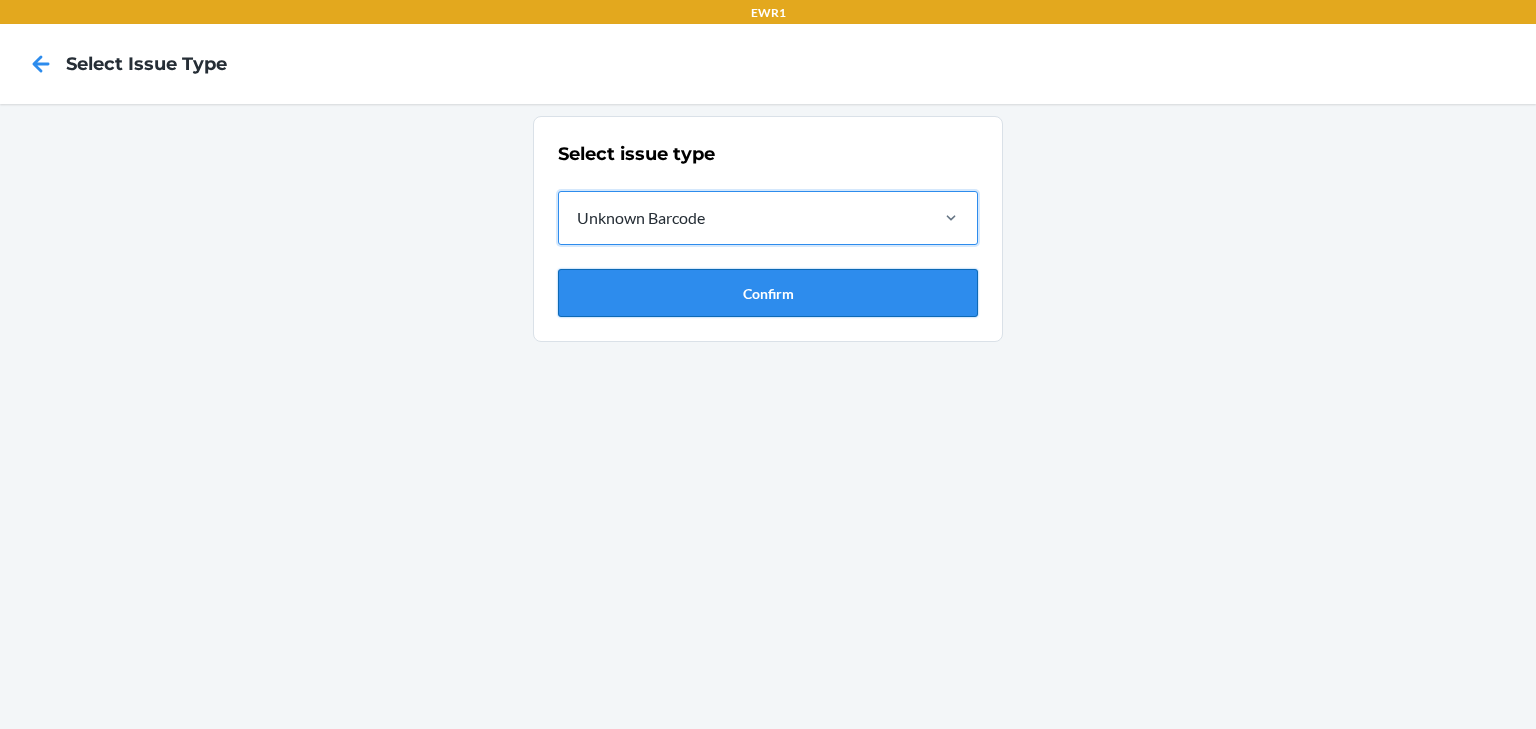 click on "Confirm" at bounding box center (768, 293) 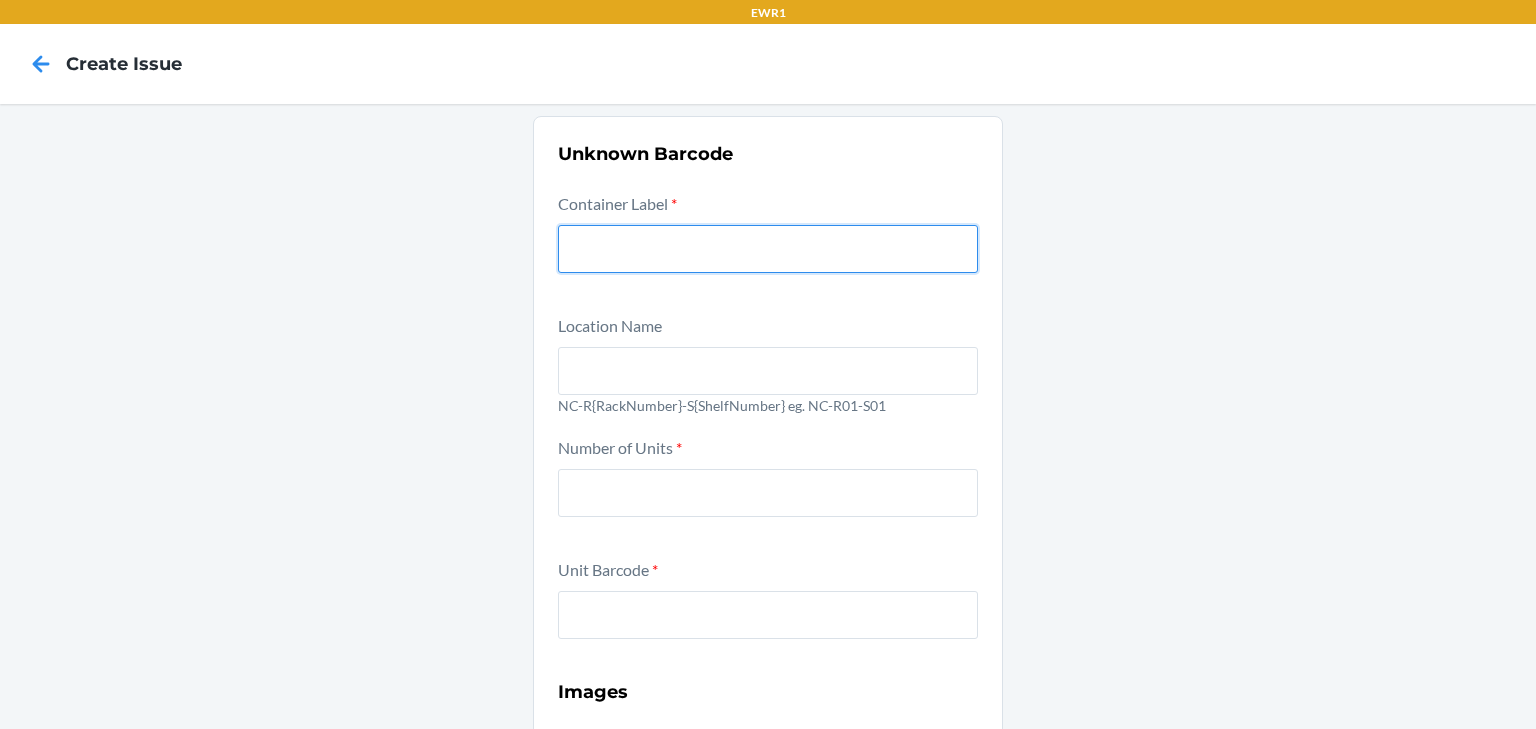 click at bounding box center [768, 249] 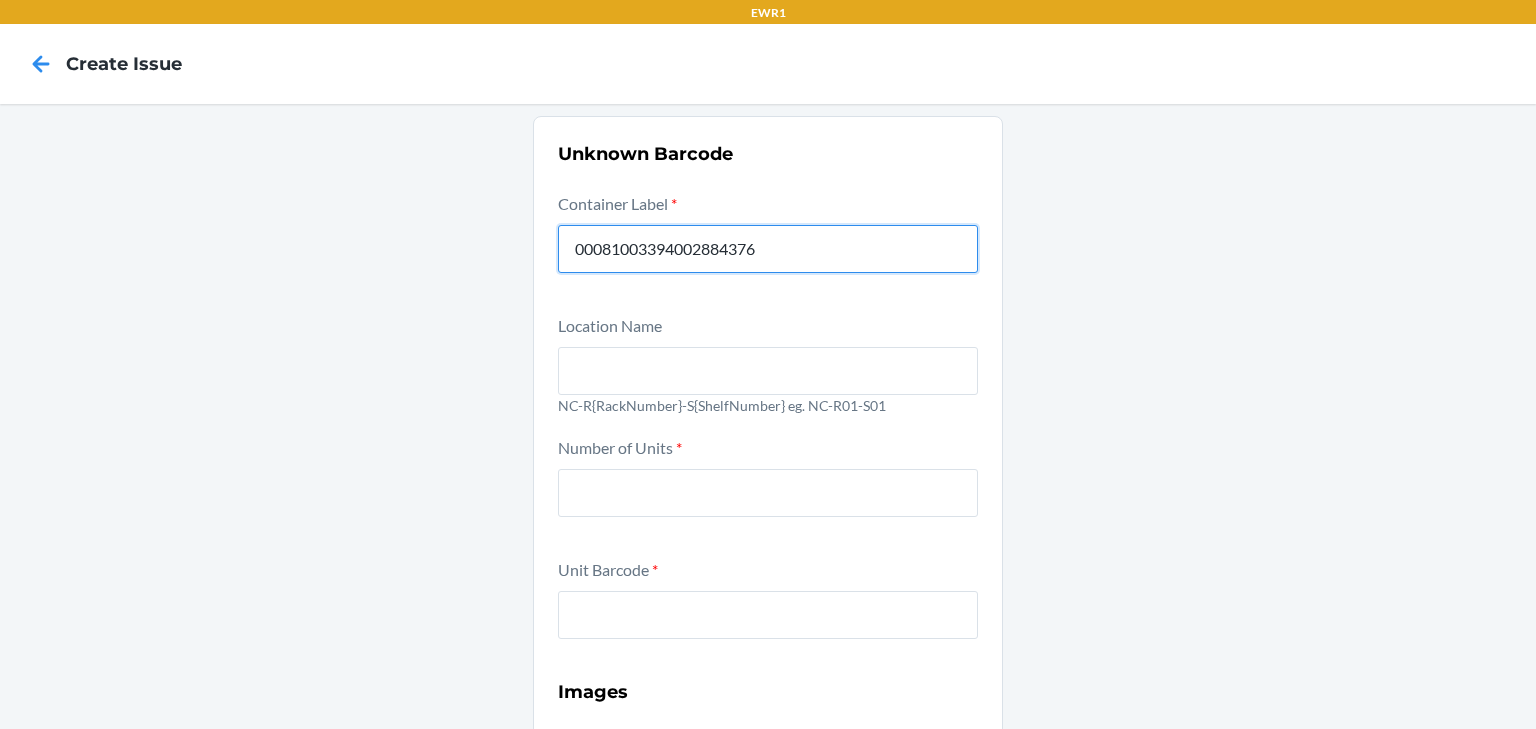 type on "00081003394002884376" 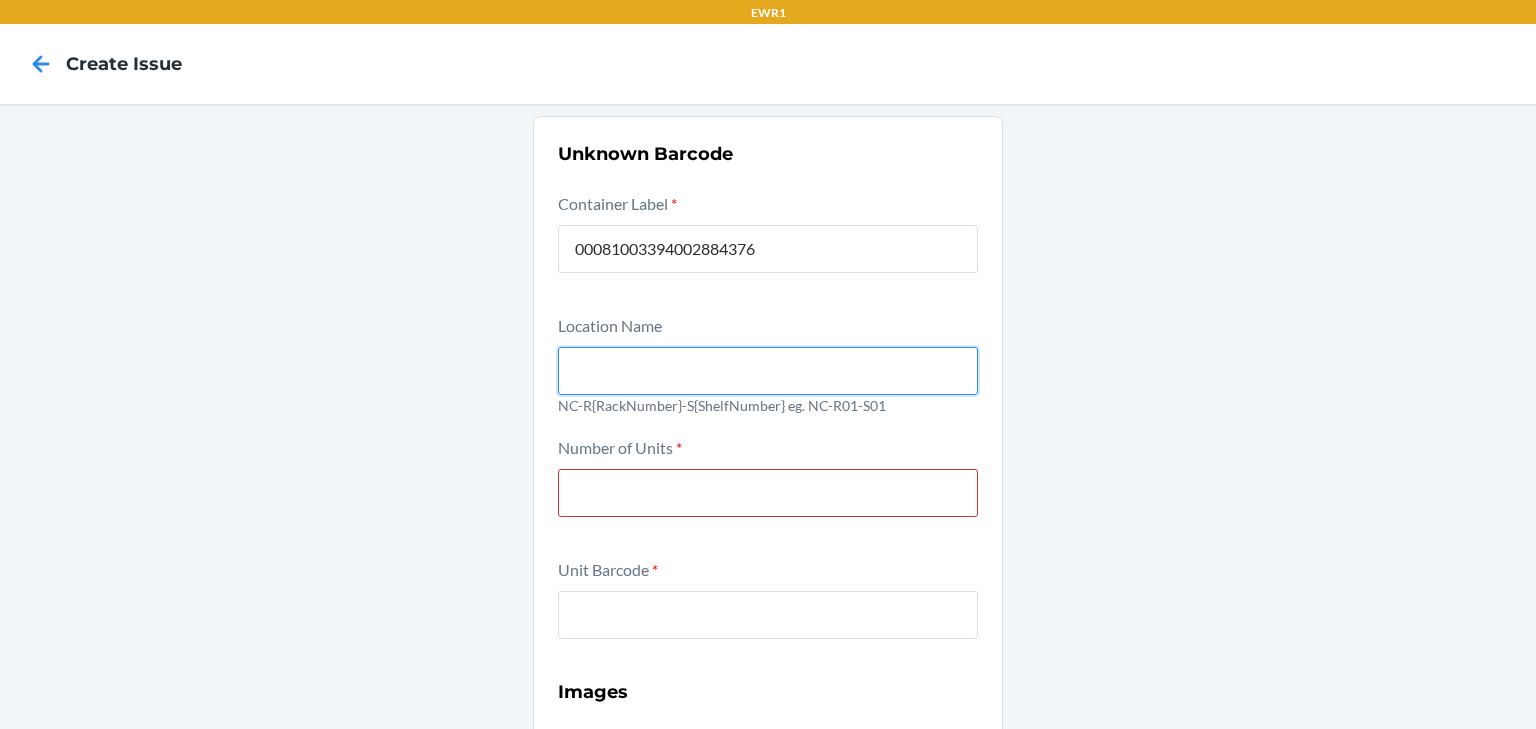 click at bounding box center [768, 371] 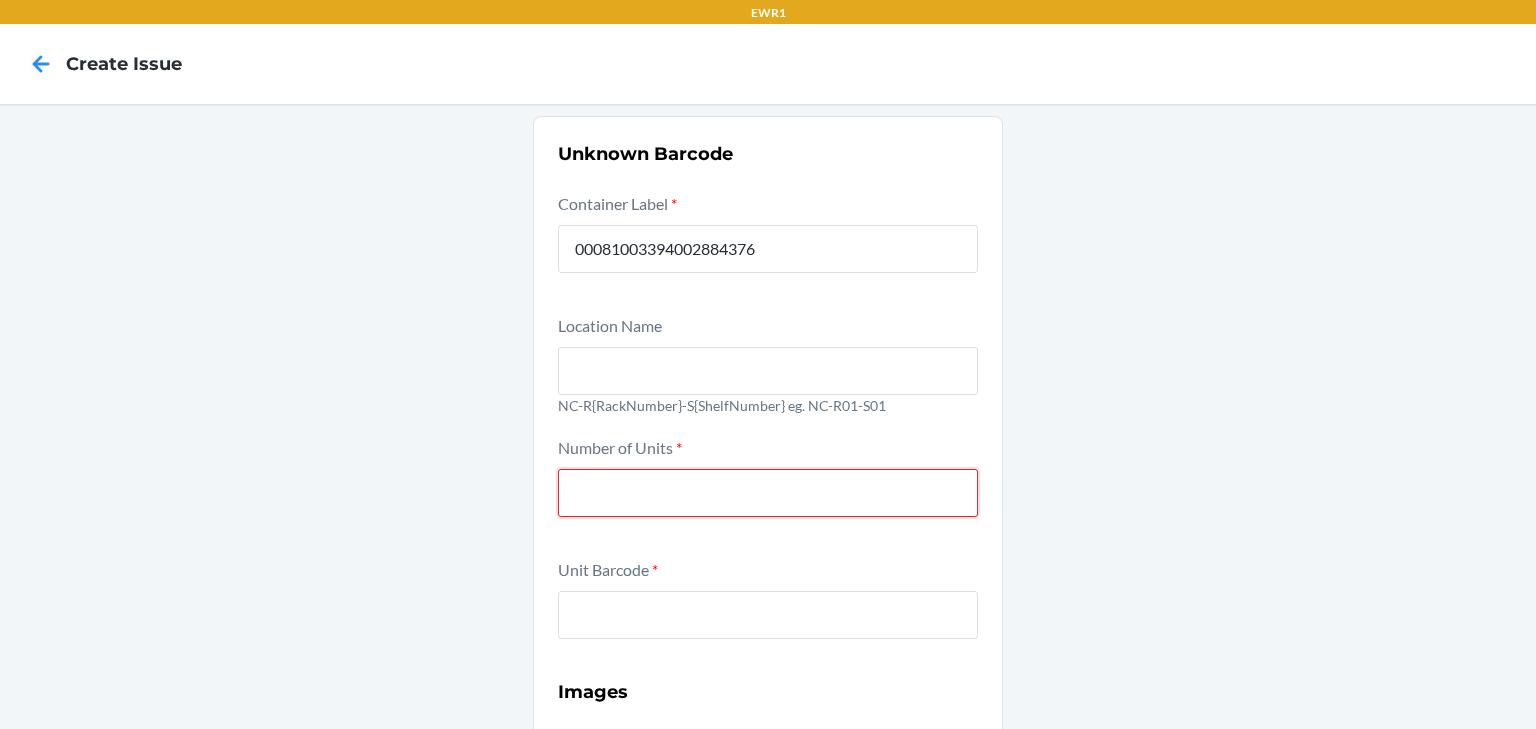 click at bounding box center [768, 493] 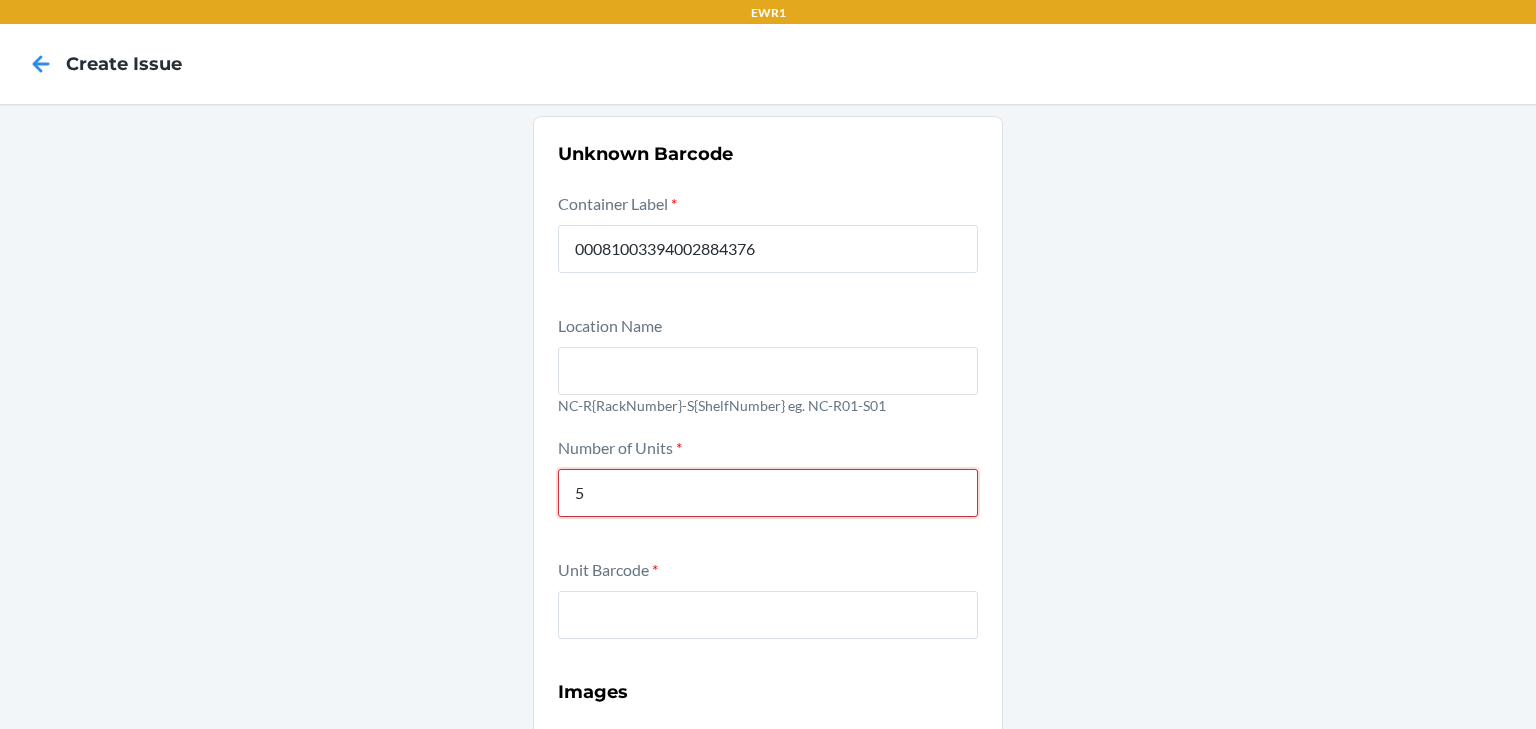 type on "5" 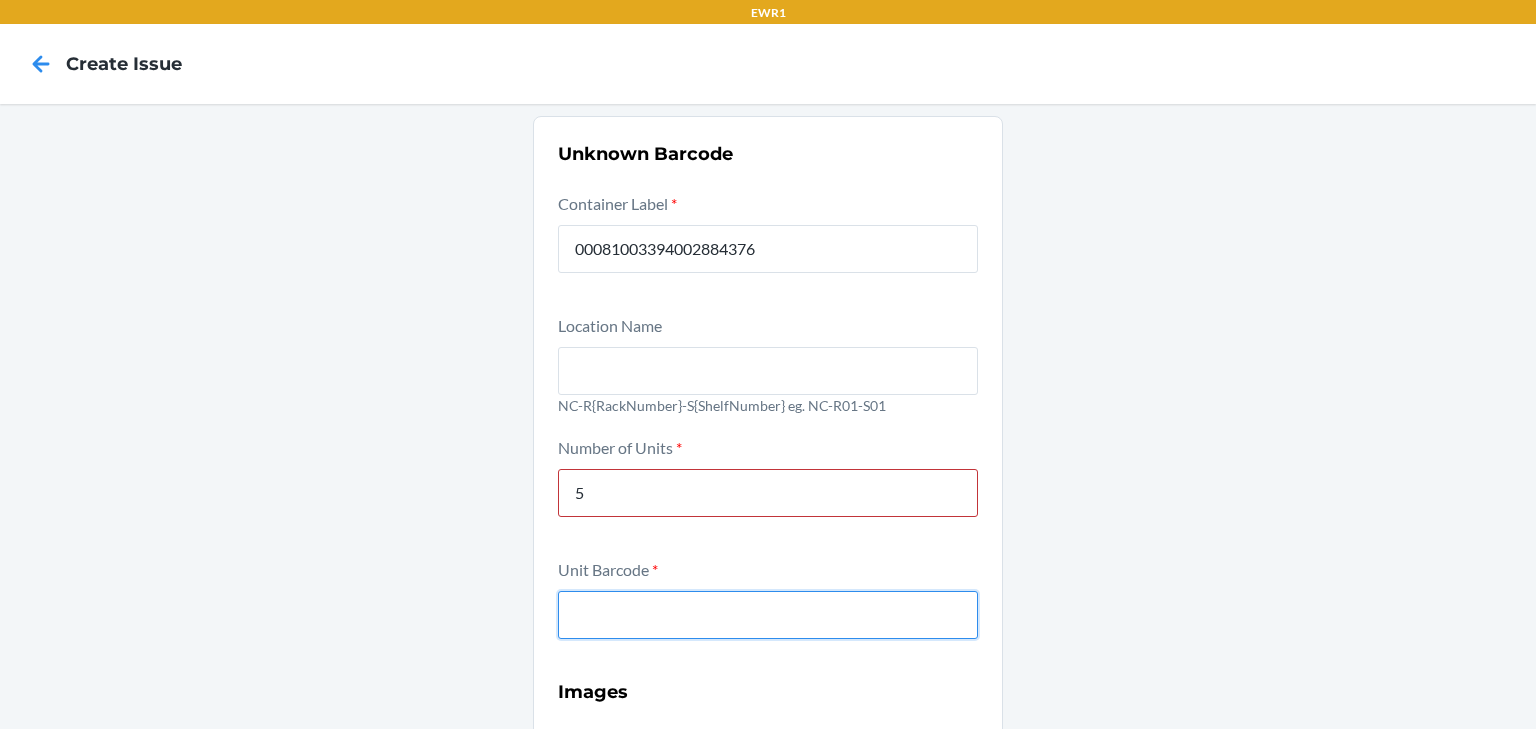 click at bounding box center (768, 615) 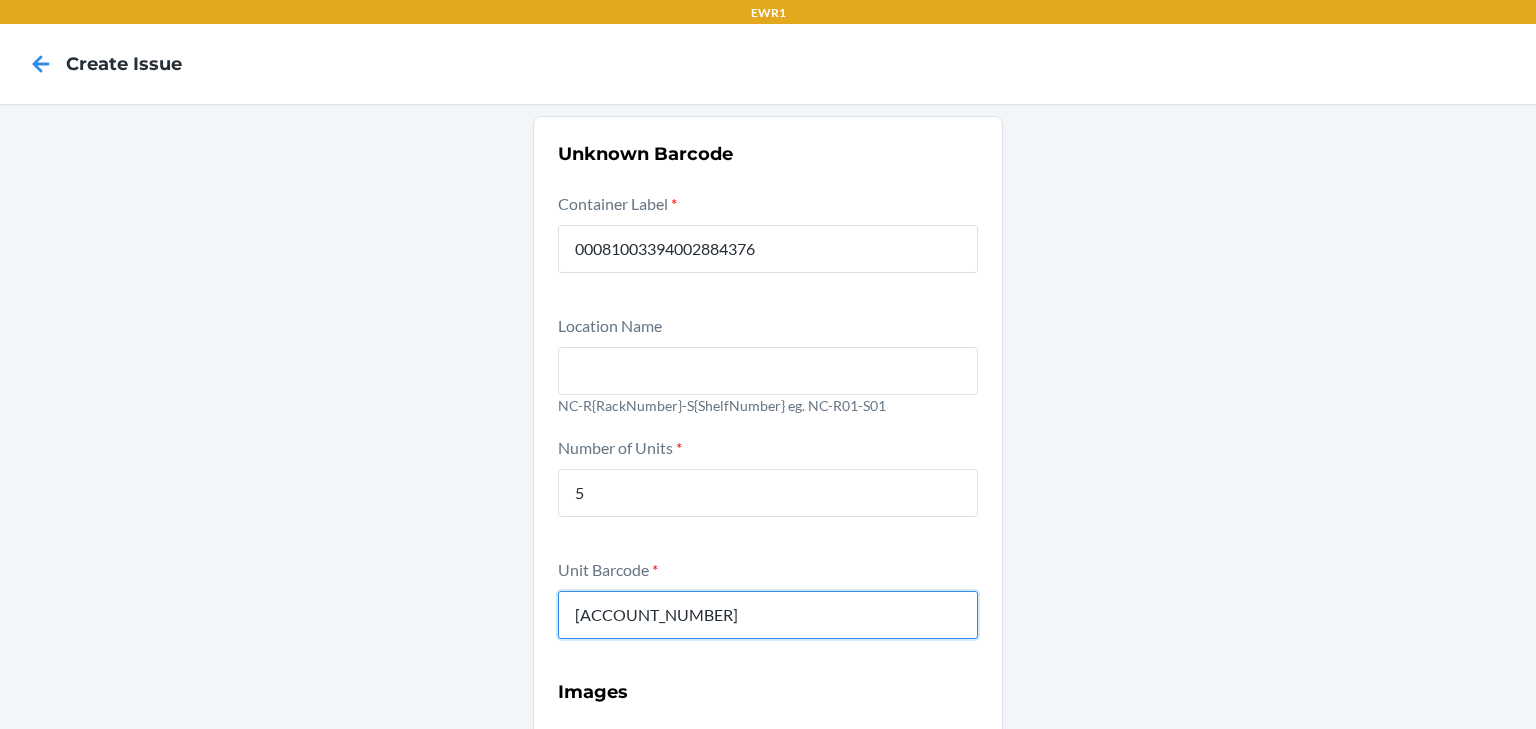 type on "0-00001-51956-3" 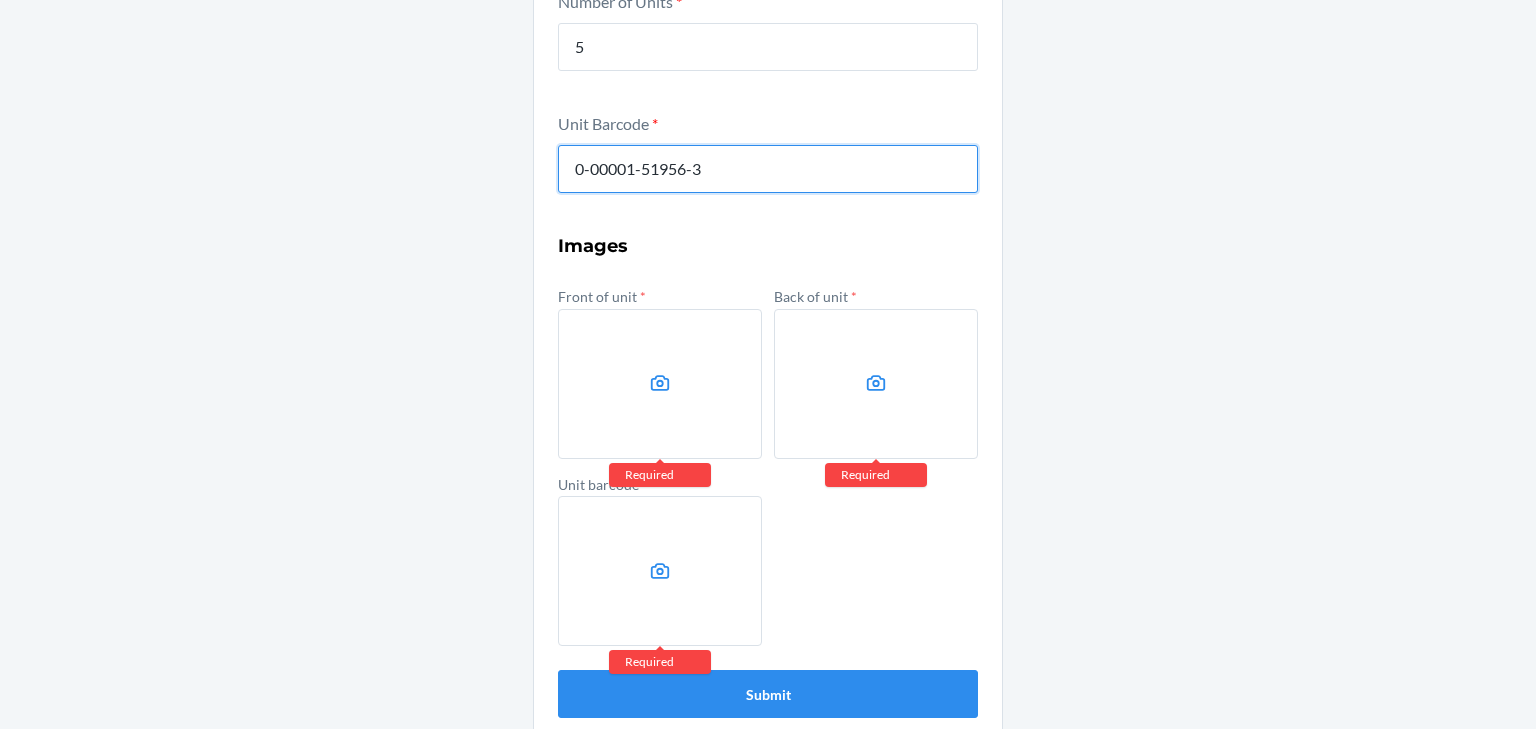 scroll, scrollTop: 472, scrollLeft: 0, axis: vertical 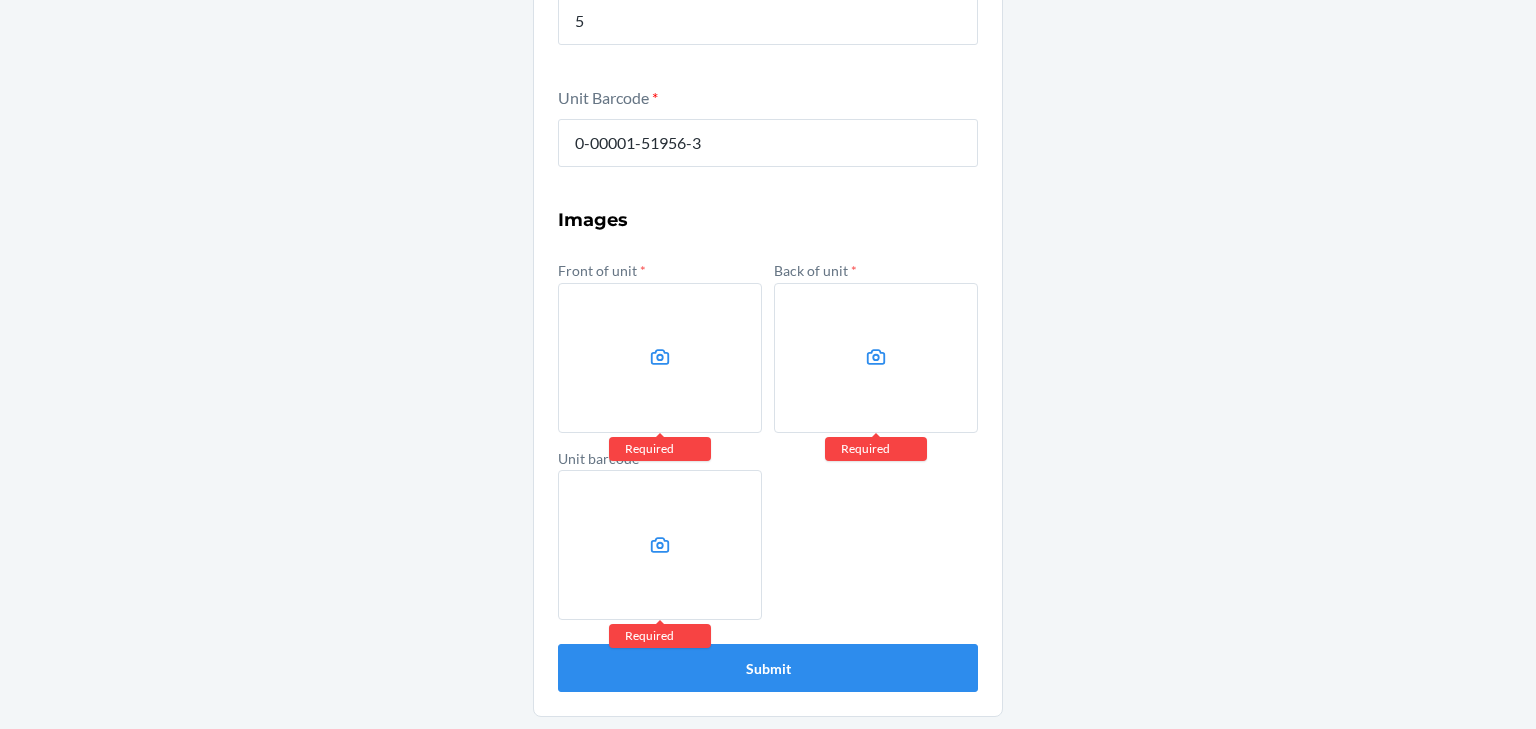 click at bounding box center [660, 358] 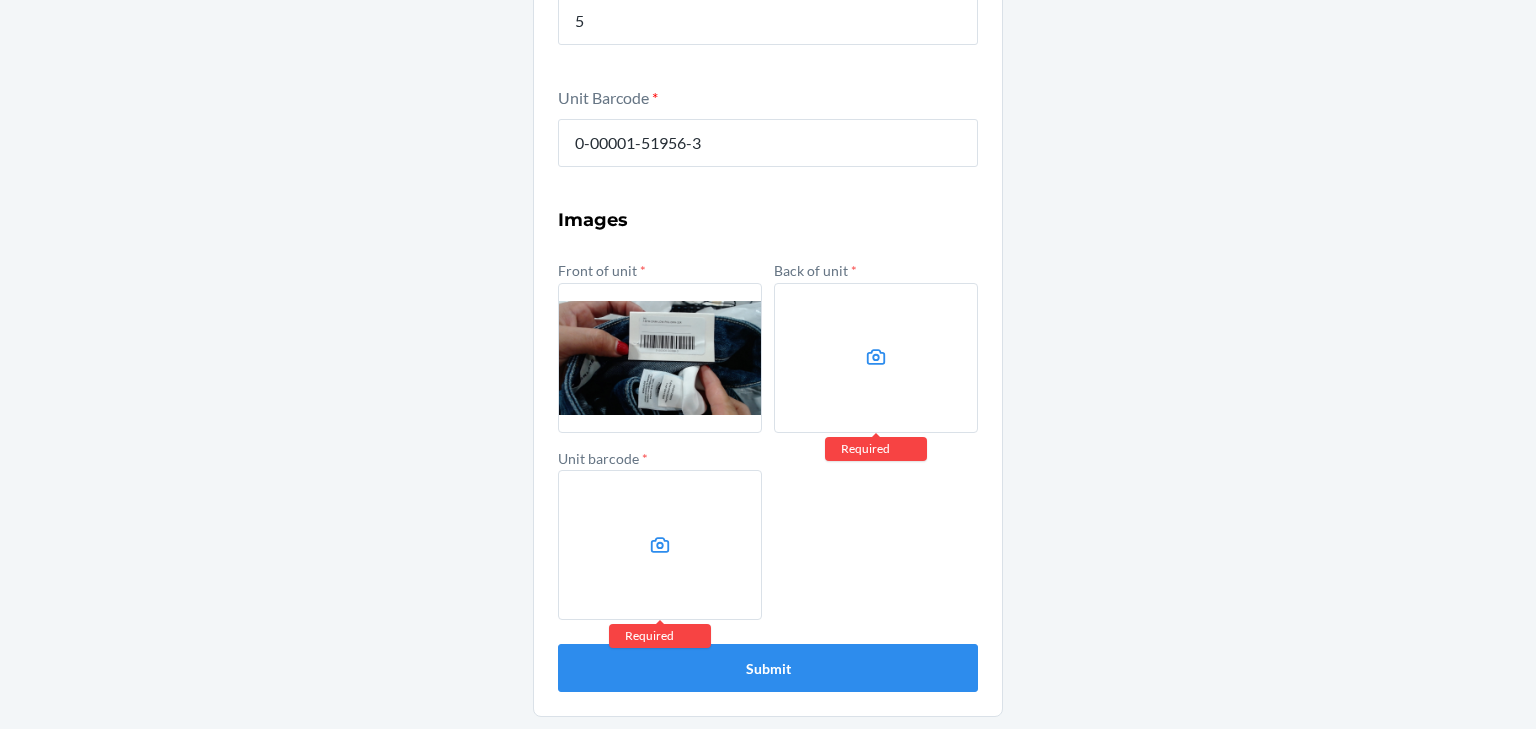 click 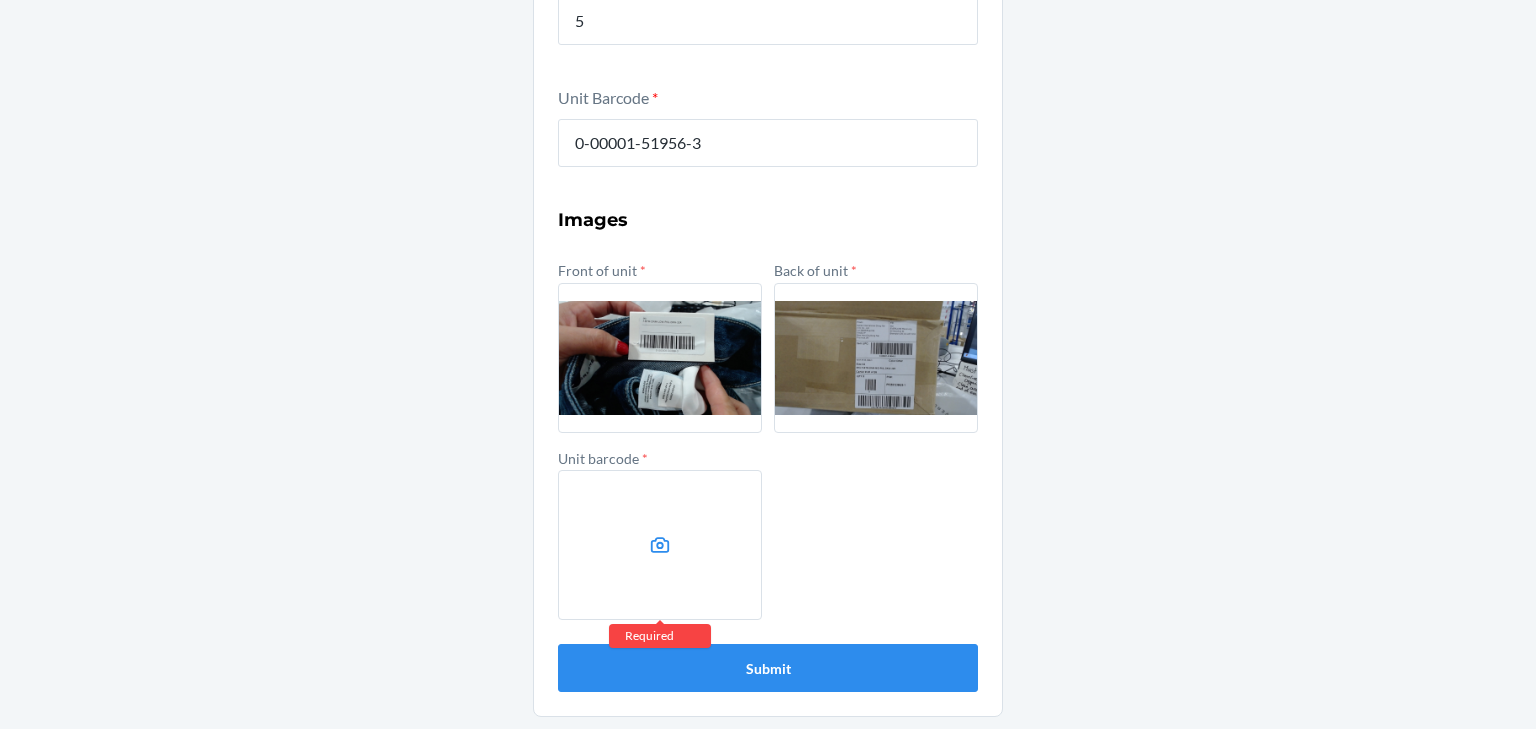 click 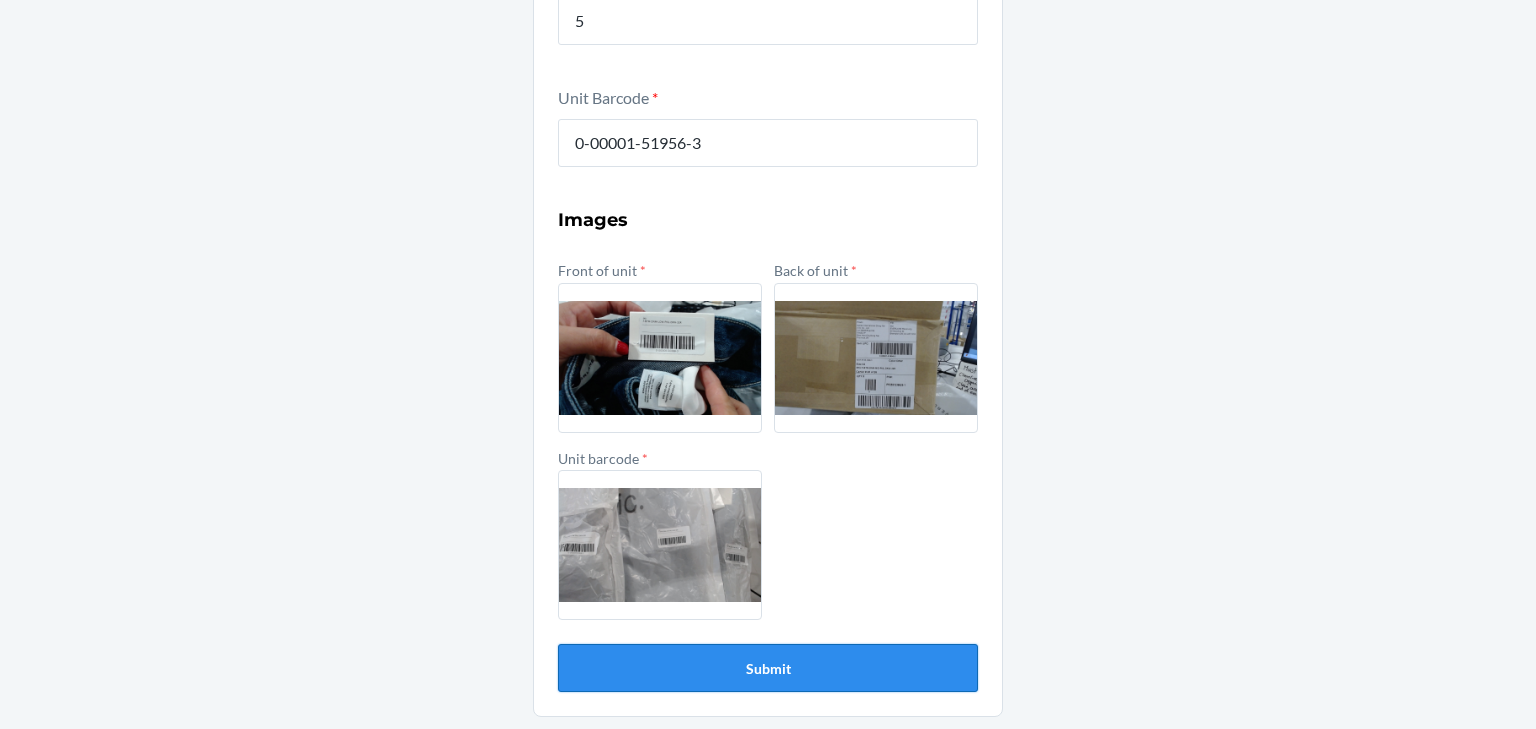 click on "Submit" at bounding box center (768, 668) 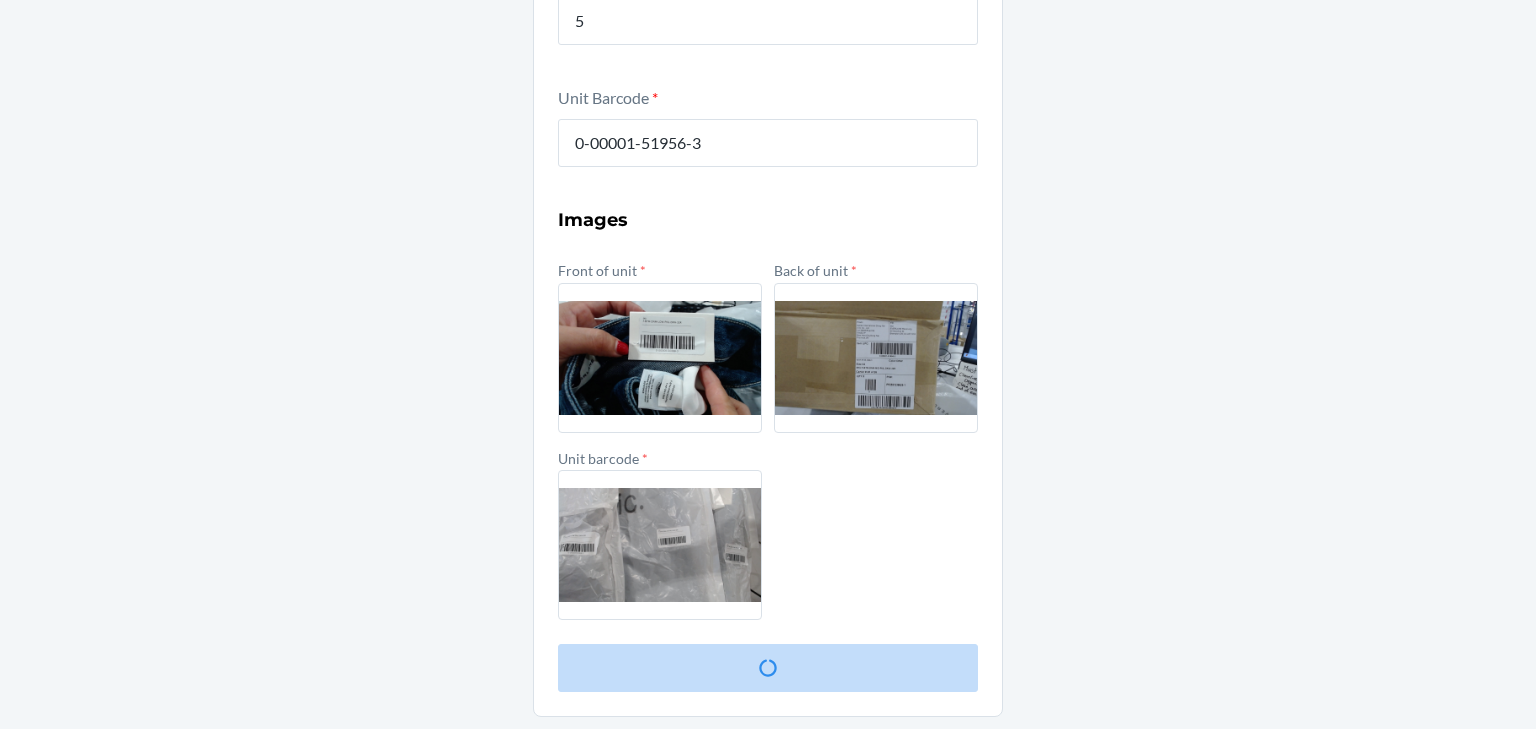 scroll, scrollTop: 0, scrollLeft: 0, axis: both 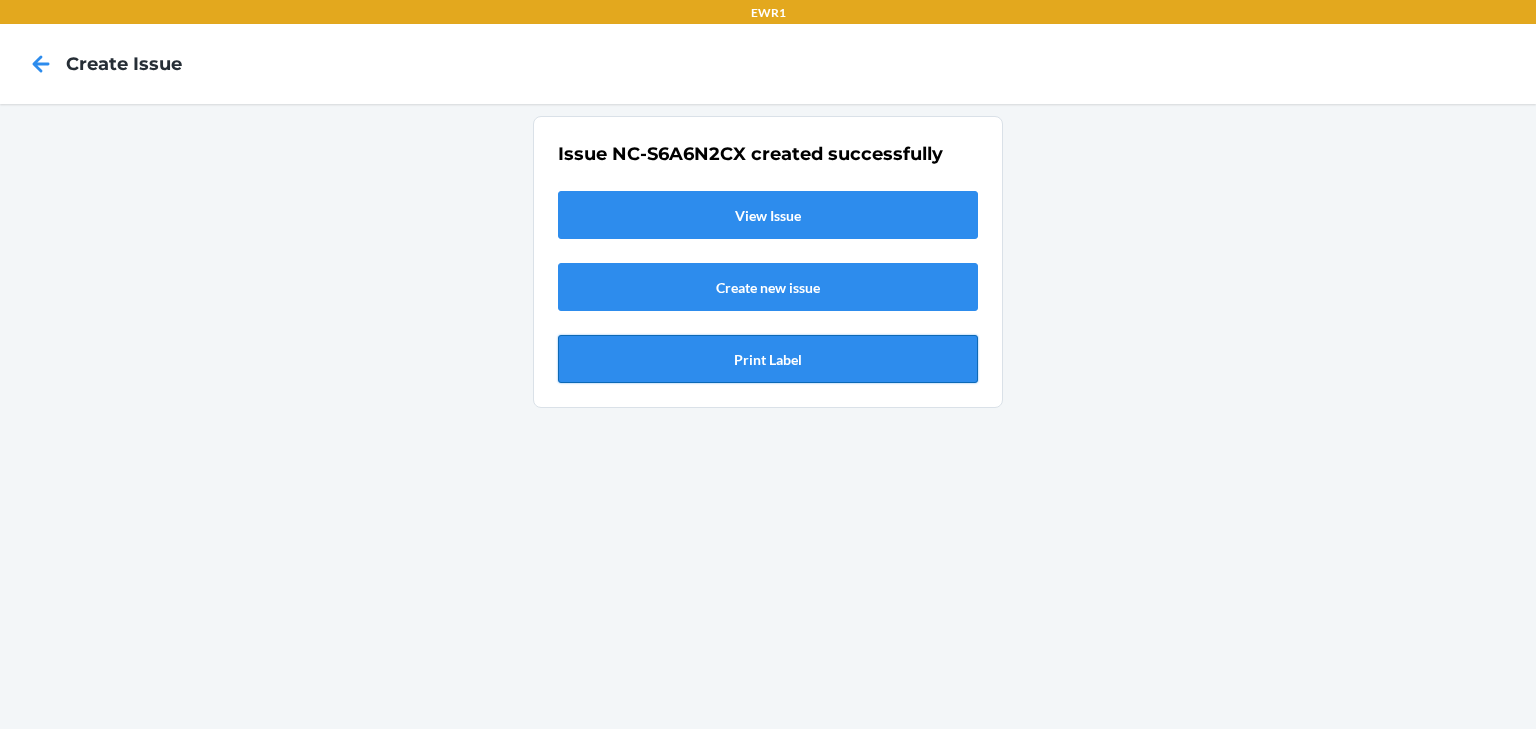 click on "Print Label" at bounding box center [768, 359] 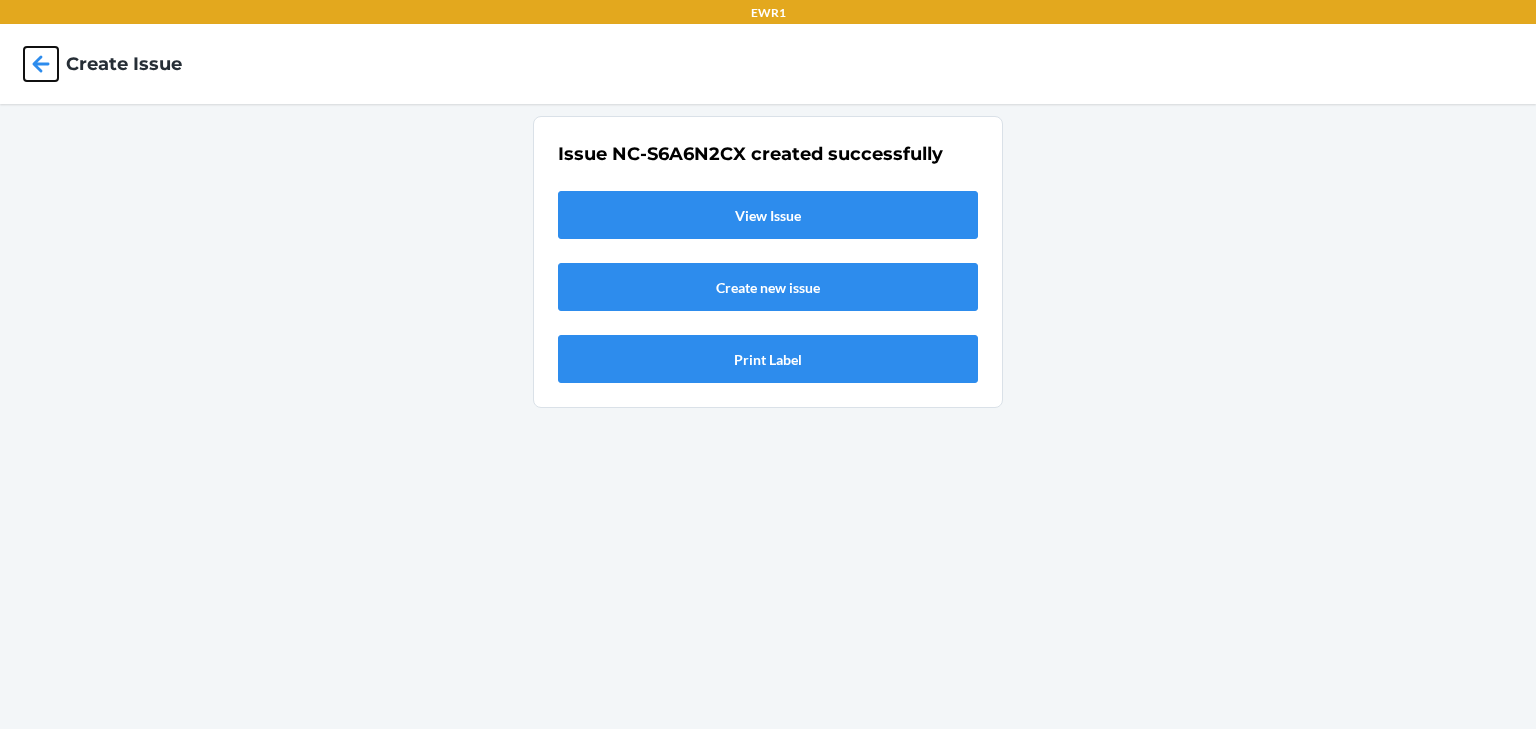 click 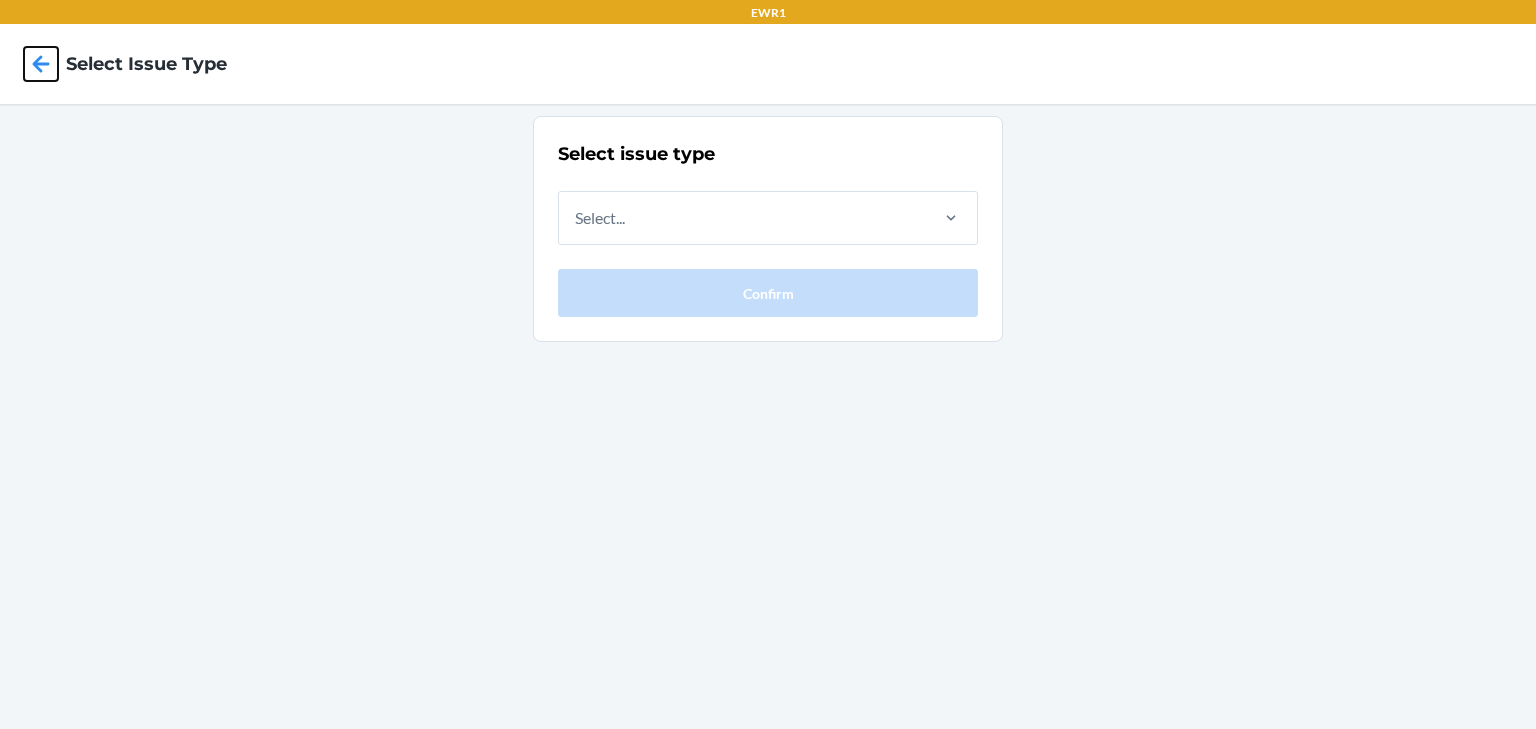 click 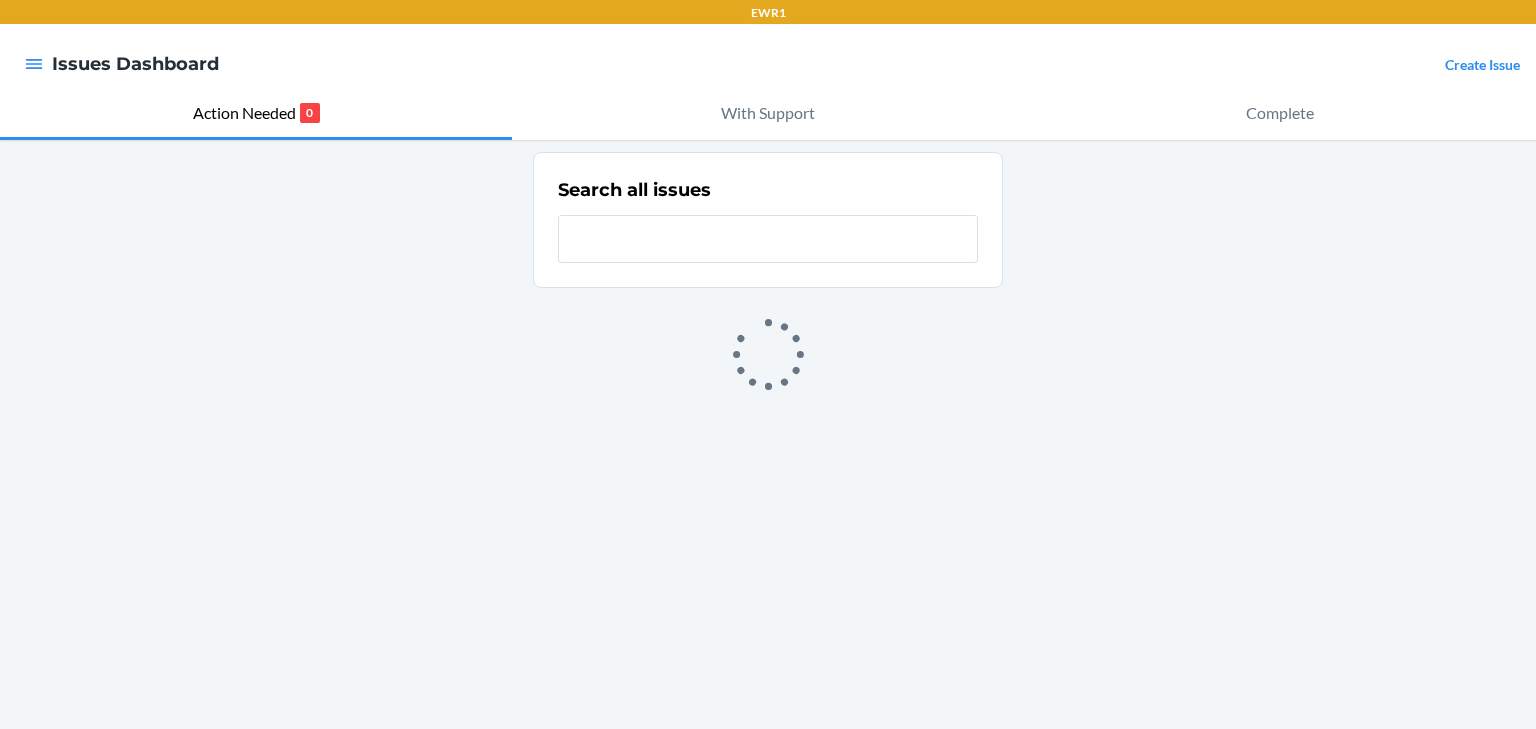click at bounding box center (34, 64) 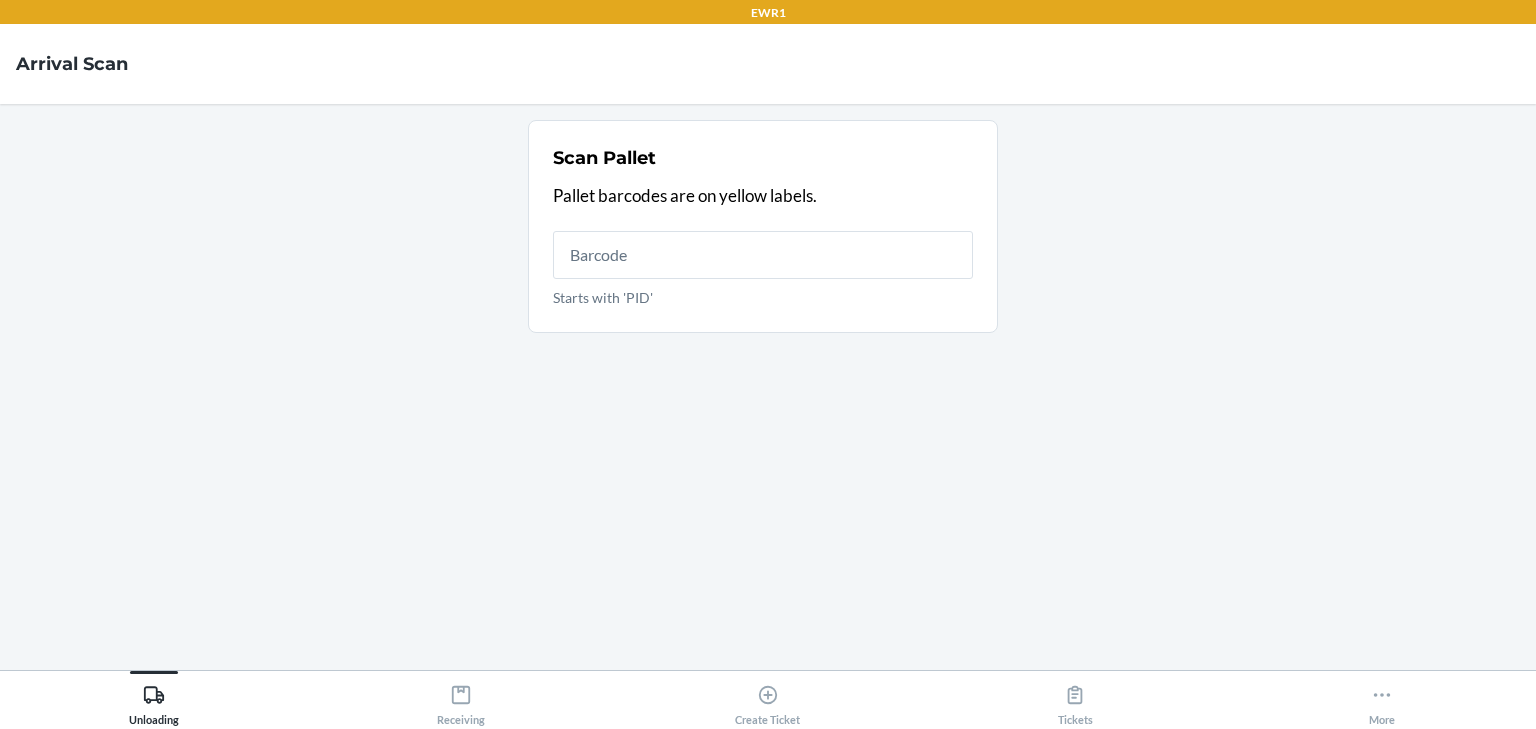 scroll, scrollTop: 0, scrollLeft: 0, axis: both 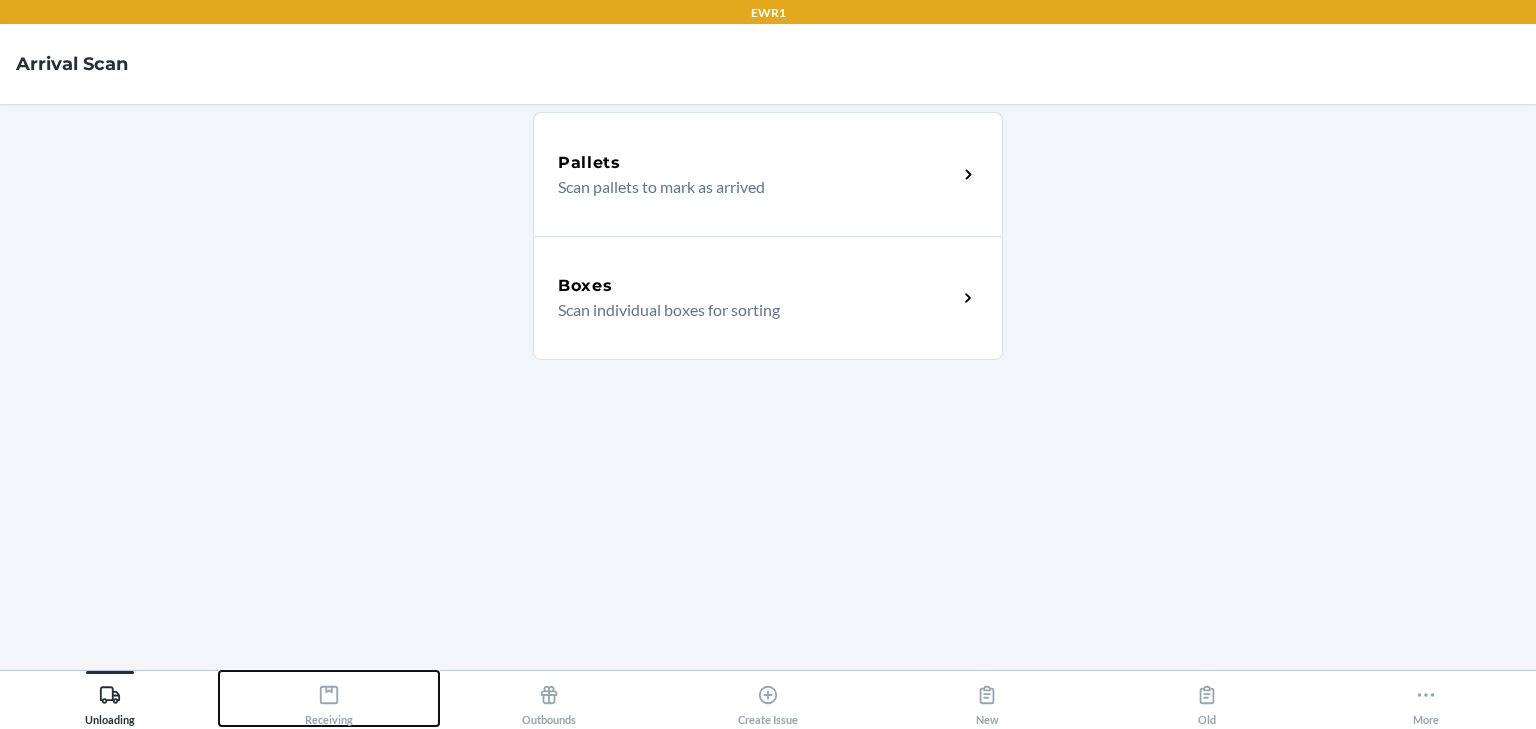 click on "Receiving" at bounding box center (329, 701) 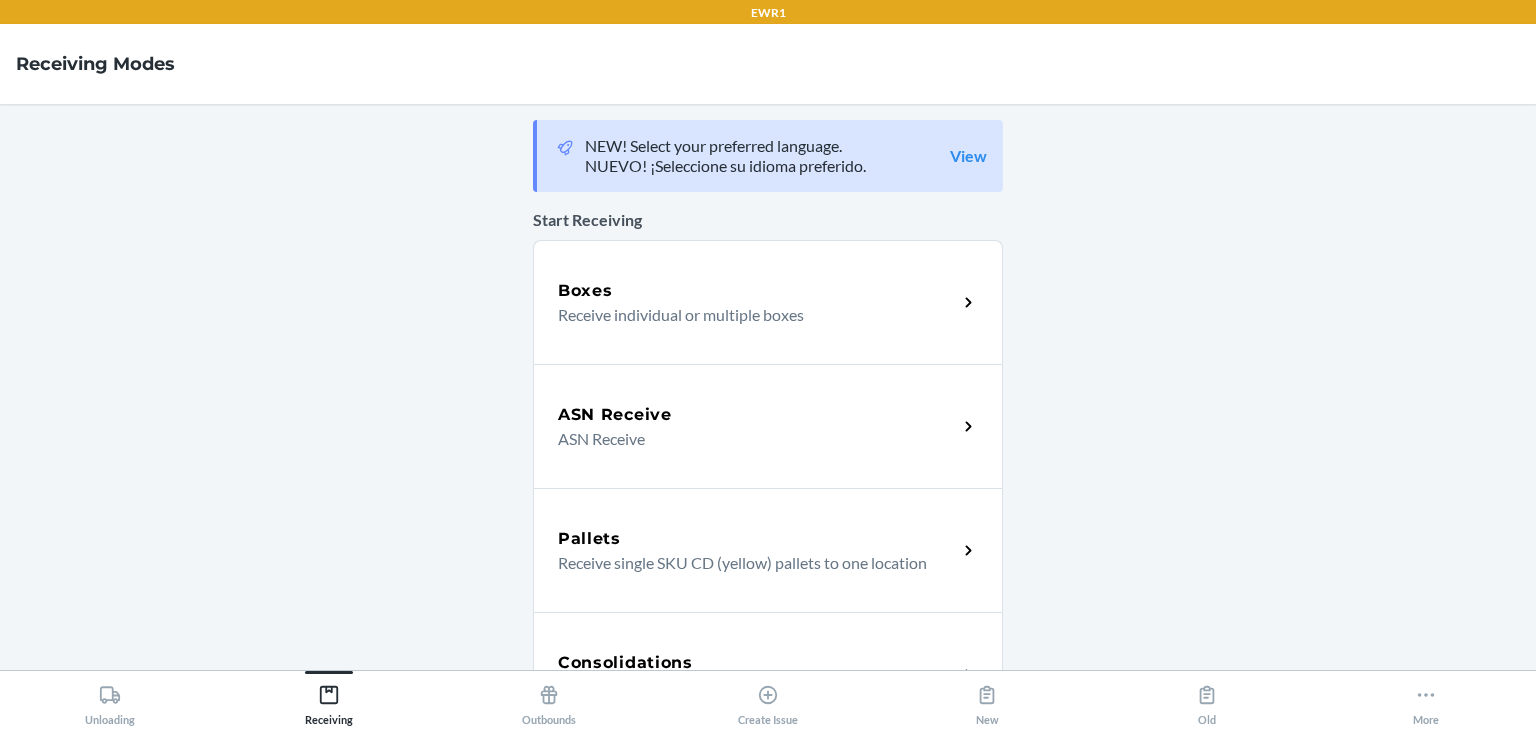 click on "Boxes Receive individual or multiple boxes" at bounding box center (768, 302) 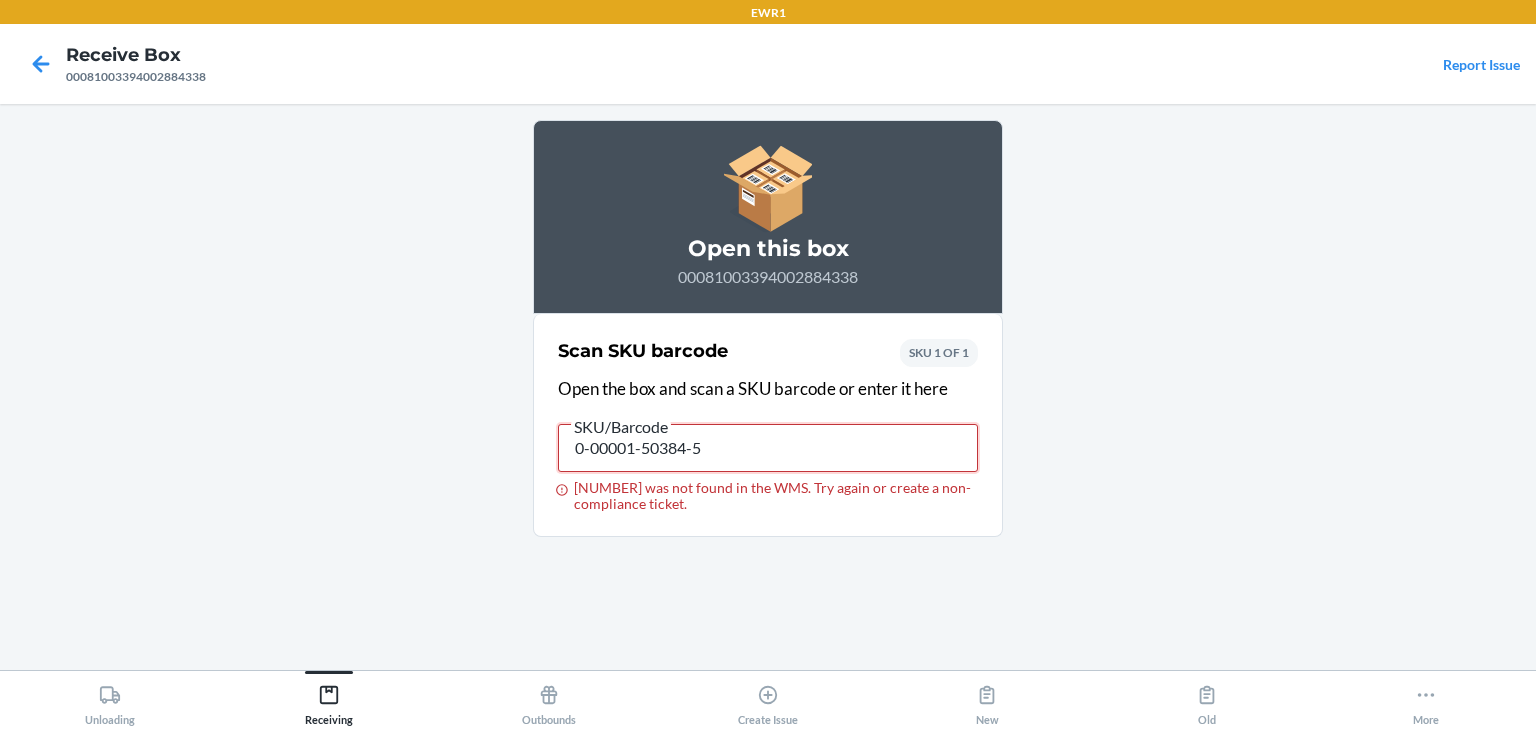 click on "0-00001-50384-5" at bounding box center (768, 448) 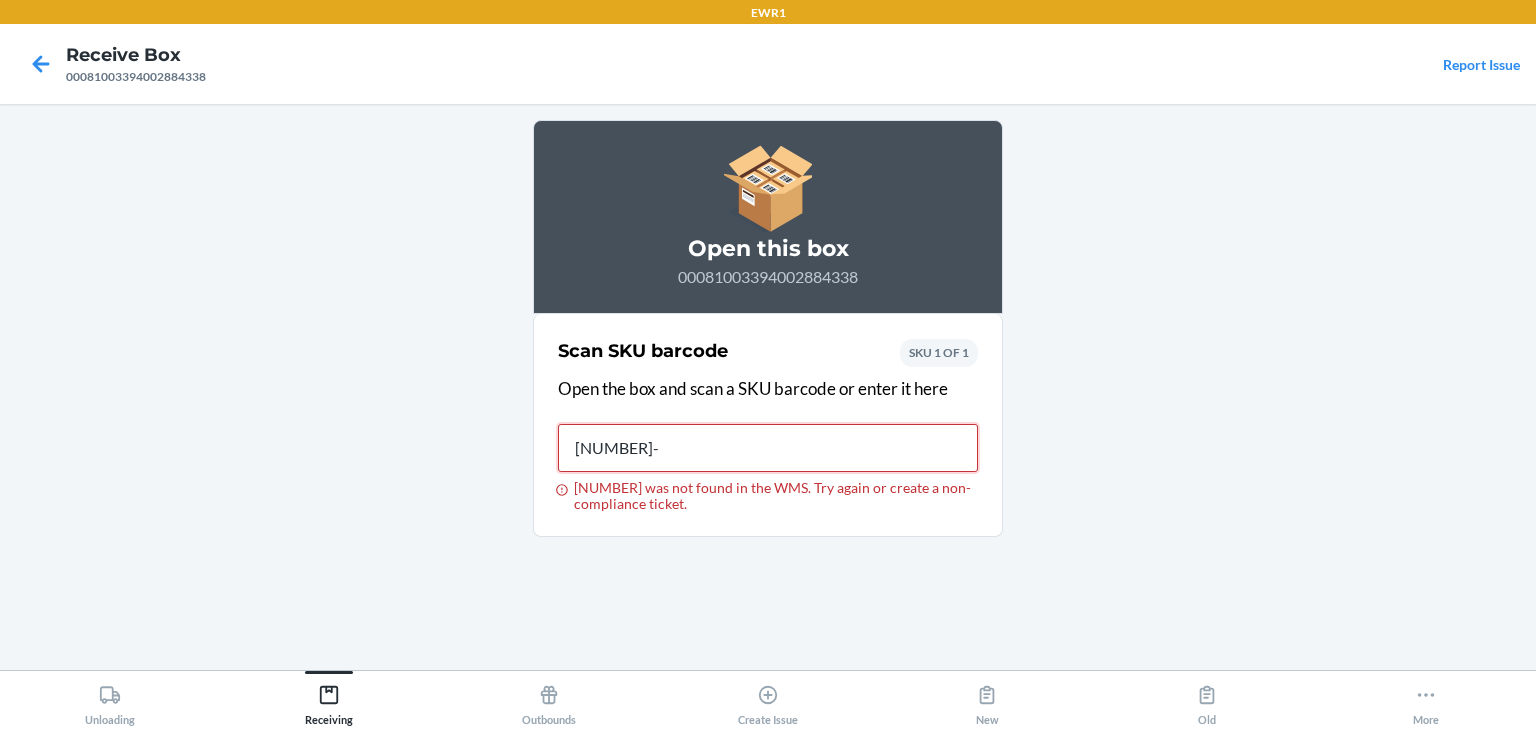 type on "0-00001-51952-5" 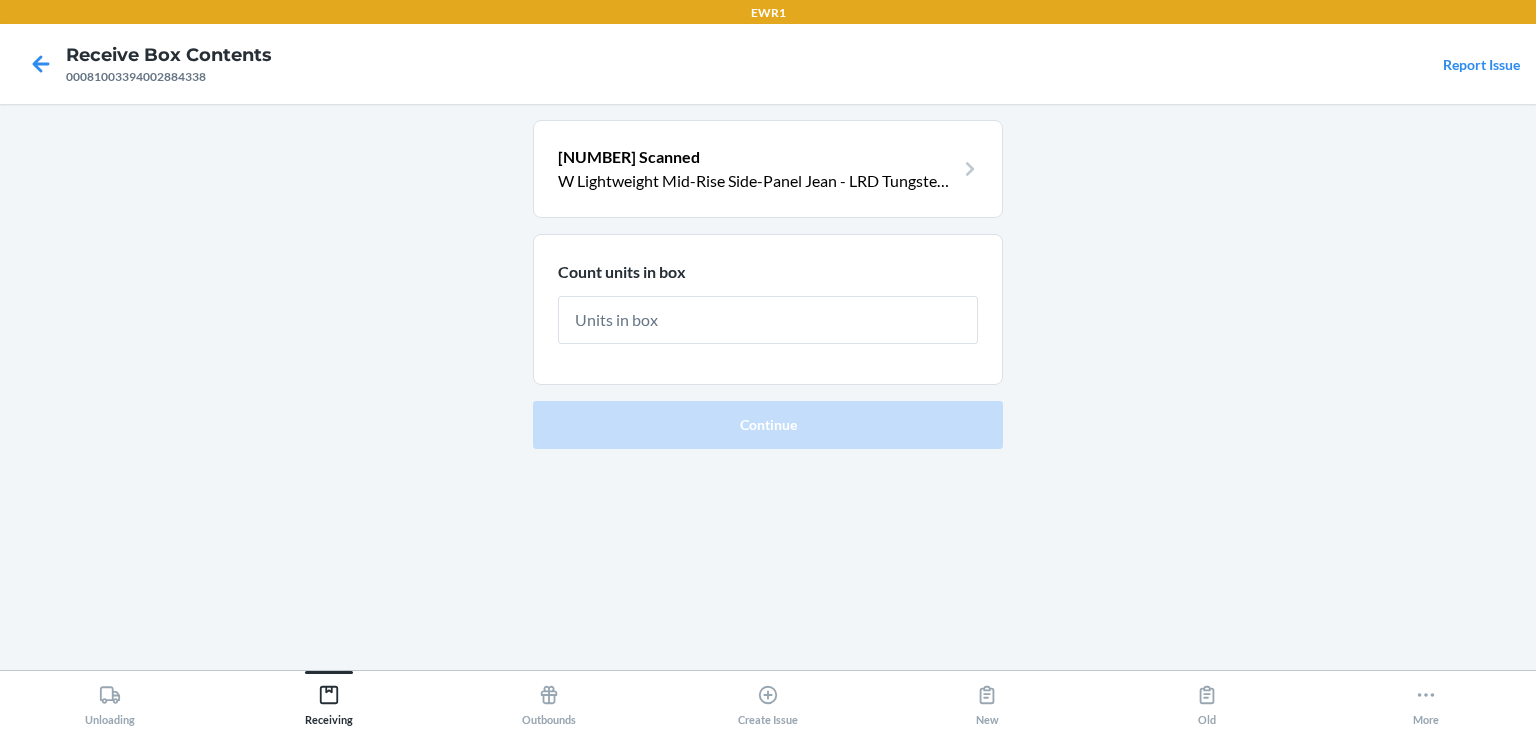 click on "0-00001-51952-5 Scanned" at bounding box center (756, 157) 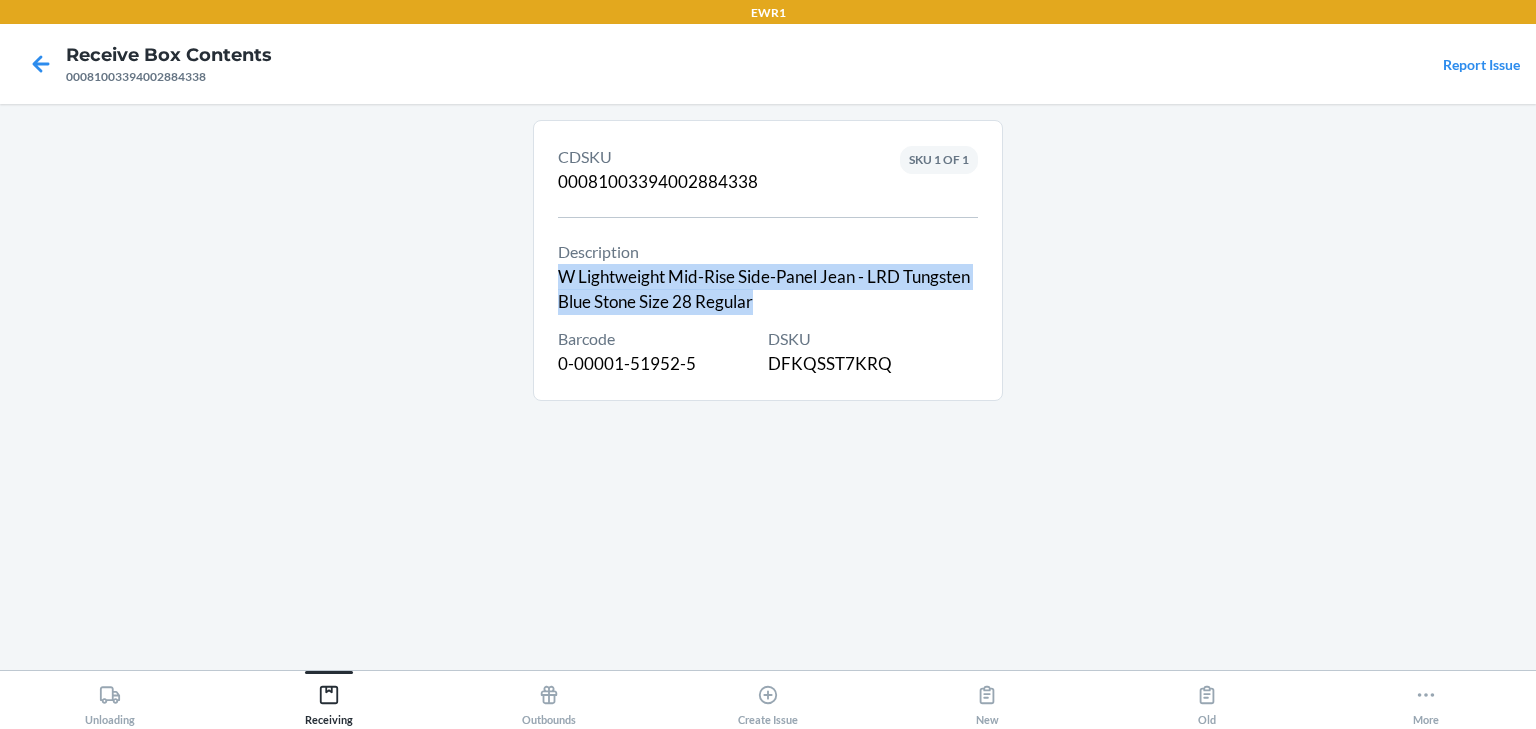 drag, startPoint x: 559, startPoint y: 270, endPoint x: 971, endPoint y: 303, distance: 413.3195 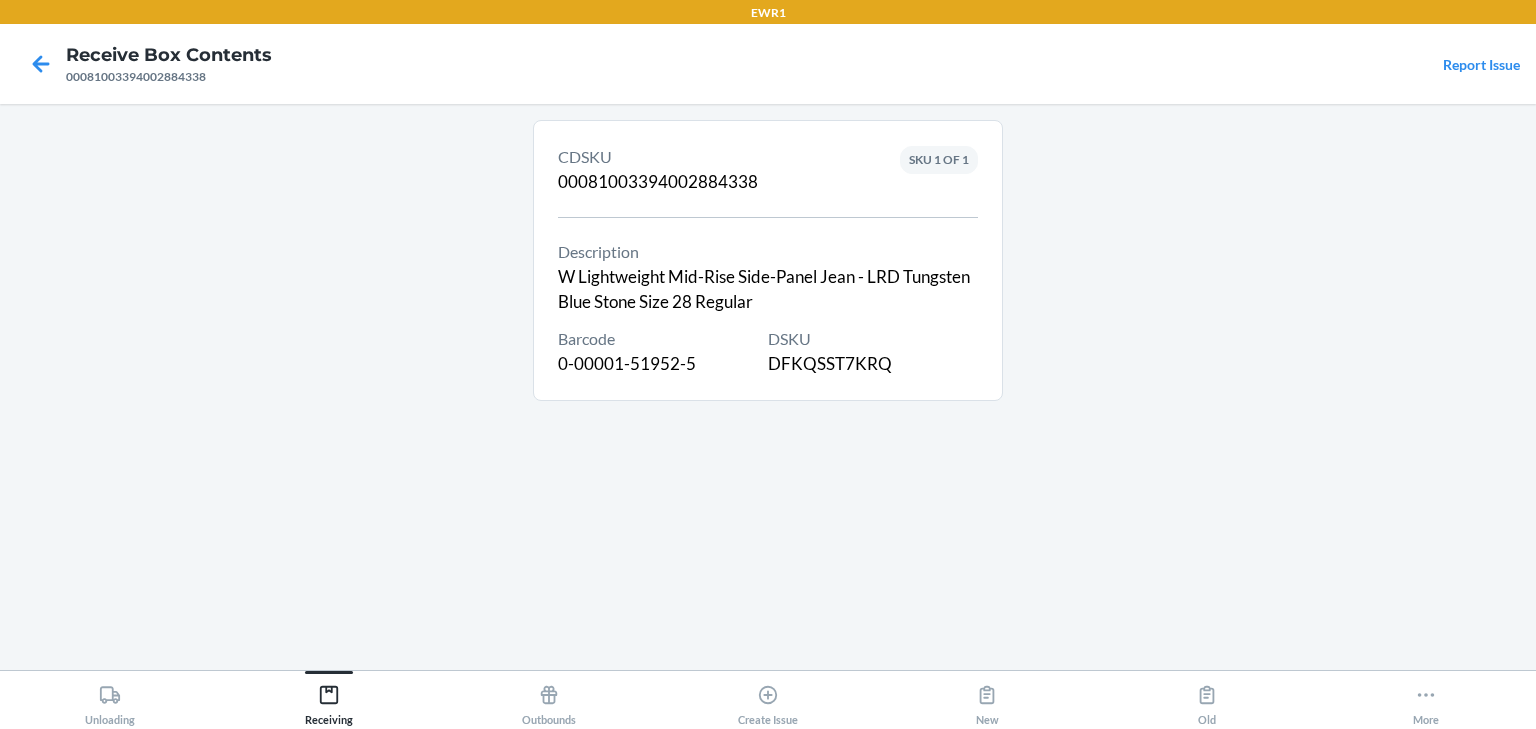 drag, startPoint x: 234, startPoint y: 253, endPoint x: 179, endPoint y: 140, distance: 125.67418 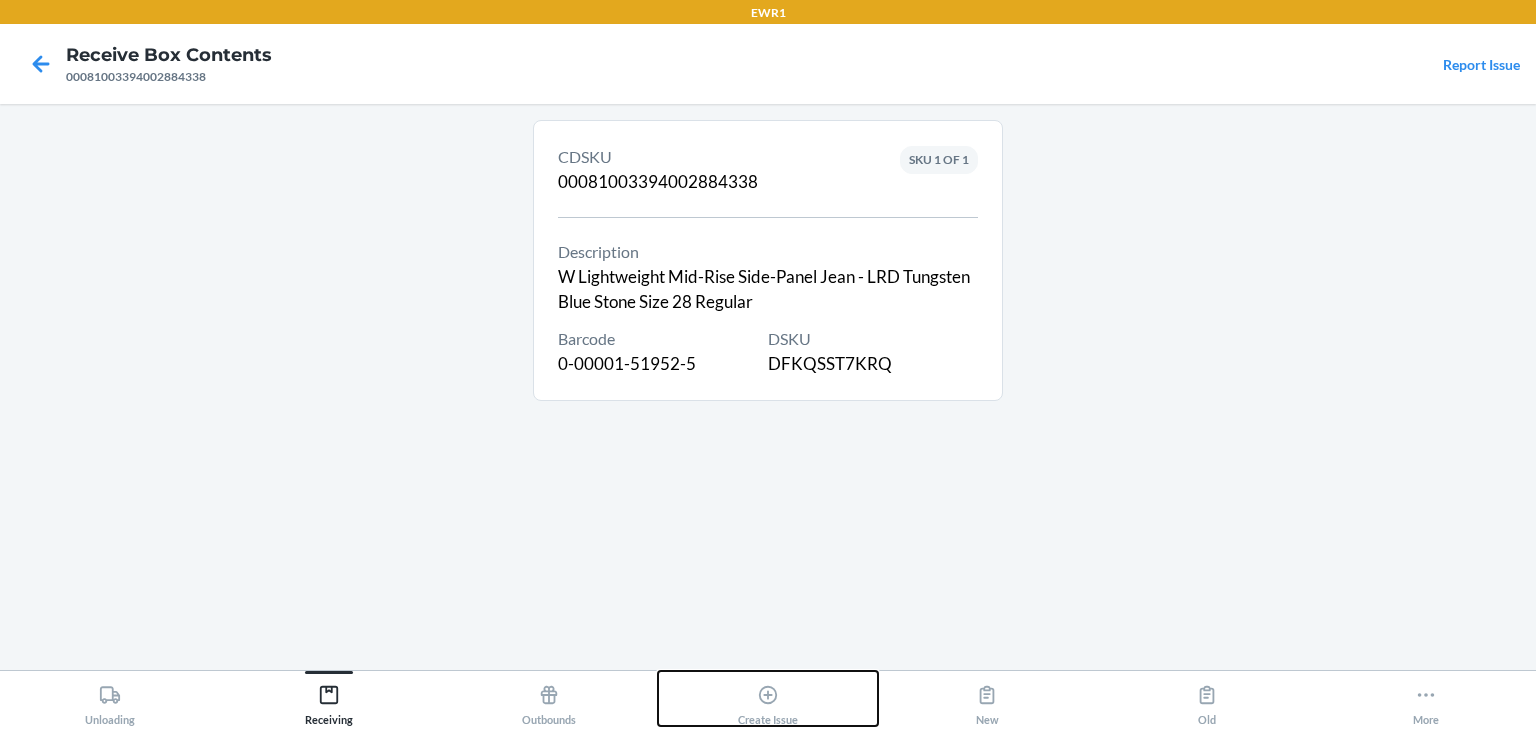 click on "Create Issue" at bounding box center [768, 701] 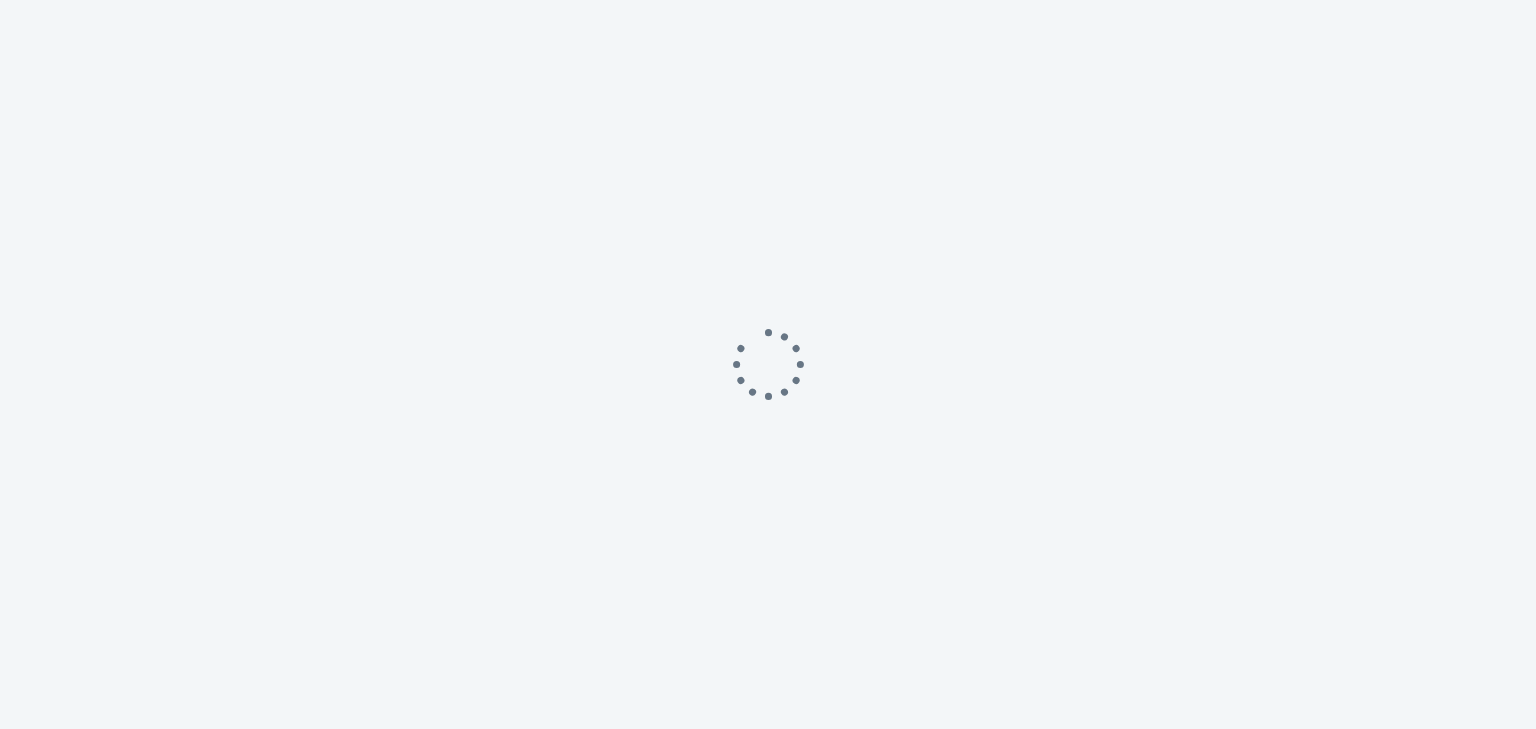 scroll, scrollTop: 0, scrollLeft: 0, axis: both 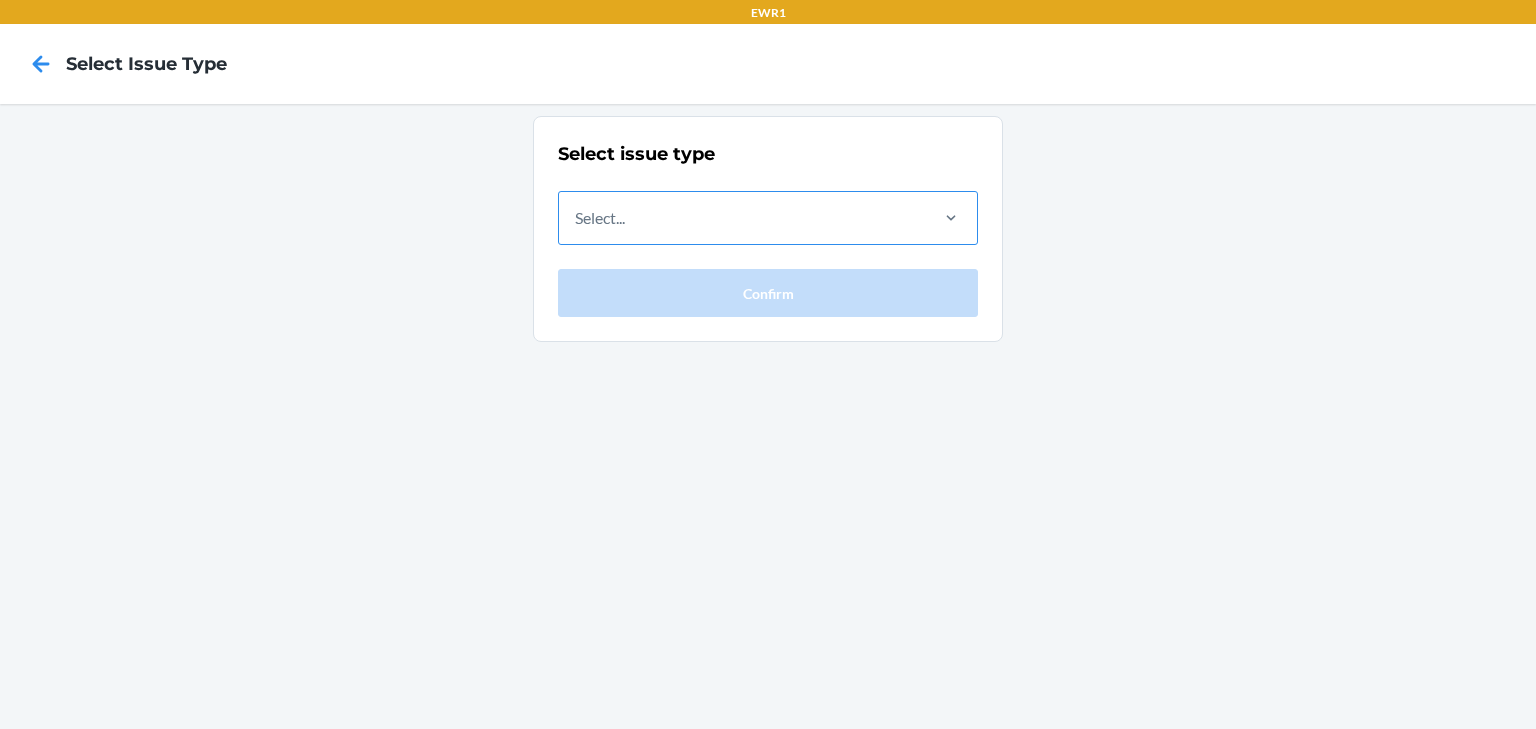 drag, startPoint x: 773, startPoint y: 262, endPoint x: 760, endPoint y: 213, distance: 50.695168 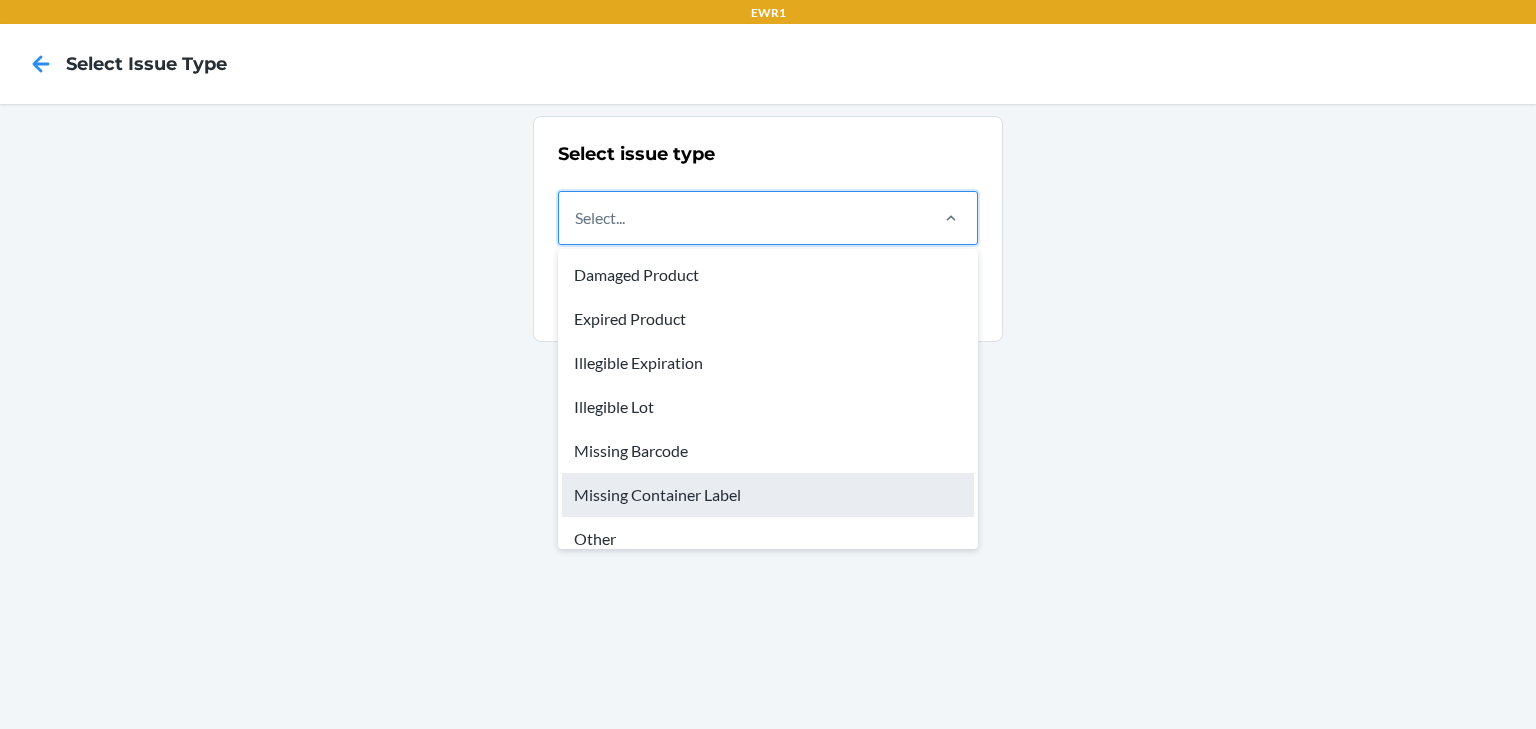 scroll, scrollTop: 60, scrollLeft: 0, axis: vertical 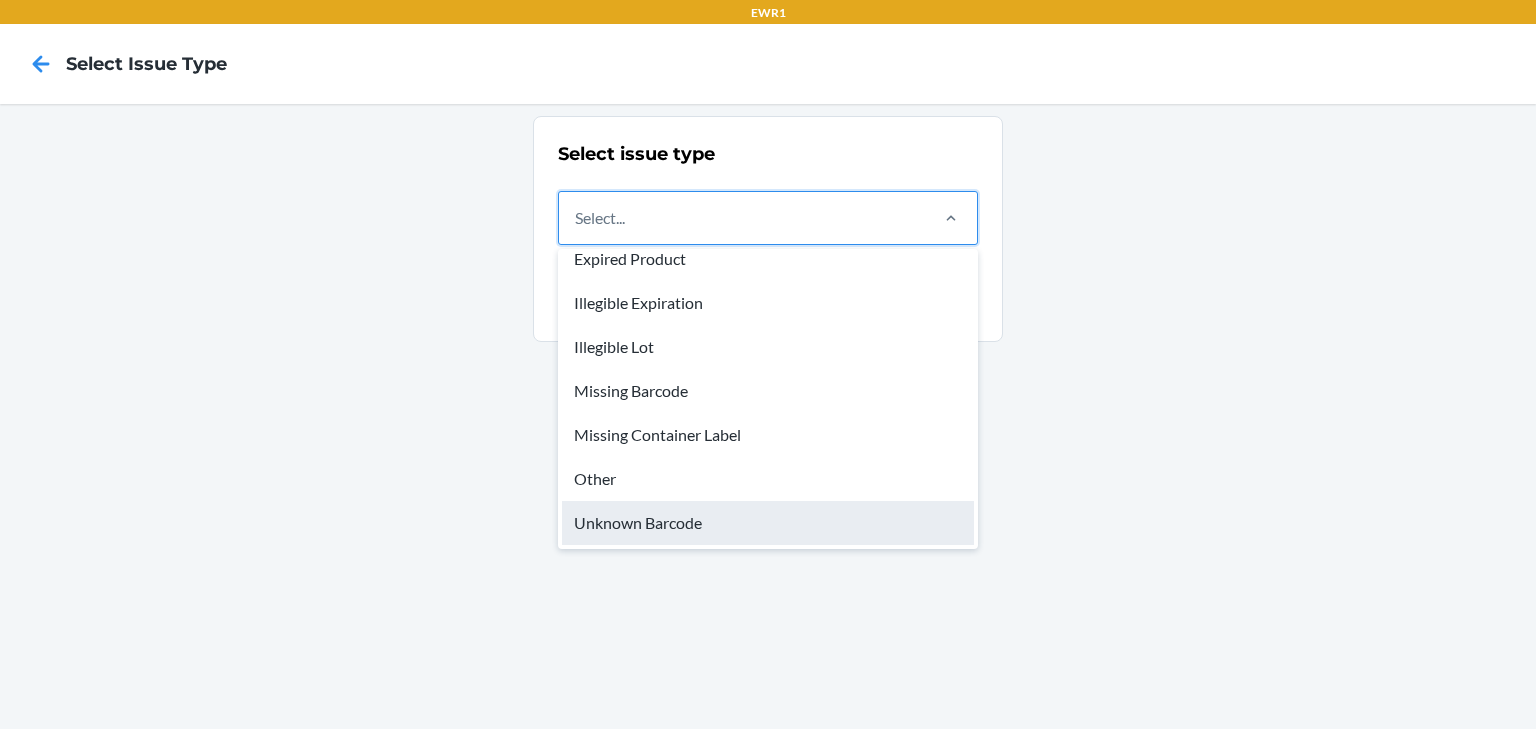 click on "Unknown Barcode" at bounding box center [768, 523] 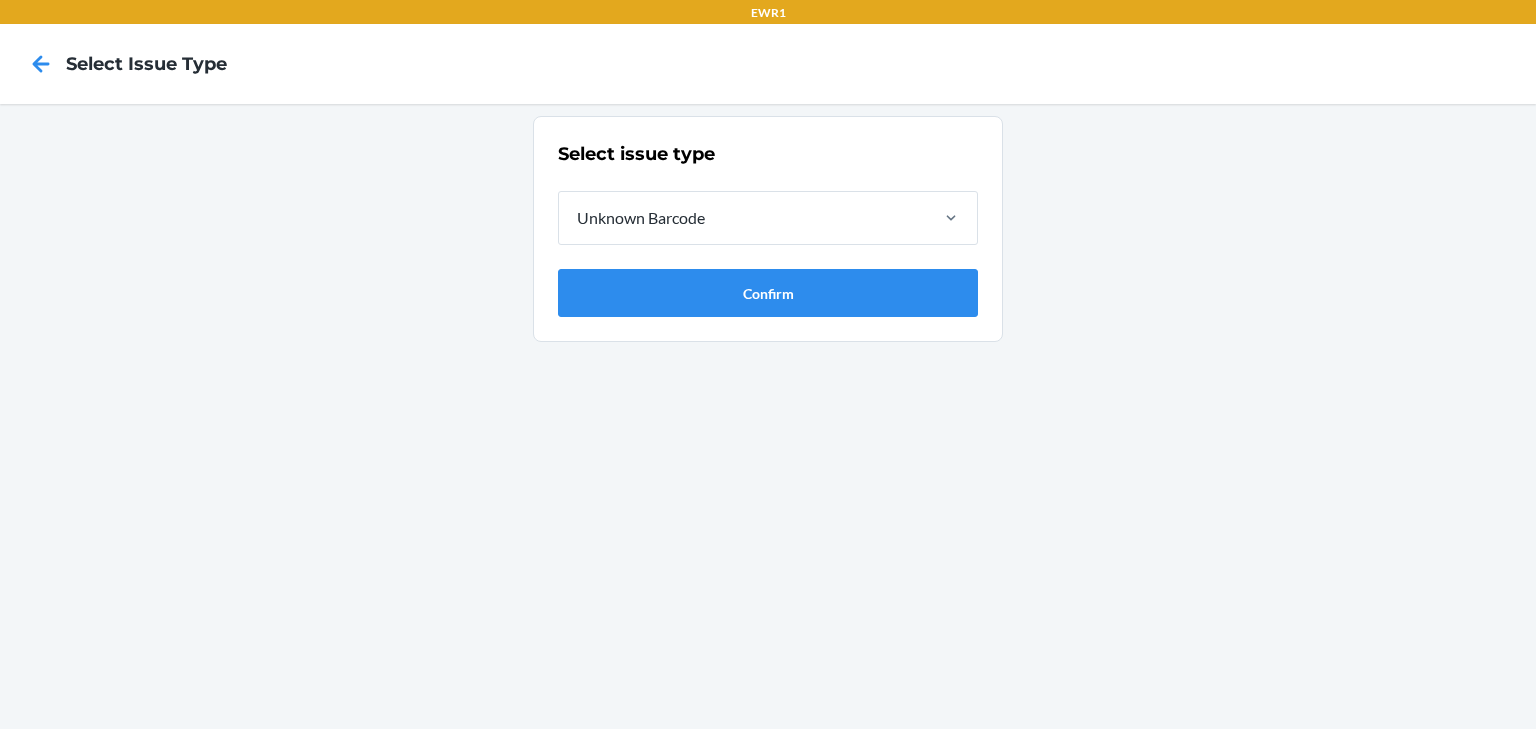 click on "Select issue type Unknown Barcode Confirm" at bounding box center [768, 229] 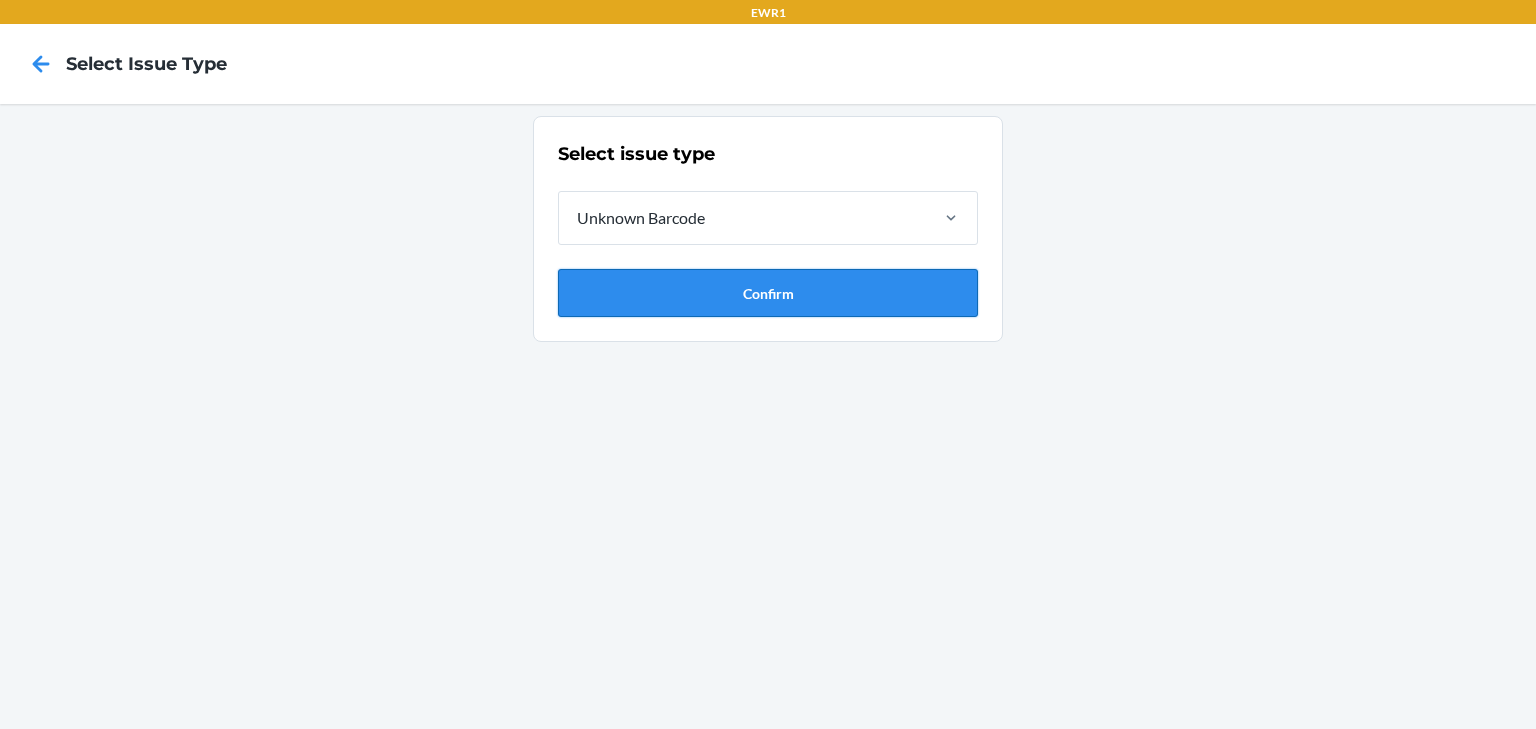 drag, startPoint x: 694, startPoint y: 316, endPoint x: 691, endPoint y: 289, distance: 27.166155 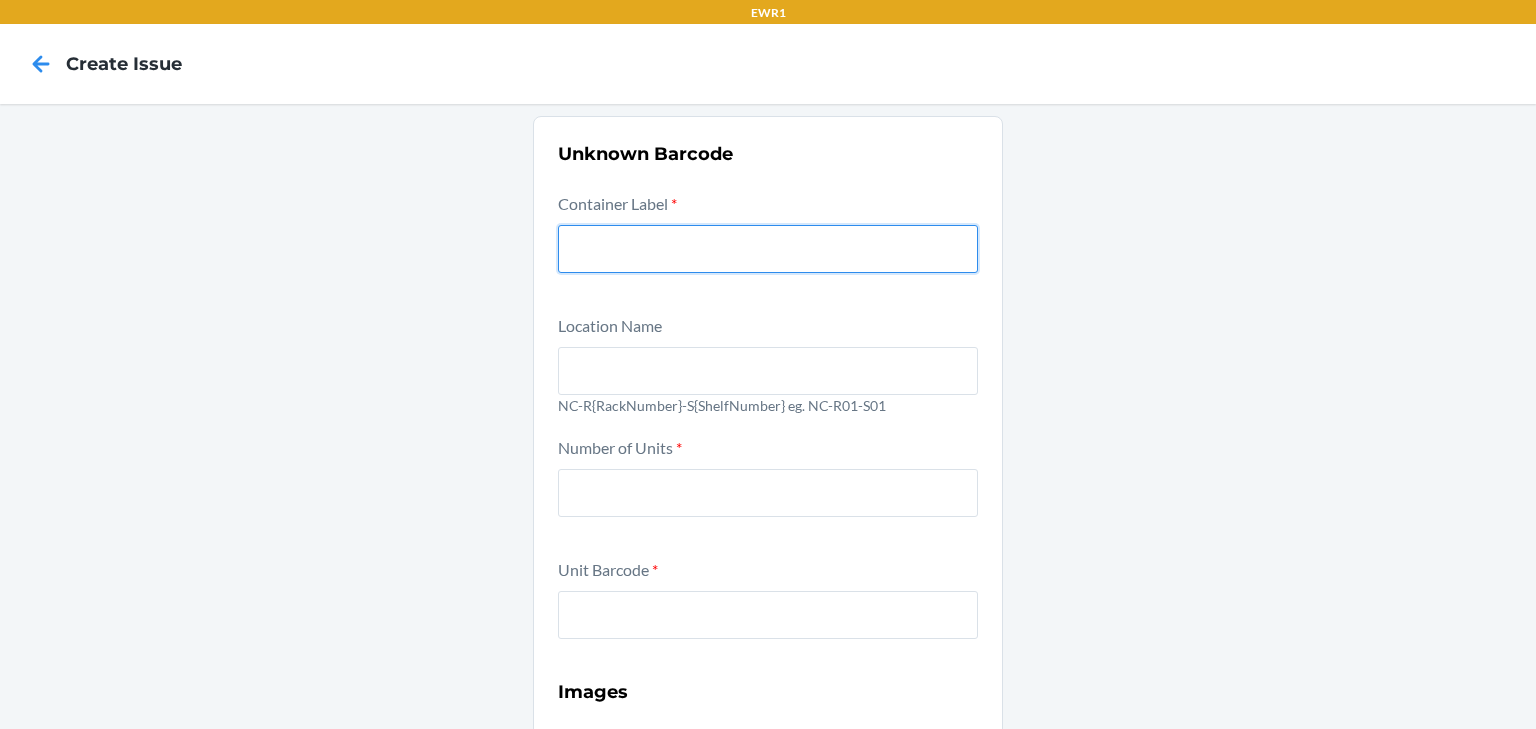 click at bounding box center [768, 249] 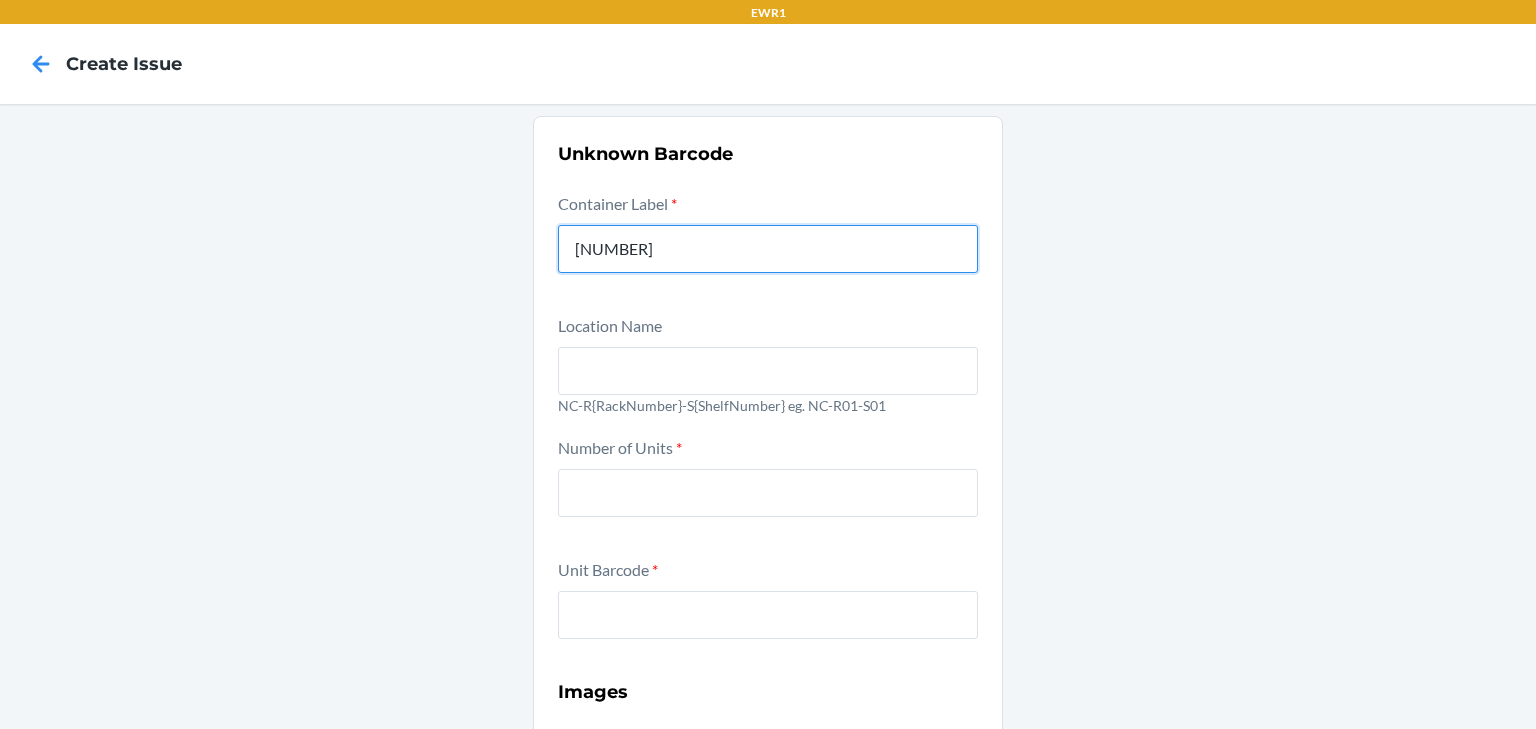 type on "00081003394002884338" 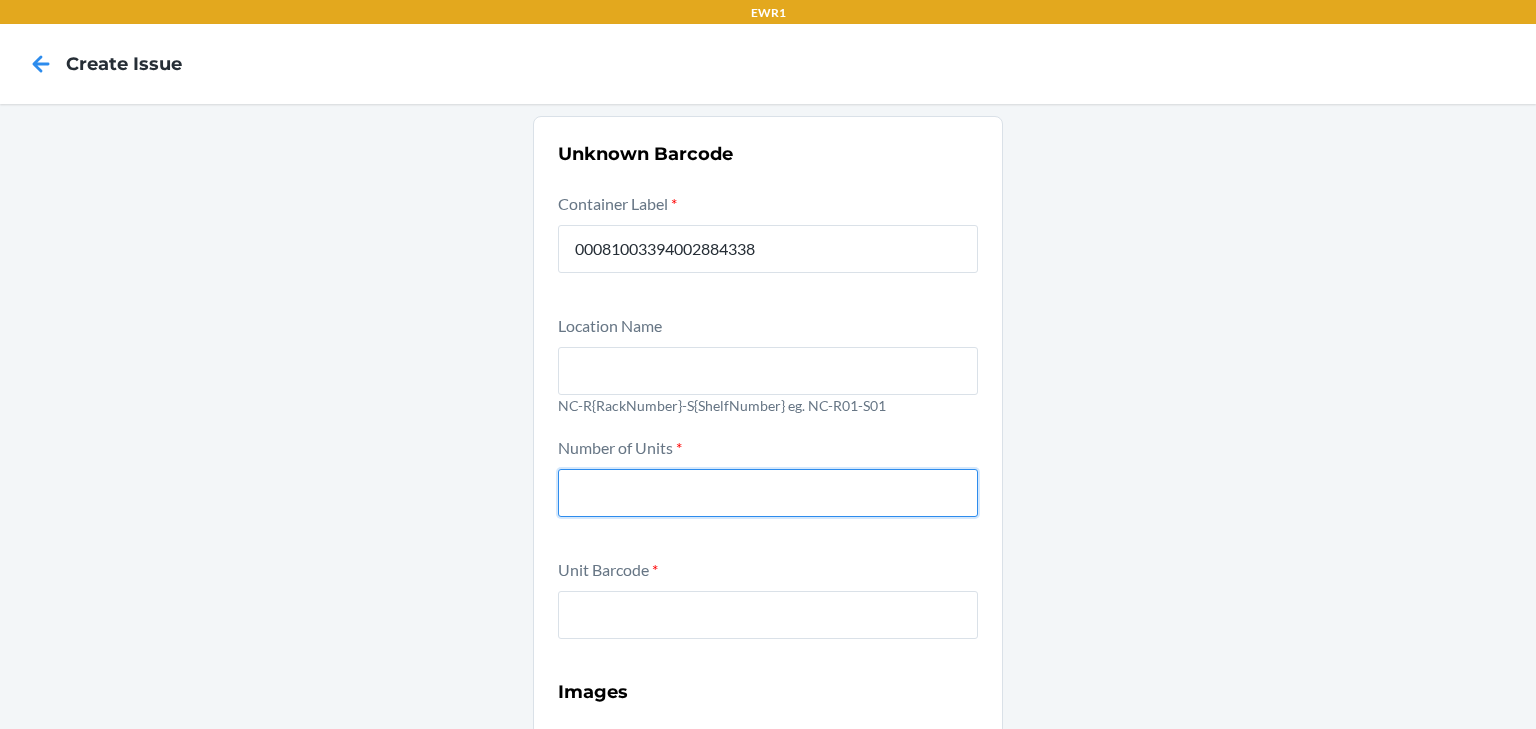 click at bounding box center (768, 493) 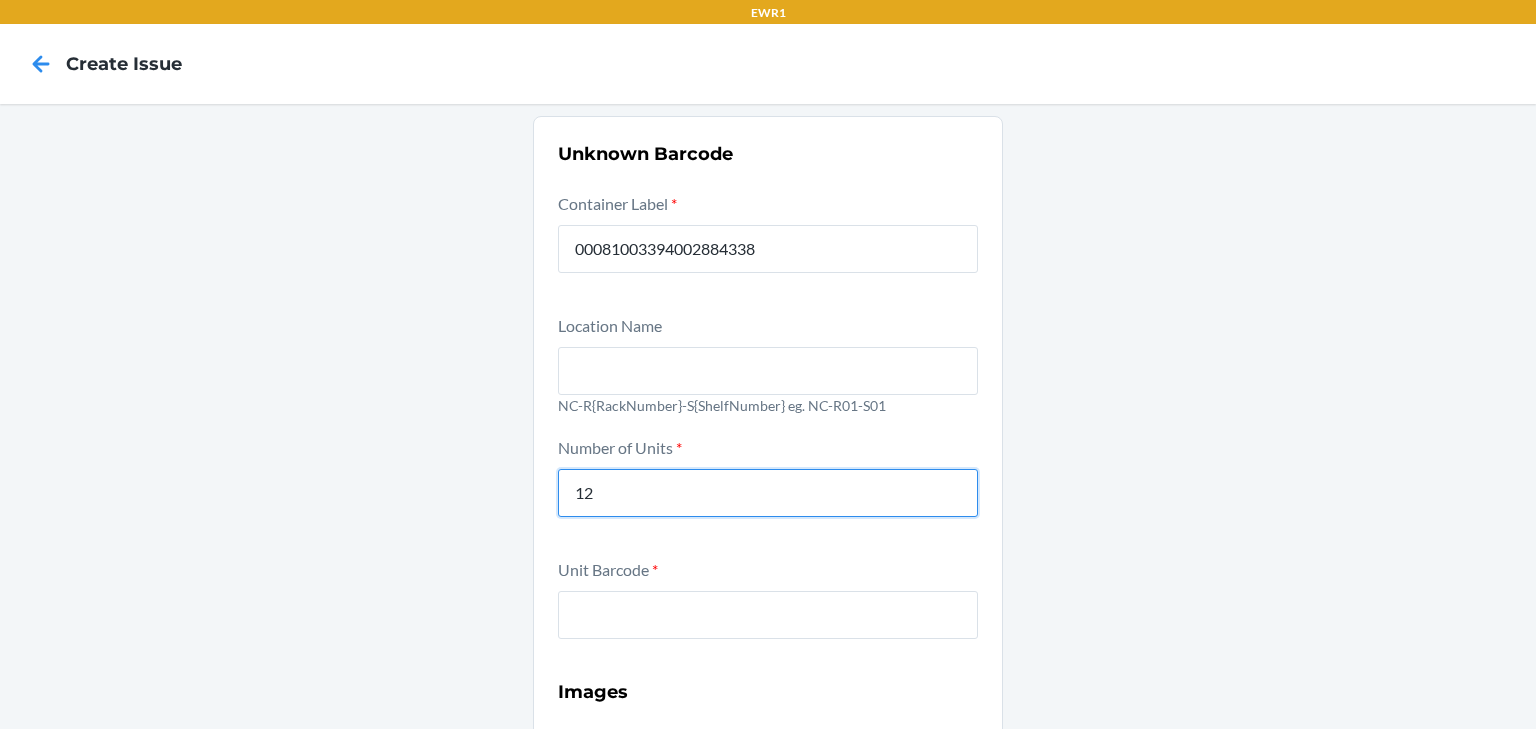 type on "12" 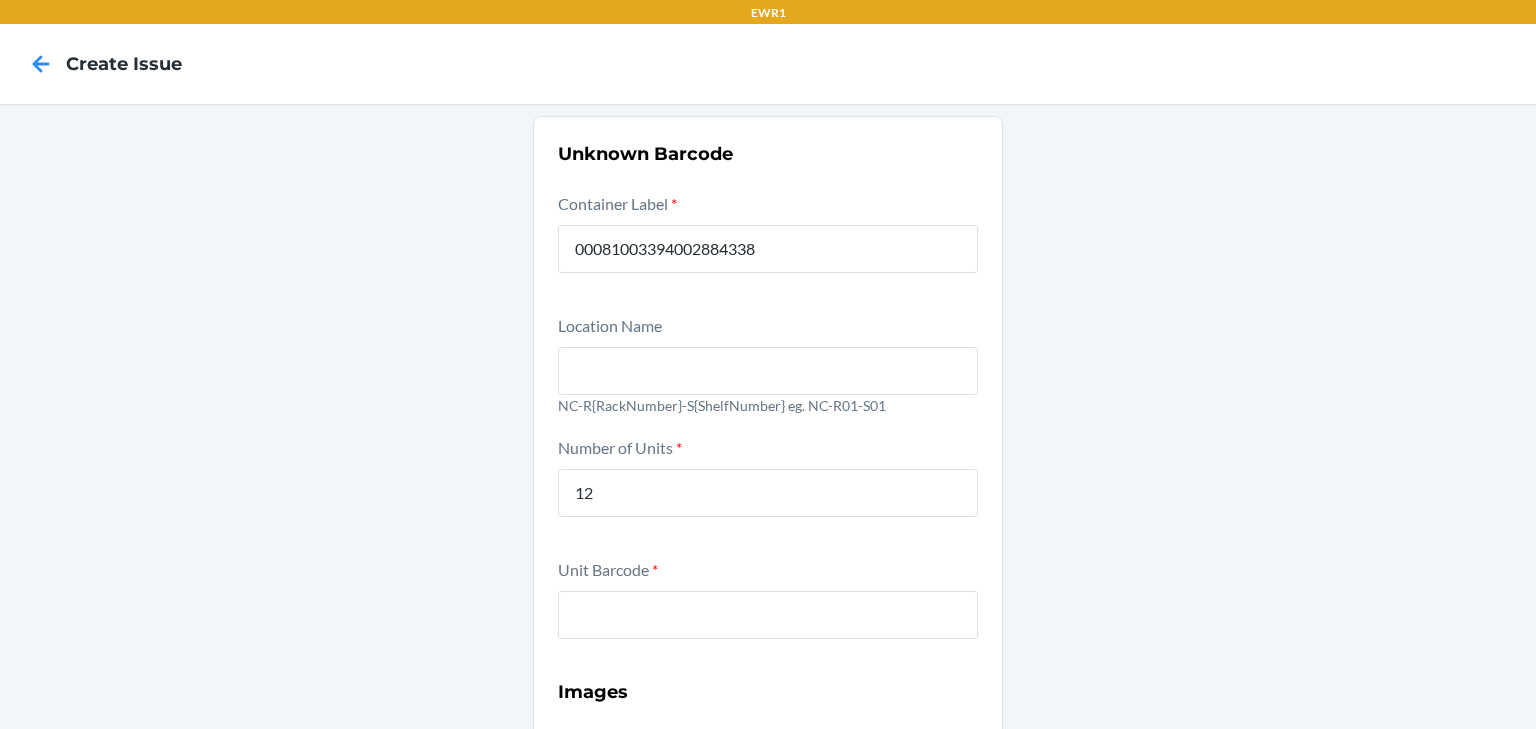 drag, startPoint x: 753, startPoint y: 580, endPoint x: 745, endPoint y: 602, distance: 23.409399 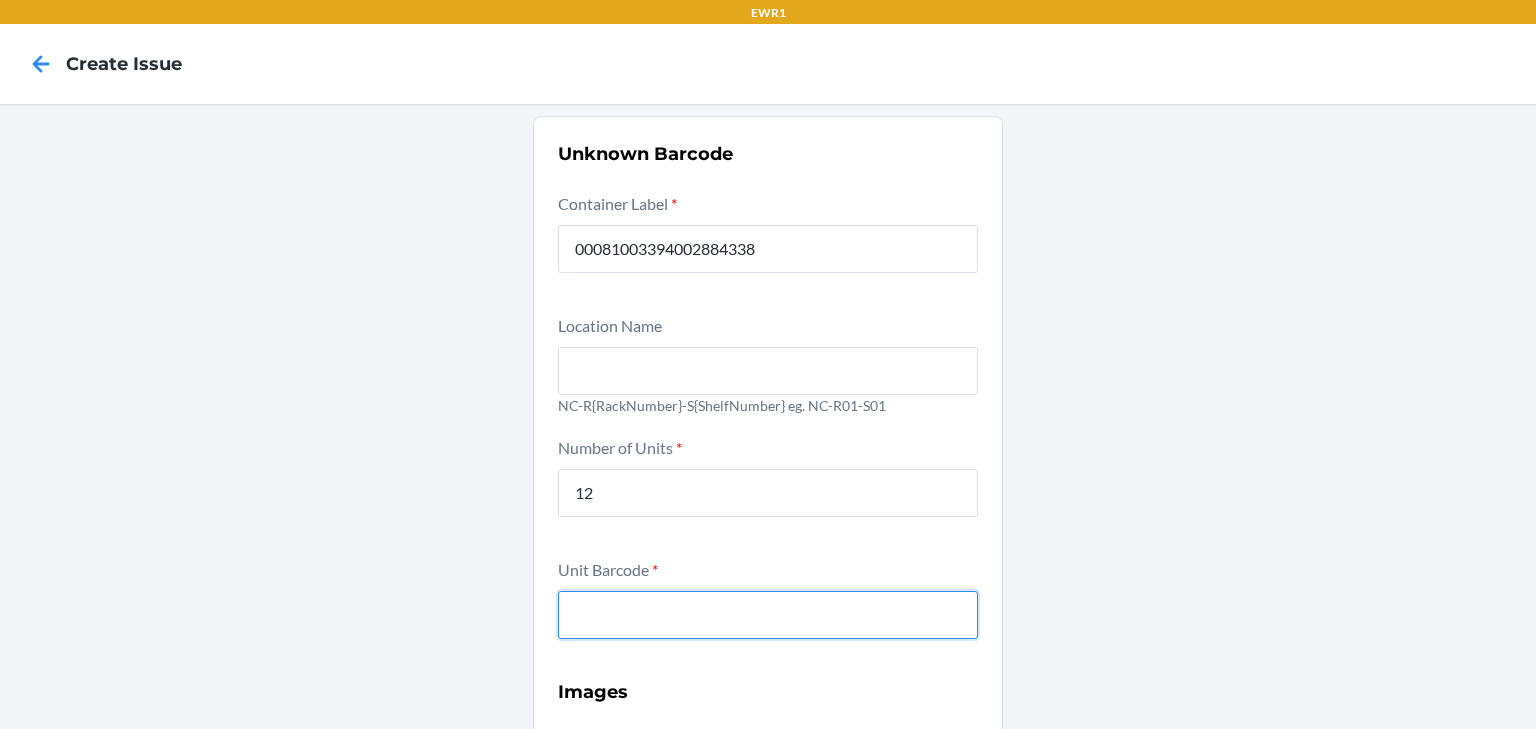 click at bounding box center (768, 615) 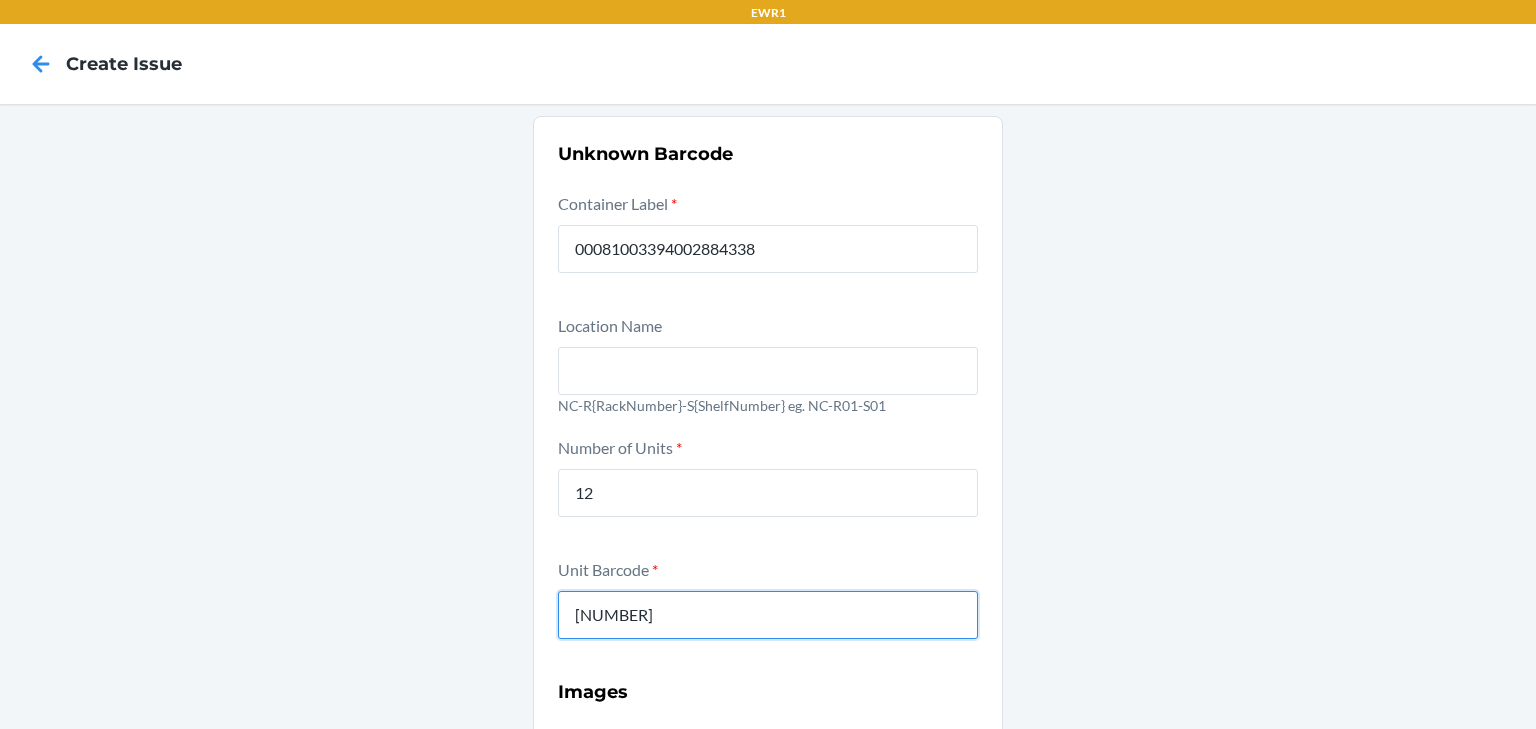 type on "0-00001-50384-5" 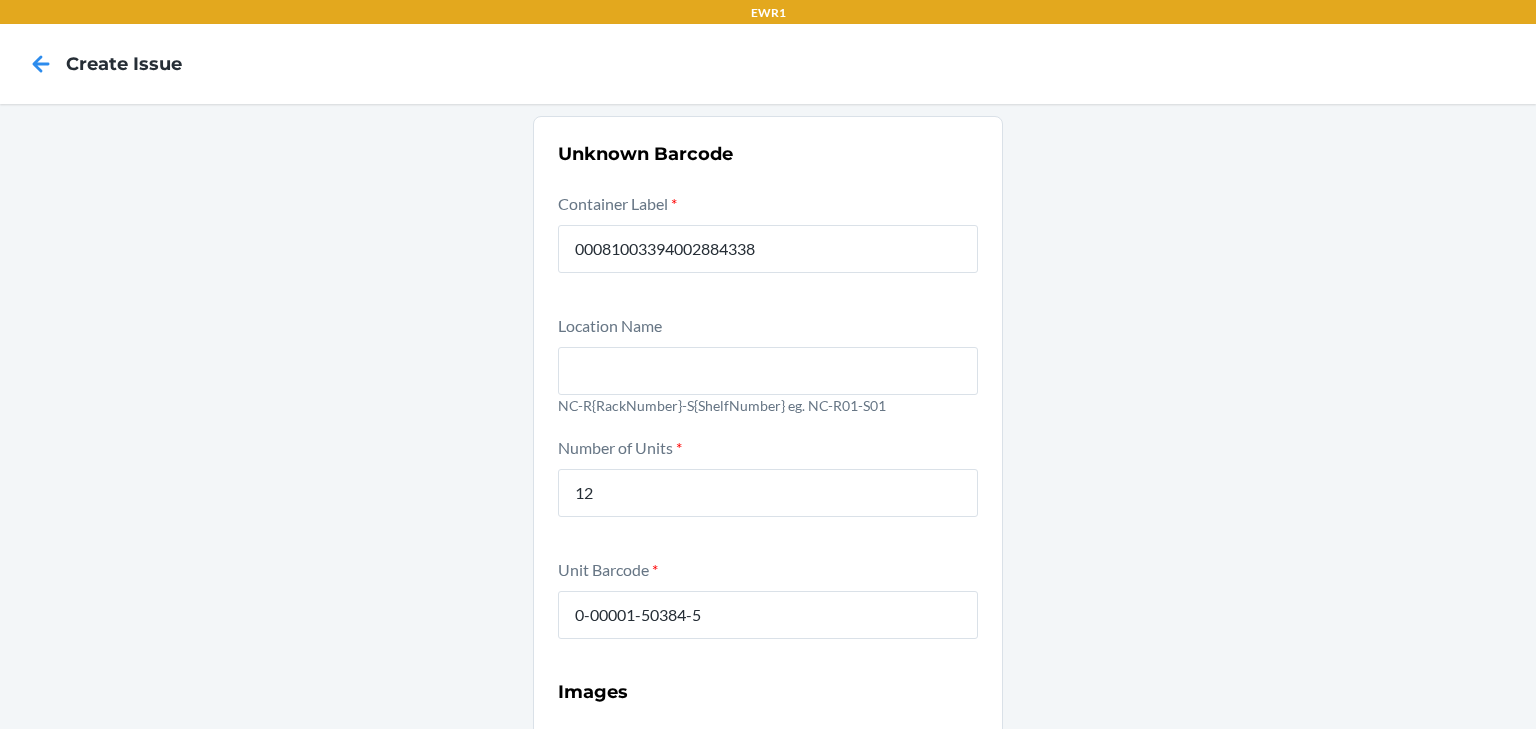 click on "[NUMBER] Location Name NC-R{RackNumber}-S{ShelfNumber} eg. NC-R01-S01 Number of Units * 12 Unit Barcode * [NUMBER] Images Front of unit * Required Back of unit * Required Unit barcode * Required Submit" at bounding box center (768, 652) 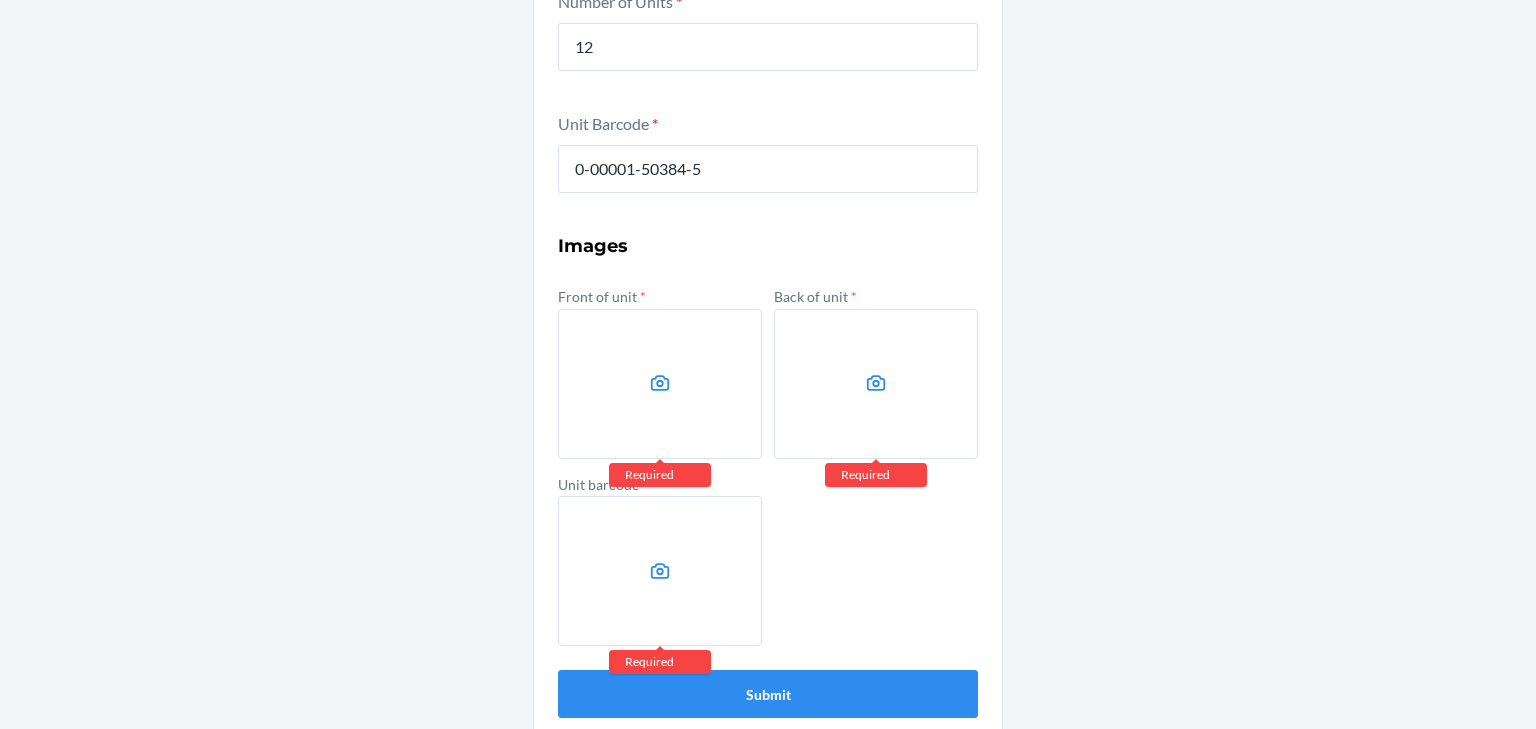 scroll, scrollTop: 472, scrollLeft: 0, axis: vertical 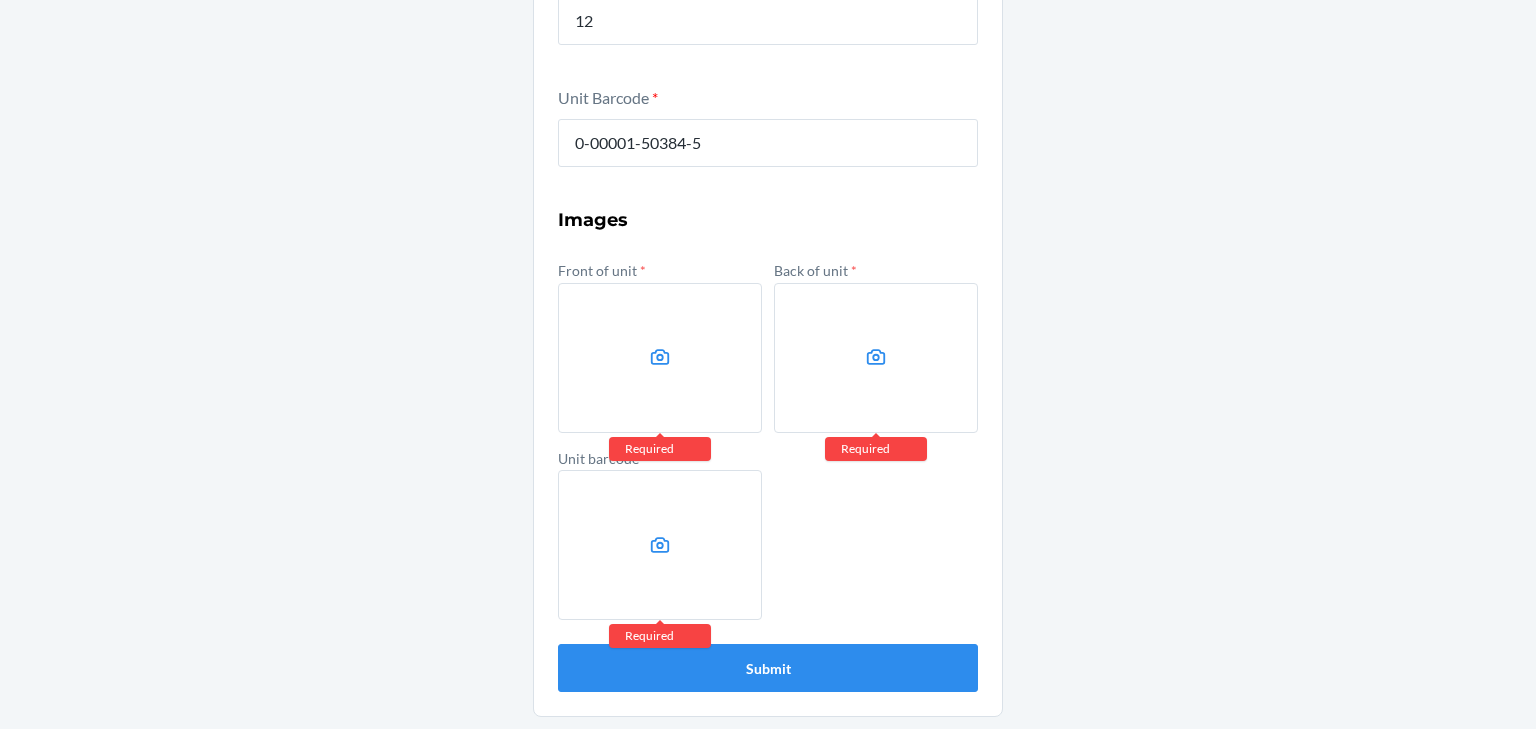click at bounding box center [660, 358] 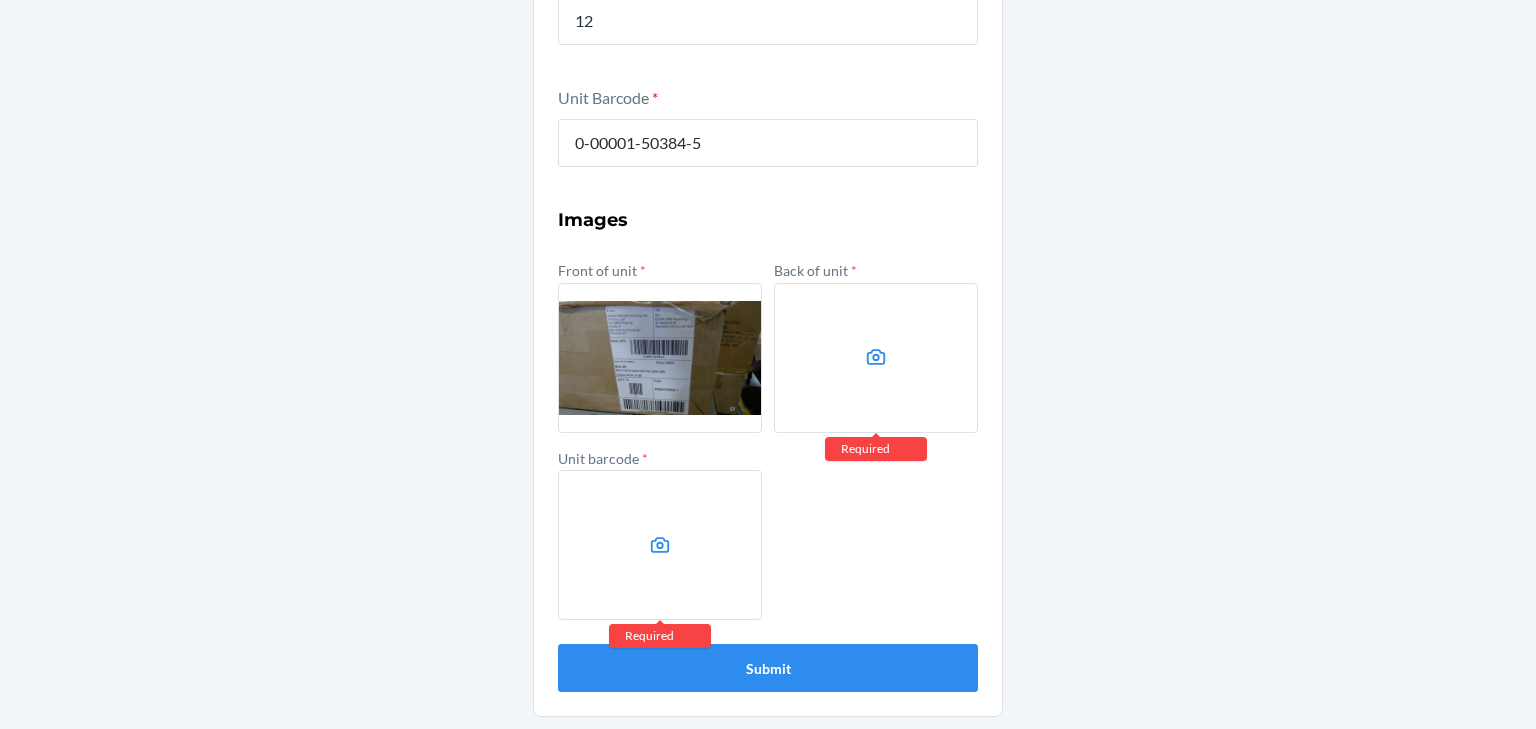 click at bounding box center [876, 358] 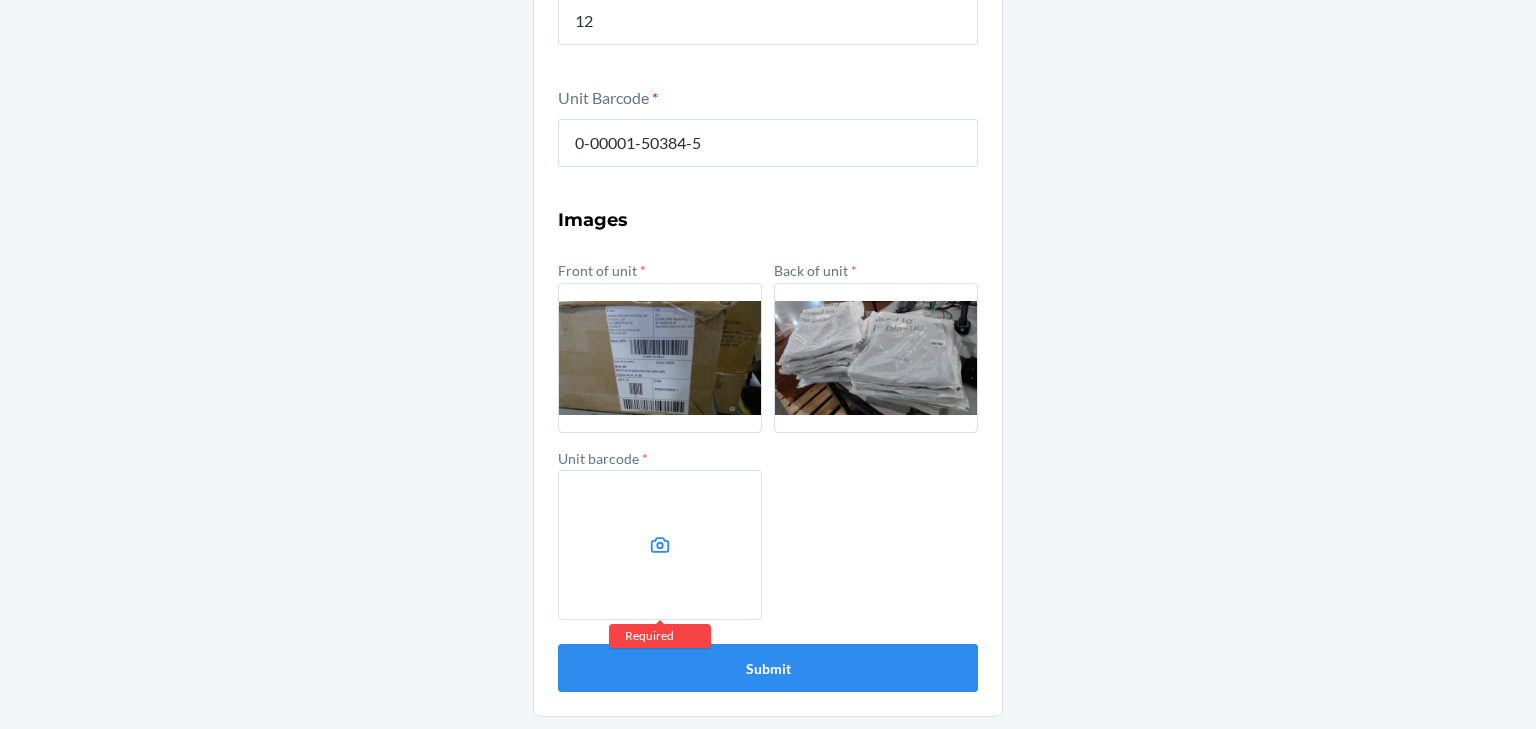 click at bounding box center (660, 545) 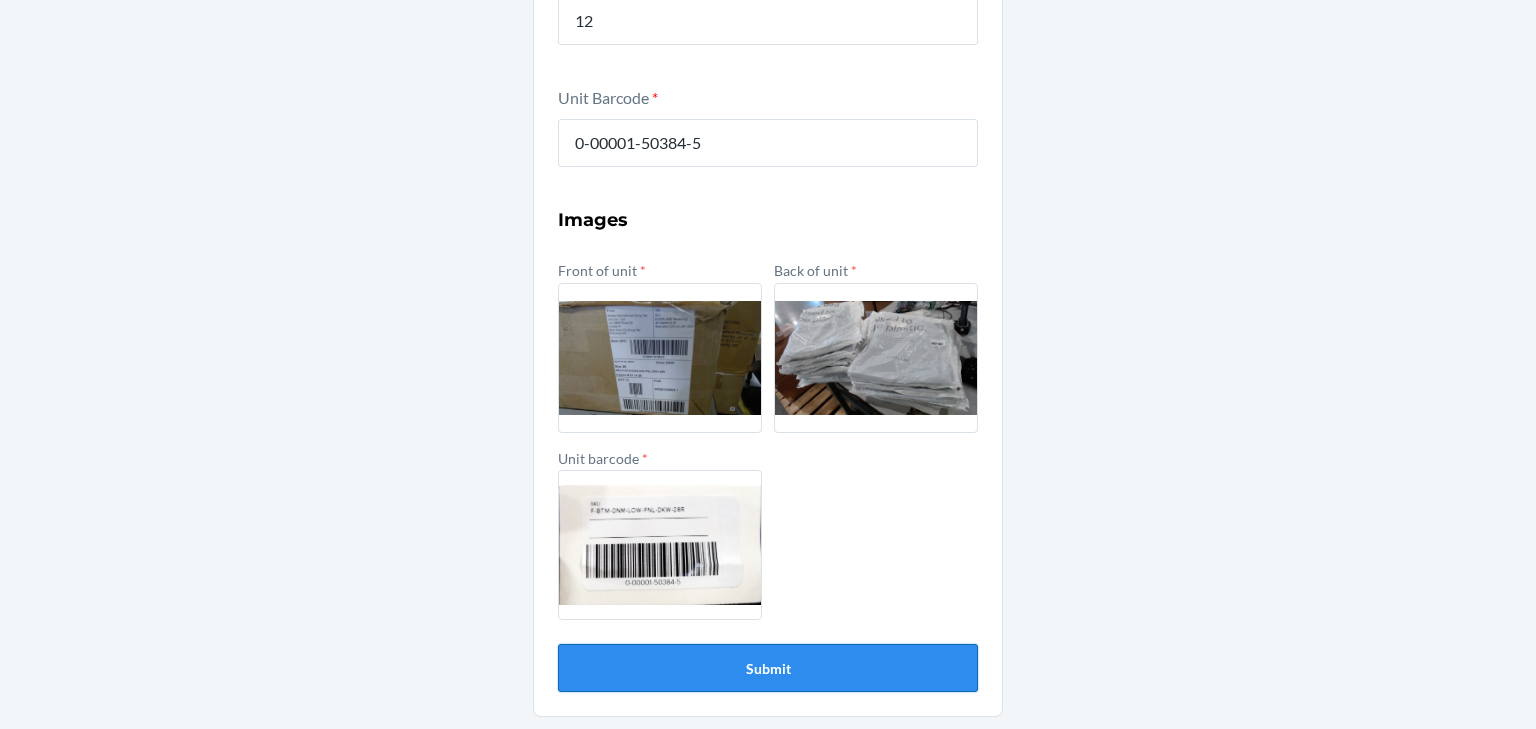 click on "Submit" at bounding box center [768, 668] 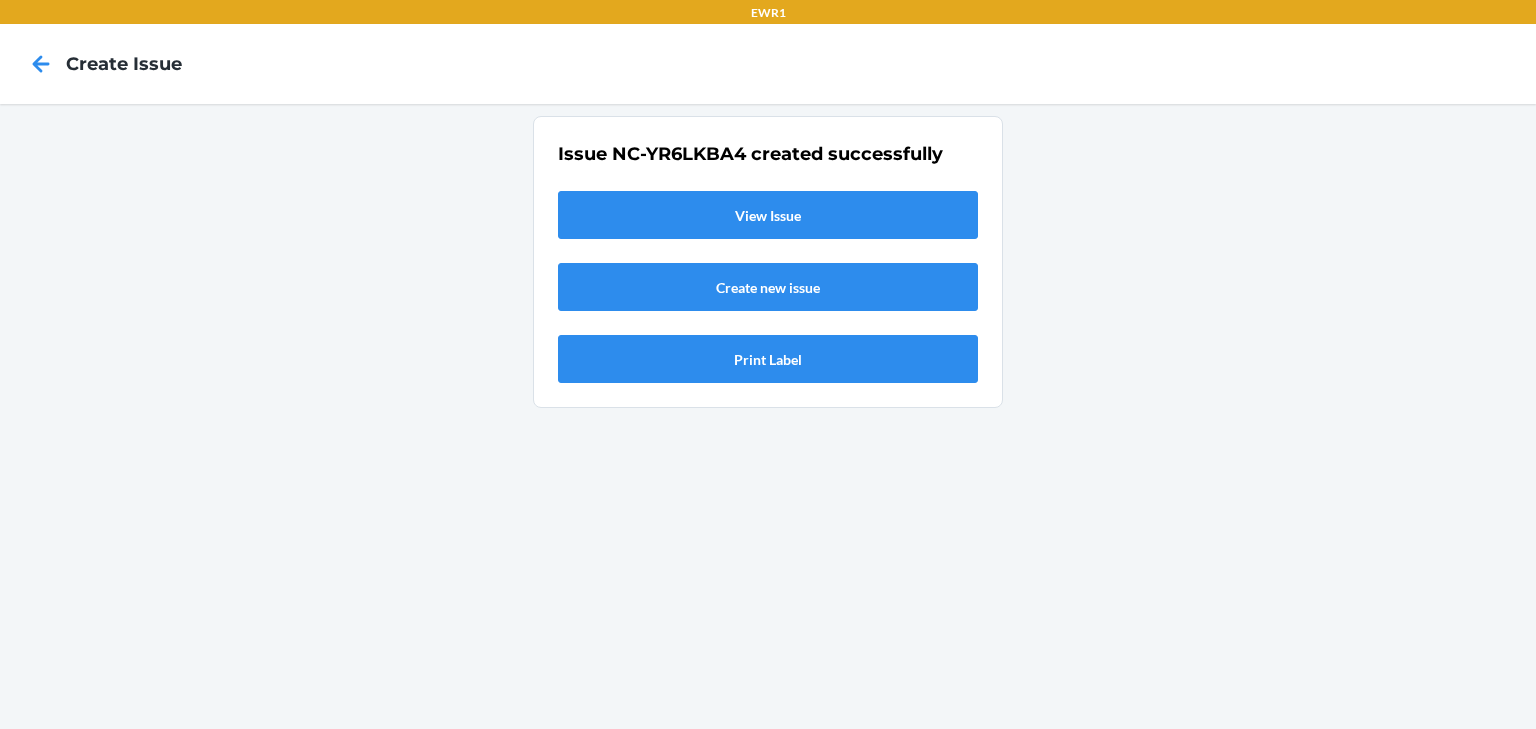 scroll, scrollTop: 0, scrollLeft: 0, axis: both 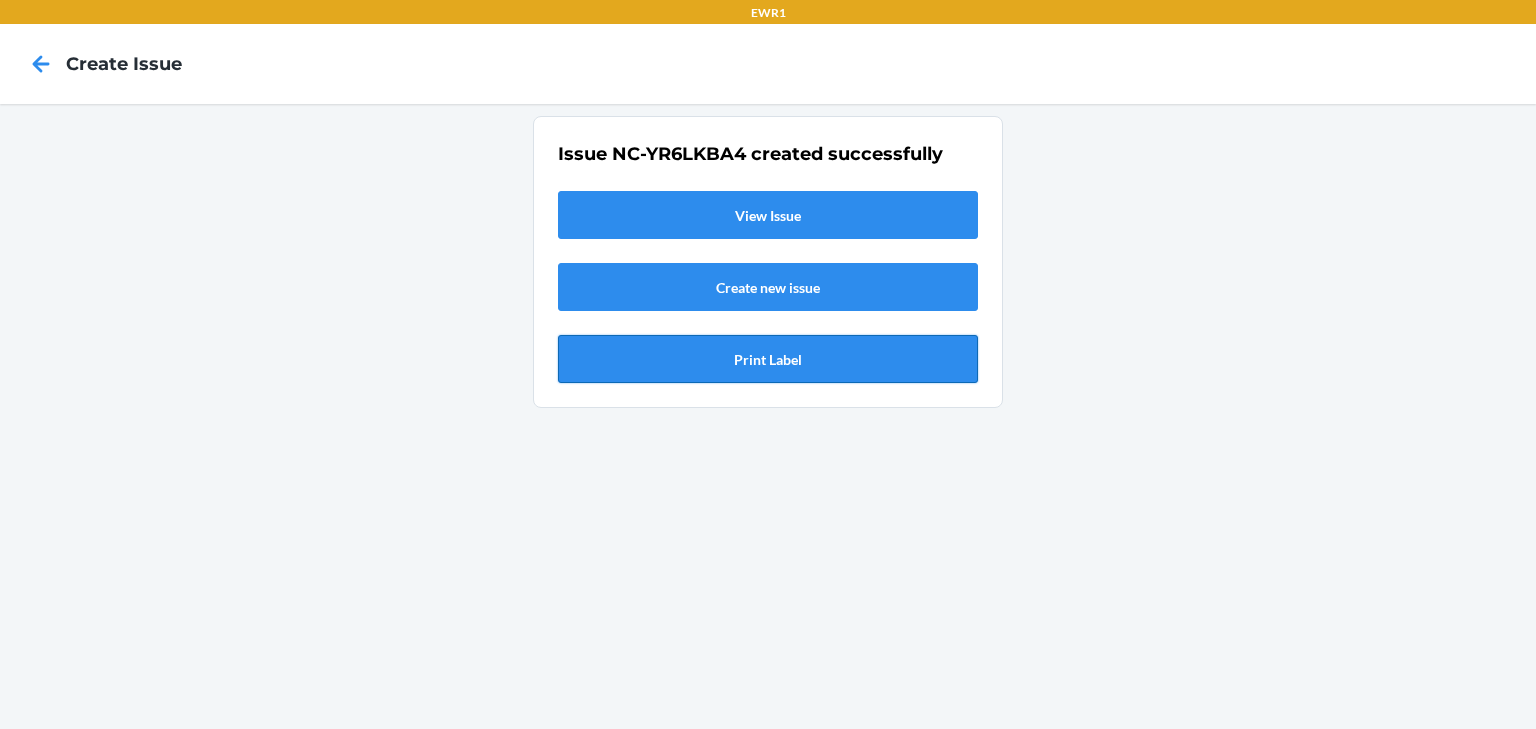 click on "Print Label" at bounding box center (768, 359) 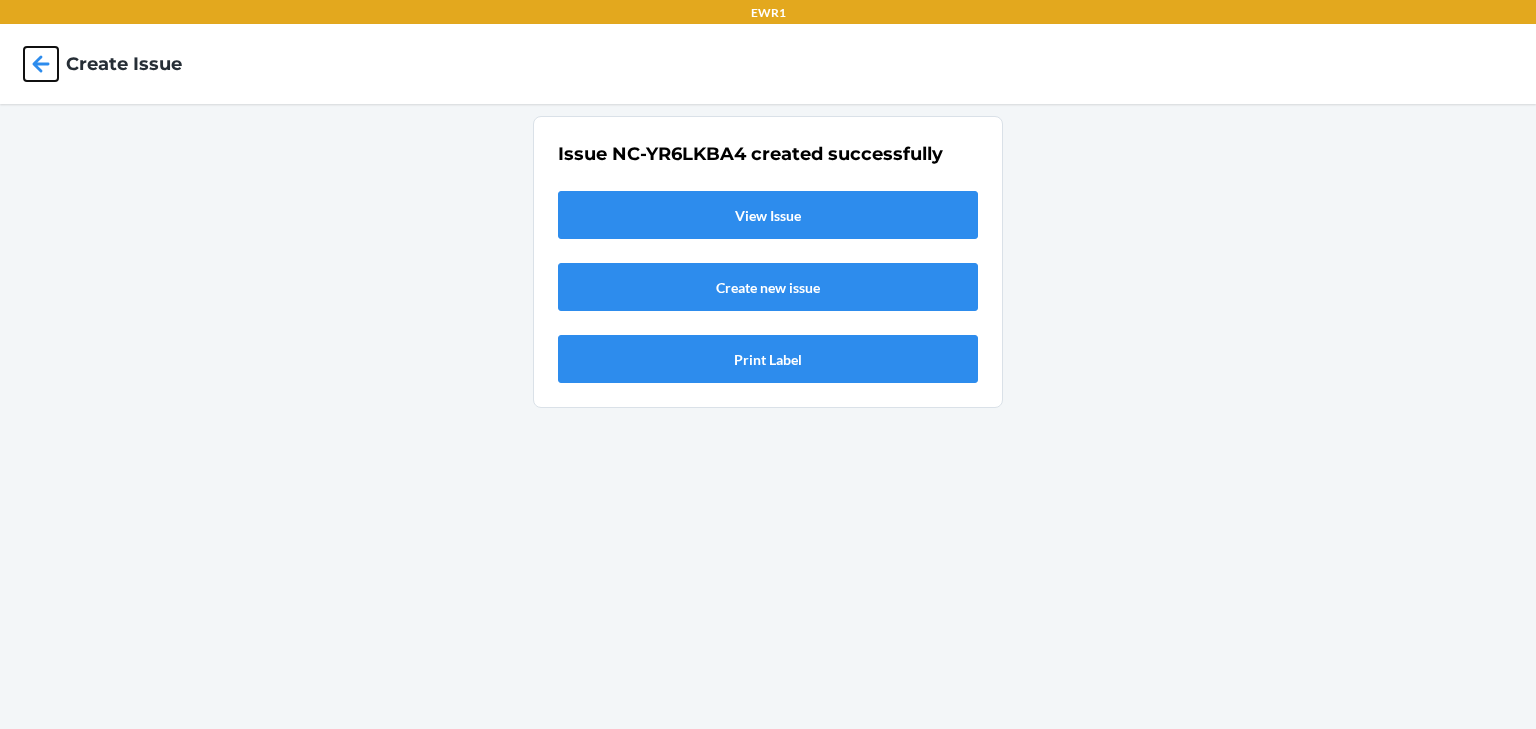 click 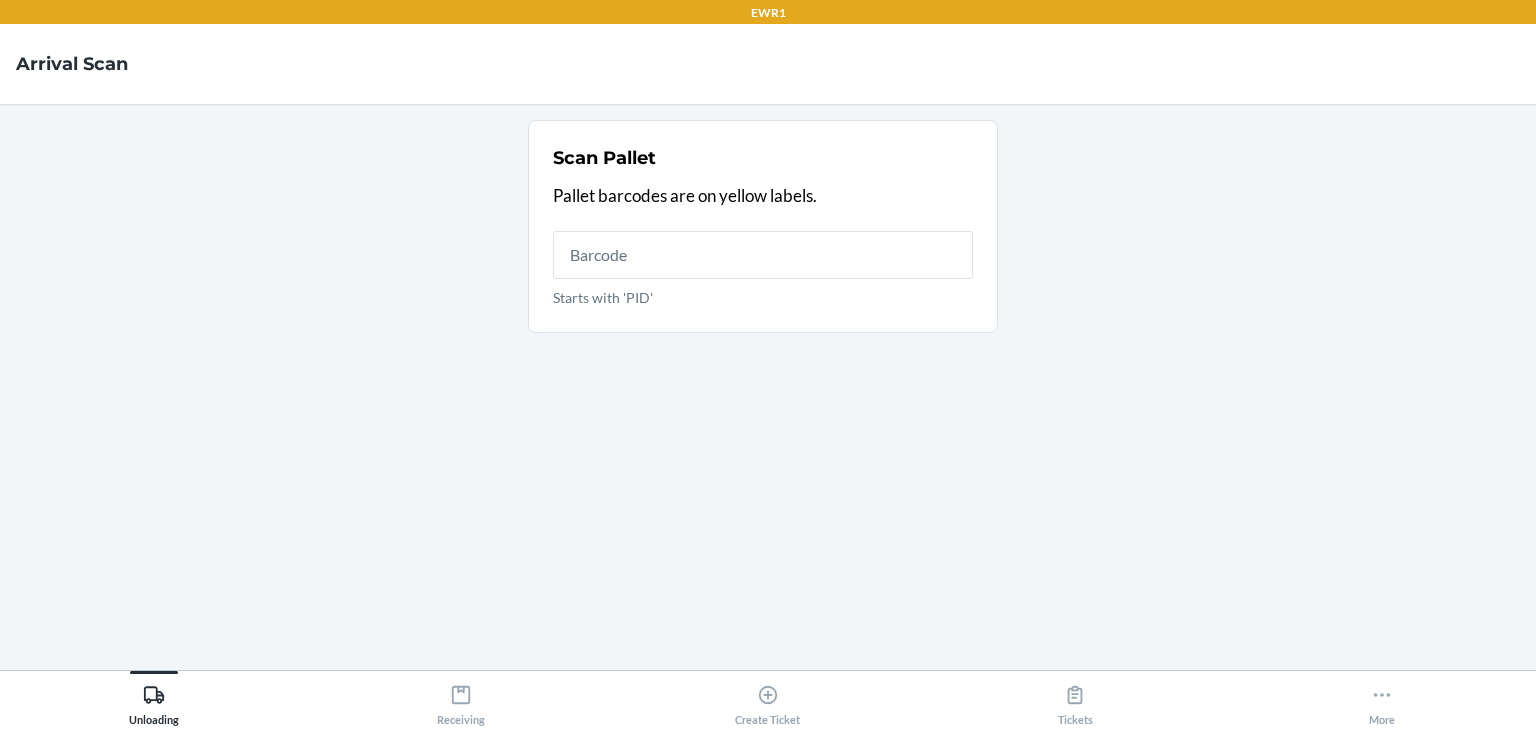 scroll, scrollTop: 0, scrollLeft: 0, axis: both 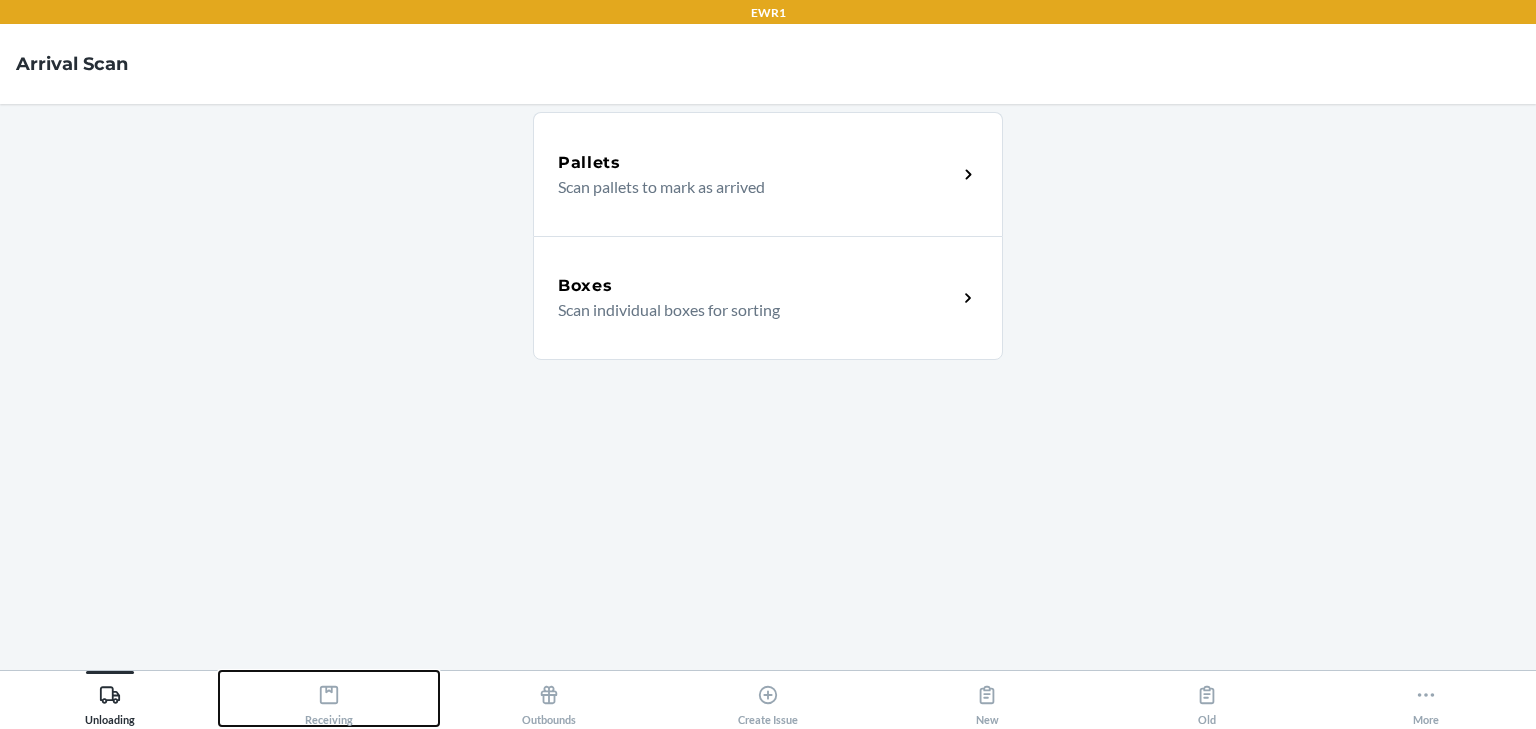 click on "Receiving" at bounding box center (329, 701) 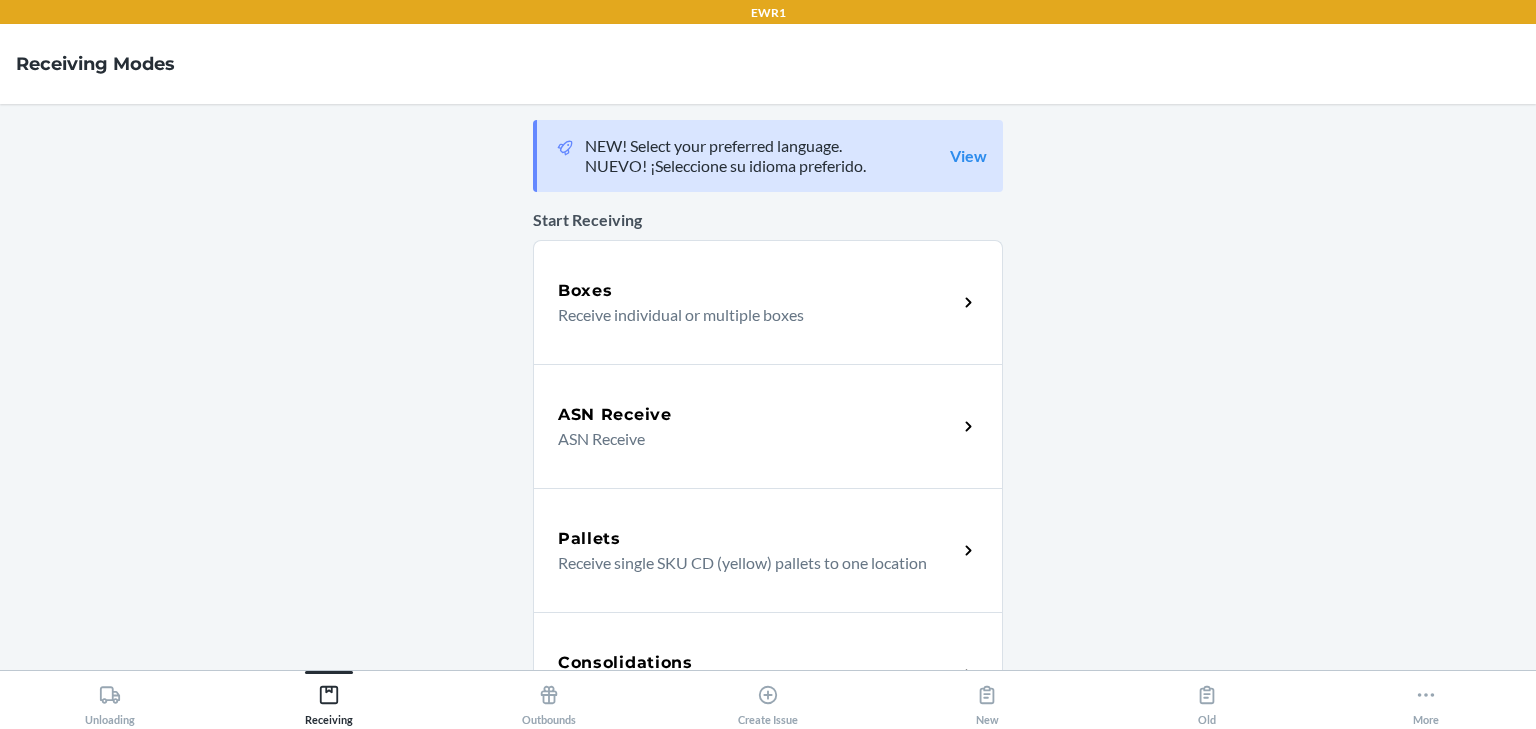 click on "Boxes" at bounding box center [757, 291] 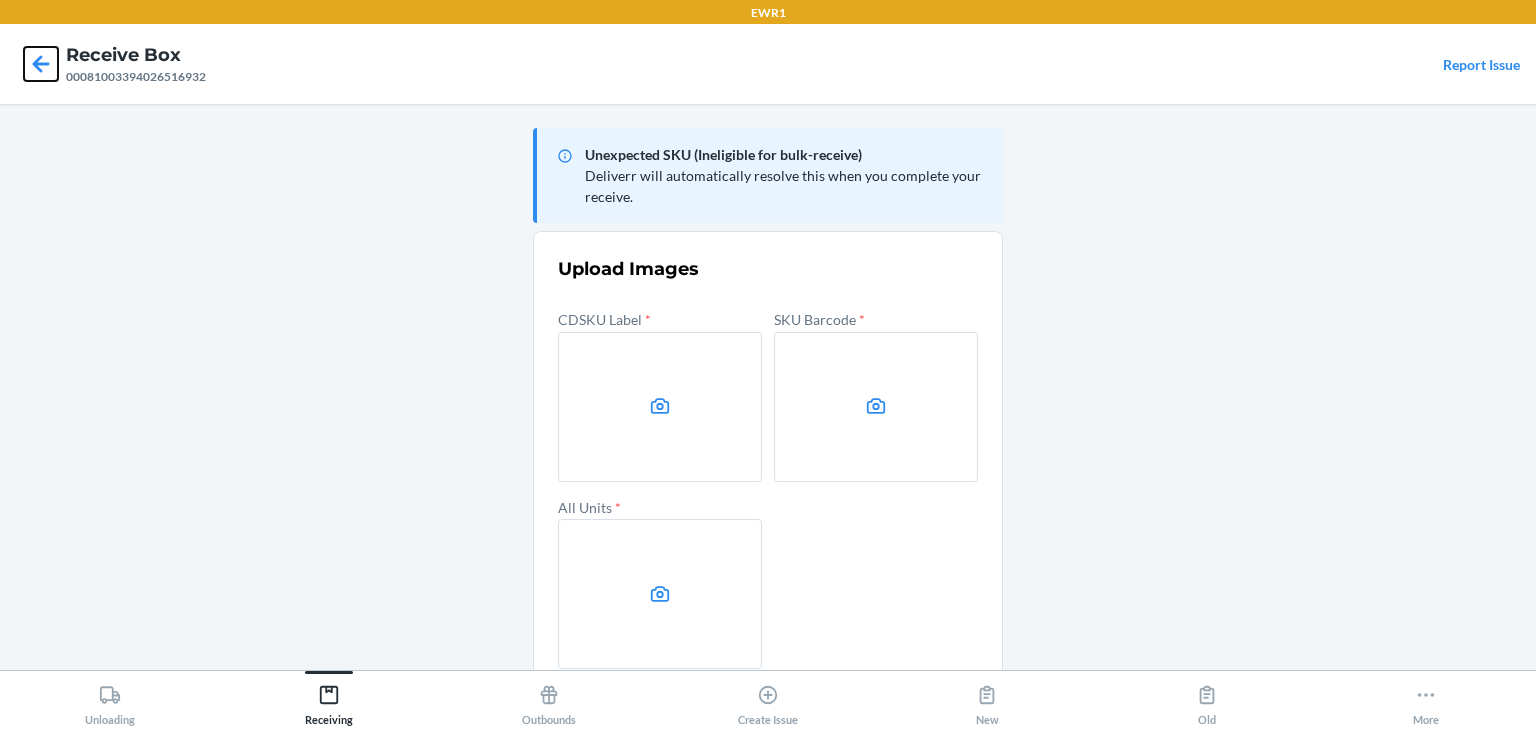 click 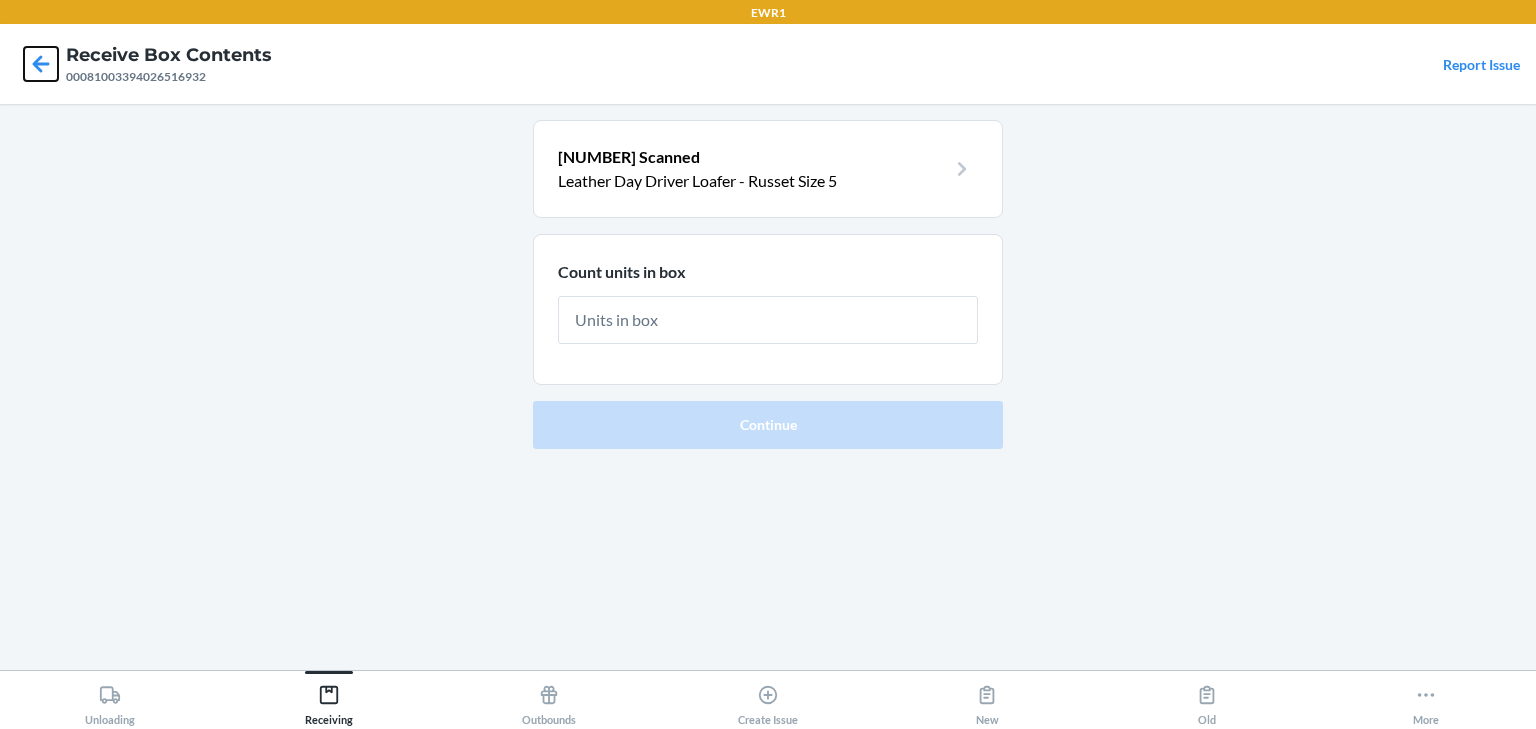 click 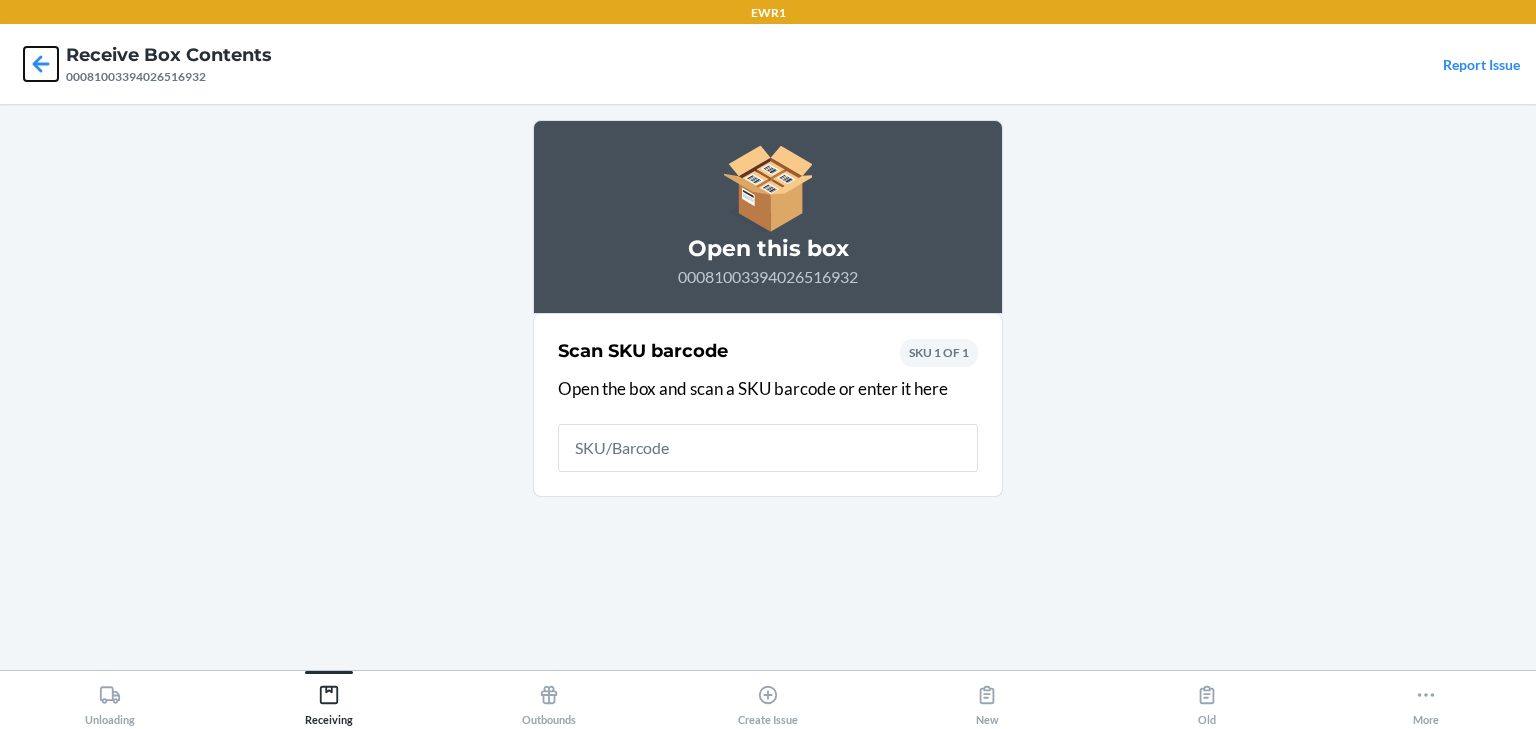 click 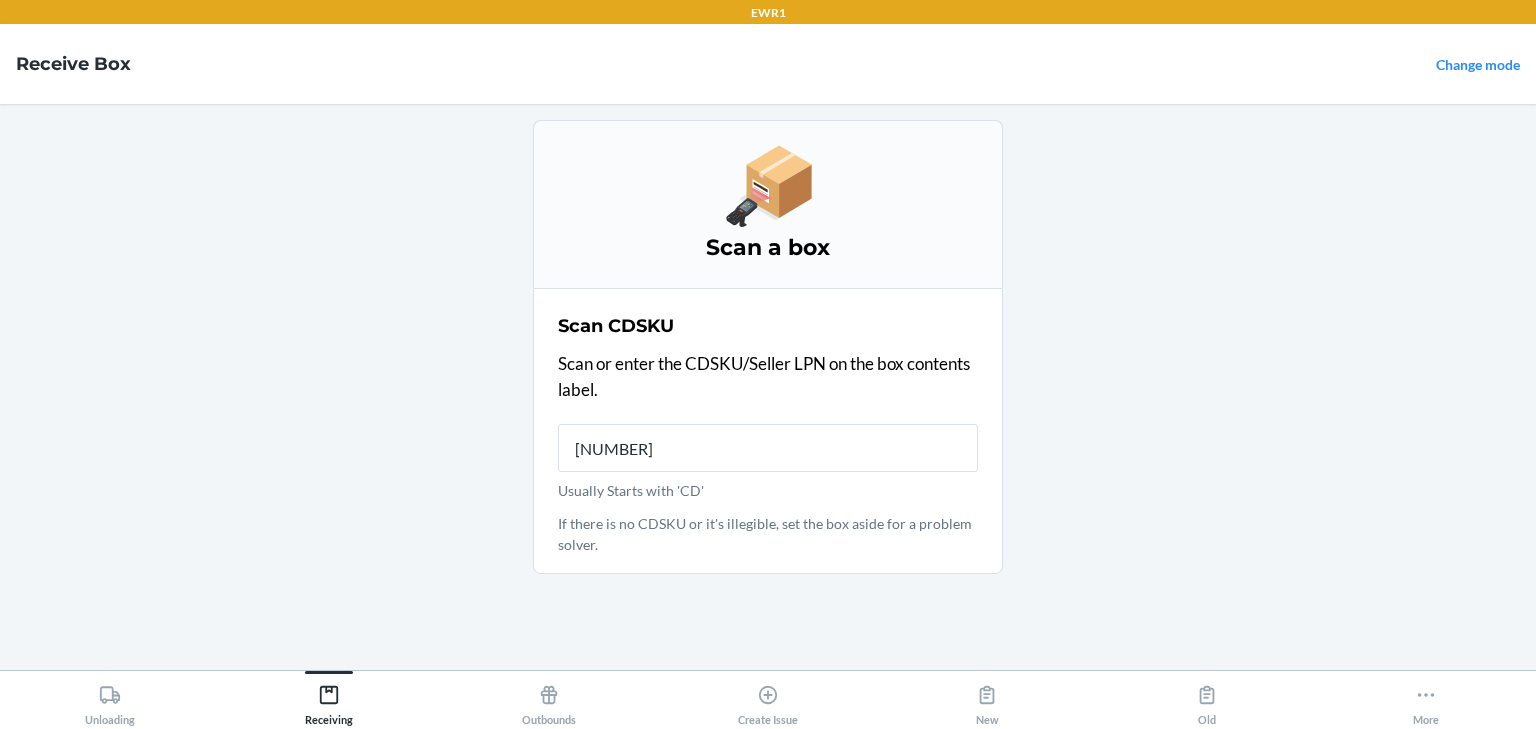 type on "[NUMBER]" 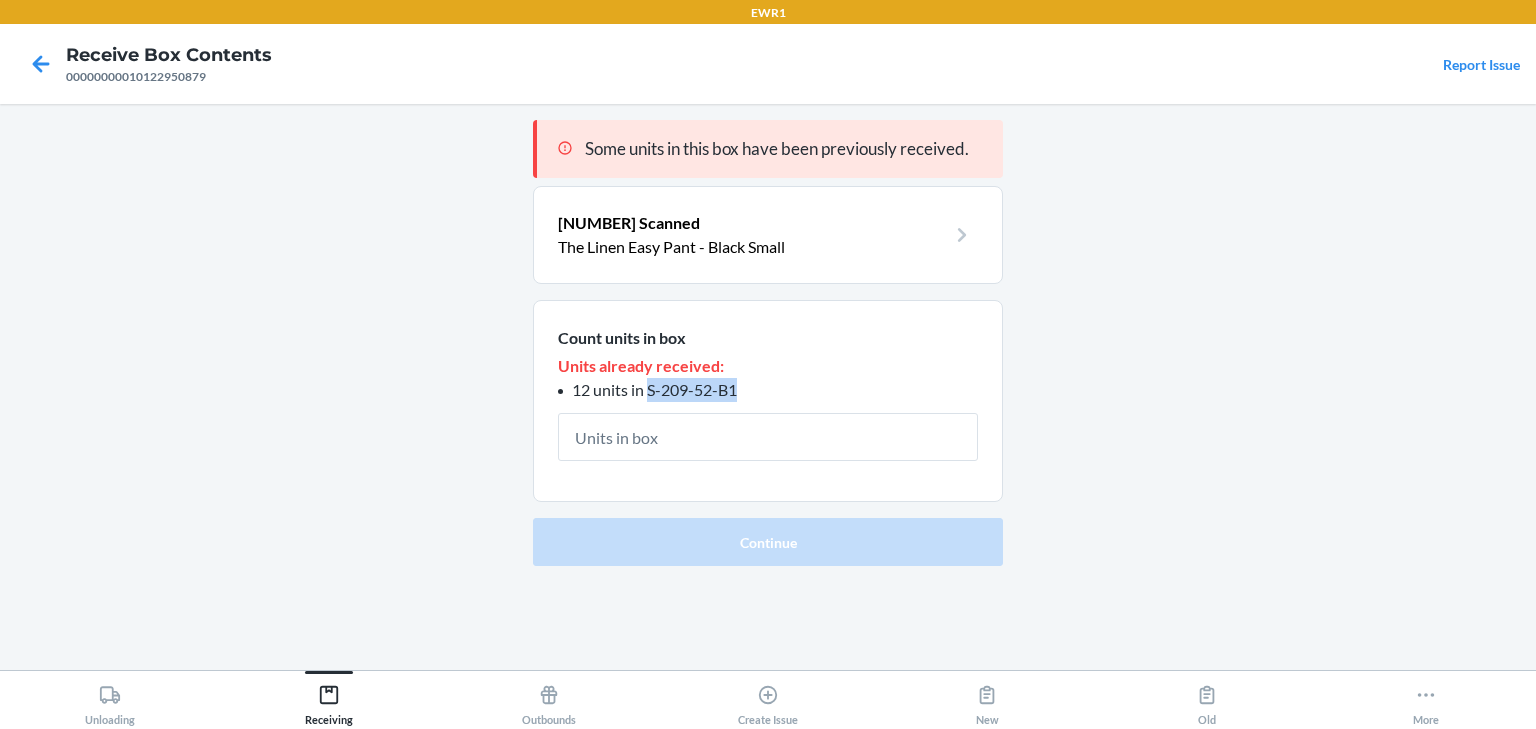drag, startPoint x: 745, startPoint y: 388, endPoint x: 648, endPoint y: 377, distance: 97.62172 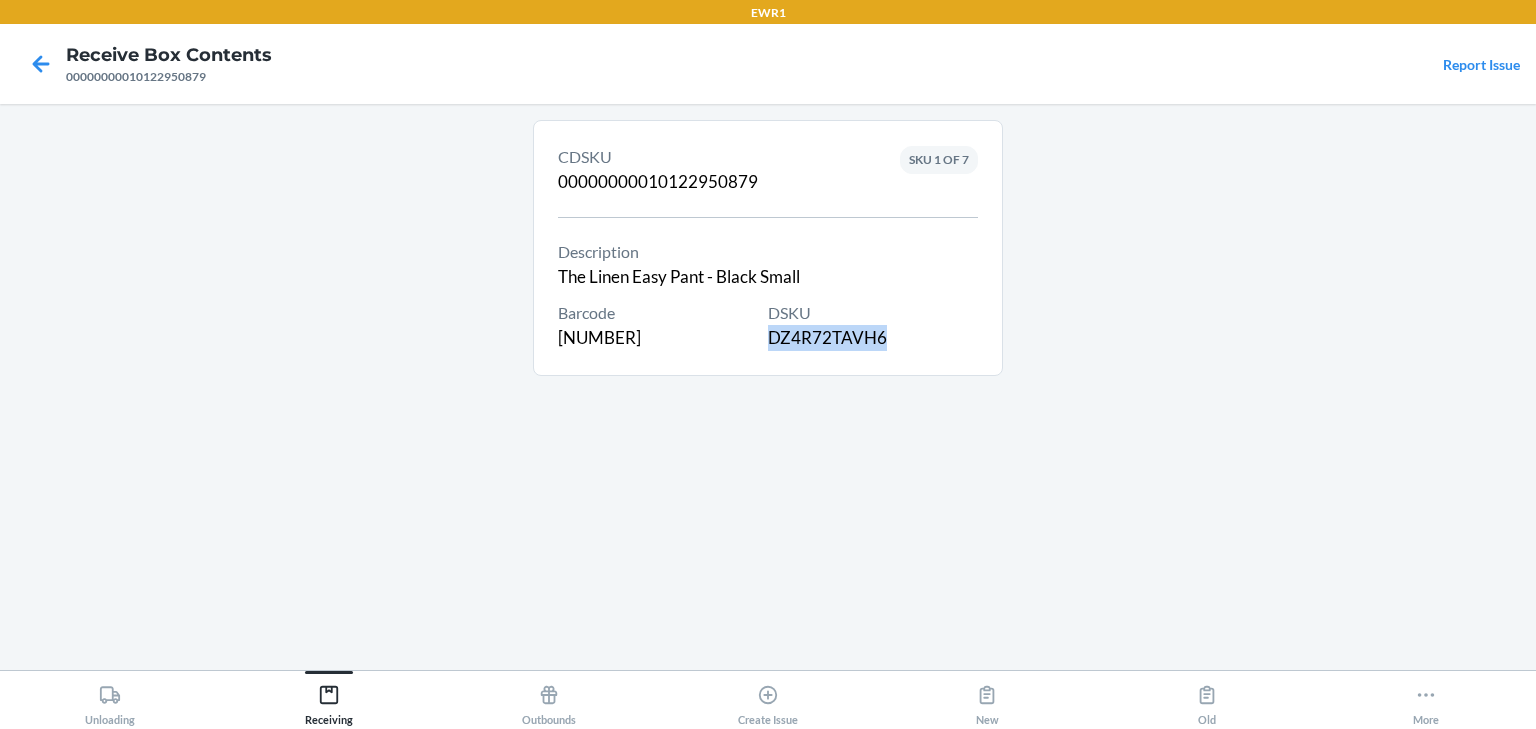 drag, startPoint x: 895, startPoint y: 344, endPoint x: 768, endPoint y: 347, distance: 127.03543 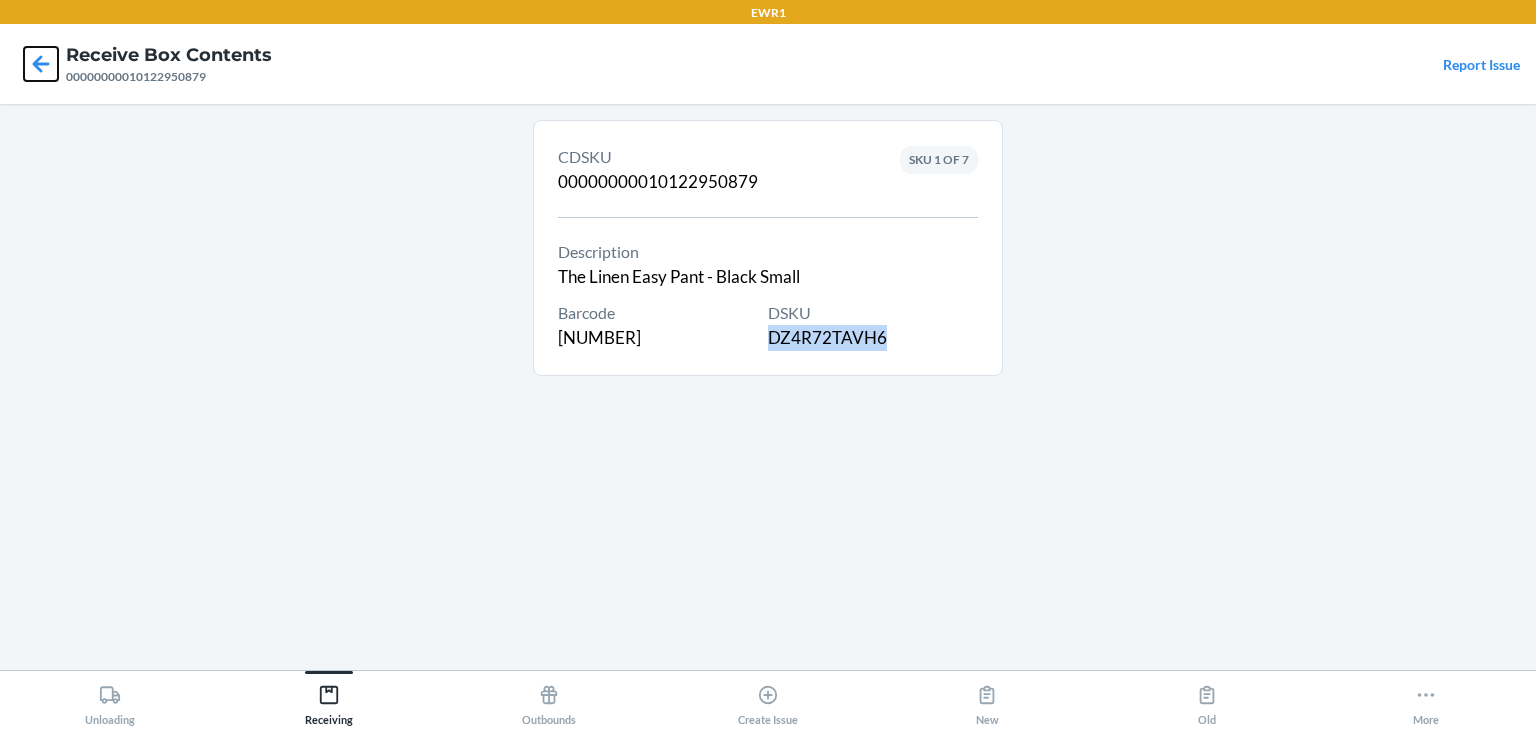 click 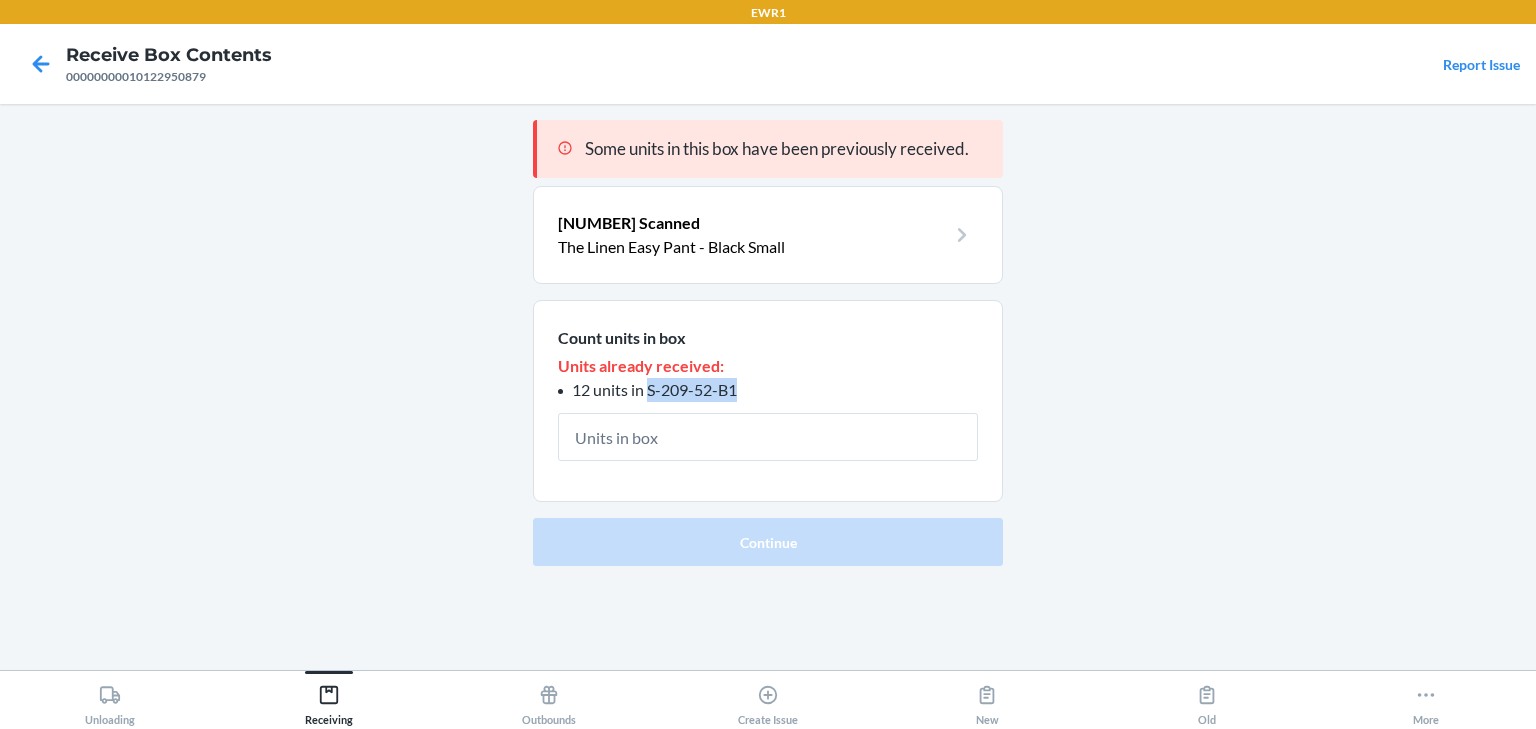 drag, startPoint x: 760, startPoint y: 394, endPoint x: 652, endPoint y: 394, distance: 108 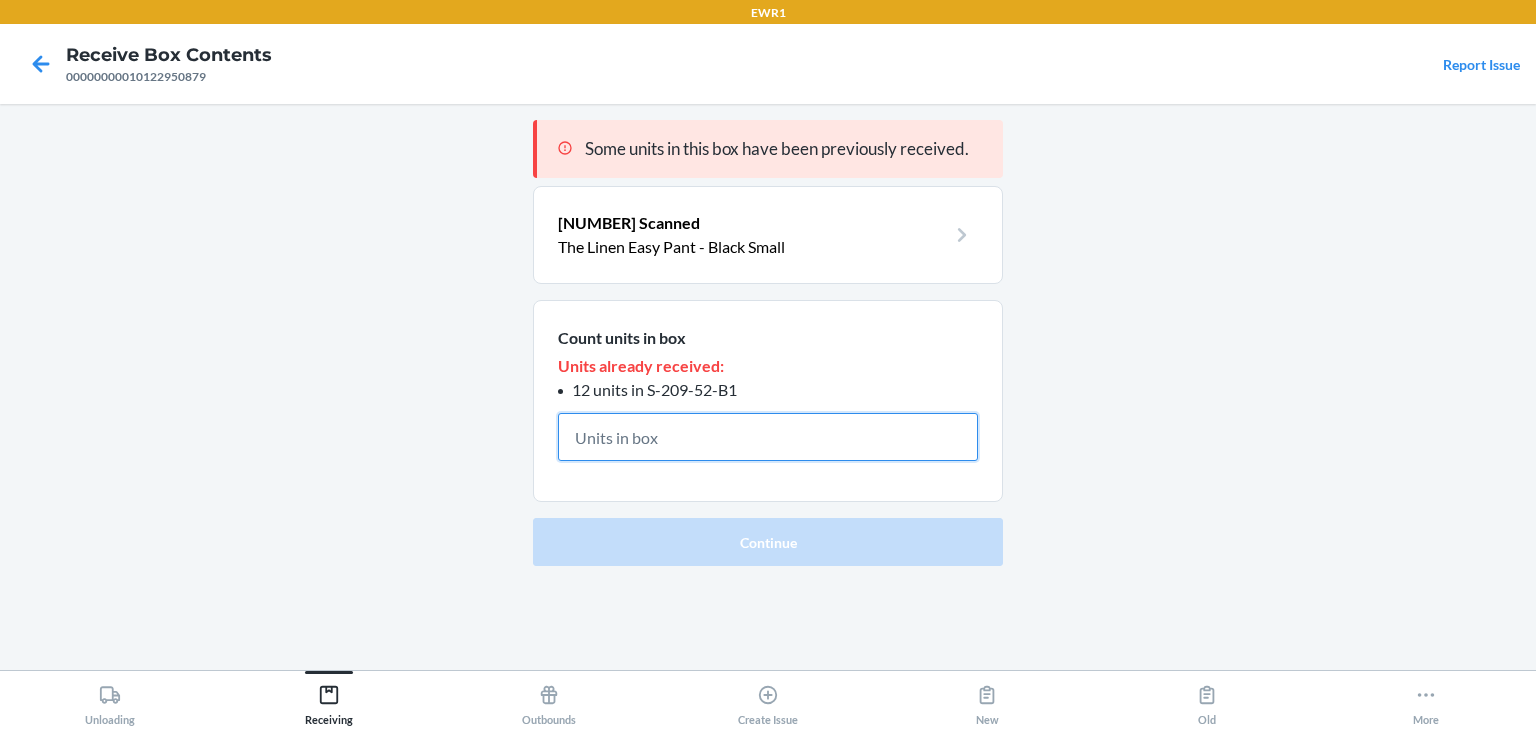 click at bounding box center (768, 437) 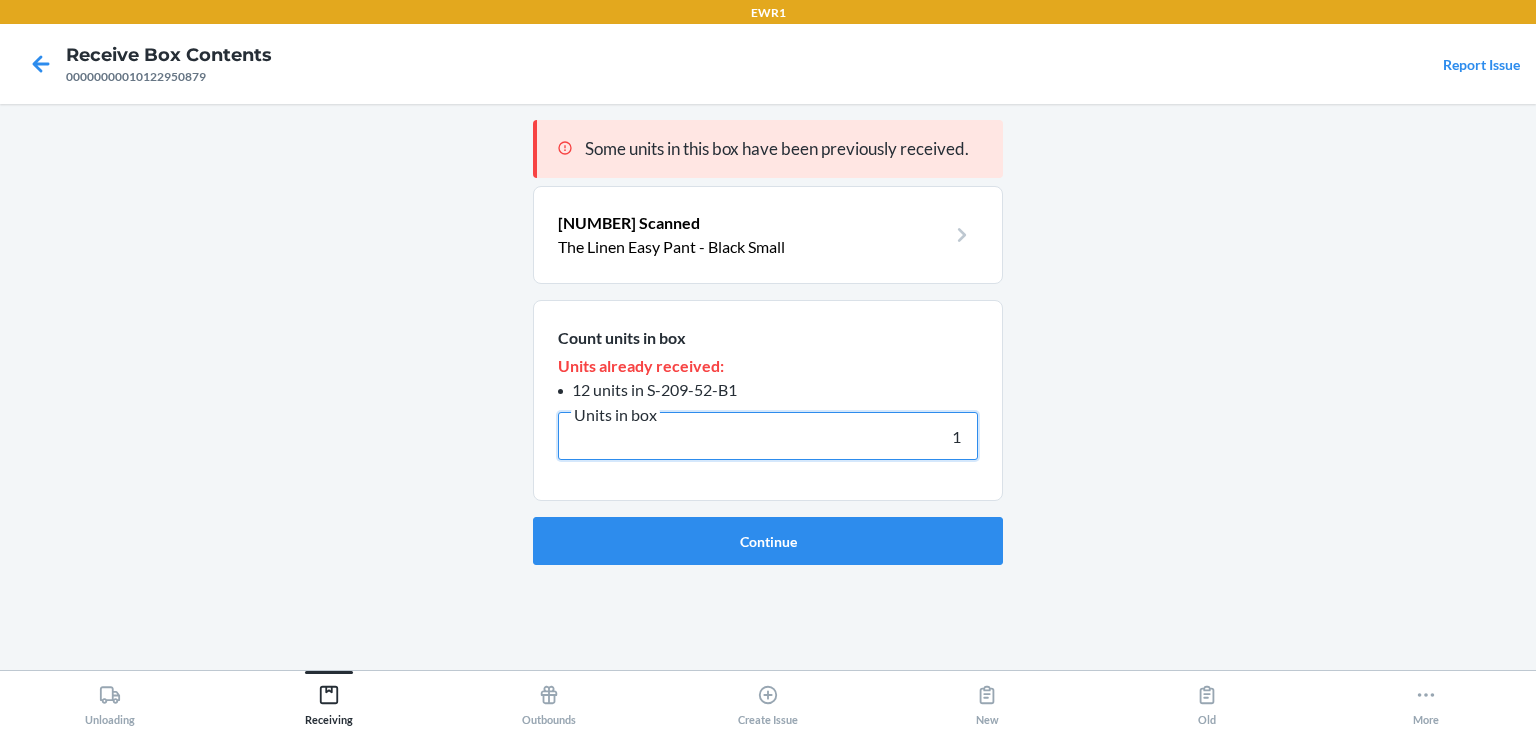 type on "1" 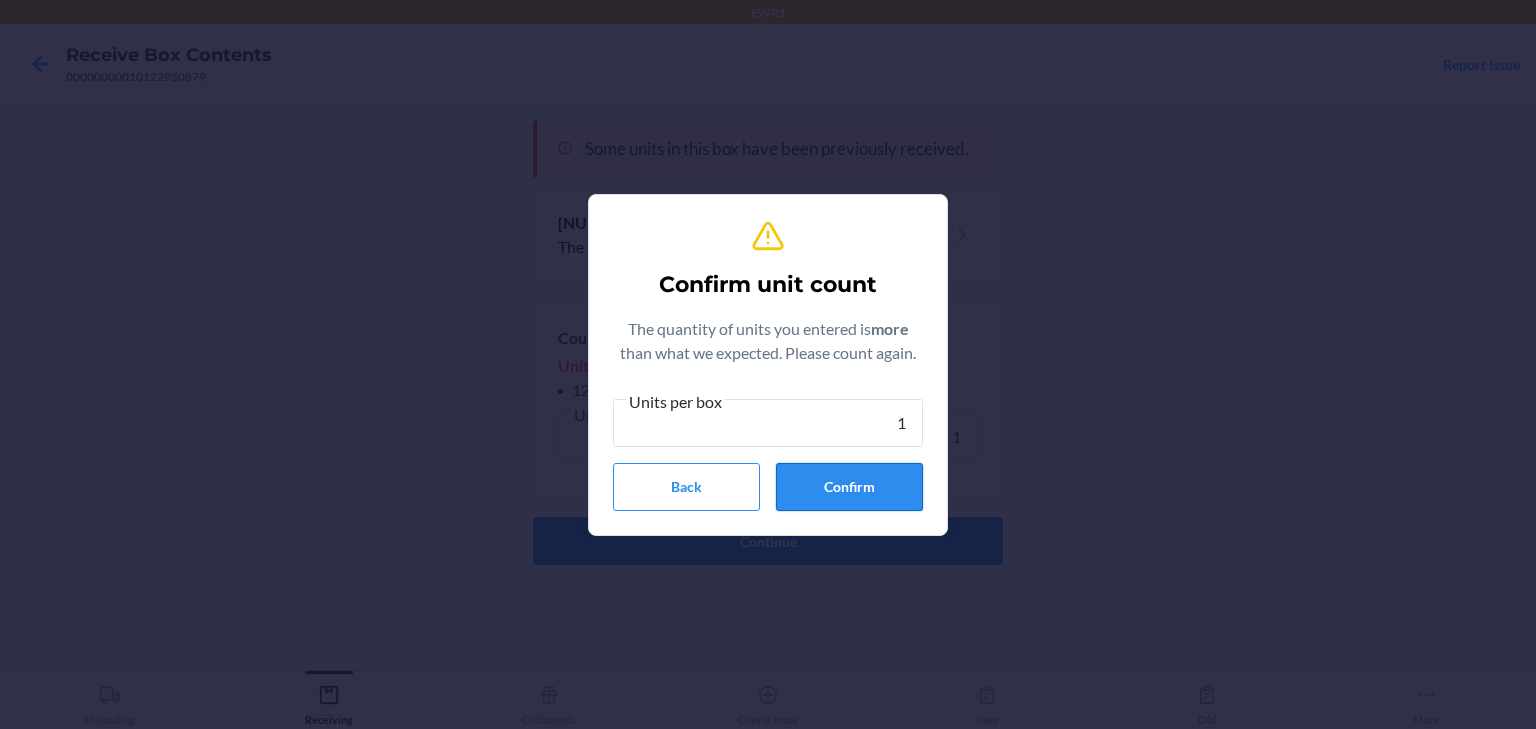 type on "1" 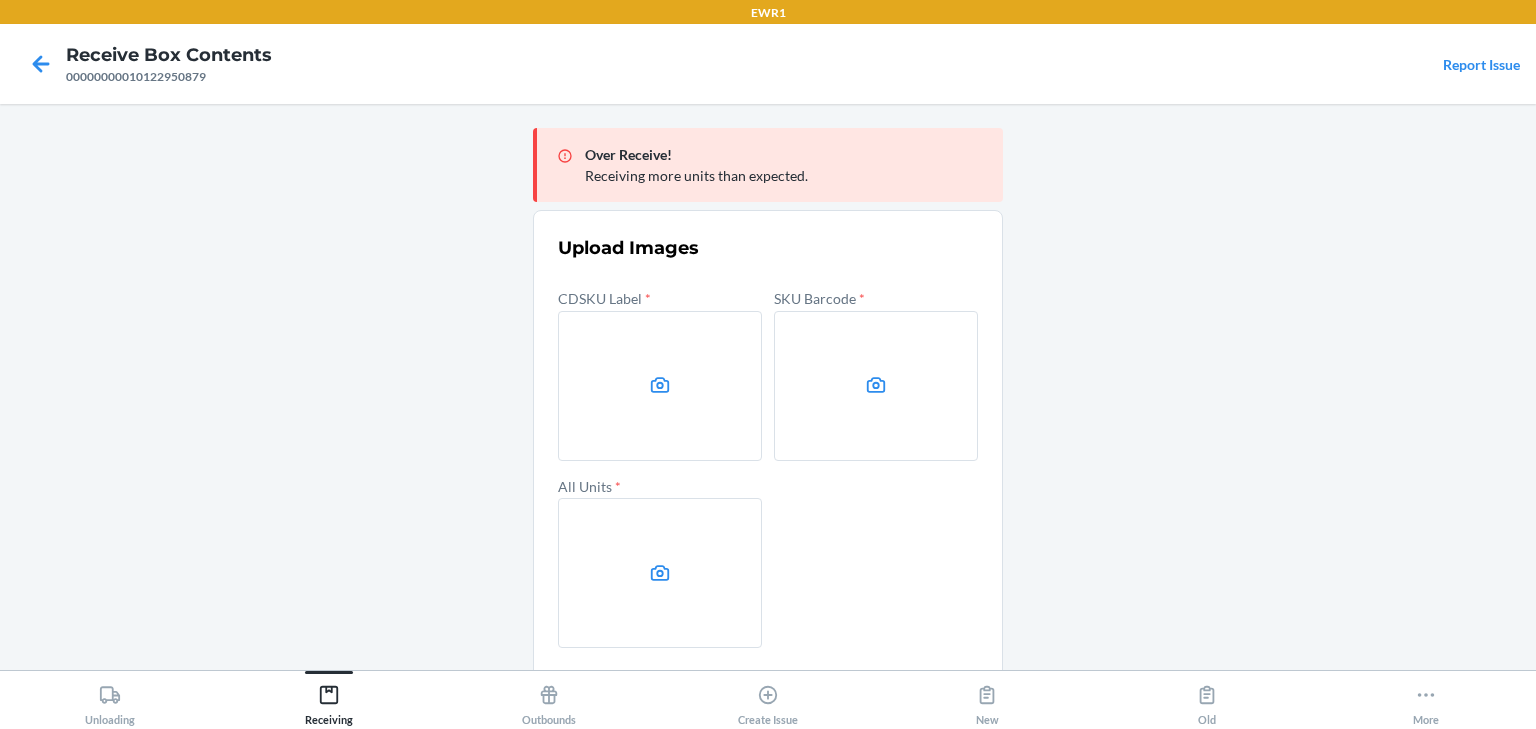 click at bounding box center [660, 386] 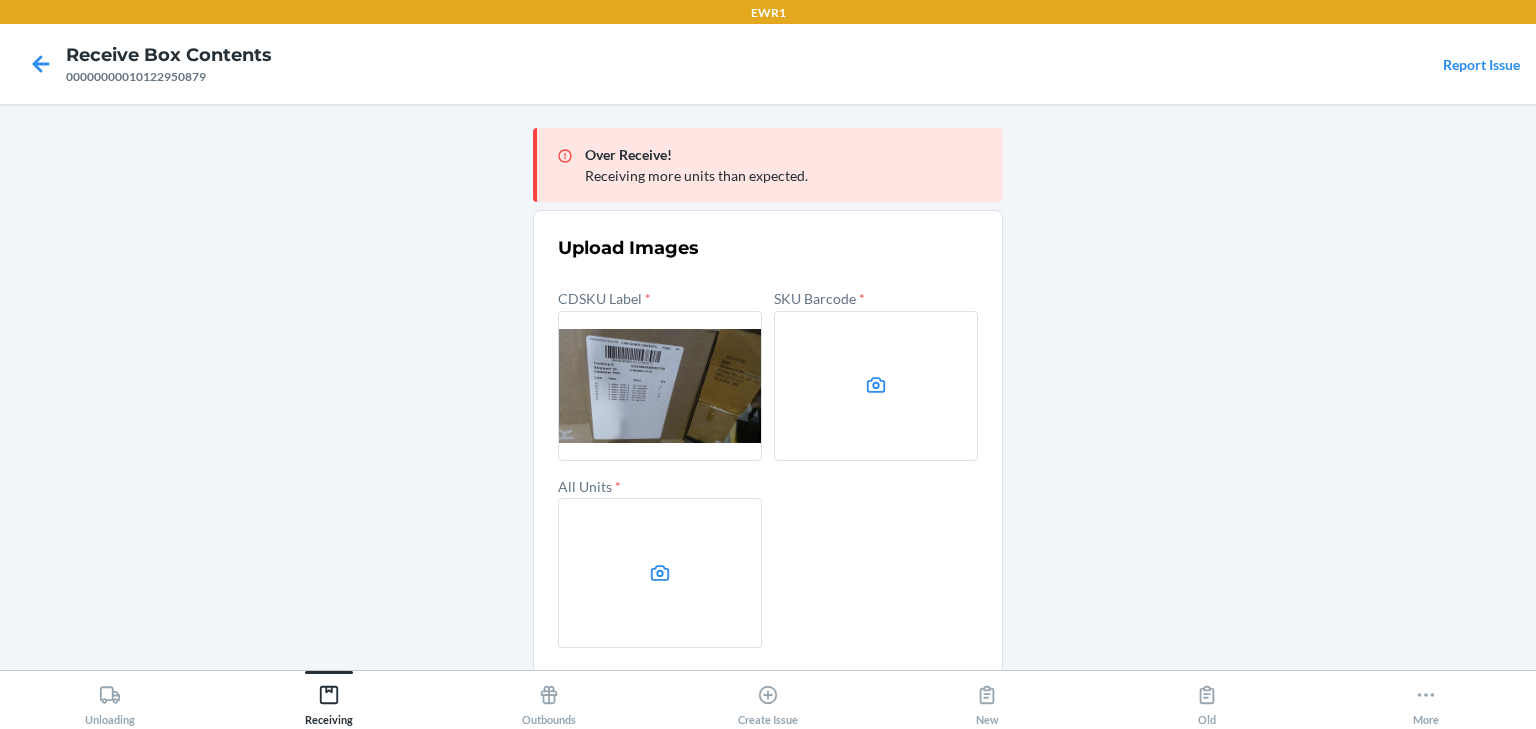 click at bounding box center [876, 386] 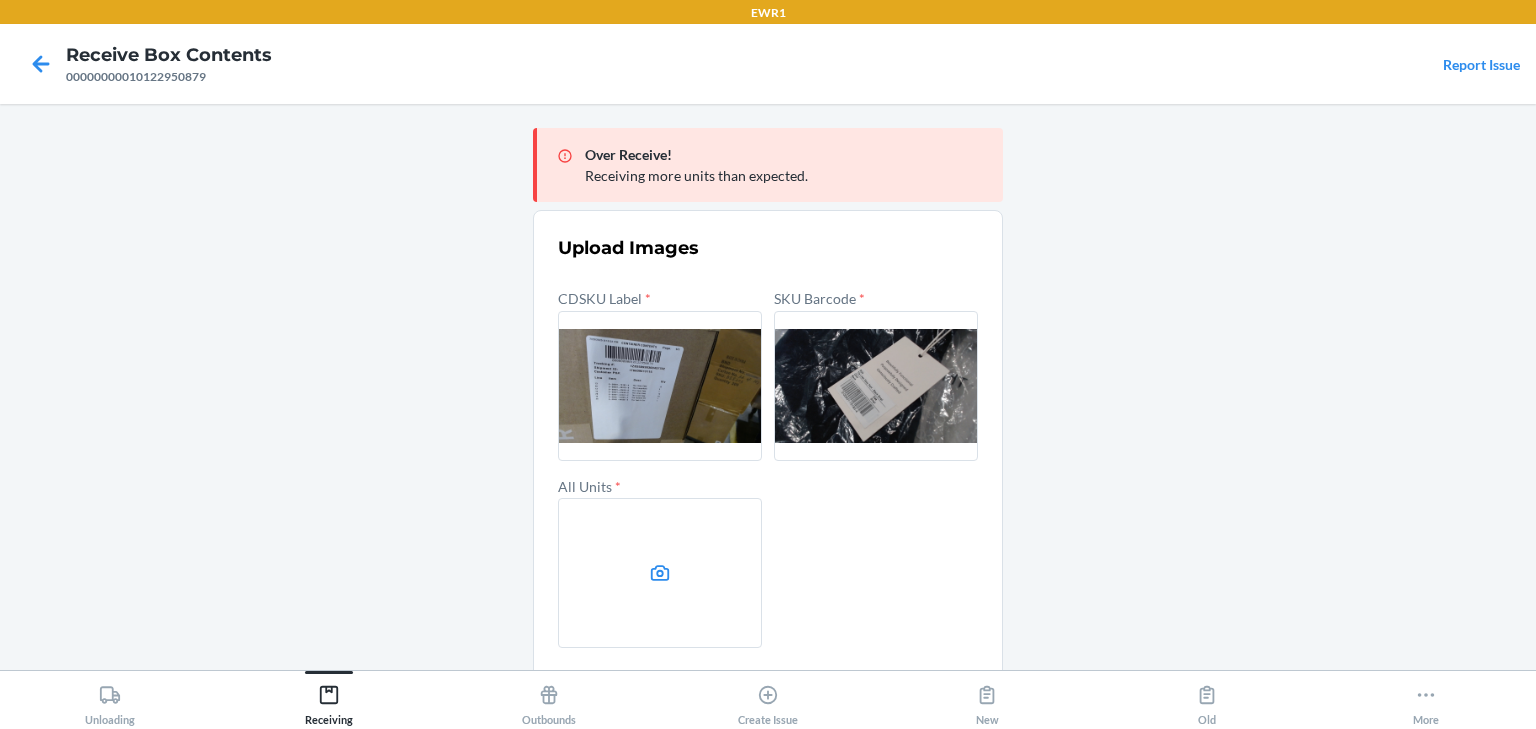 click at bounding box center [660, 573] 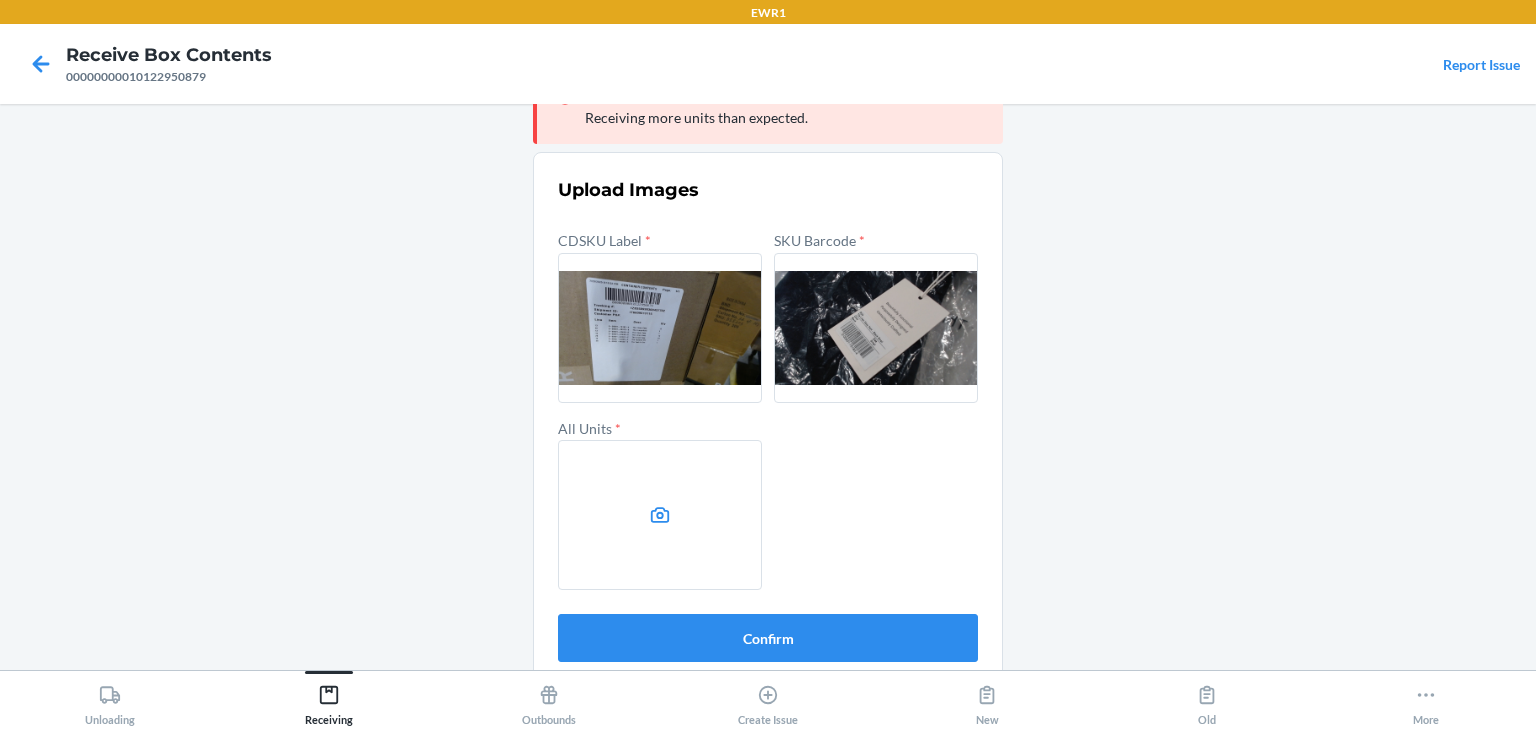 scroll, scrollTop: 75, scrollLeft: 0, axis: vertical 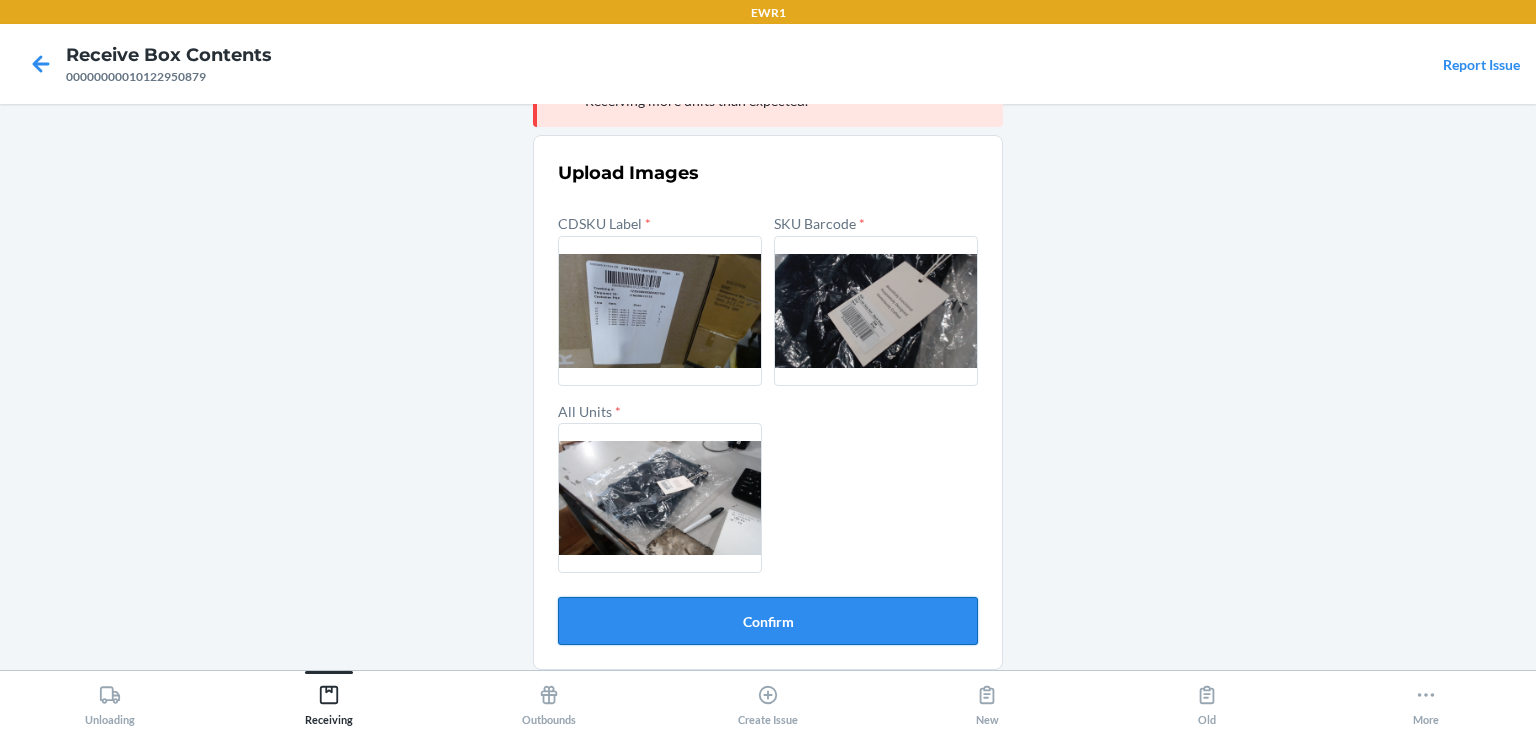 click on "Confirm" at bounding box center (768, 621) 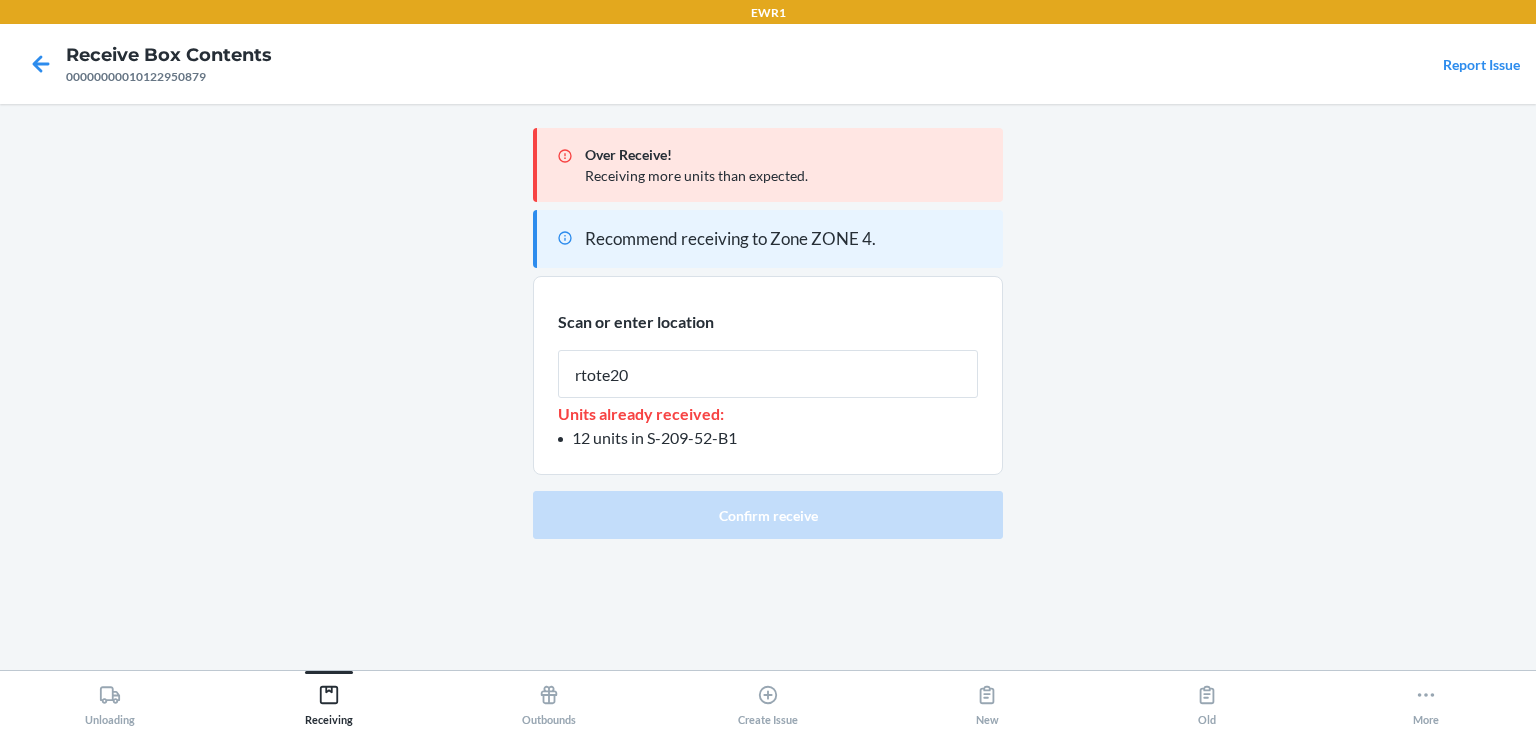 type on "rtote209" 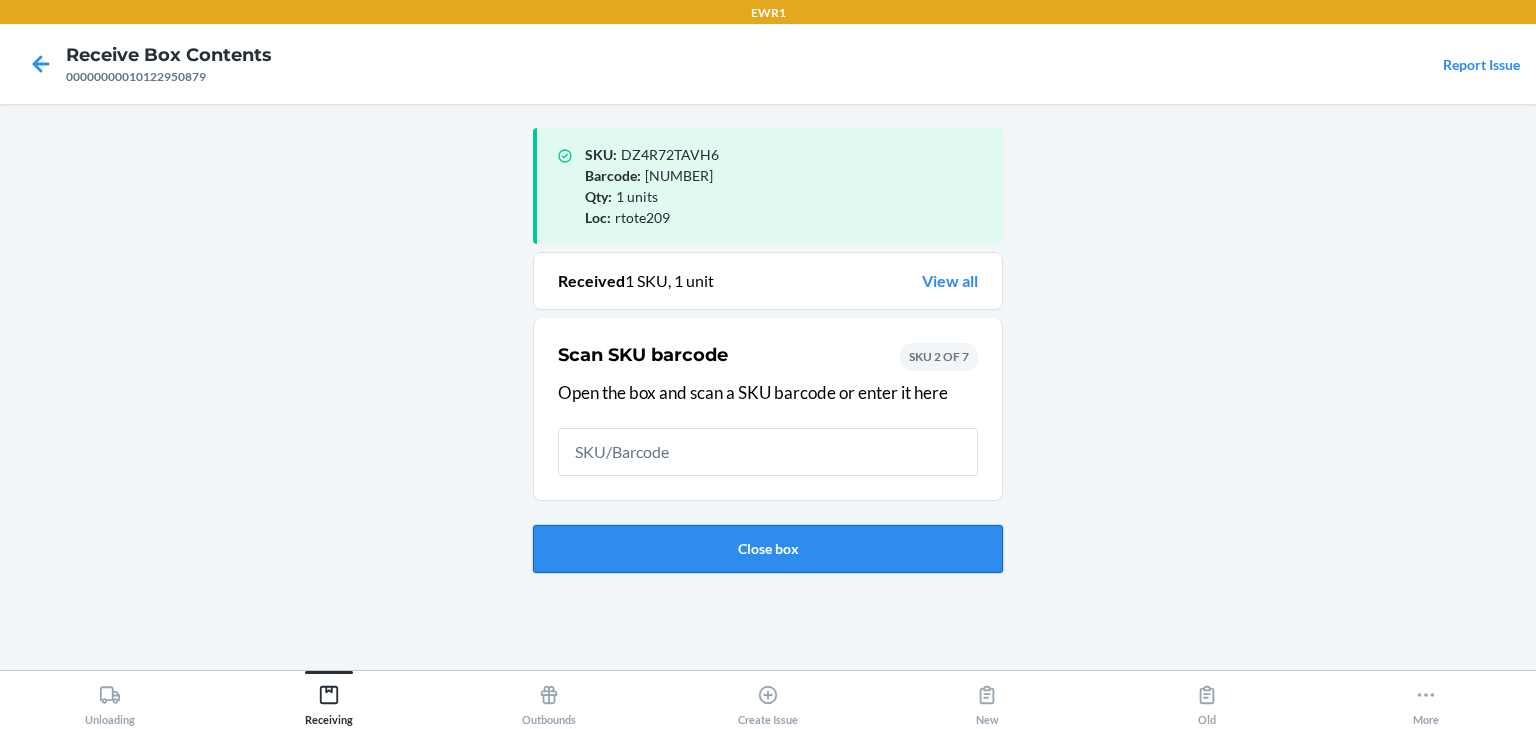 click on "Close box" at bounding box center (768, 549) 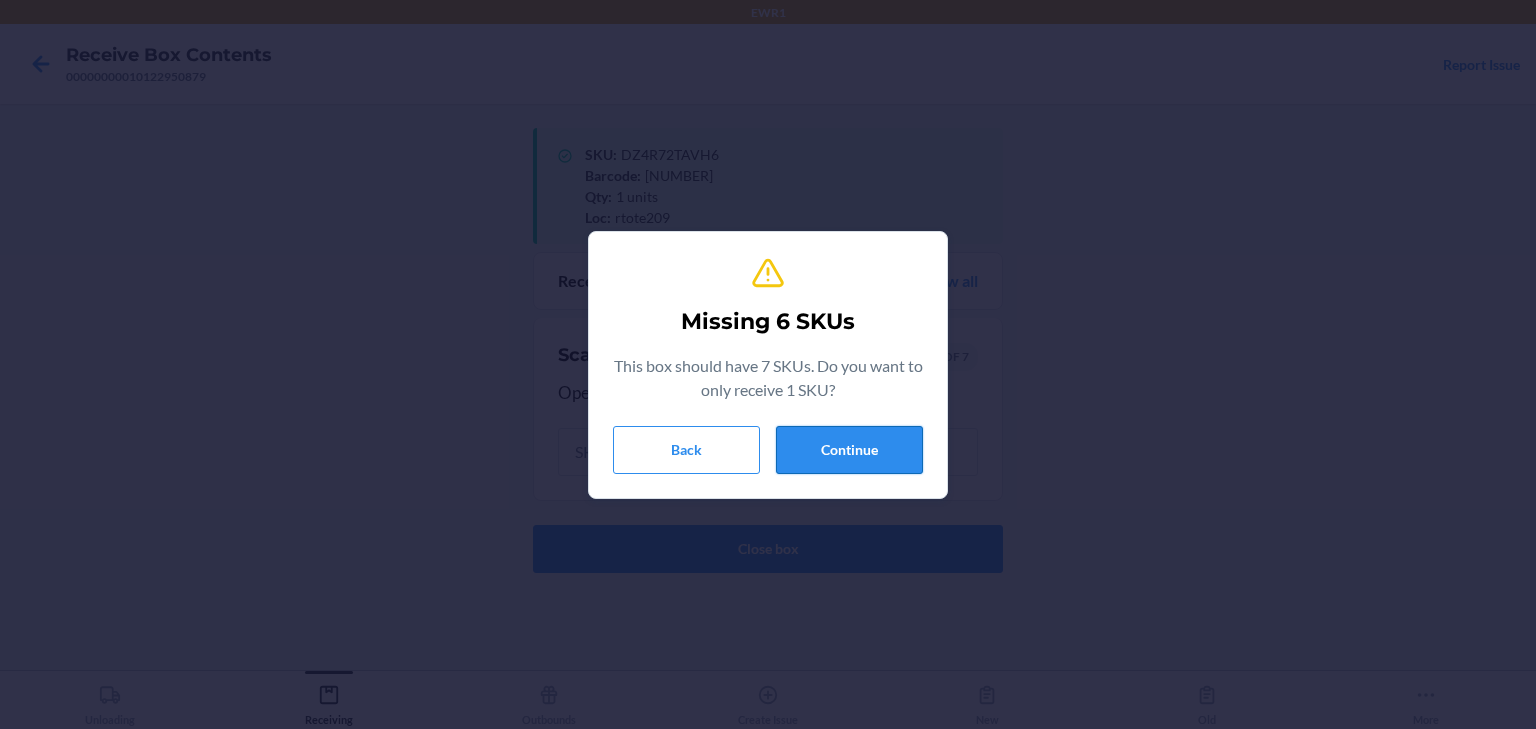 click on "Continue" at bounding box center (849, 450) 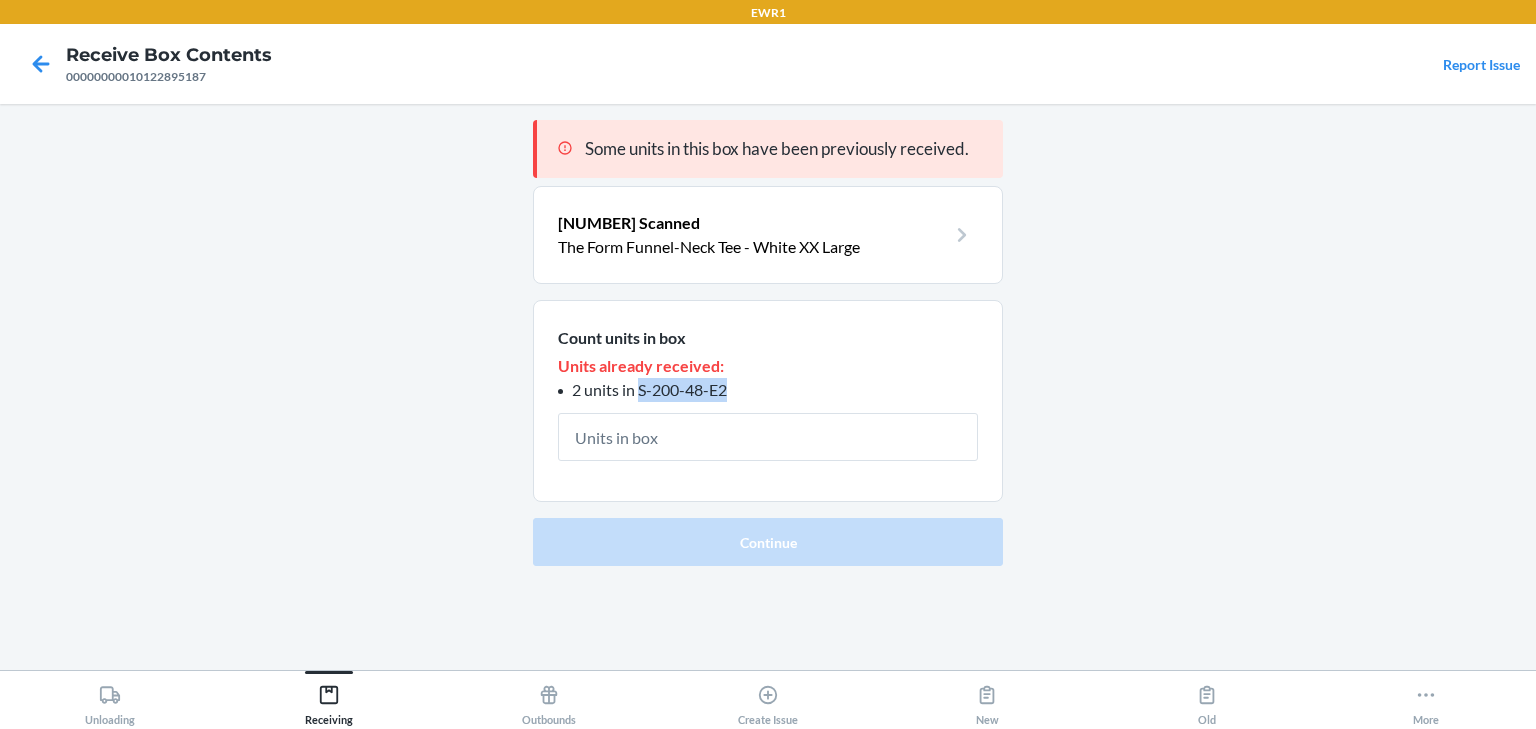 drag, startPoint x: 732, startPoint y: 391, endPoint x: 640, endPoint y: 388, distance: 92.0489 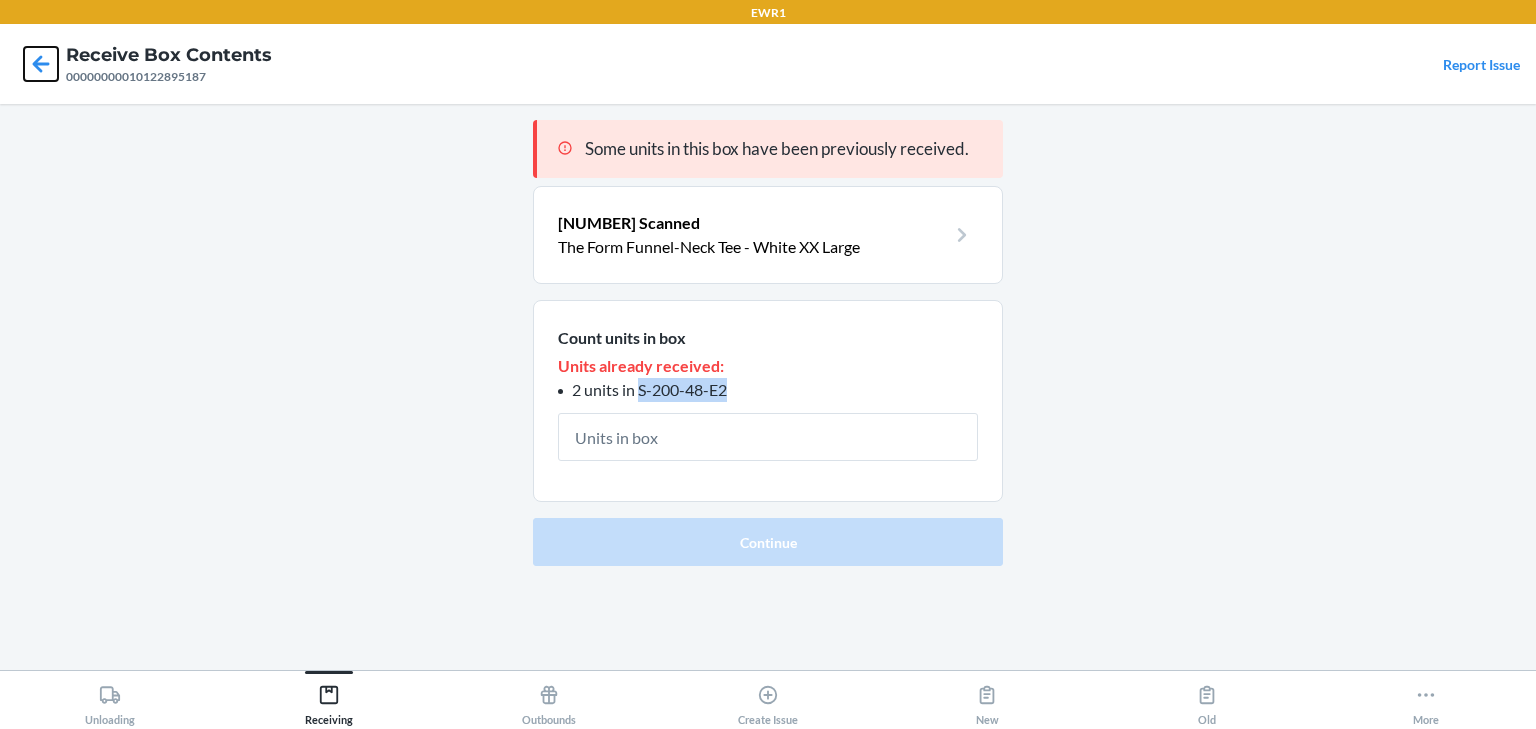 click 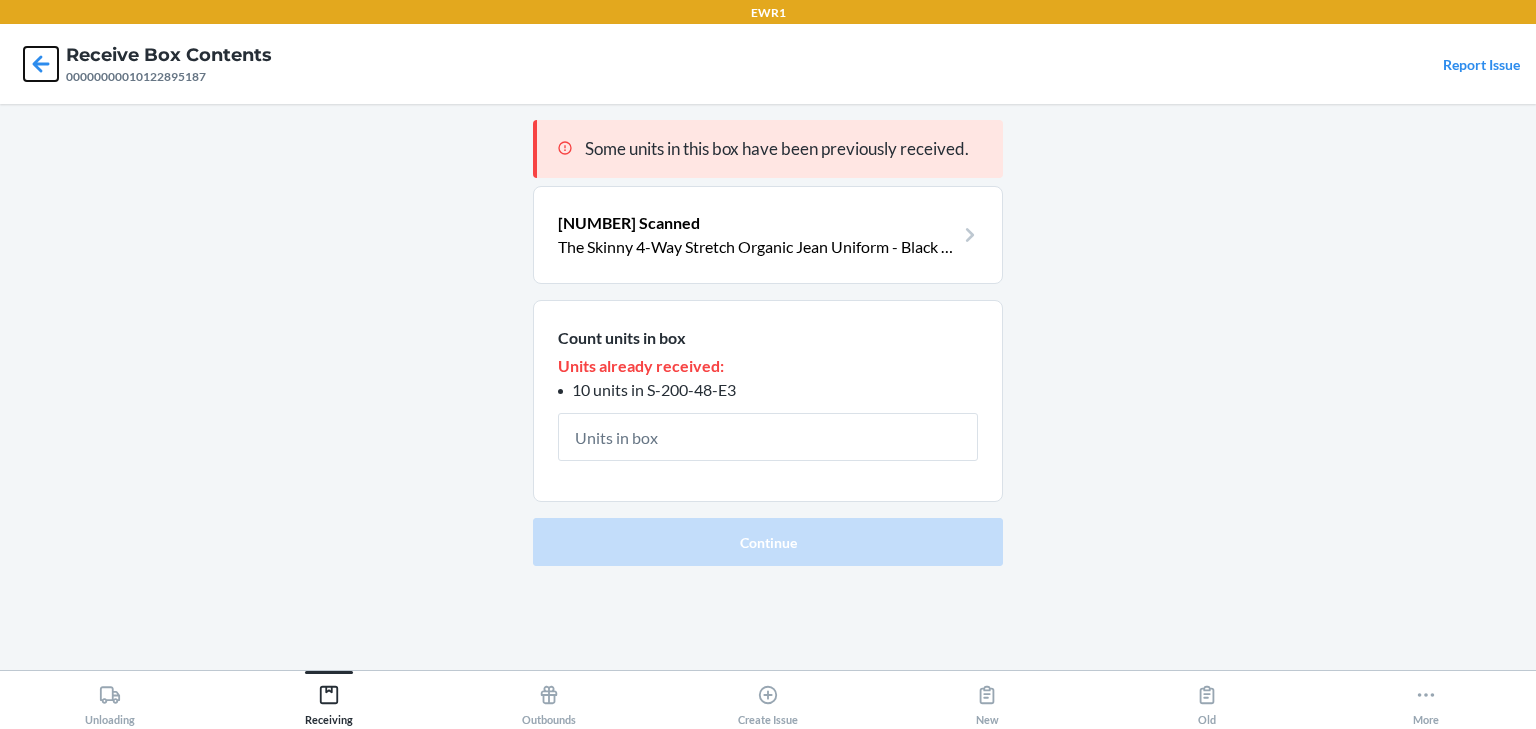 click 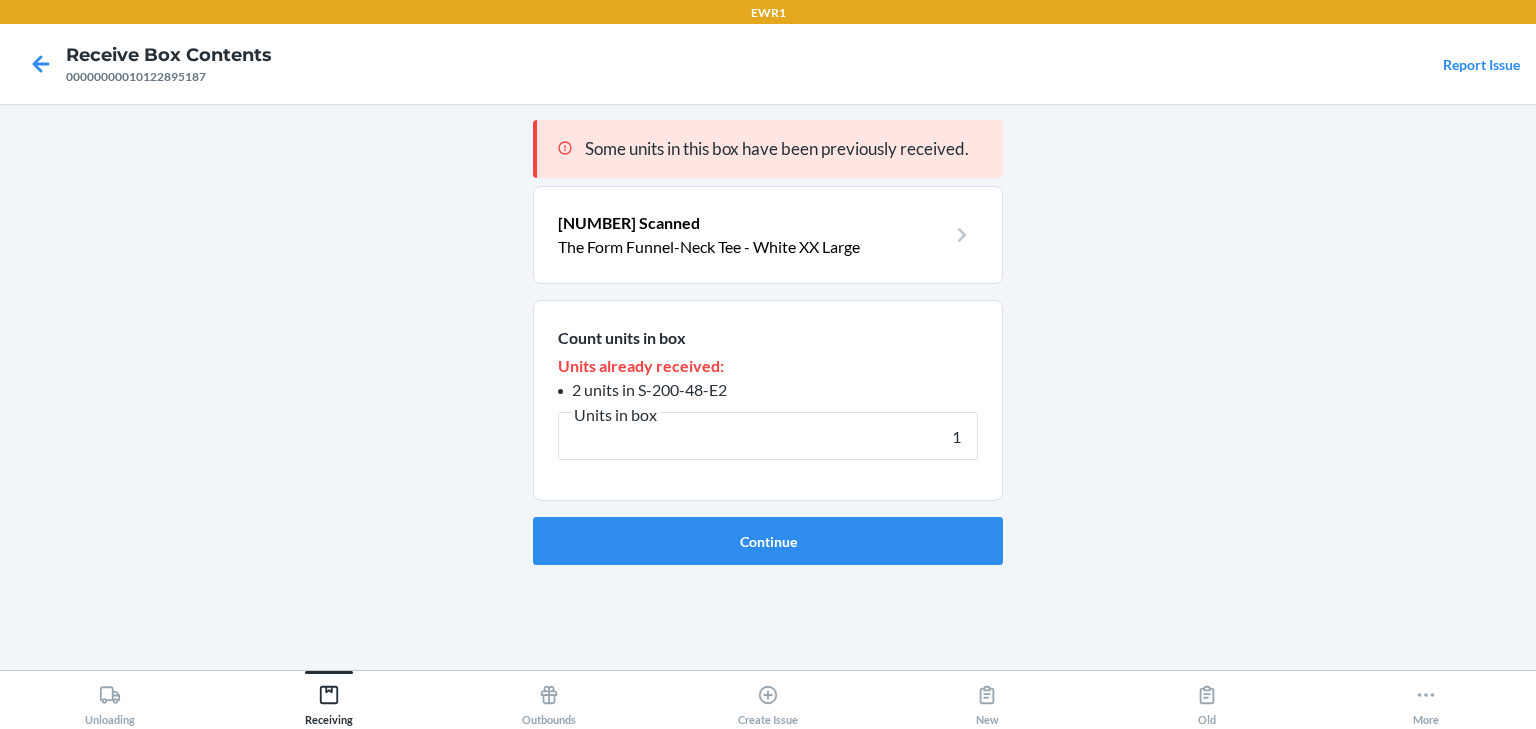 type on "1" 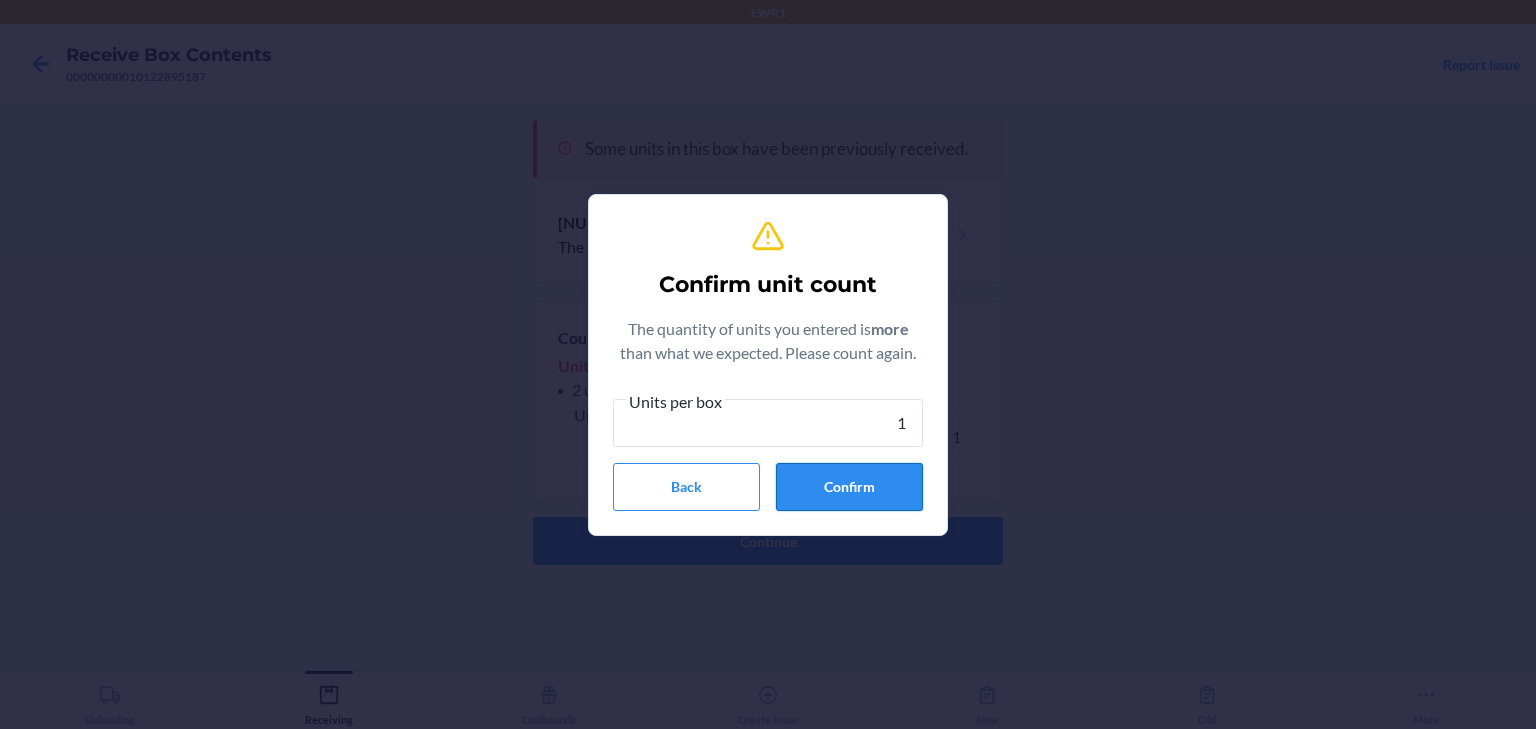 type on "1" 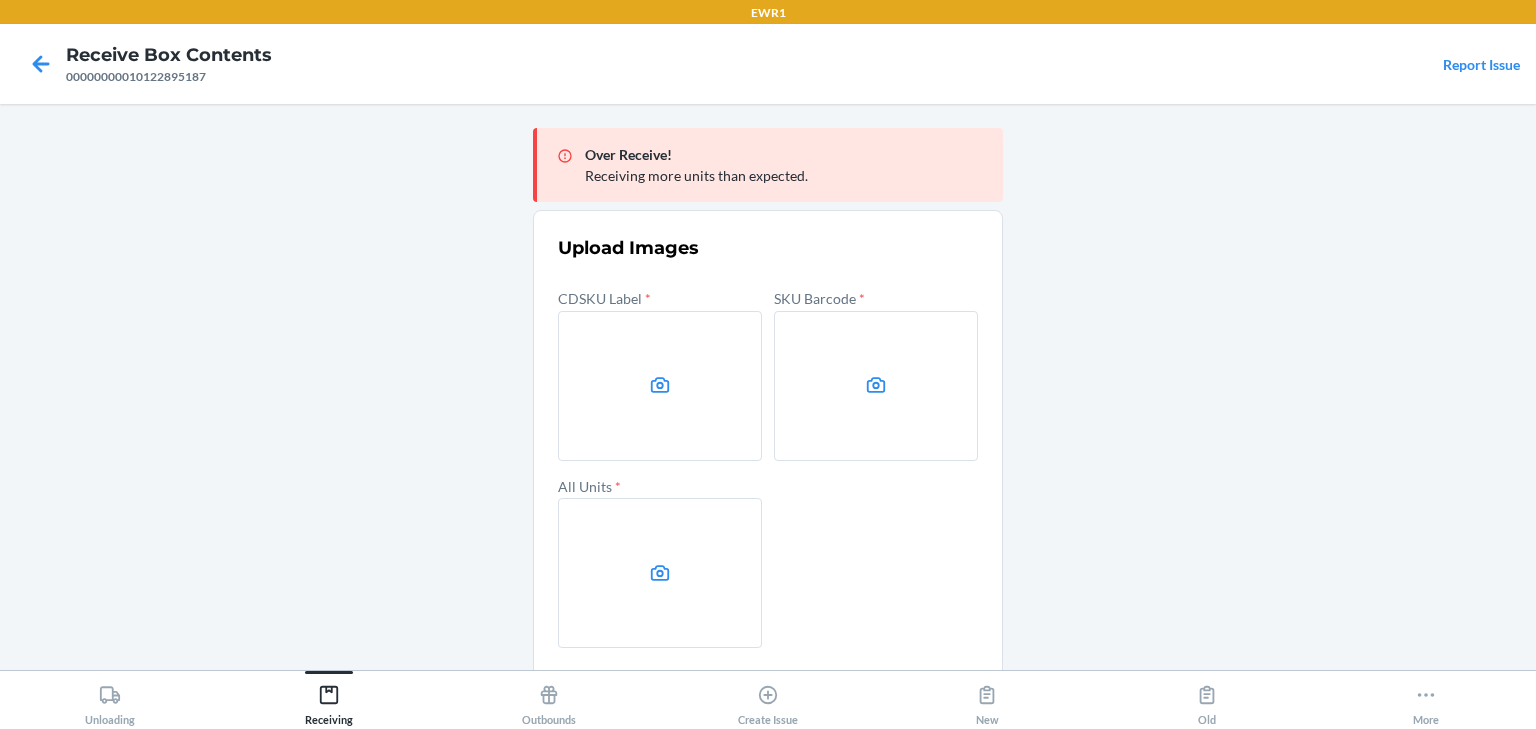 click at bounding box center [660, 386] 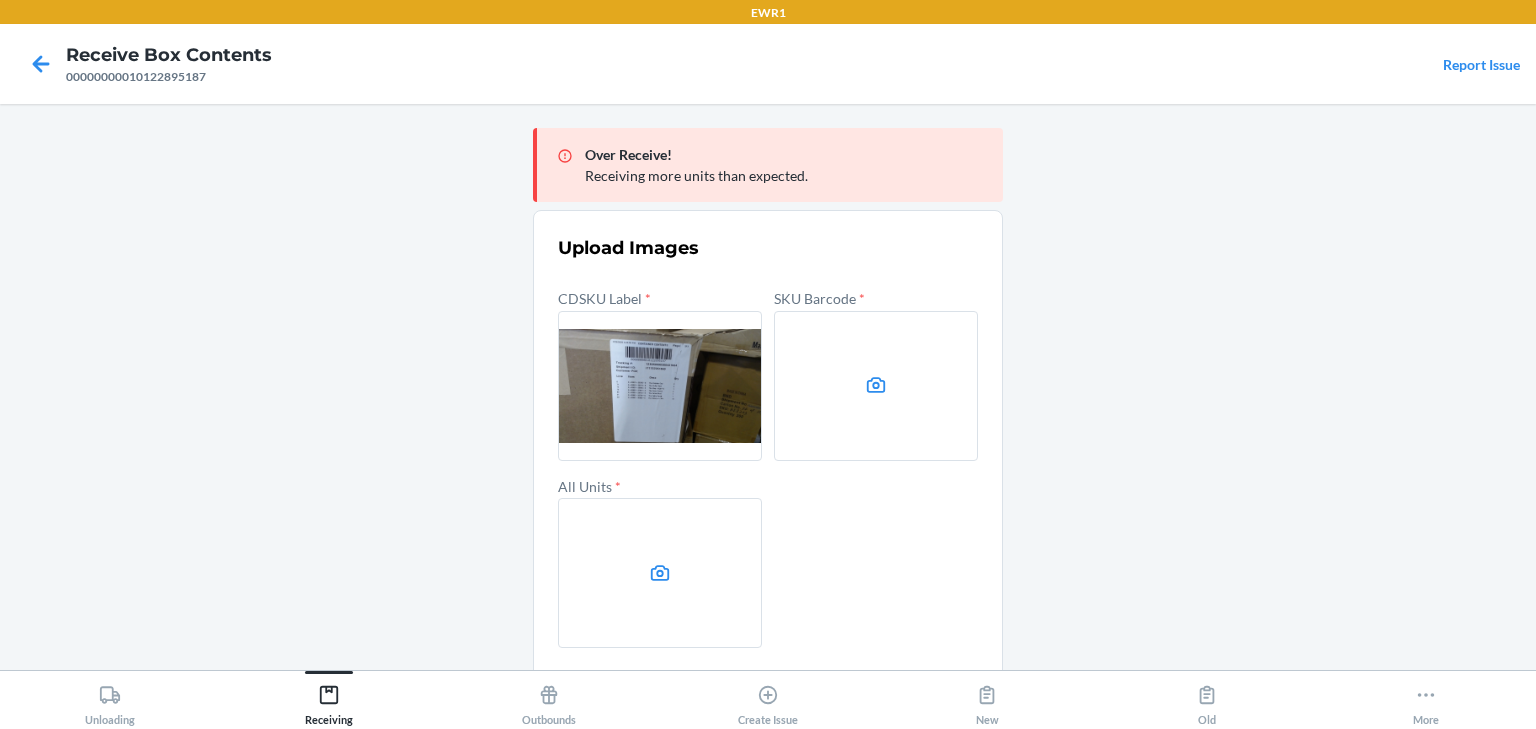 click at bounding box center (876, 386) 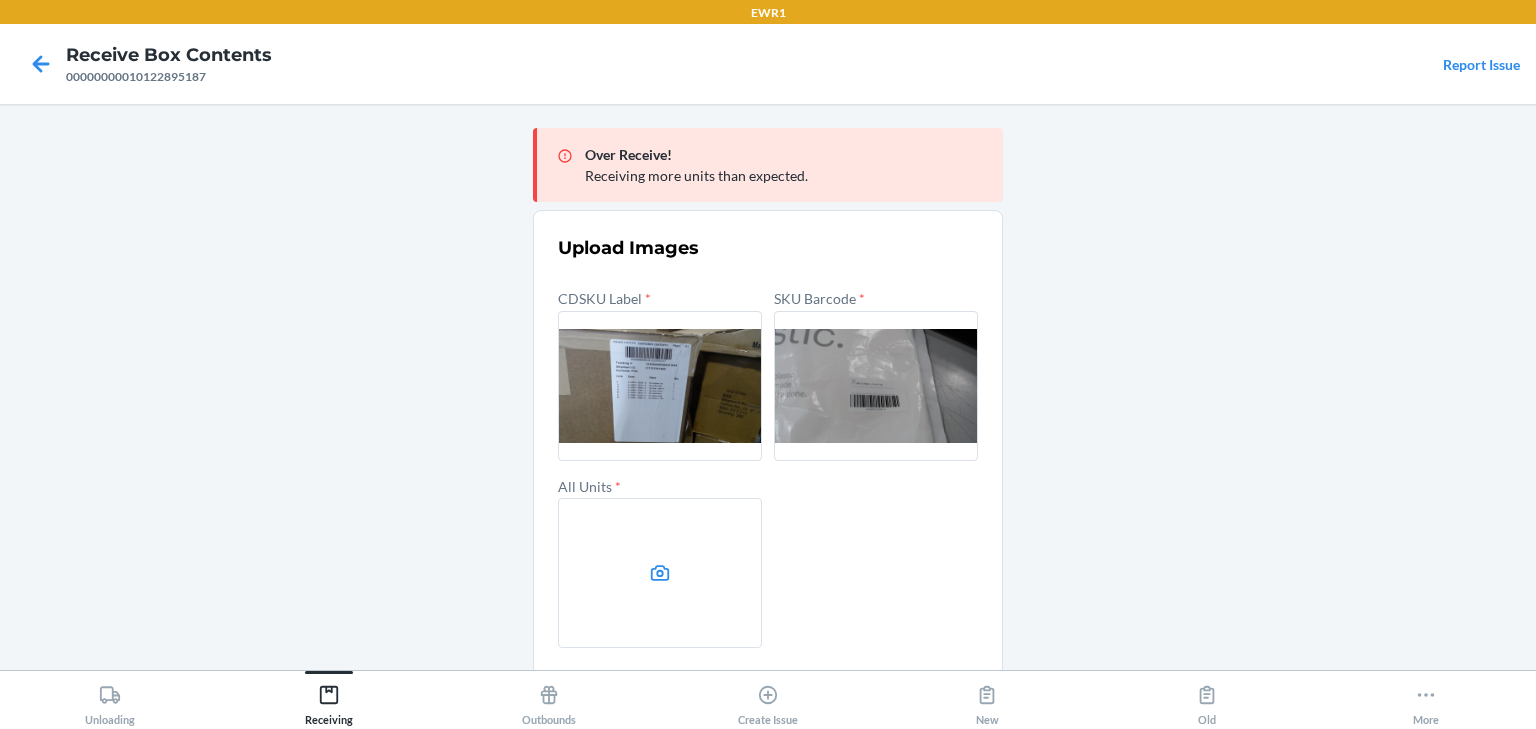 click at bounding box center (660, 573) 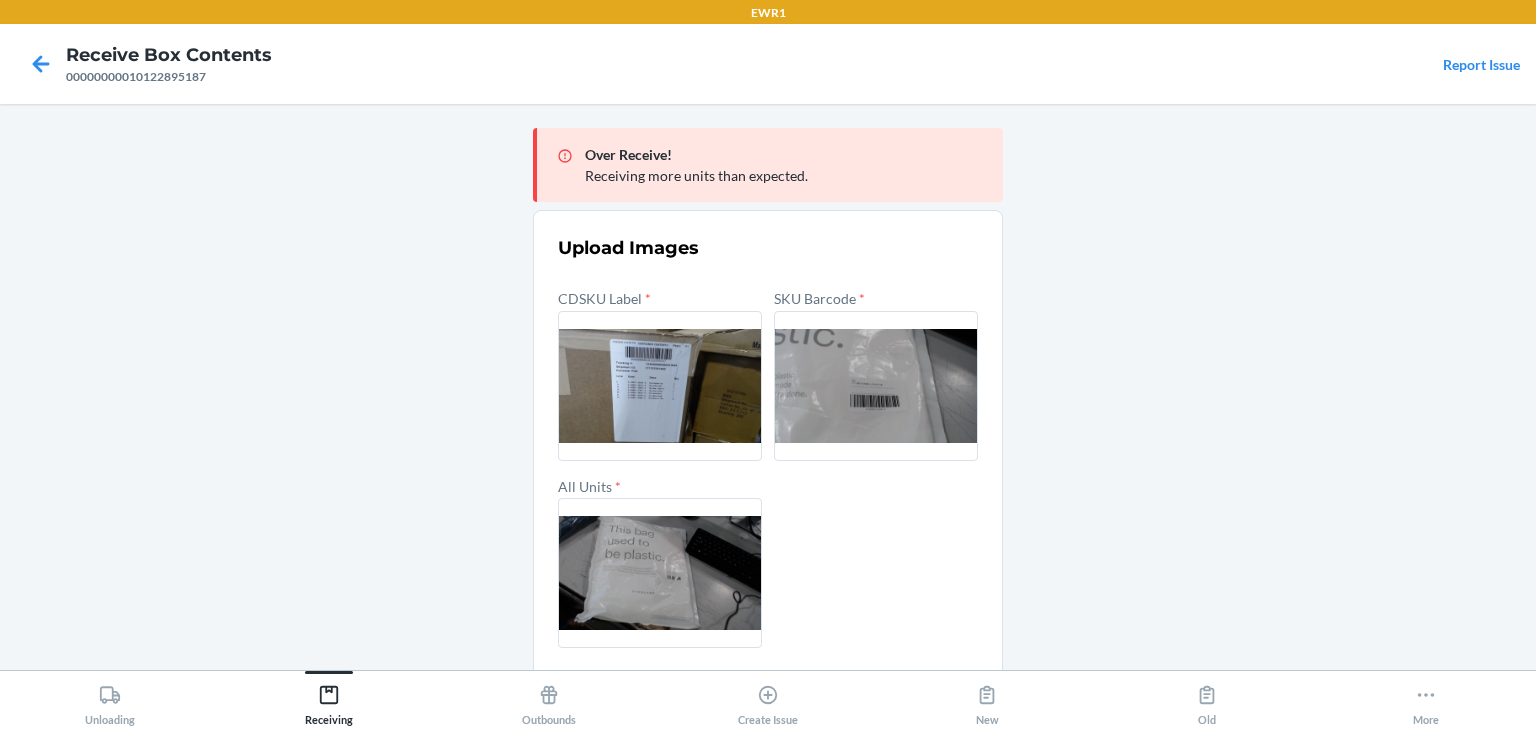scroll, scrollTop: 75, scrollLeft: 0, axis: vertical 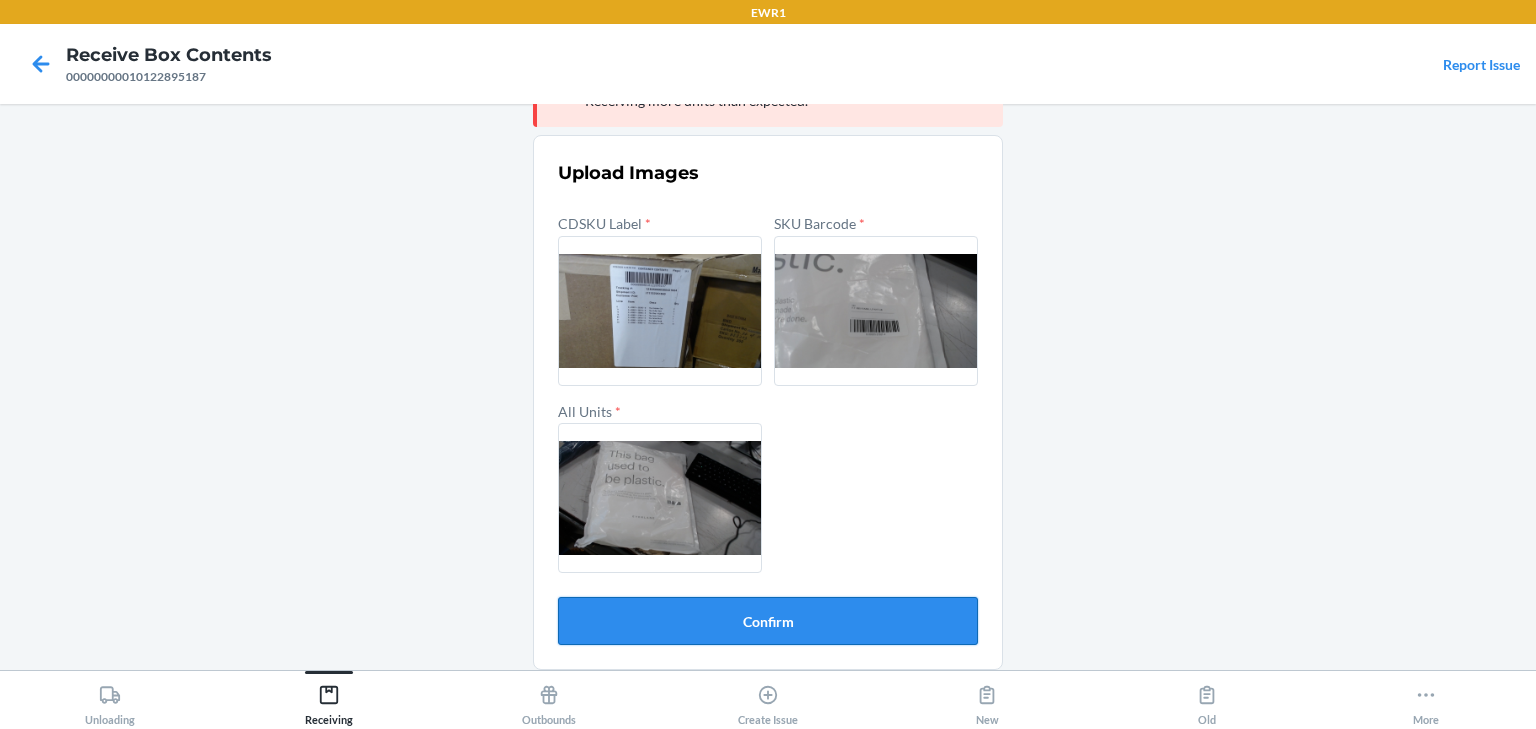 click on "Confirm" at bounding box center (768, 621) 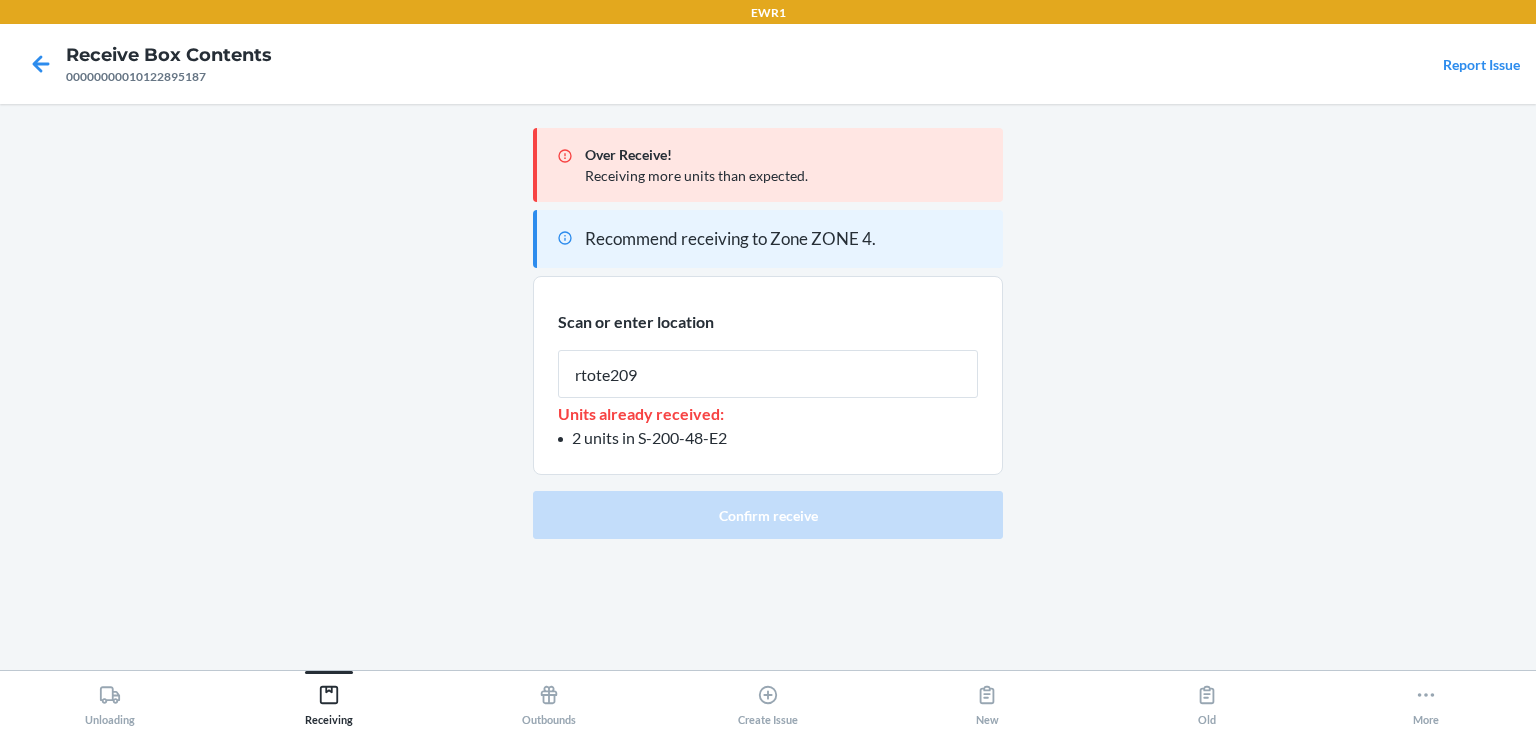 type on "rtote209" 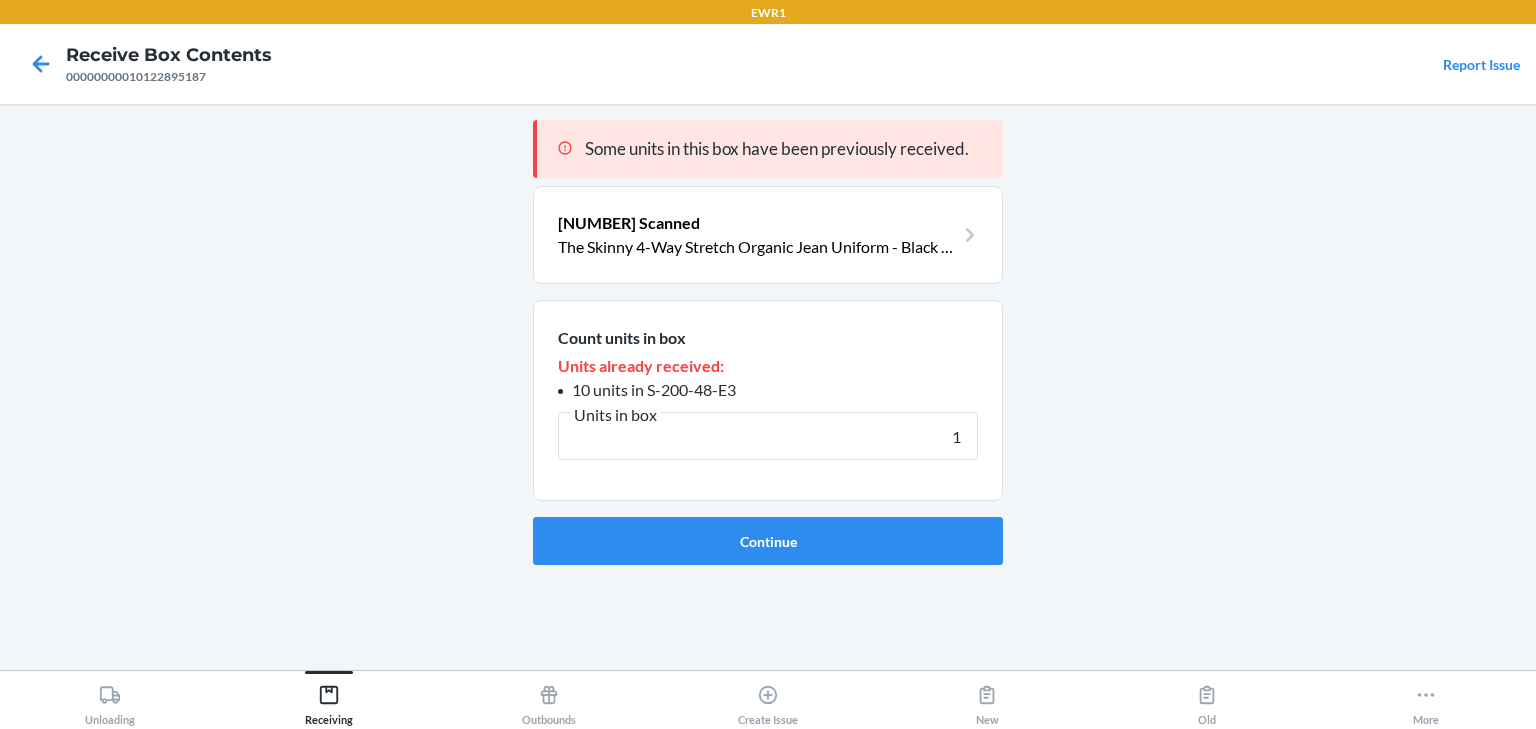 type on "1" 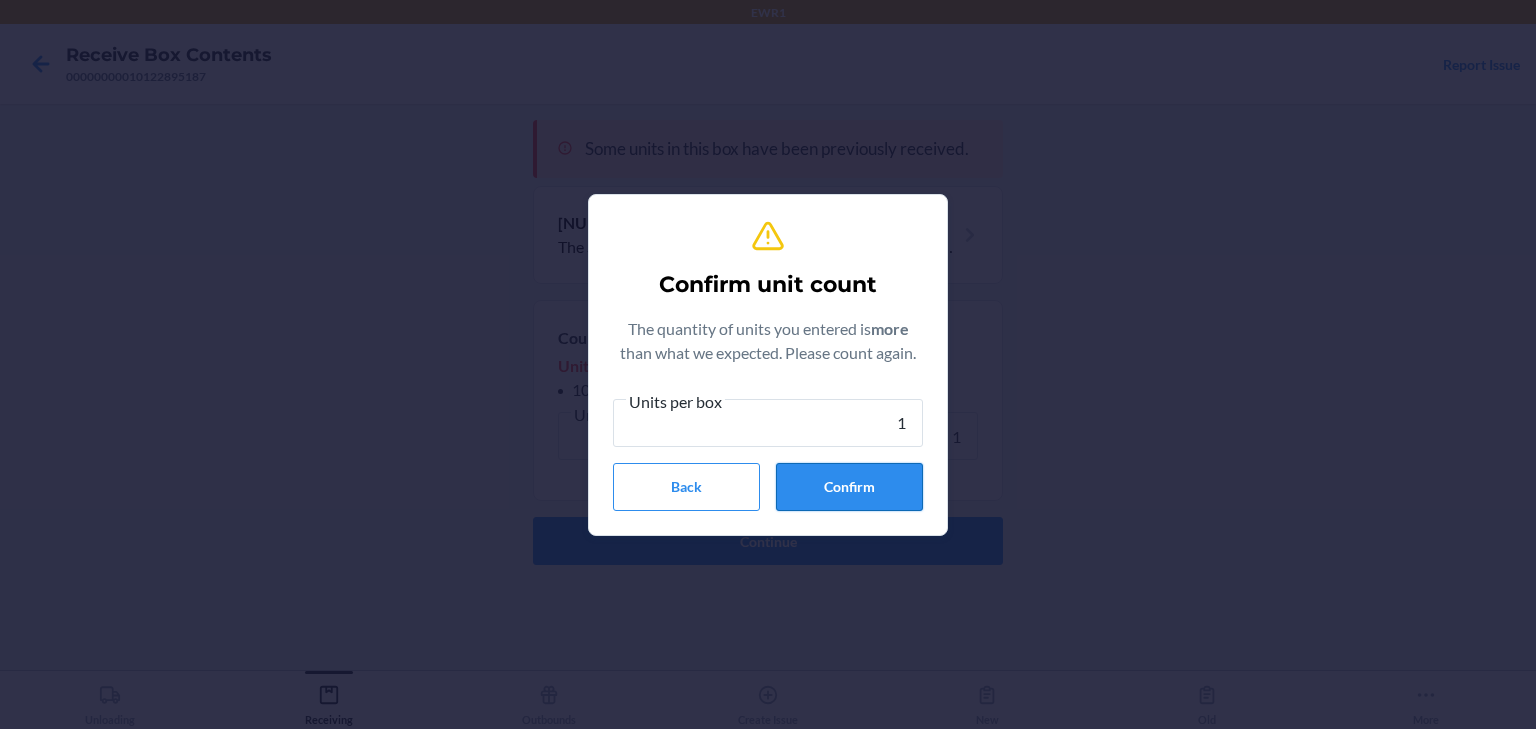 type on "1" 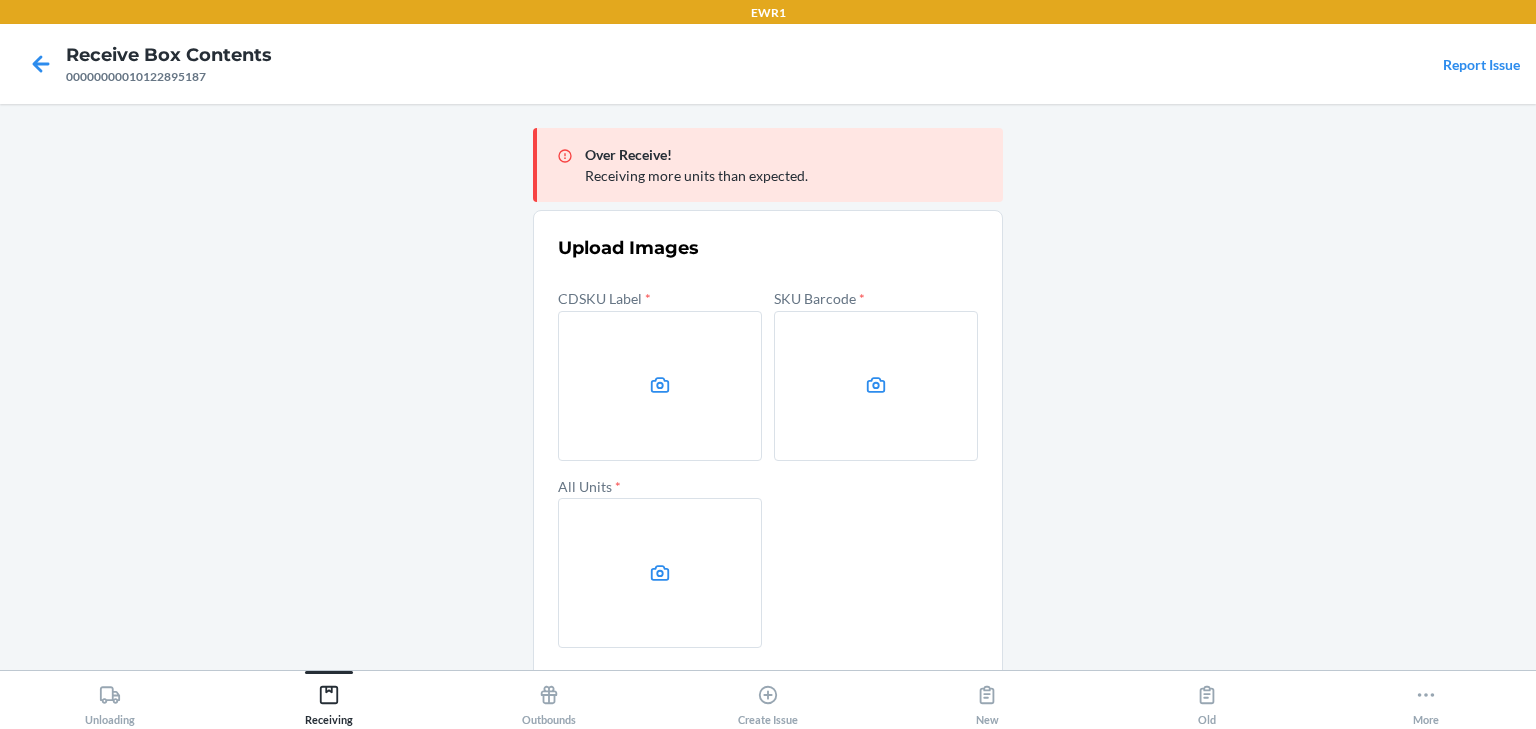 click at bounding box center (660, 386) 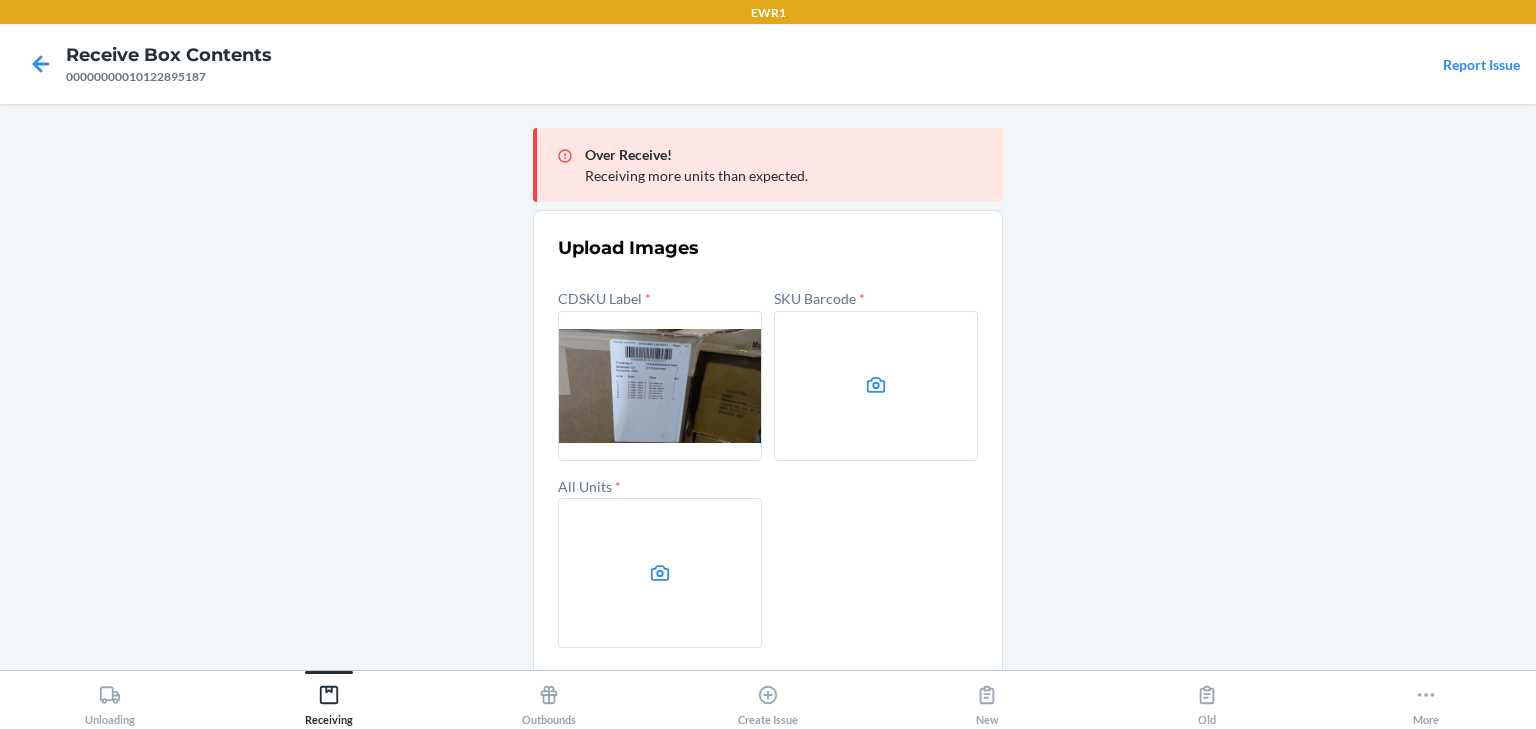 click at bounding box center [876, 386] 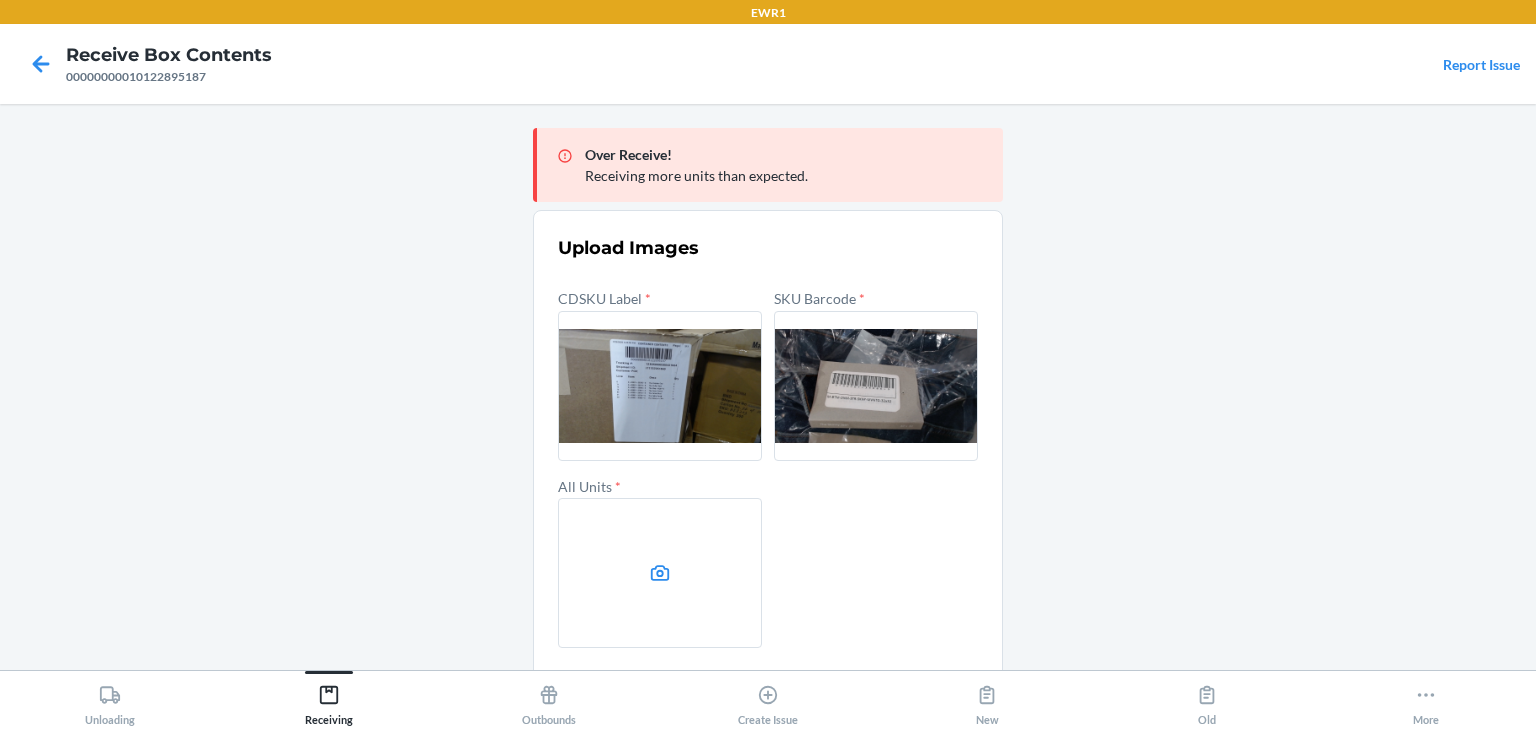 click at bounding box center (660, 573) 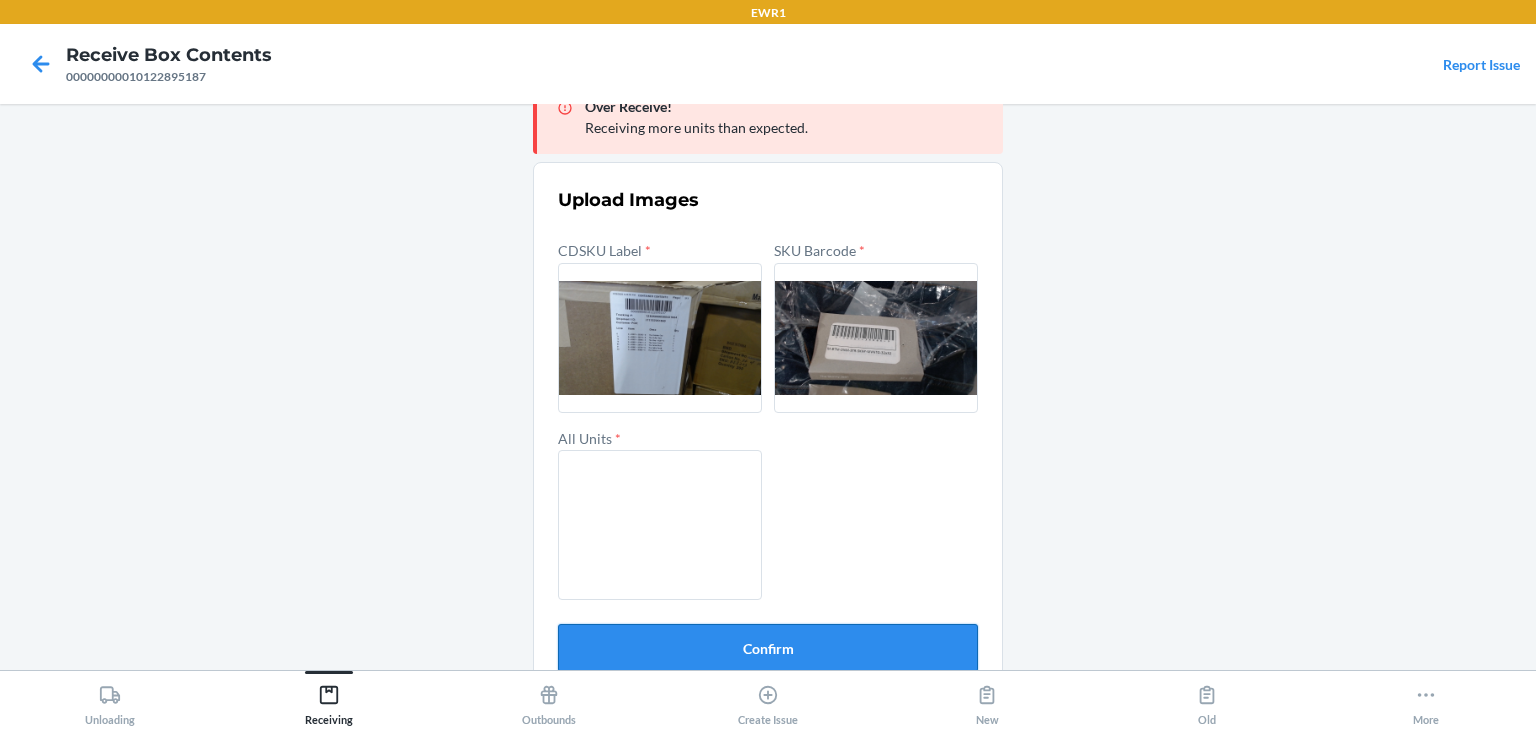 scroll, scrollTop: 75, scrollLeft: 0, axis: vertical 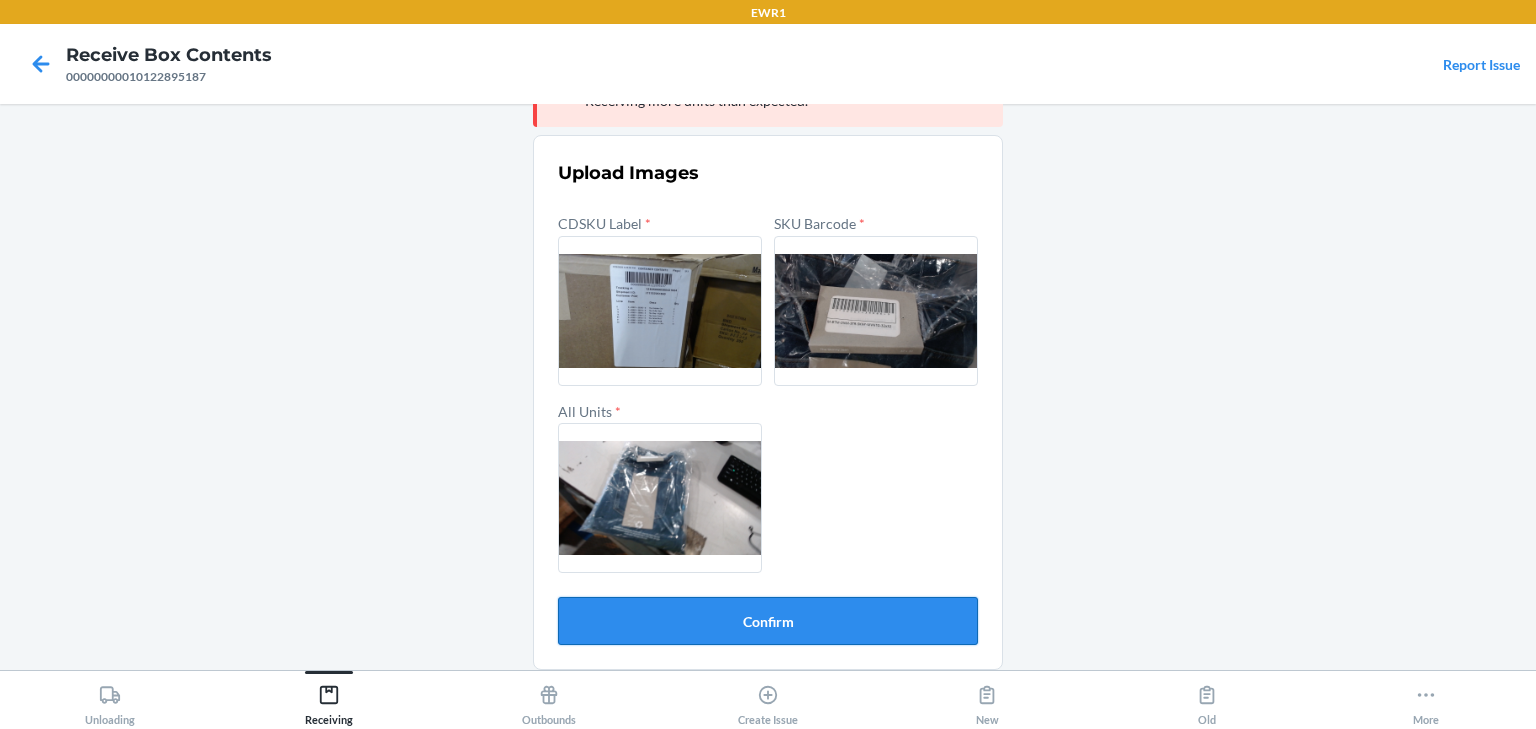 click on "Confirm" at bounding box center [768, 621] 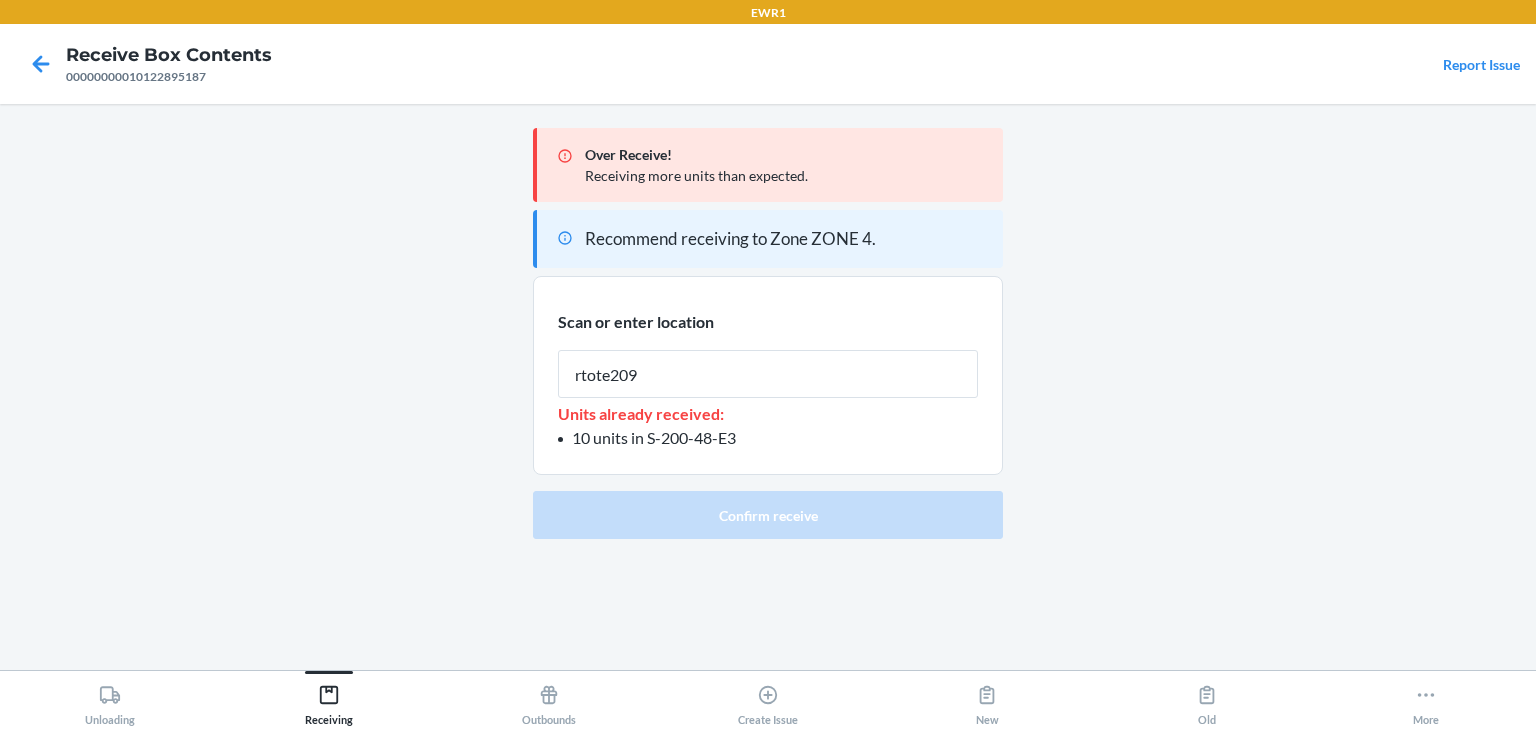 type on "rtote209" 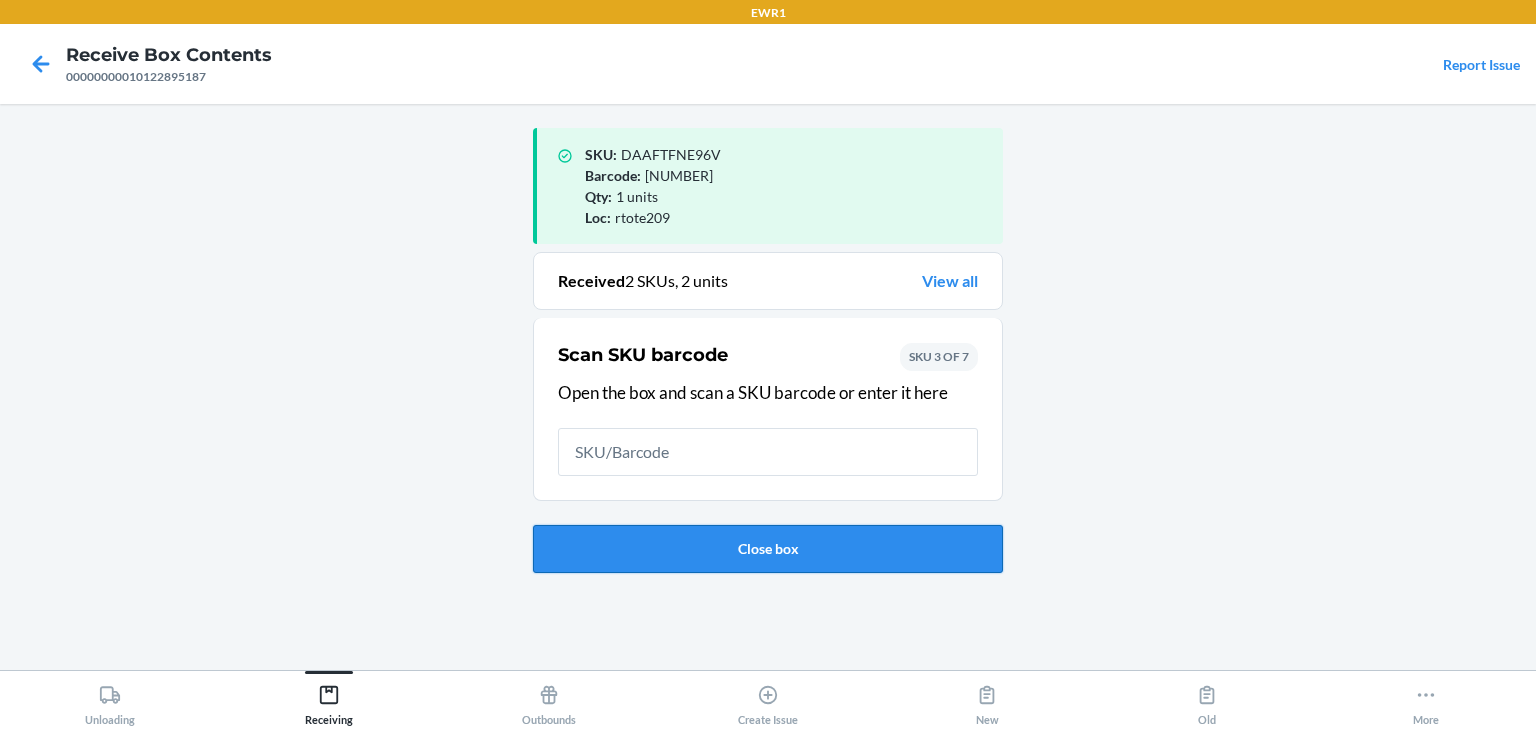 click on "Close box" at bounding box center (768, 549) 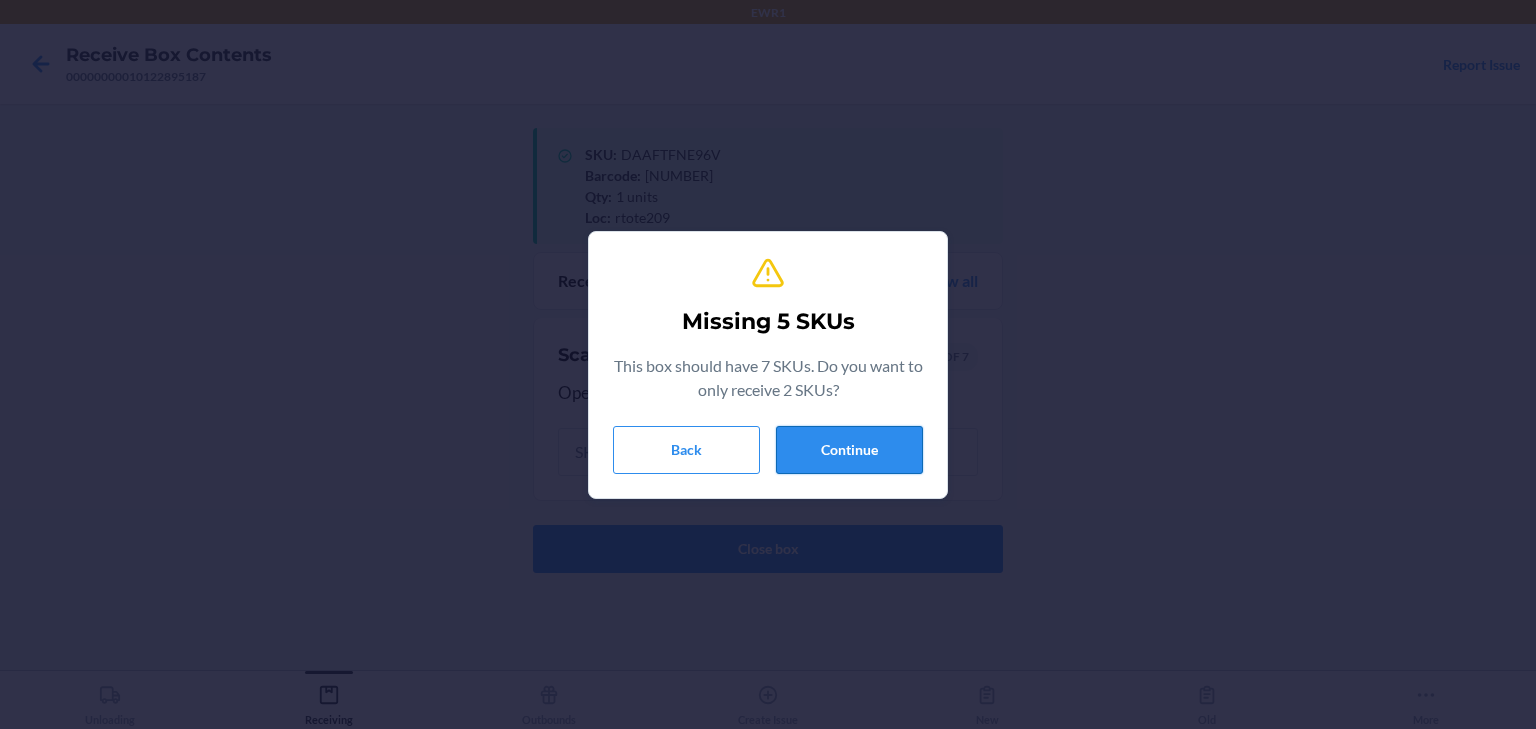 click on "Continue" at bounding box center (849, 450) 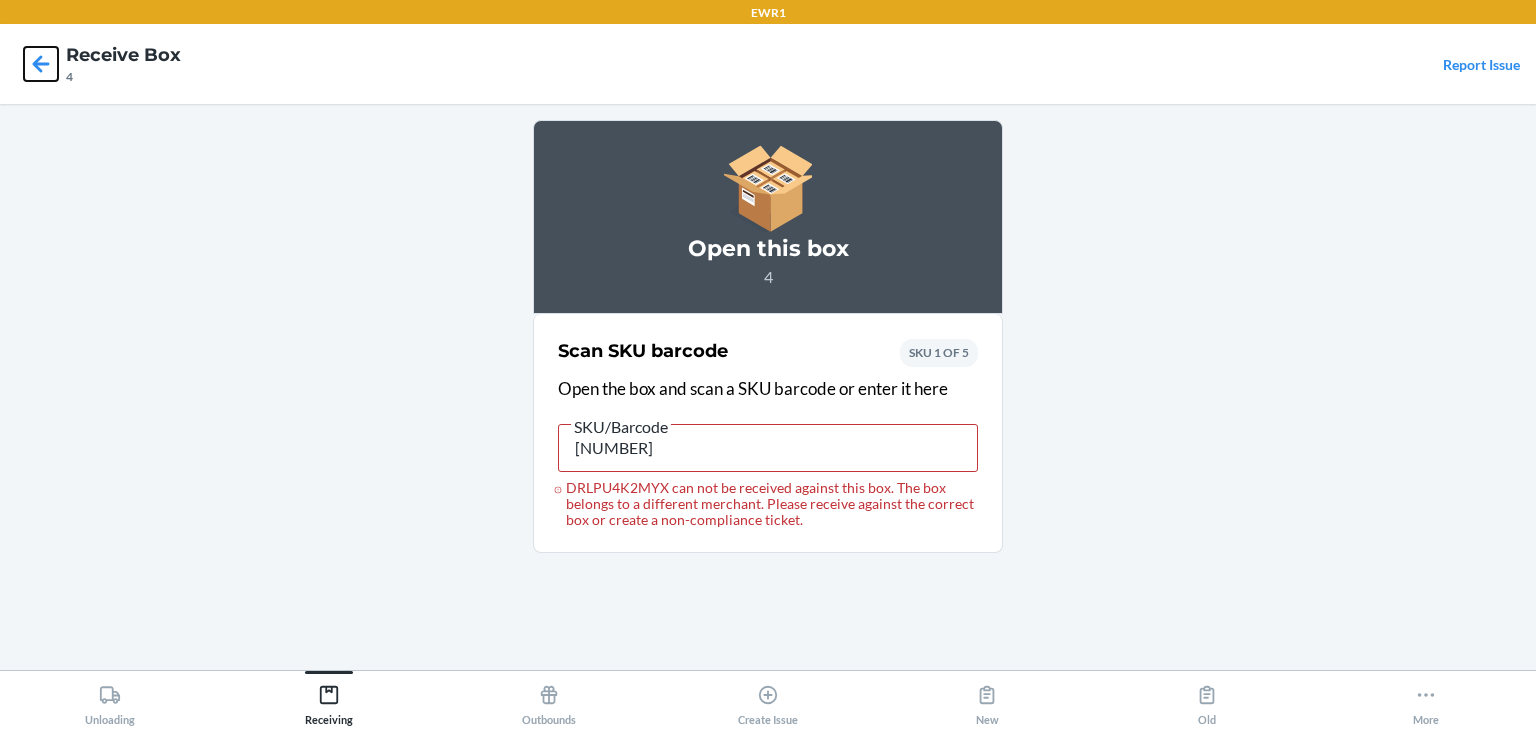 click 